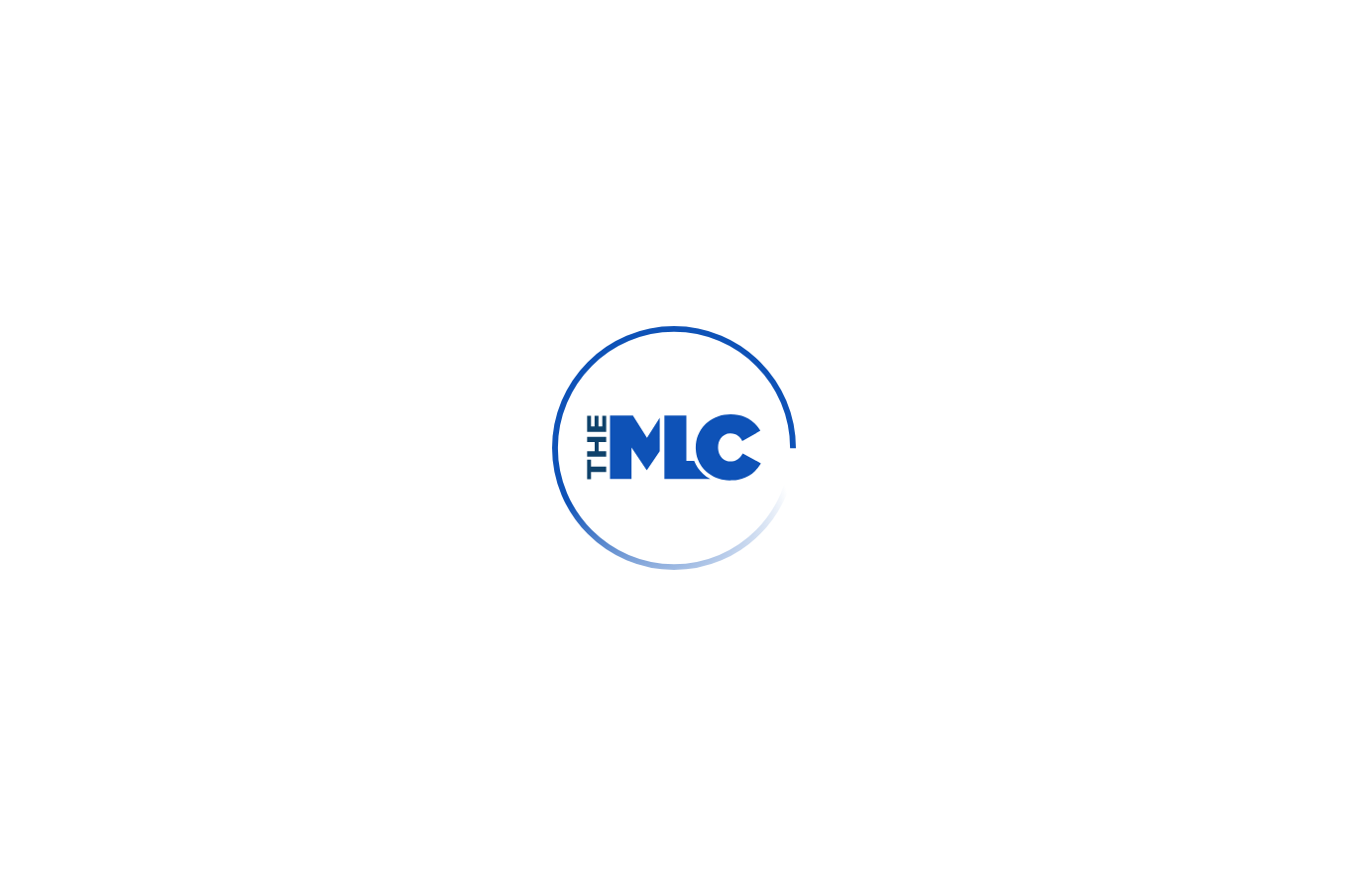scroll, scrollTop: 0, scrollLeft: 0, axis: both 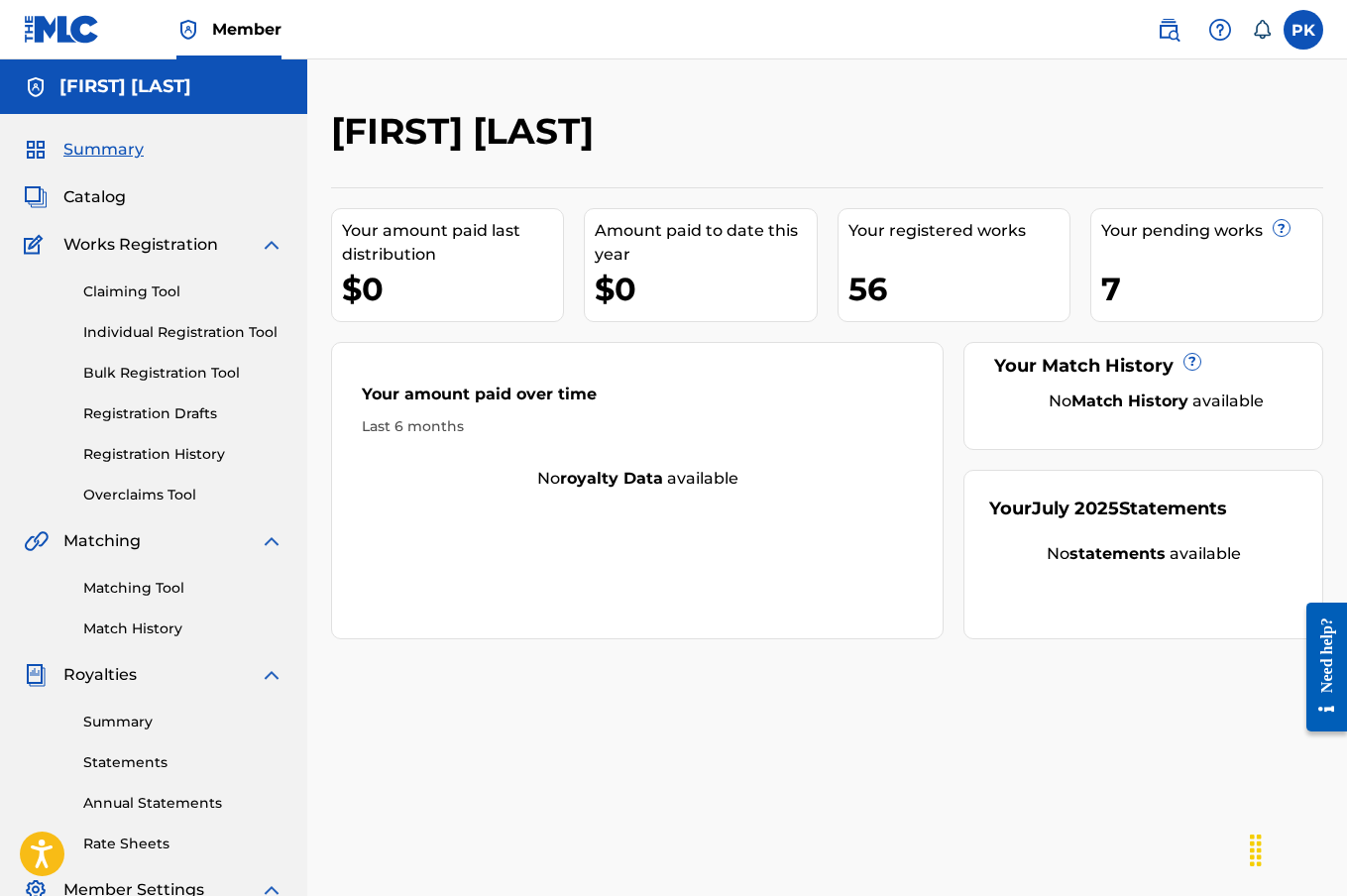 click on "Press Option+1 for screen-reader mode, Option+0 to cancel Accessibility Screen-Reader Guide, Feedback, and Issue Reporting | New window Member PK PK Paul hervé   Konaté creaturesonore@gmail.com Notification Preferences Profile Log out Paul Hervé Konaté Summary Catalog Works Registration Claiming Tool Individual Registration Tool Bulk Registration Tool Registration Drafts Registration History Overclaims Tool Matching Matching Tool Match History Royalties Summary Statements Annual Statements Rate Sheets Member Settings Banking Information Member Information User Permissions Contact Information Member Benefits Paul Hervé Konaté Your amount paid last distribution   $0 Amount paid to date this year   $0 Your registered works   56 Your pending works   ? 7 Your Match History ? No  Match History   available Your amount paid over time Last 6 months No  royalty data   available Your  July 2025  Statements No  statements   available Mechanical Licensing Collective ©  2025 Need Help? The MLC Website Privacy Policy" at bounding box center [673, 448] 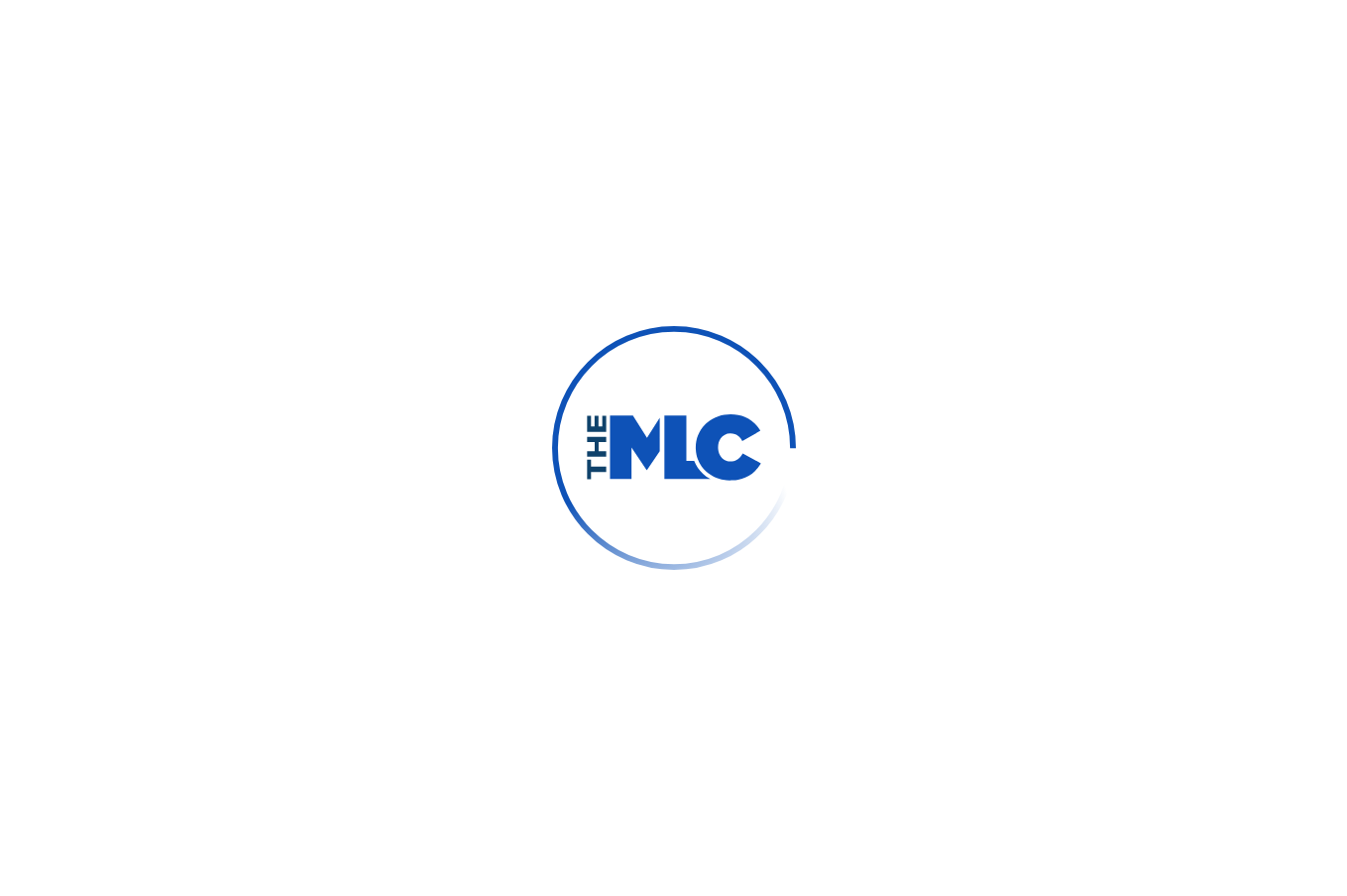 scroll, scrollTop: 0, scrollLeft: 0, axis: both 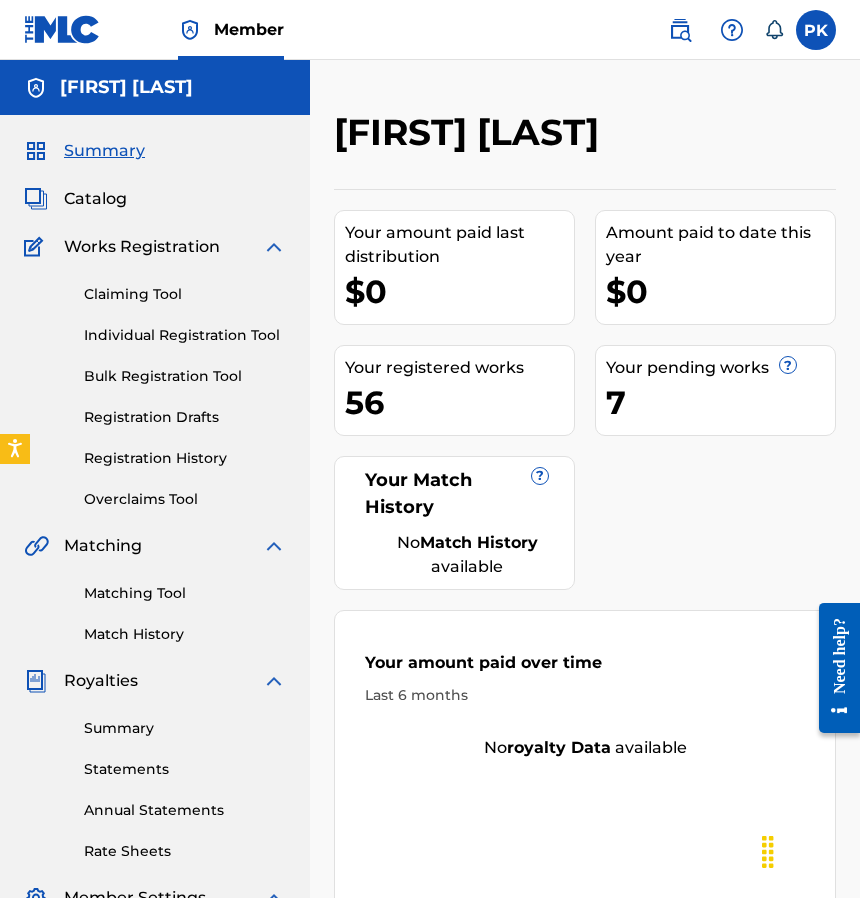 click on "Claiming Tool" at bounding box center [185, 294] 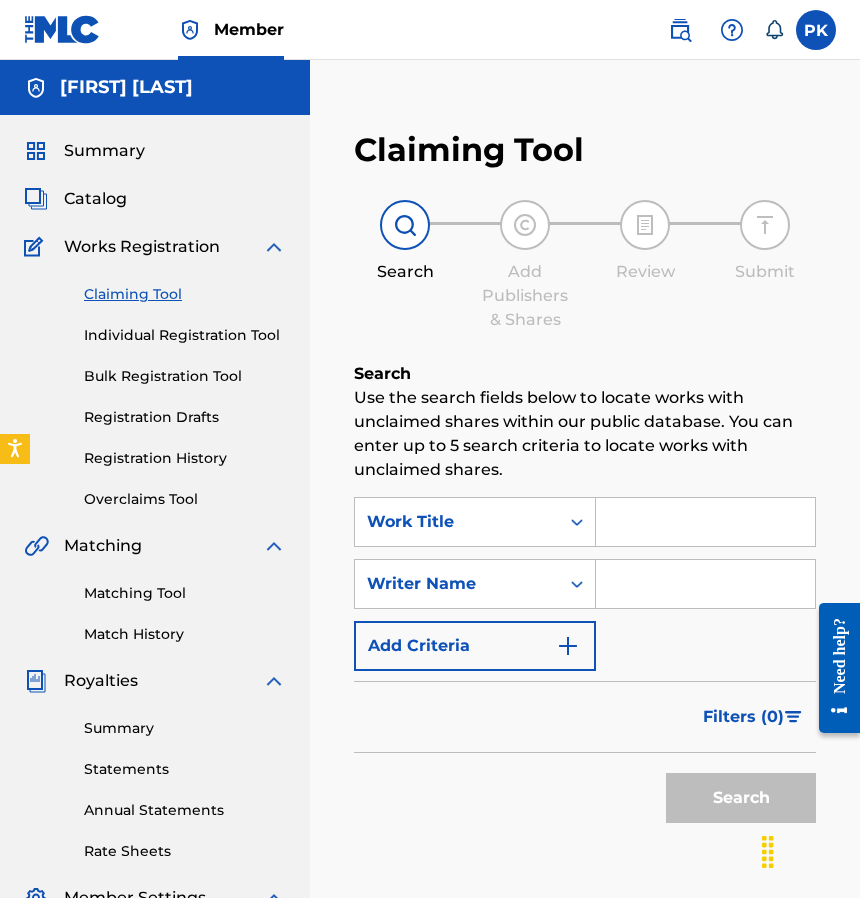 click at bounding box center [705, 522] 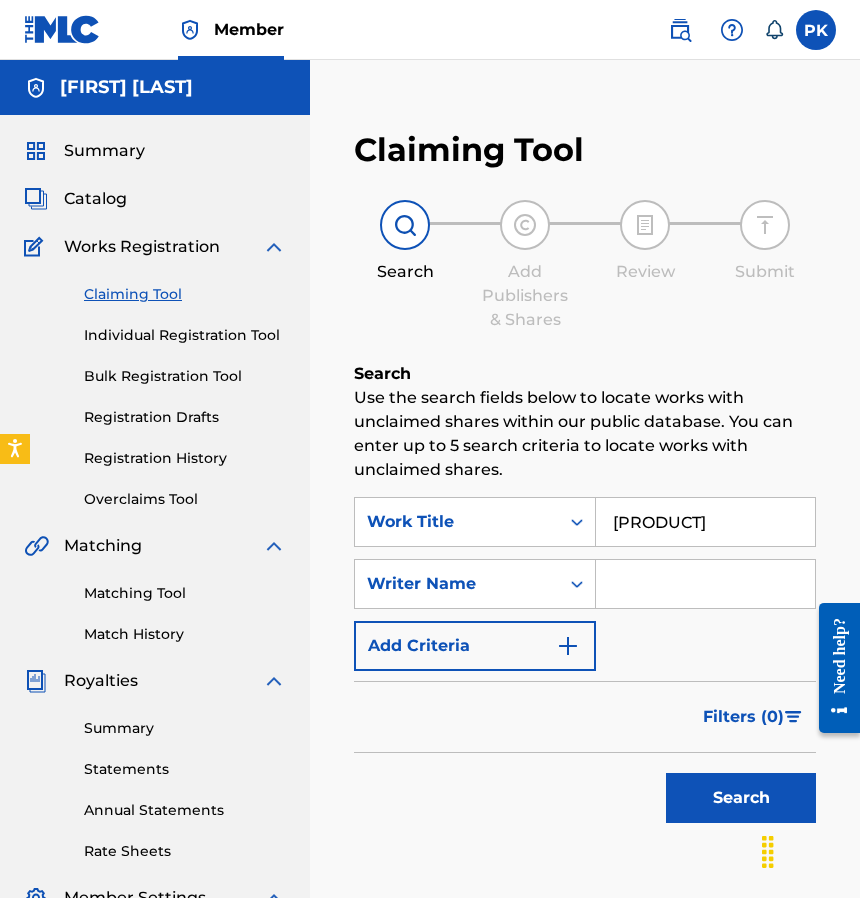 type on "[PRODUCT]" 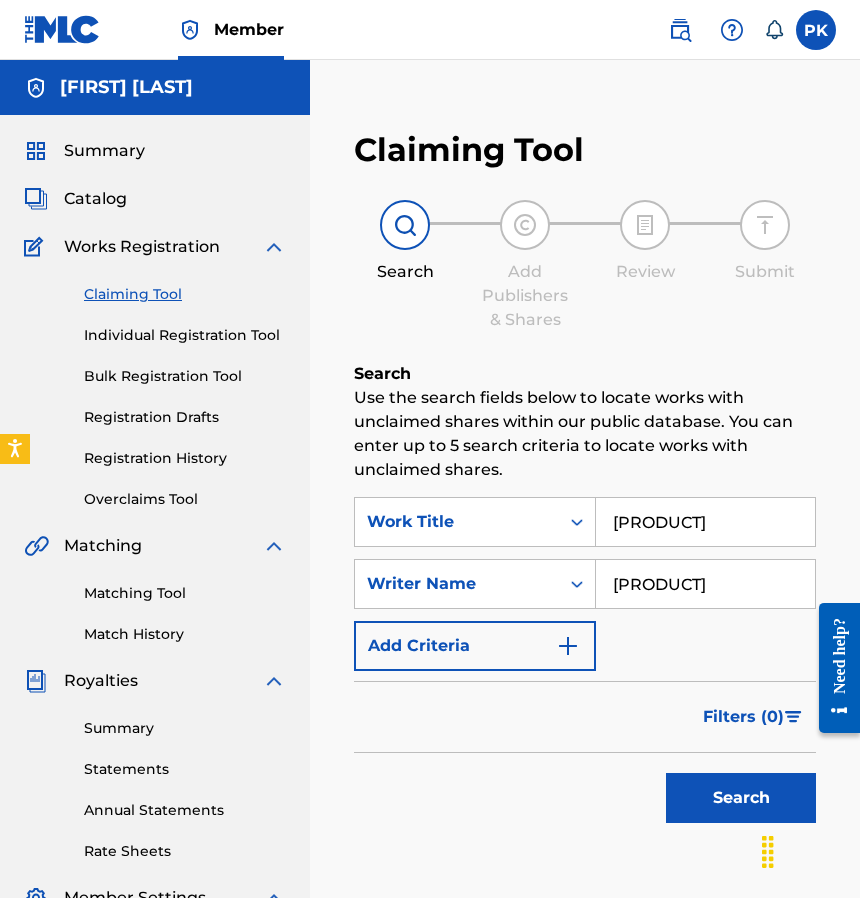 type on "[PRODUCT]" 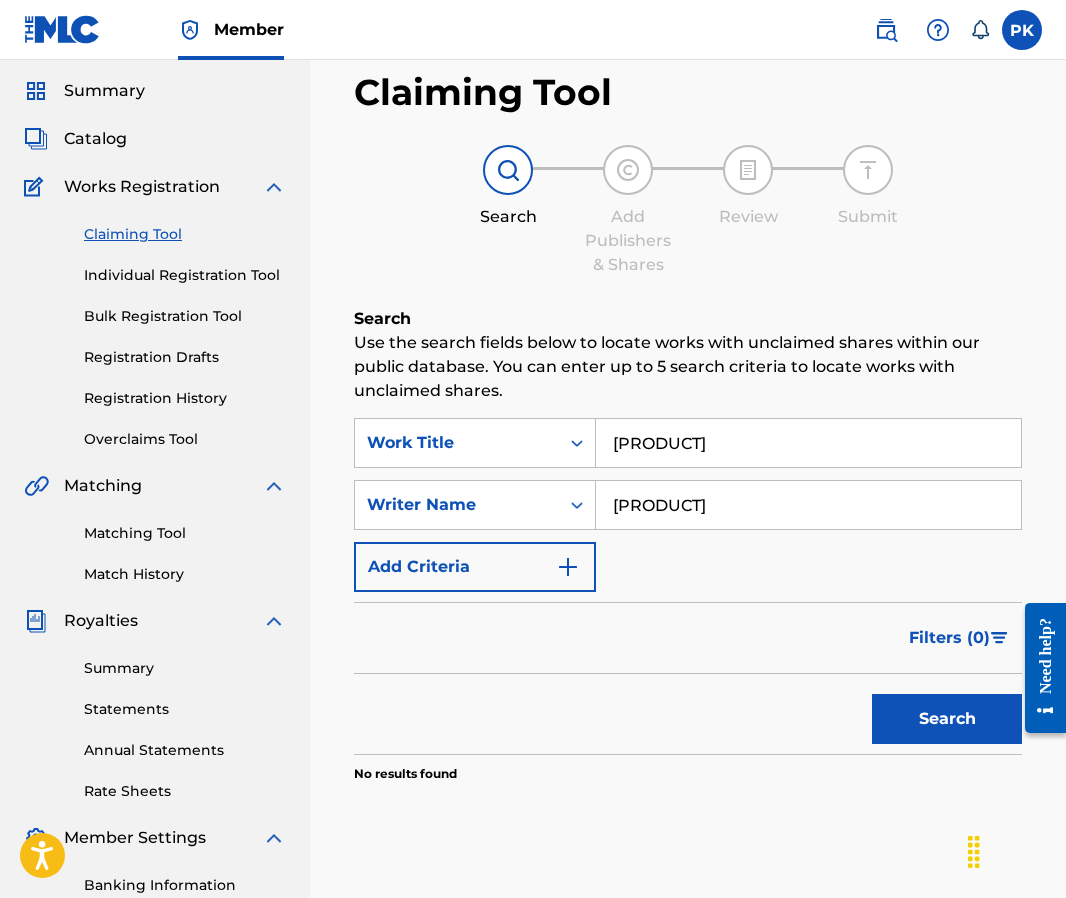 scroll, scrollTop: 60, scrollLeft: 0, axis: vertical 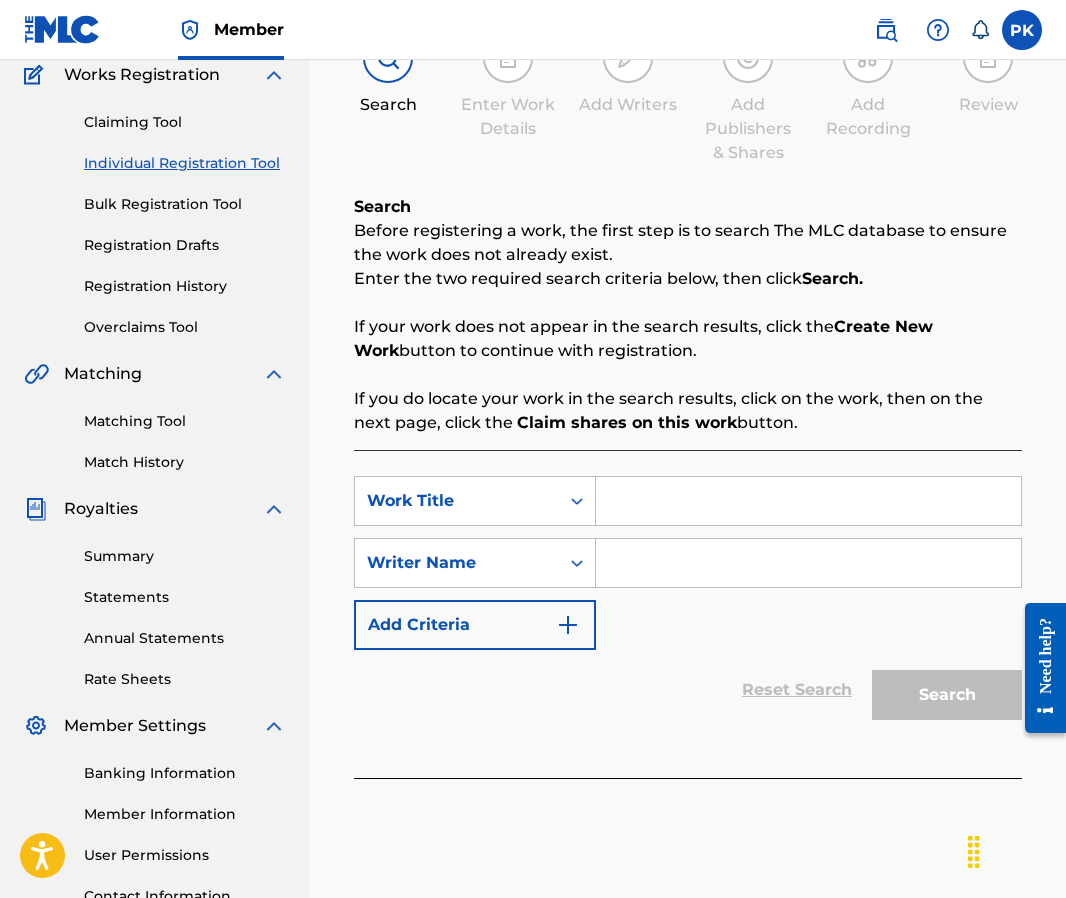 click at bounding box center (808, 501) 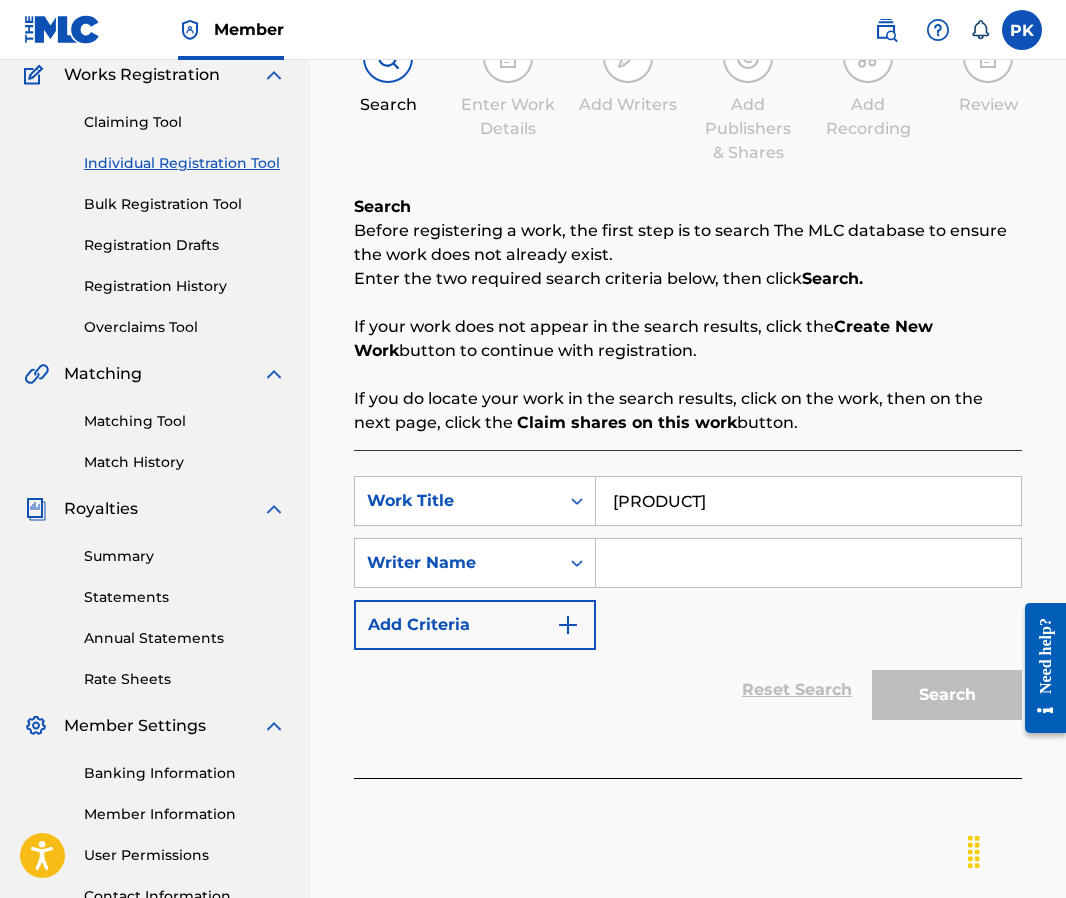 type on "[PRODUCT]" 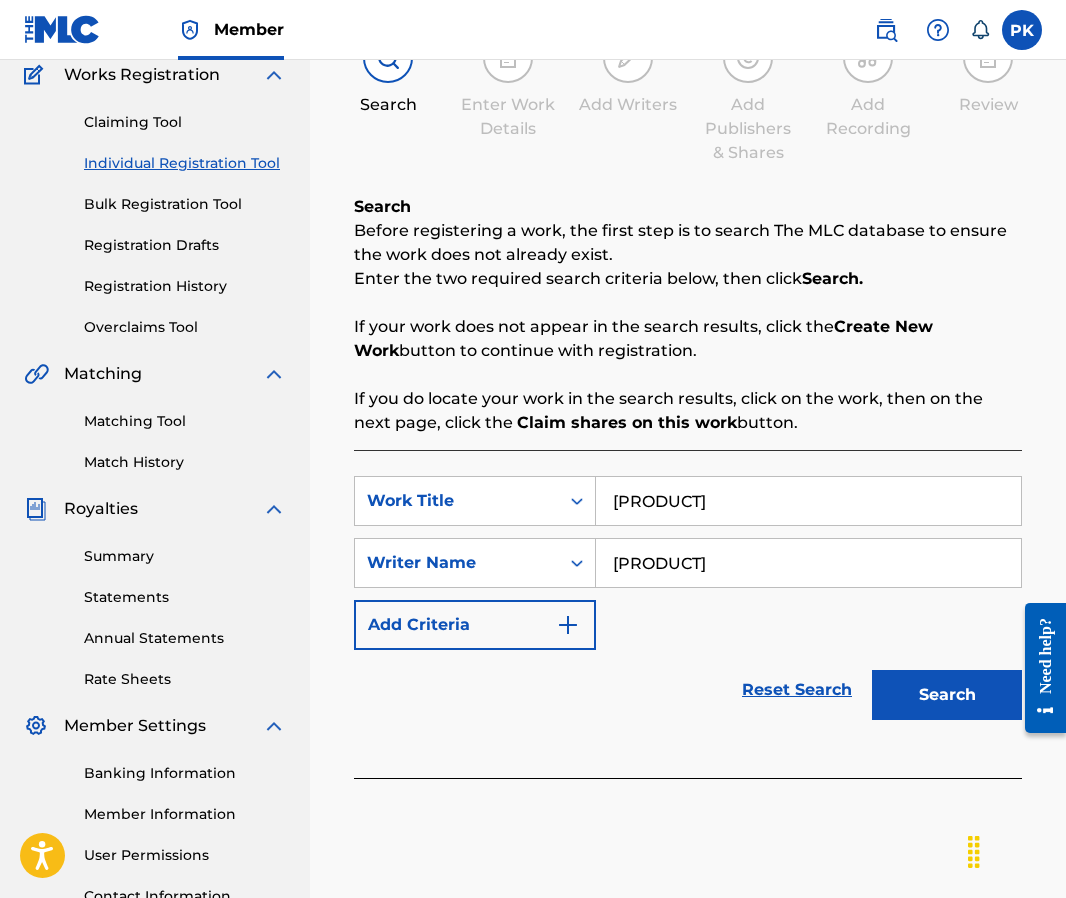 type on "[PRODUCT]" 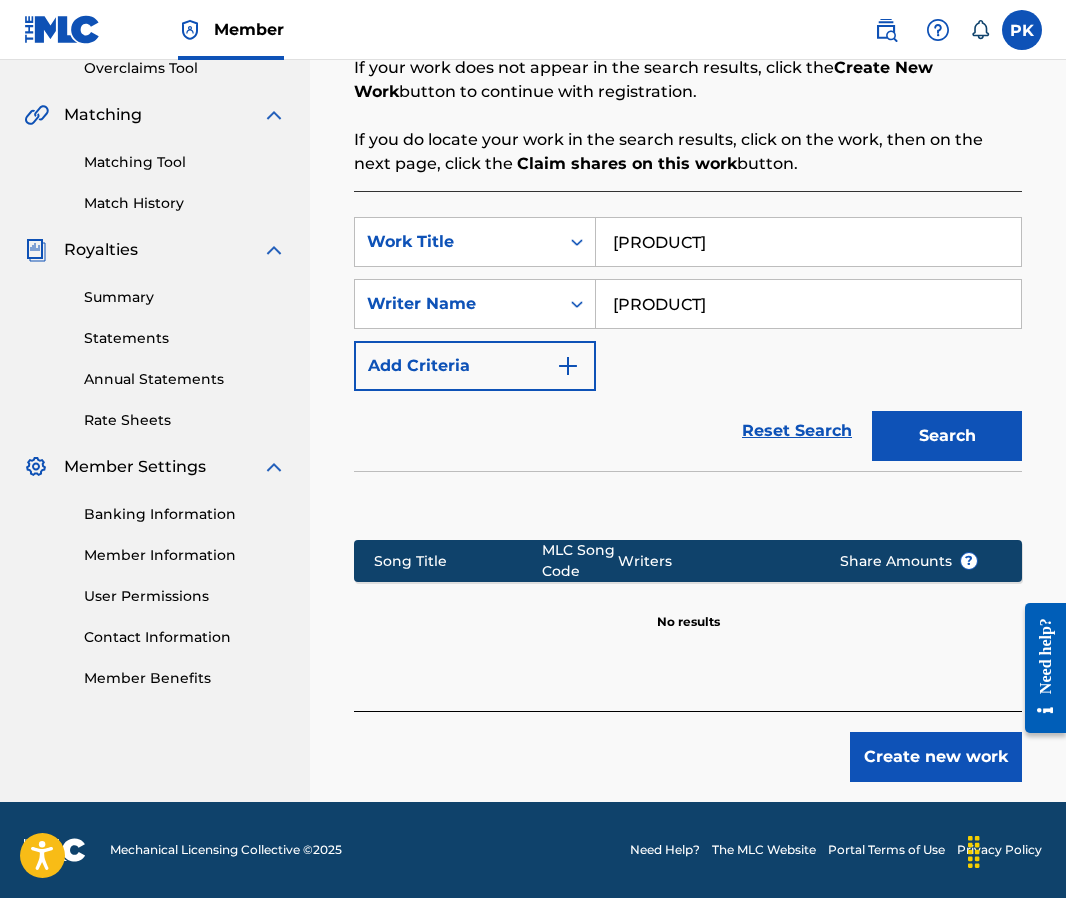 click on "Register Work Search Enter Work Details Add Writers Add Publishers & Shares Add Recording Review Search Before registering a work, the first step is to search The MLC database to ensure the work does not already exist. Enter the two required search criteria below, then click   Search.  If your work does not appear in the search results, click the  Create New Work   button to continue with registration. If you do locate your work in the search results, click on the work, then on the next page, click the   Claim shares on this work  button. SearchWithCriteria2c2352fd-c160-4ca4-9720-c2c232867806 Work Title [TITLE] SearchWithCriteria150e1fab-bf43-4439-b70d-d9c4b4b7458a Writer Name [TITLE] Add Criteria Reset Search Search Song Title MLC Song Code Writers Share Amounts ? No results Create new work" at bounding box center [688, 240] 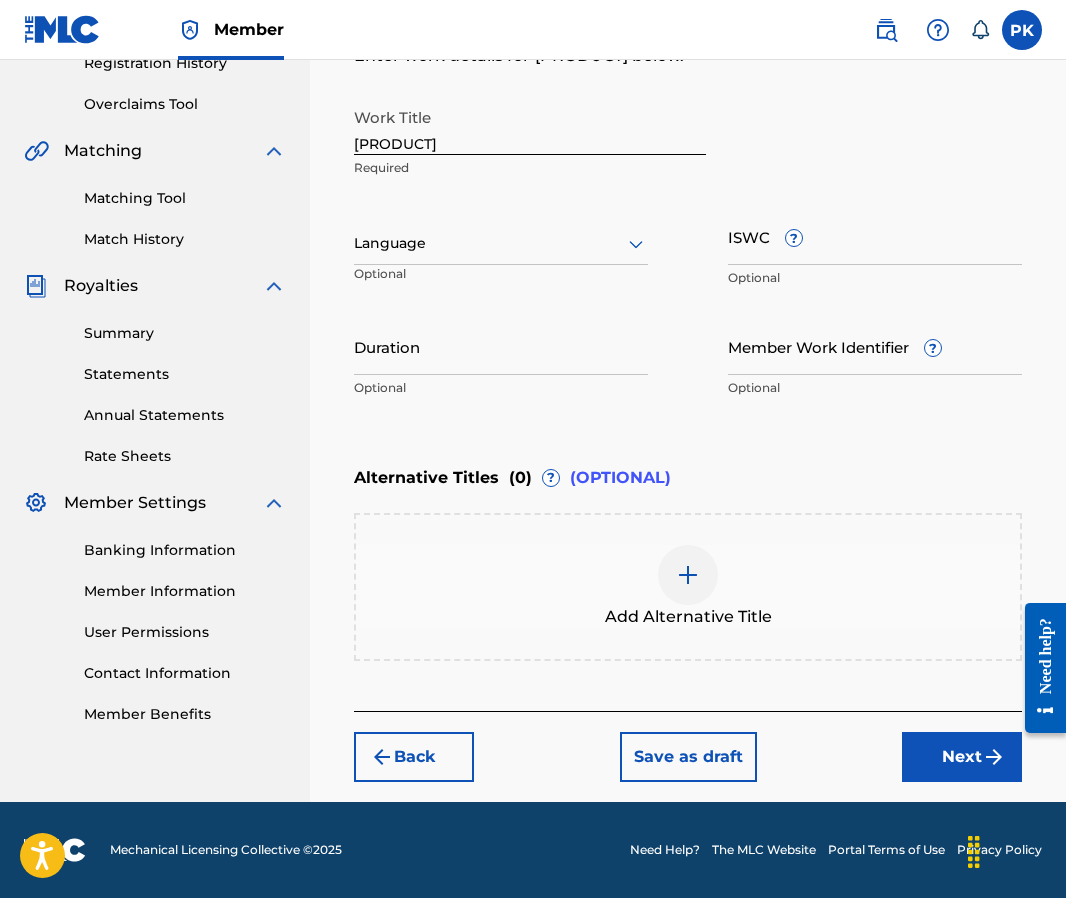 click on "Back" at bounding box center [414, 757] 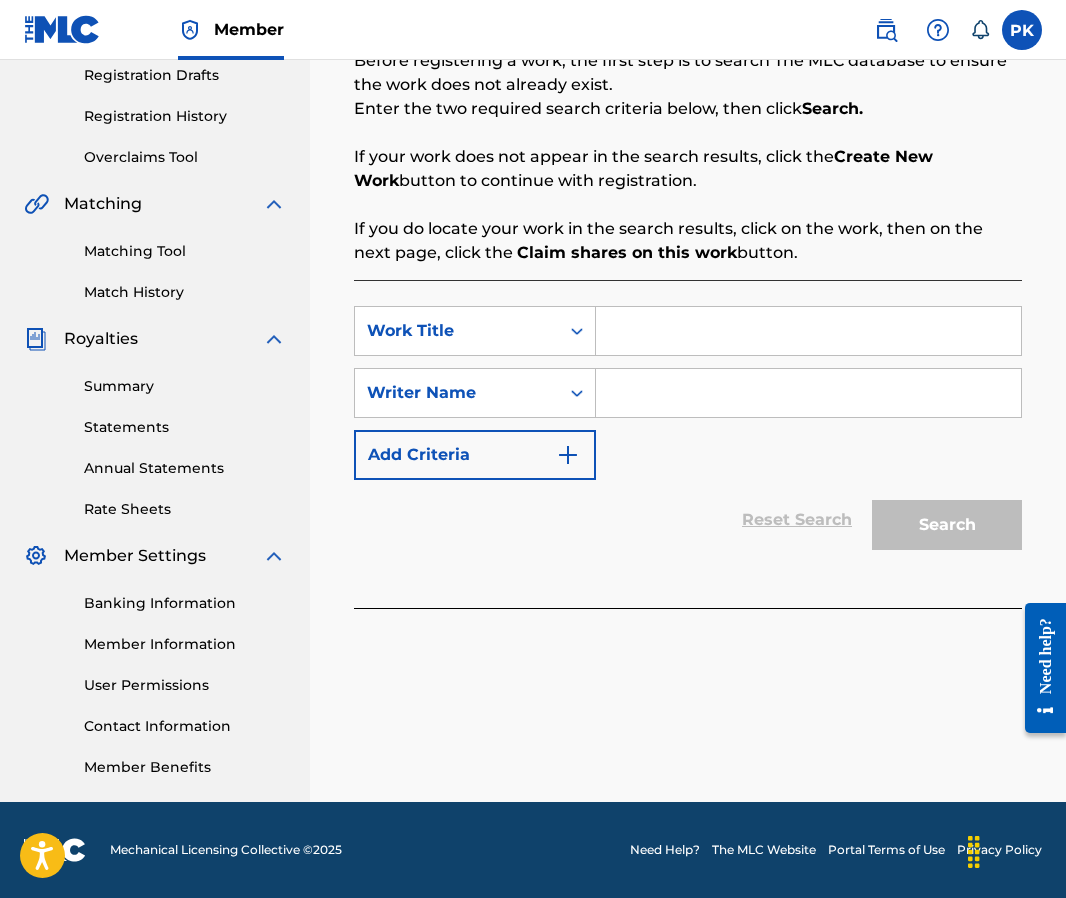 click at bounding box center [808, 393] 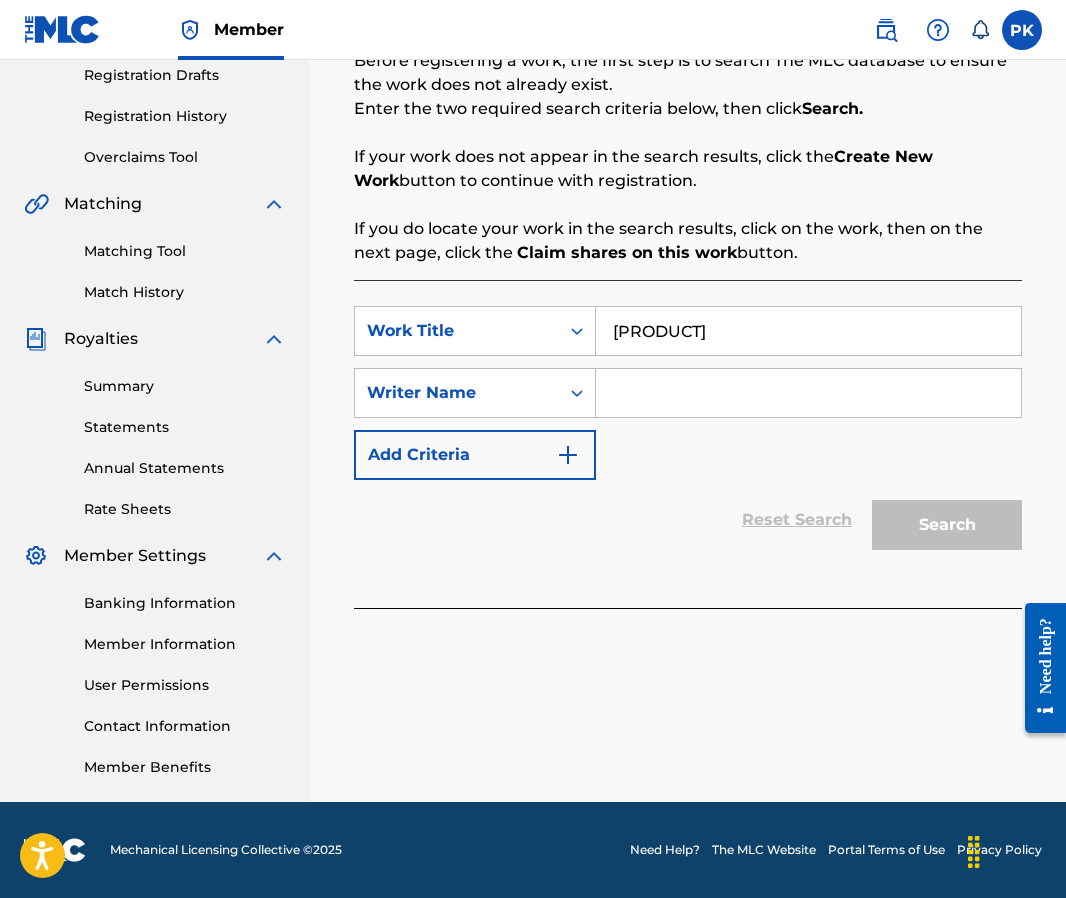 type on "[PHRASE]" 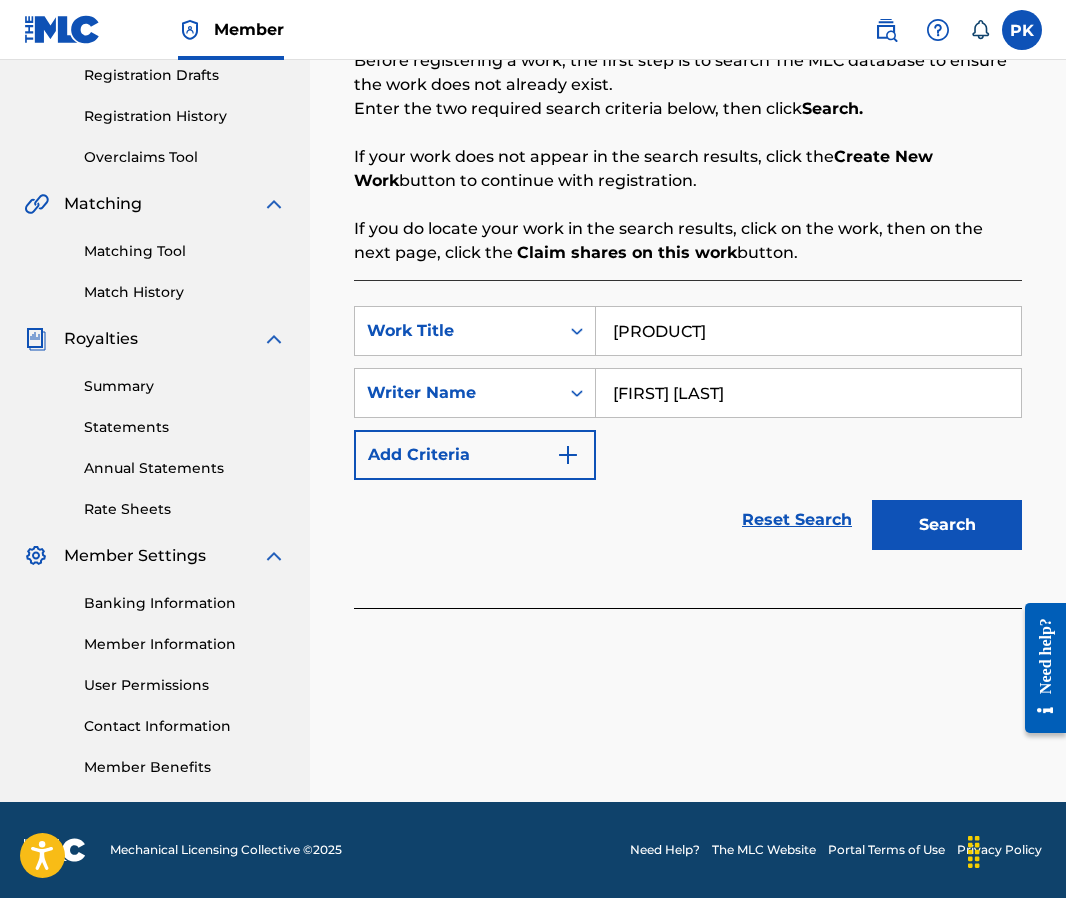 click on "Search" at bounding box center (947, 525) 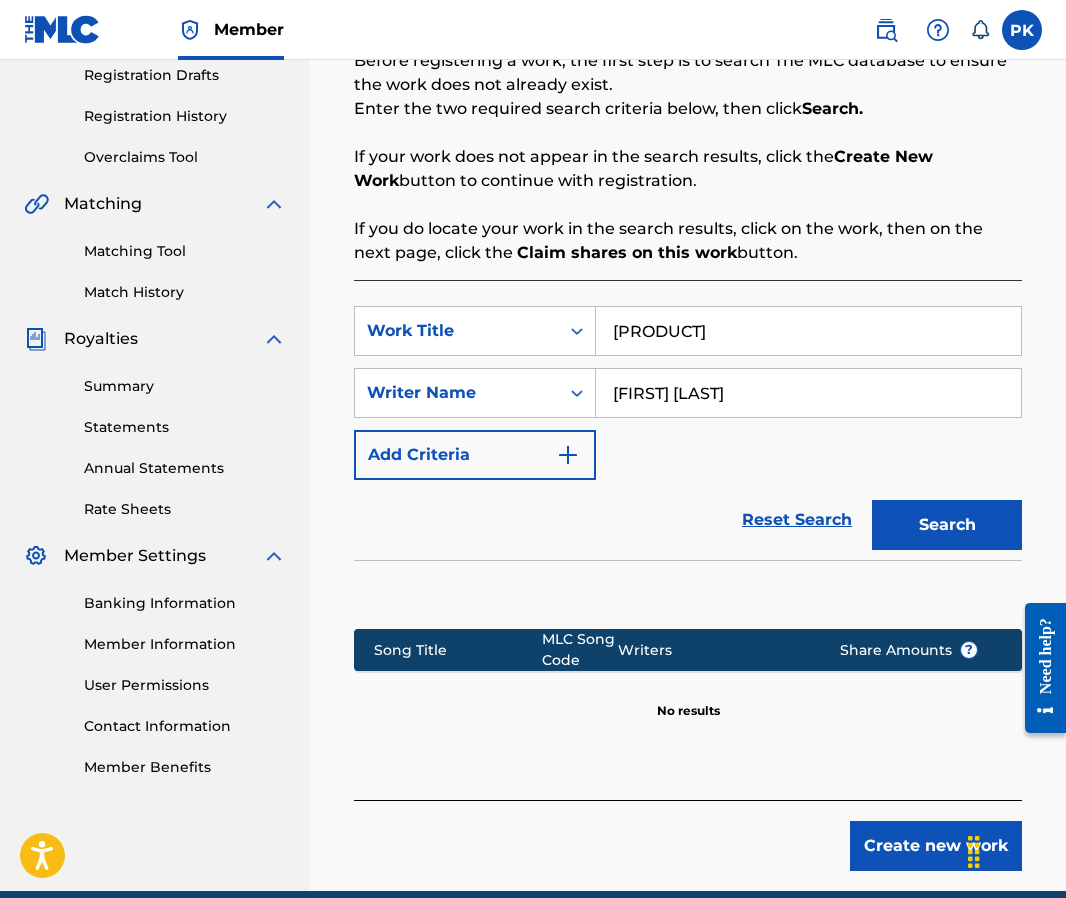 type on "[FIRST] [LAST] [LAST]" 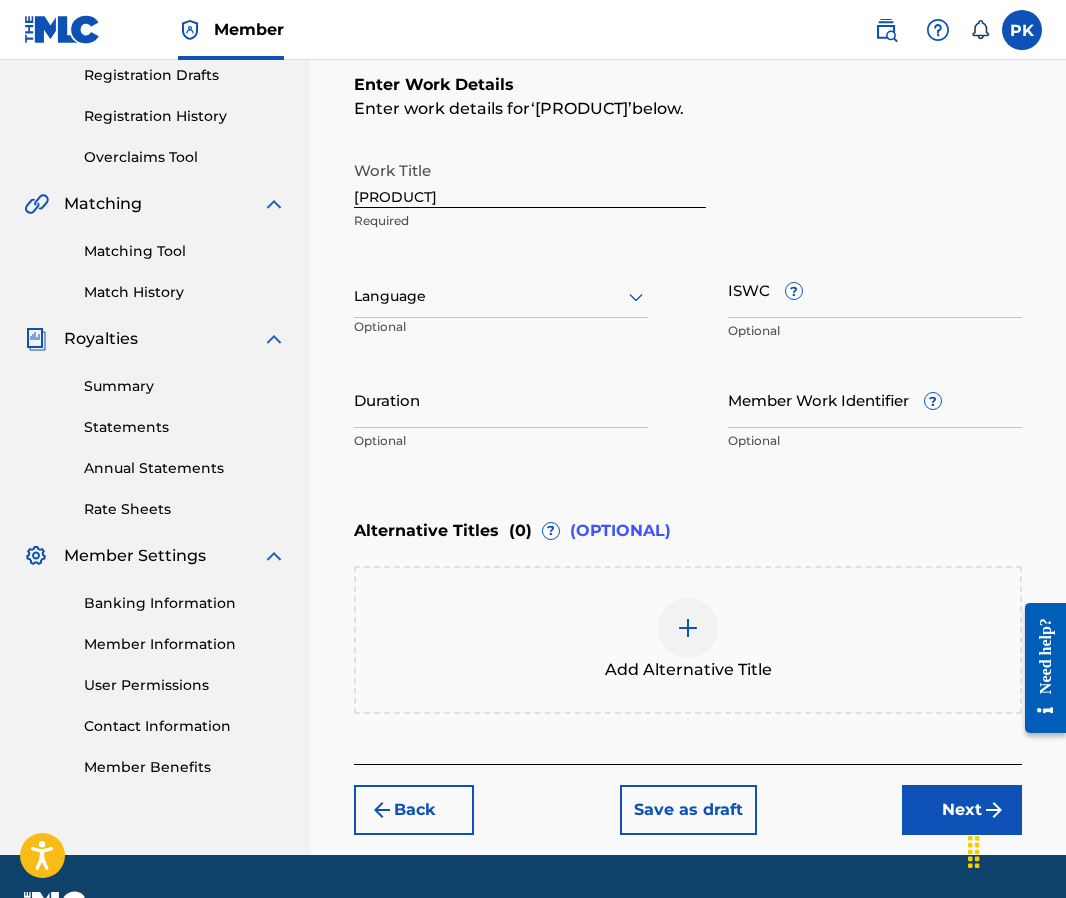 click on "Next" at bounding box center (962, 810) 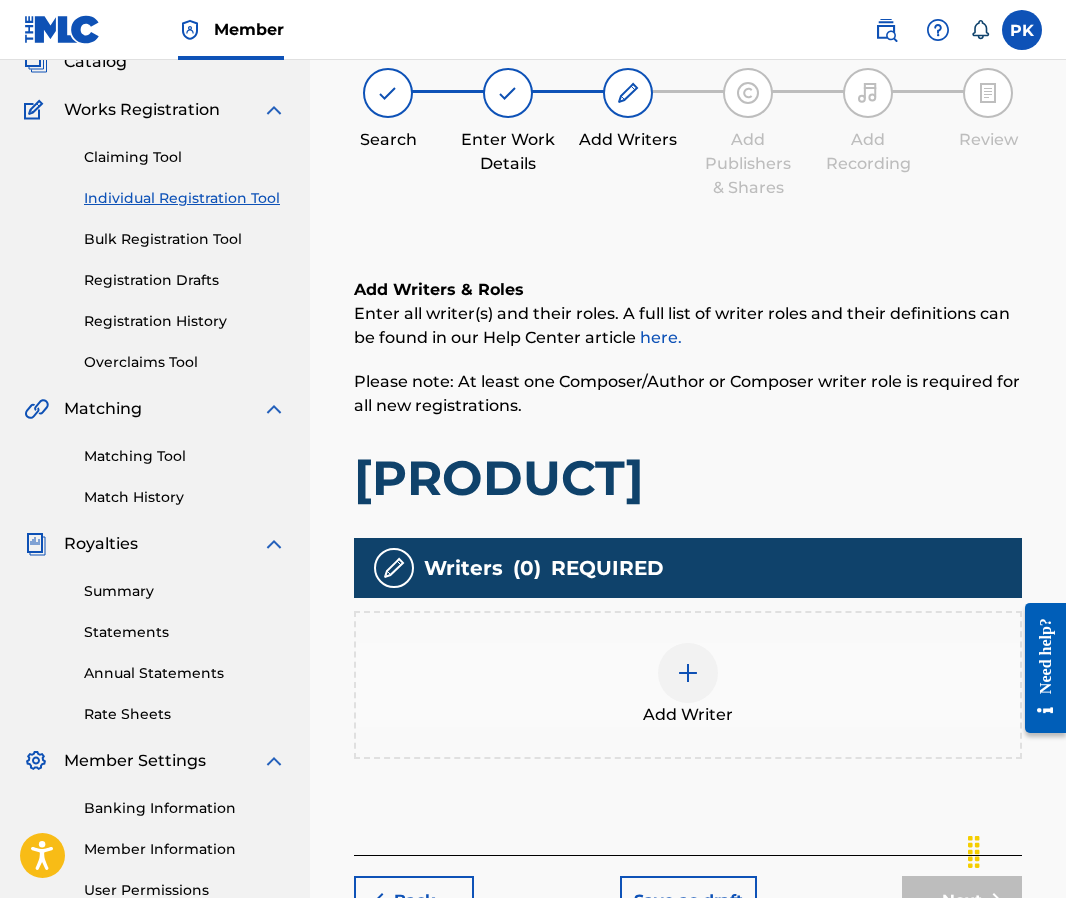 scroll, scrollTop: 90, scrollLeft: 0, axis: vertical 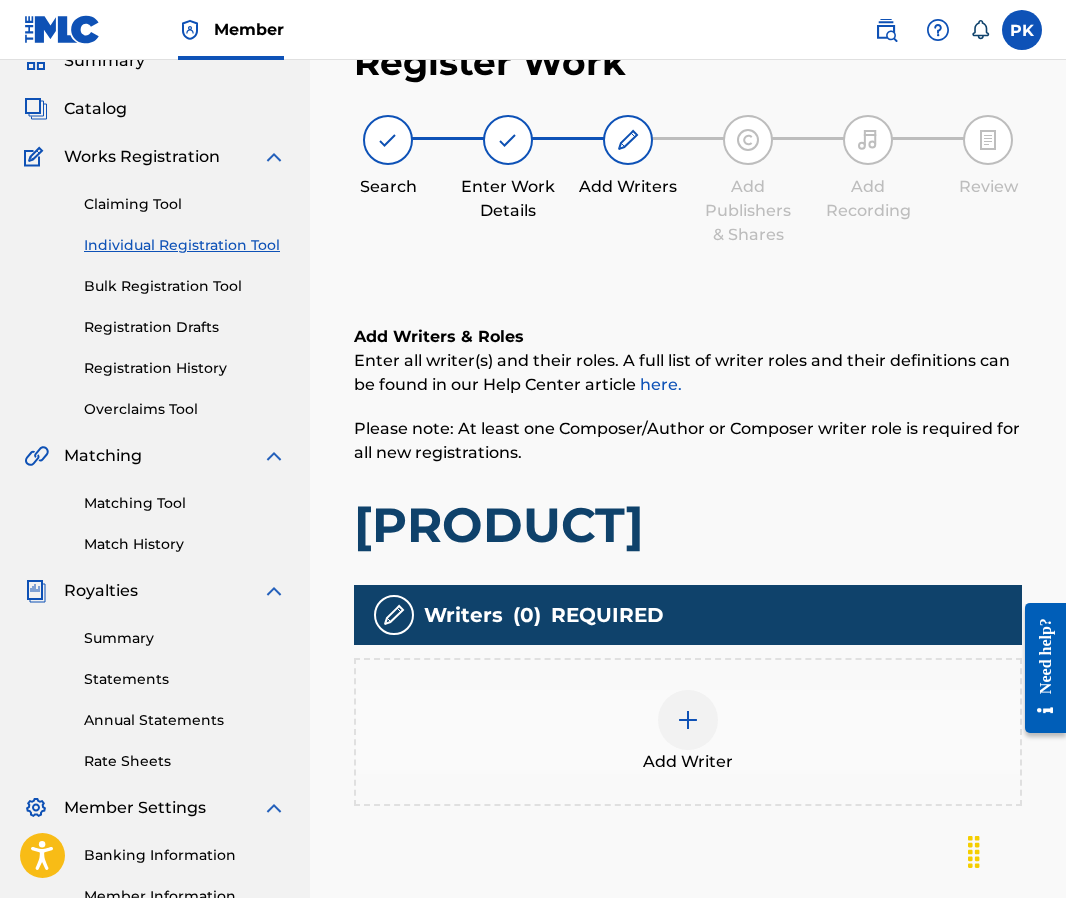 click on "Add Writer" at bounding box center (688, 732) 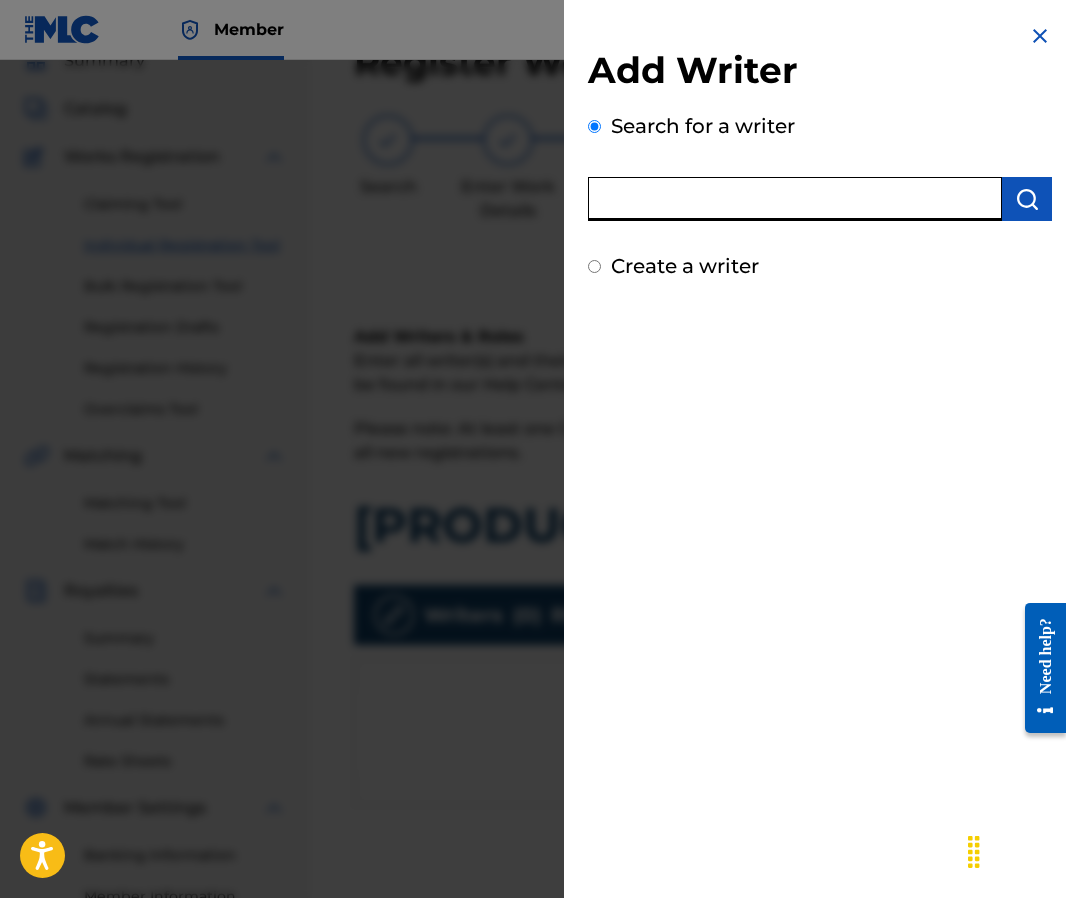 click at bounding box center [795, 199] 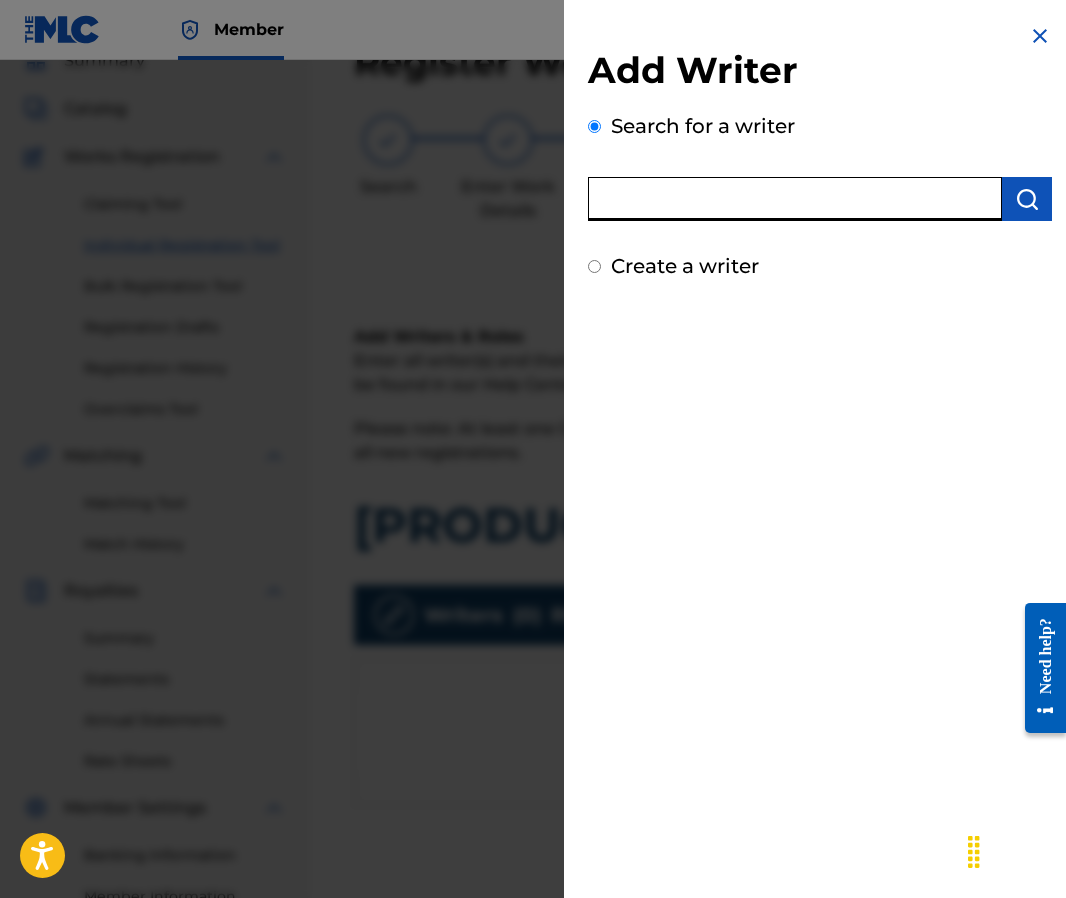 click at bounding box center (795, 199) 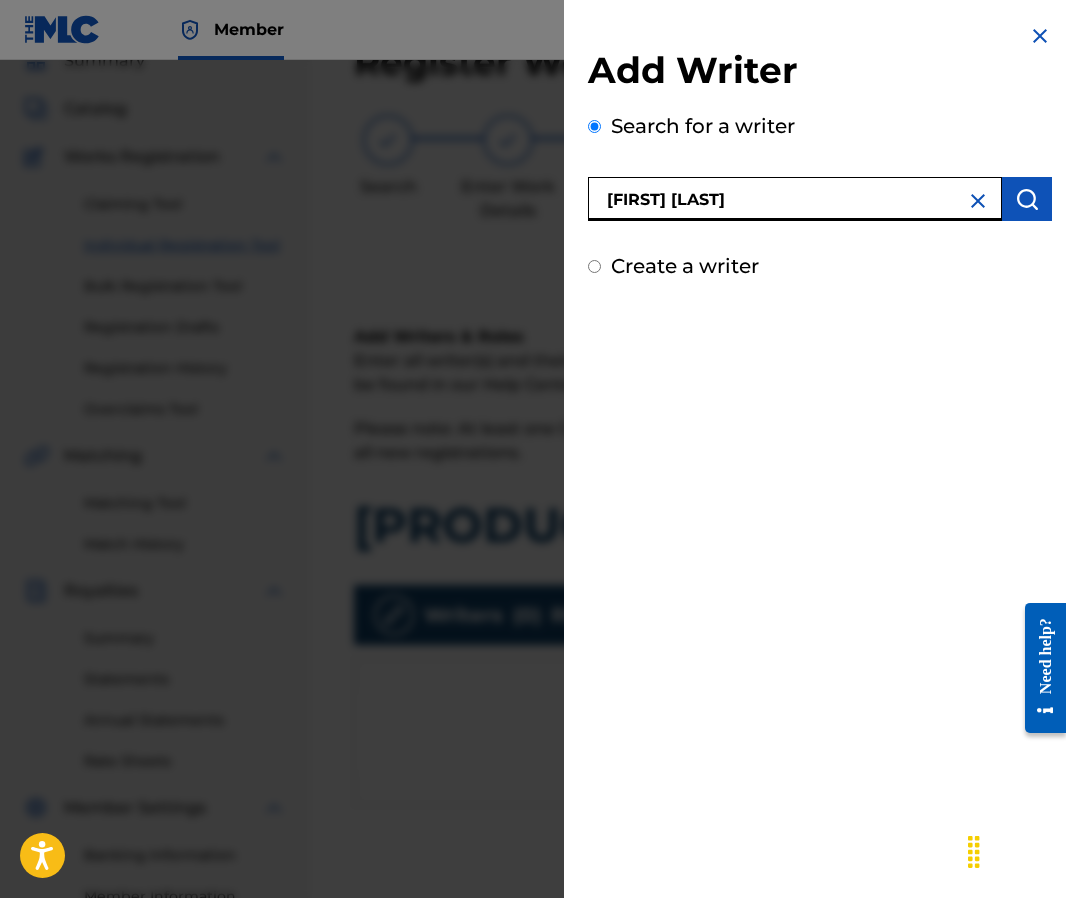 type on "[FIRST] [LAST] [LAST]" 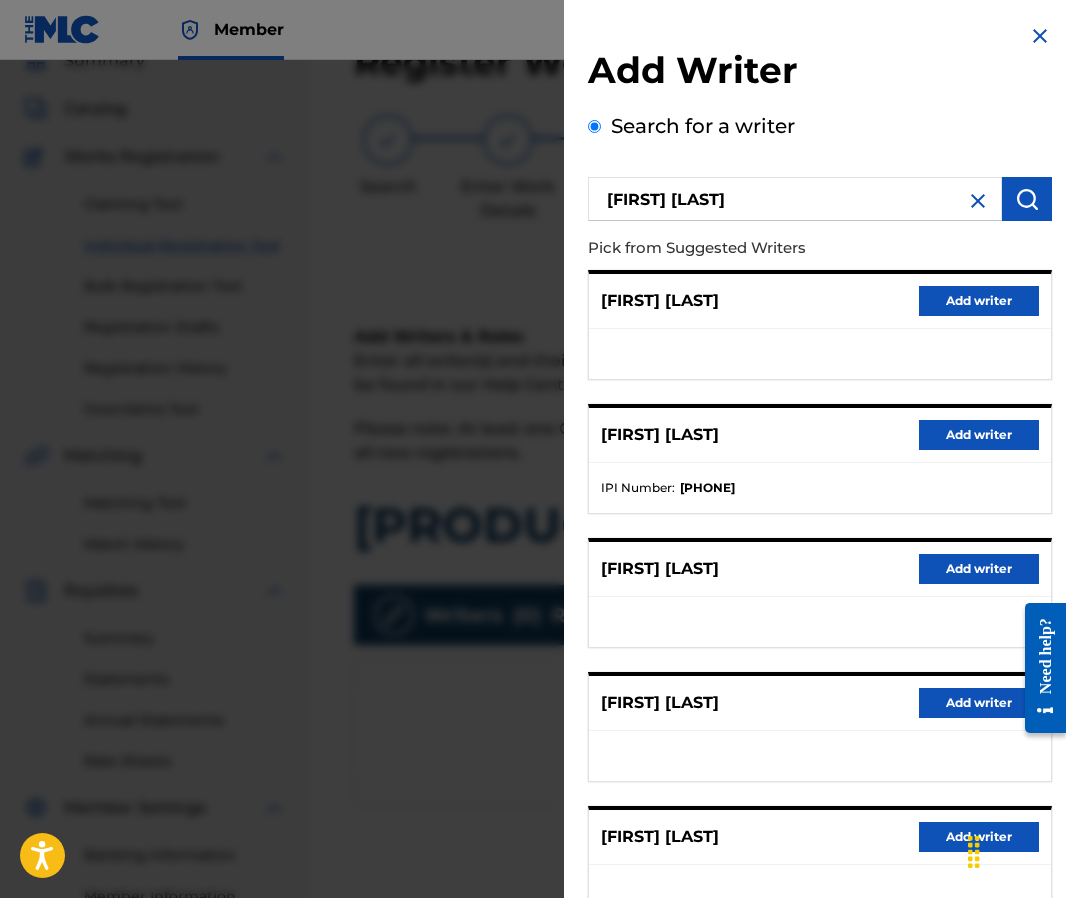 click on "Add writer" at bounding box center [979, 435] 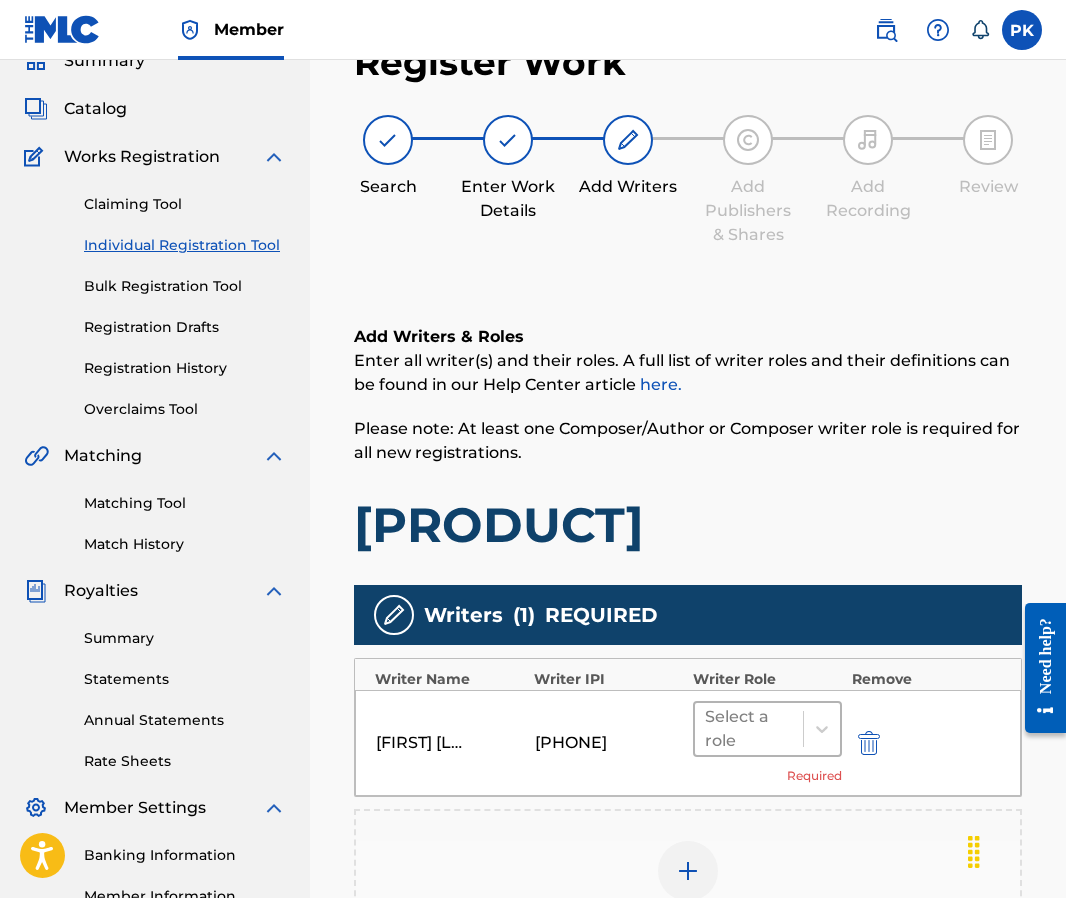 click at bounding box center (749, 729) 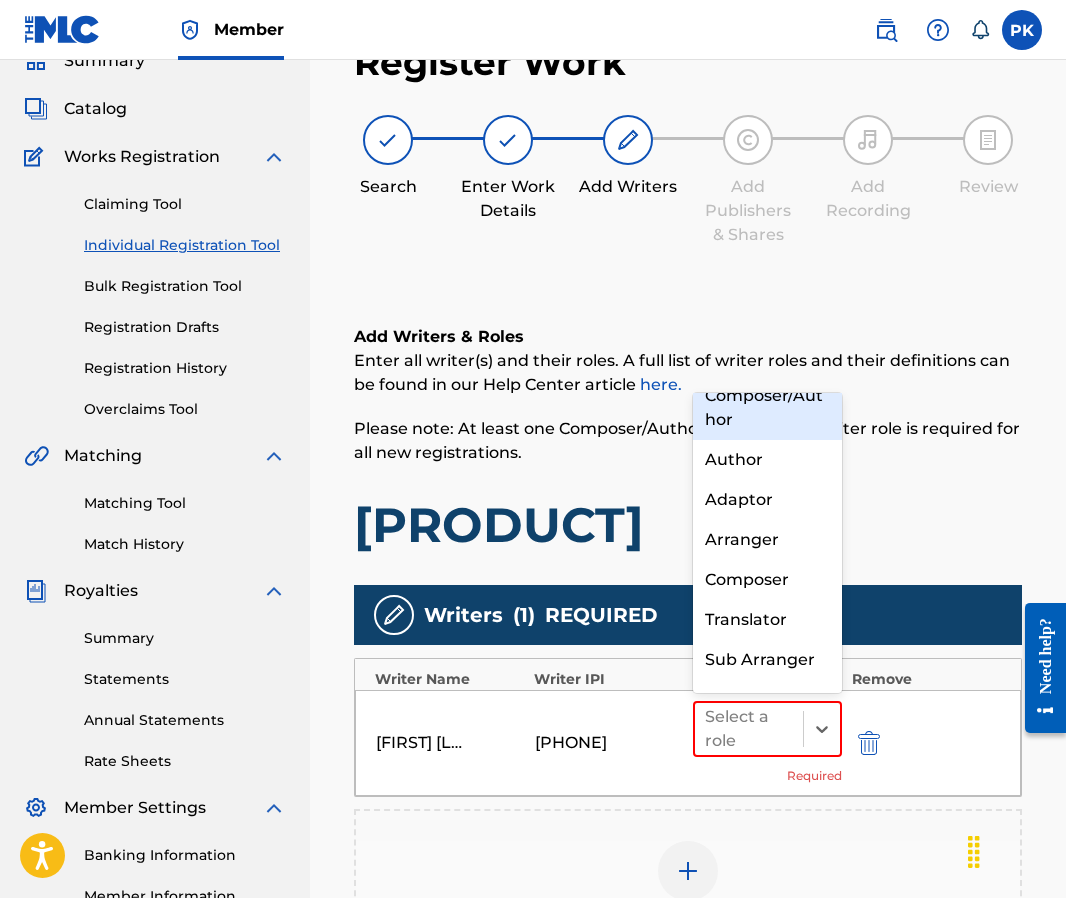 scroll, scrollTop: 0, scrollLeft: 0, axis: both 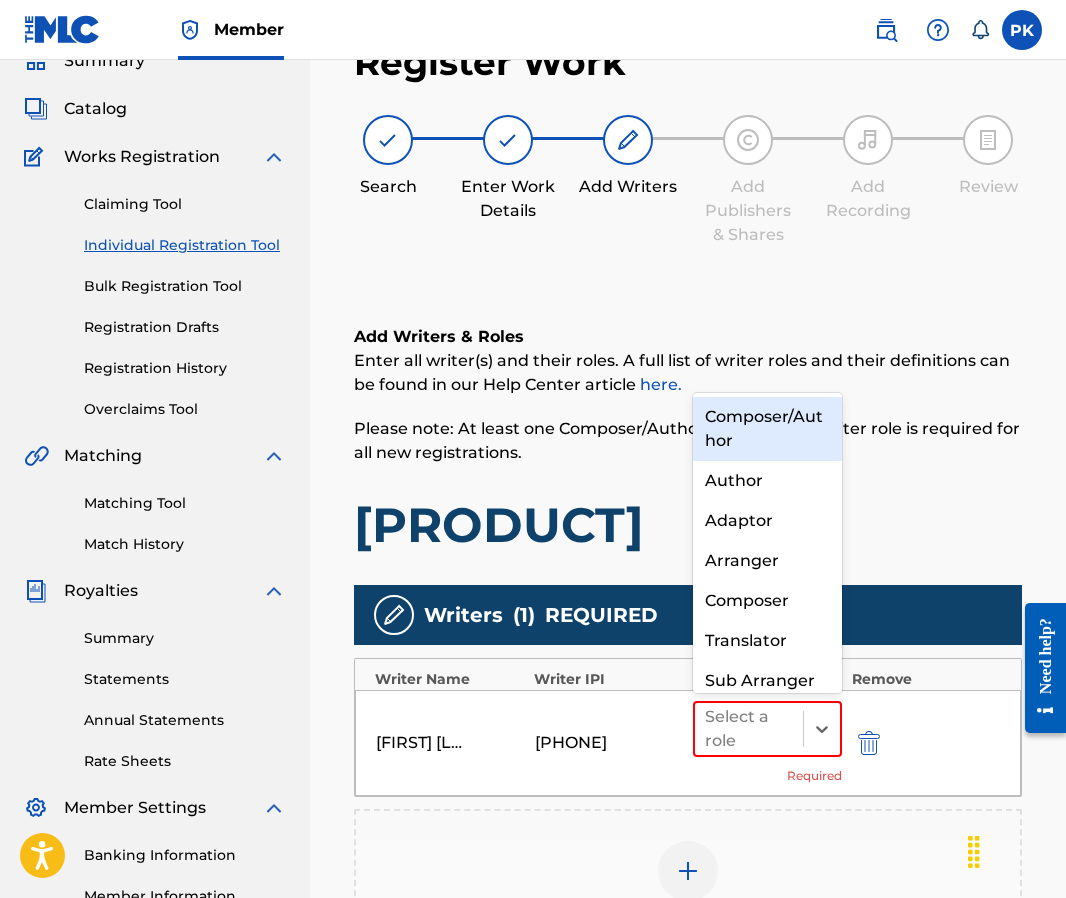 click on "Composer/Author" at bounding box center [767, 429] 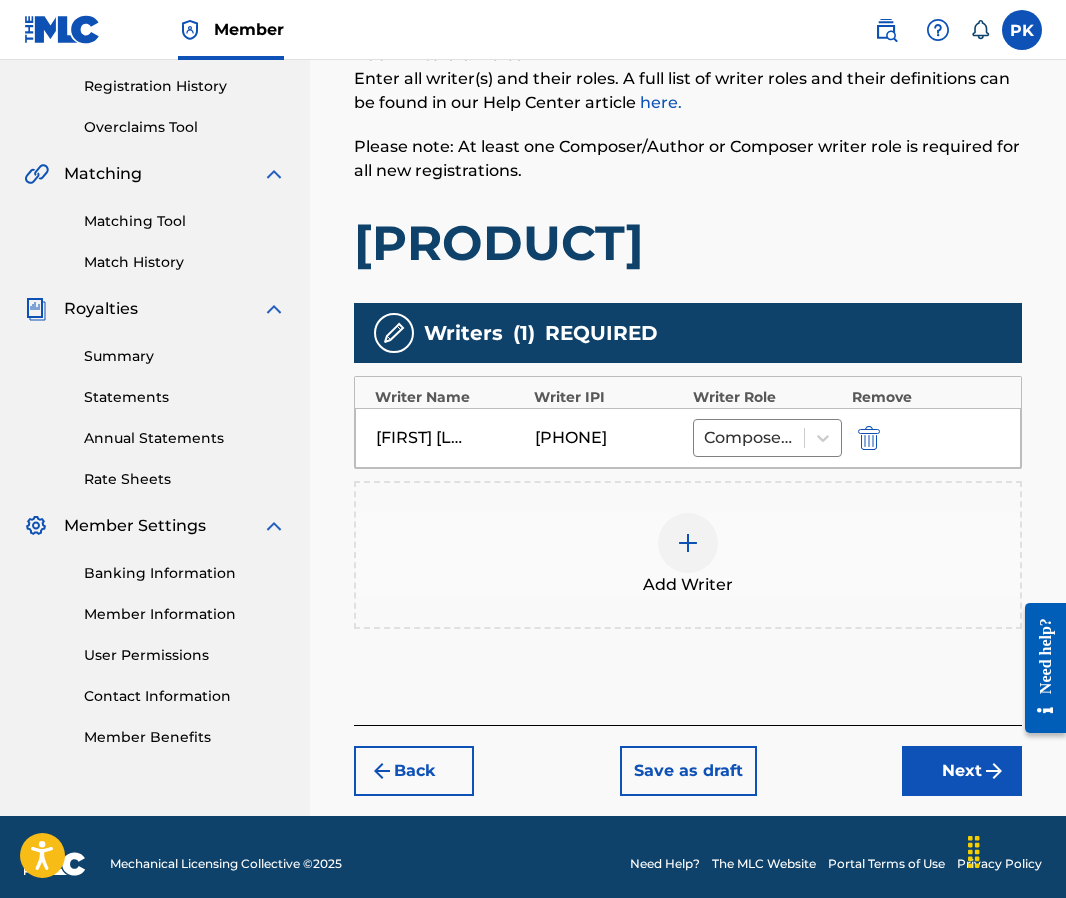 click on "Next" at bounding box center (962, 771) 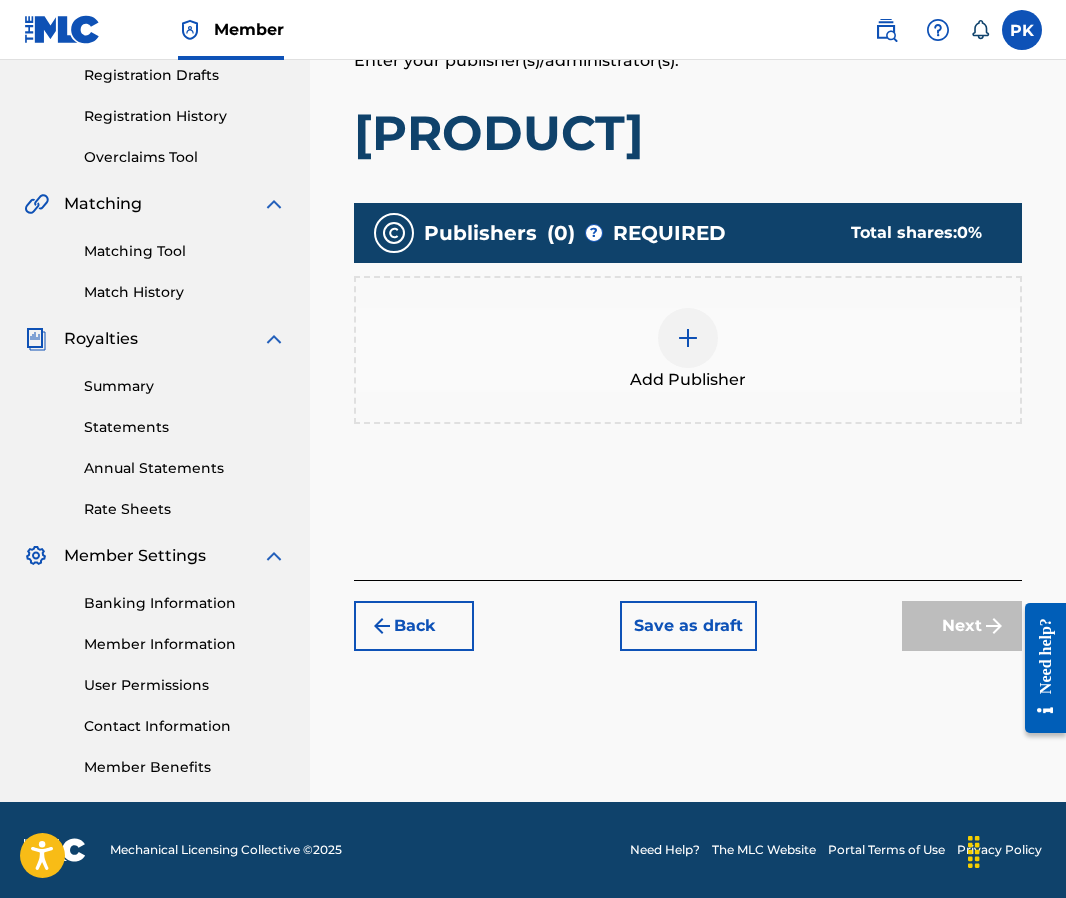 scroll, scrollTop: 342, scrollLeft: 0, axis: vertical 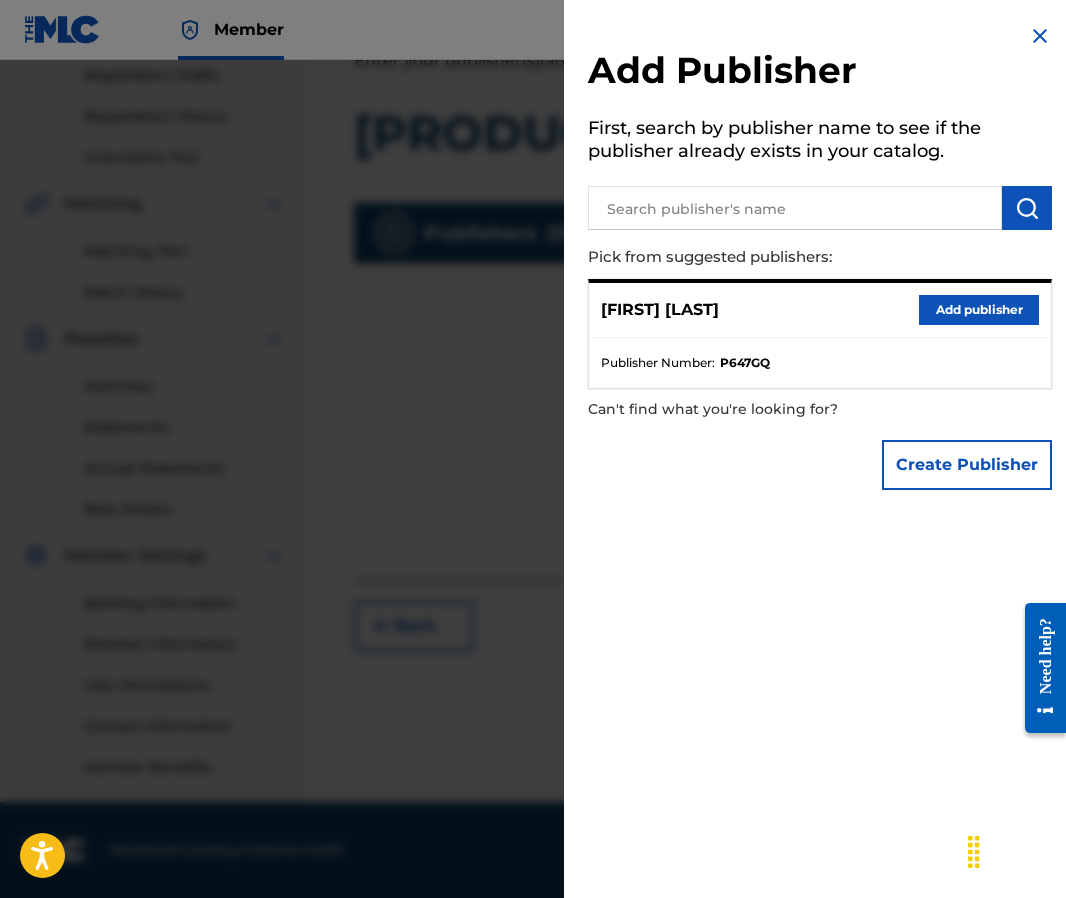 click on "Paul Hervé Konaté Add publisher" at bounding box center [820, 310] 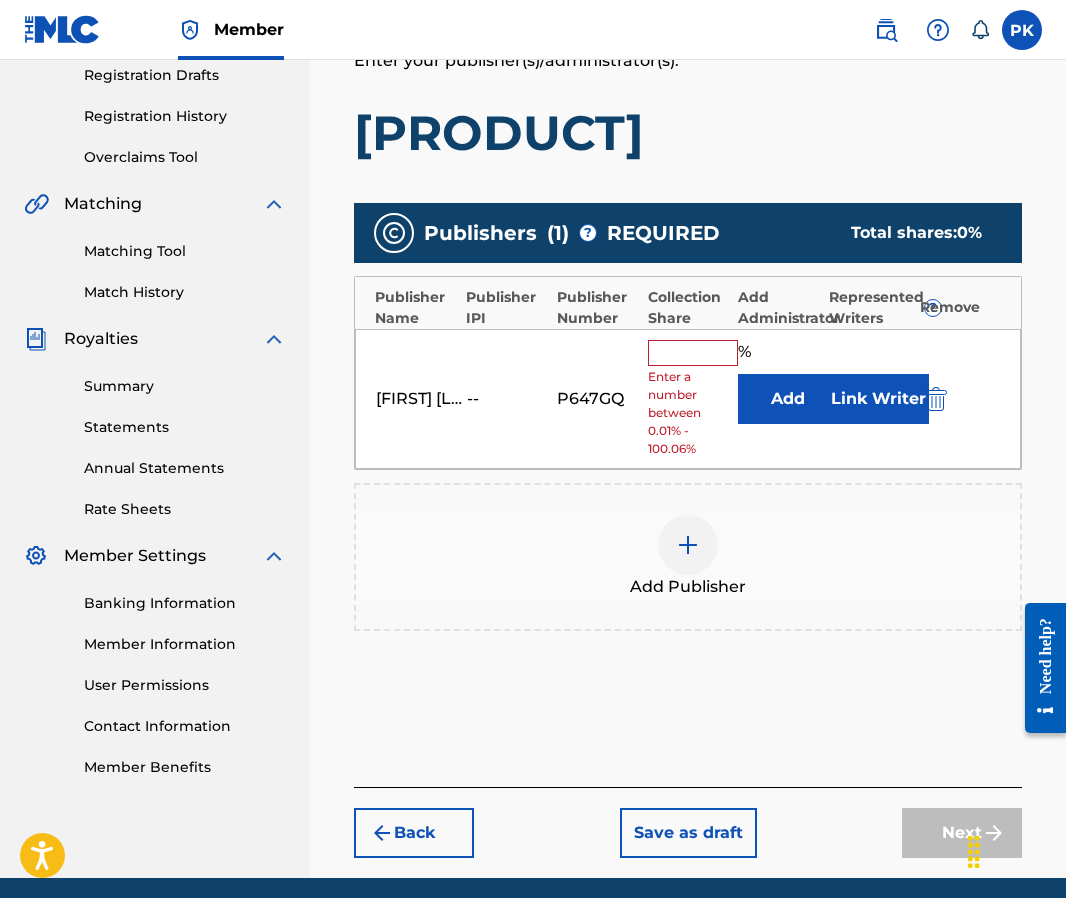 click at bounding box center [693, 353] 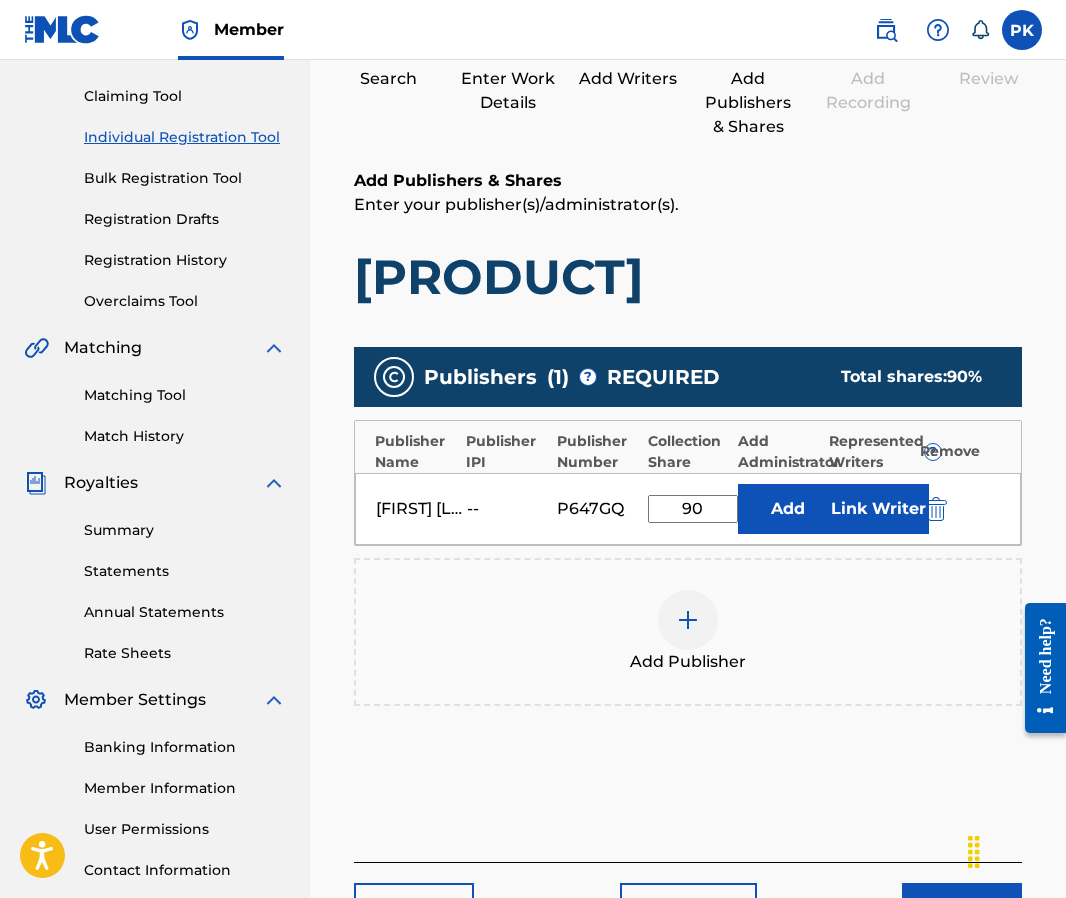 scroll, scrollTop: 178, scrollLeft: 0, axis: vertical 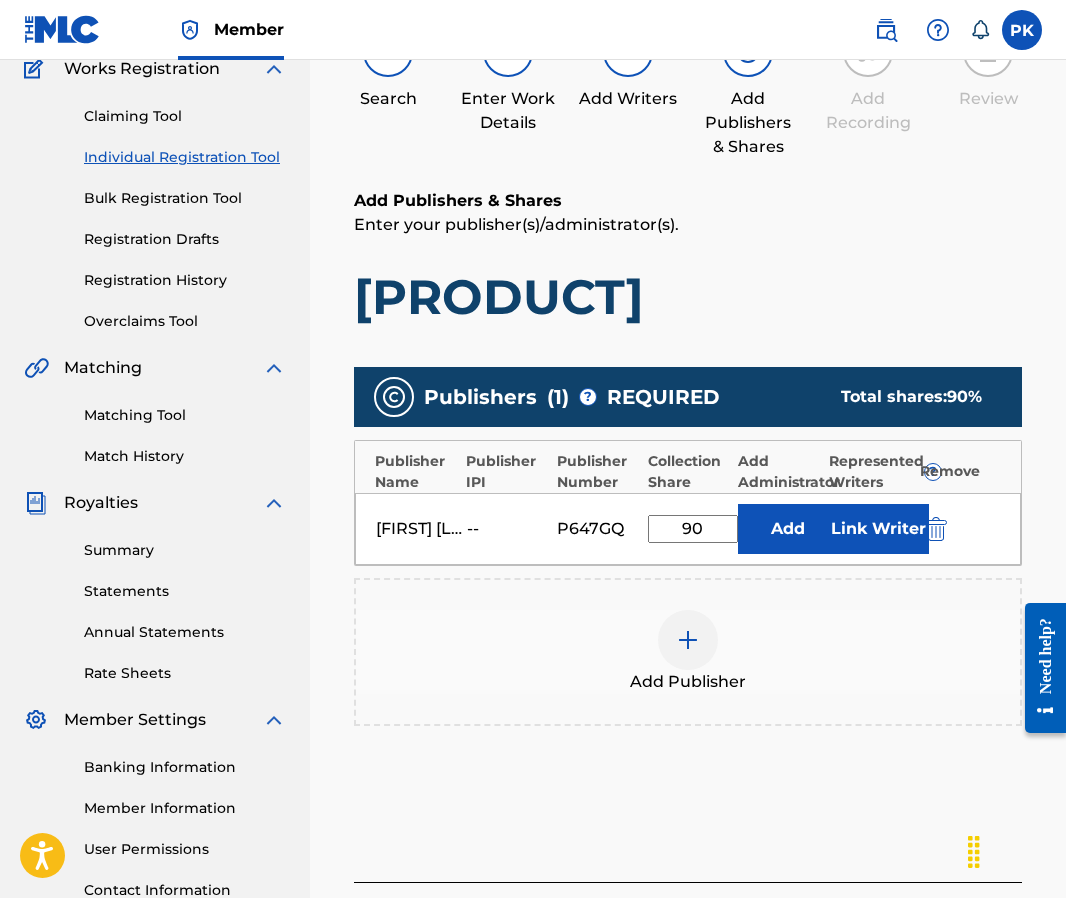 click on "90" at bounding box center (693, 529) 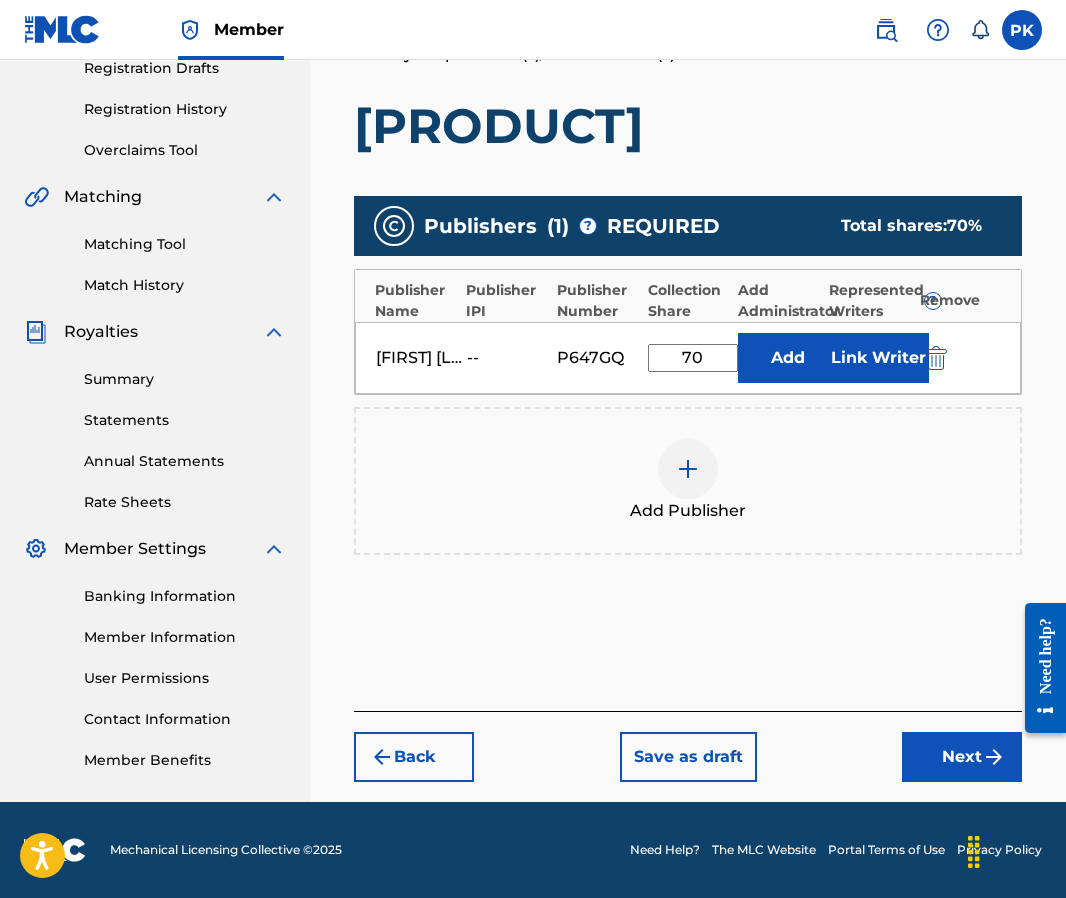 type on "70" 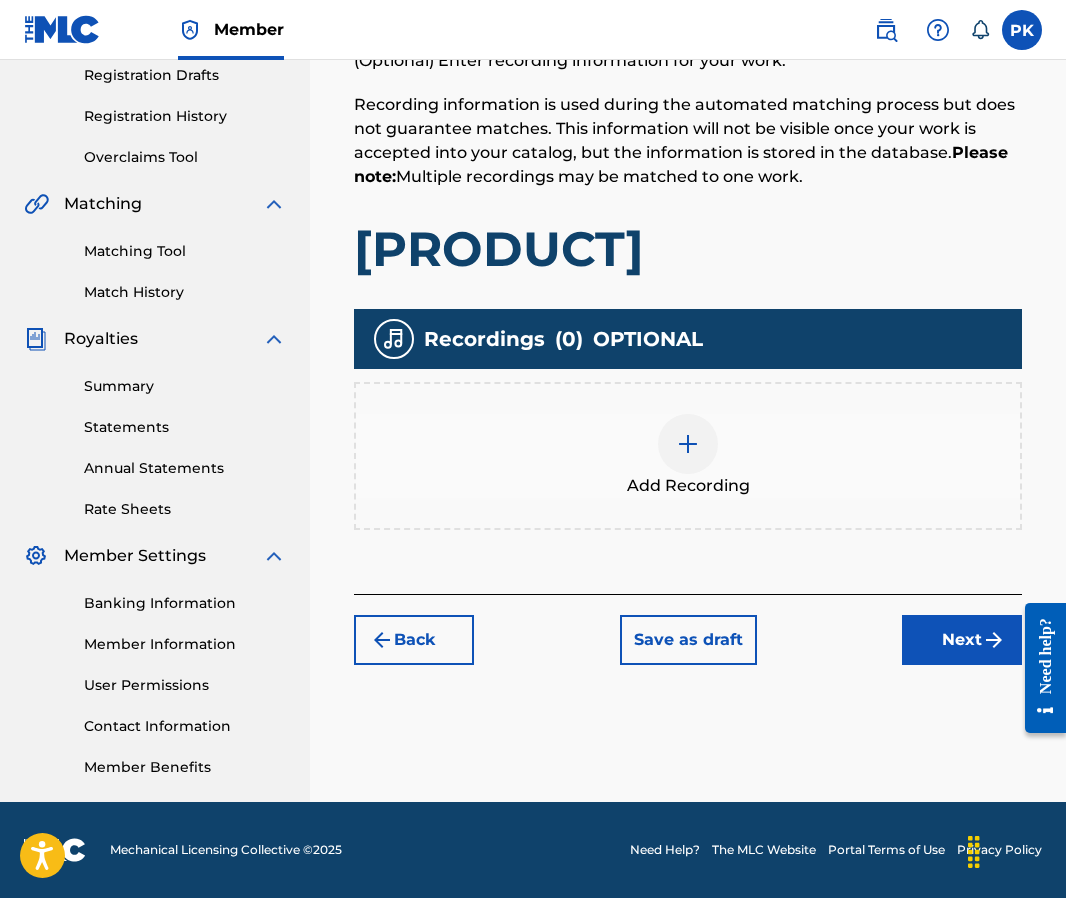 scroll, scrollTop: 342, scrollLeft: 0, axis: vertical 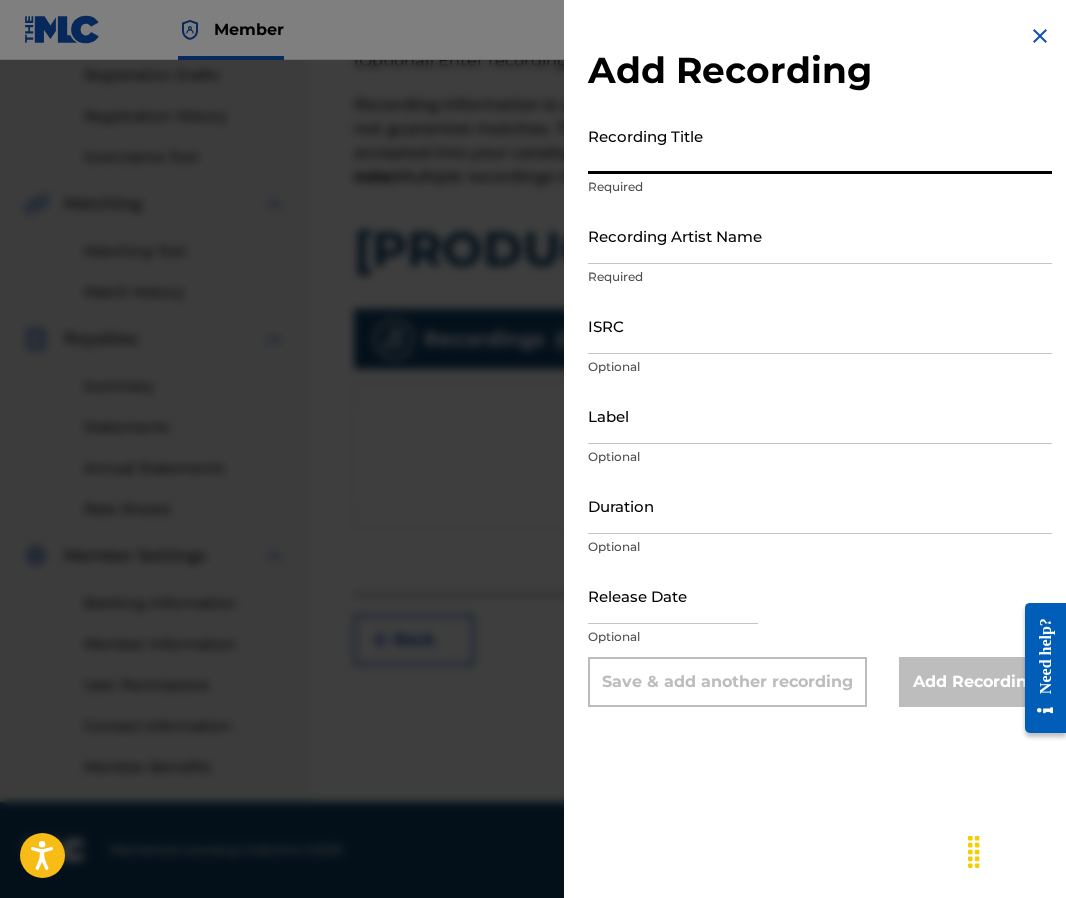 click on "Recording Title" at bounding box center [820, 145] 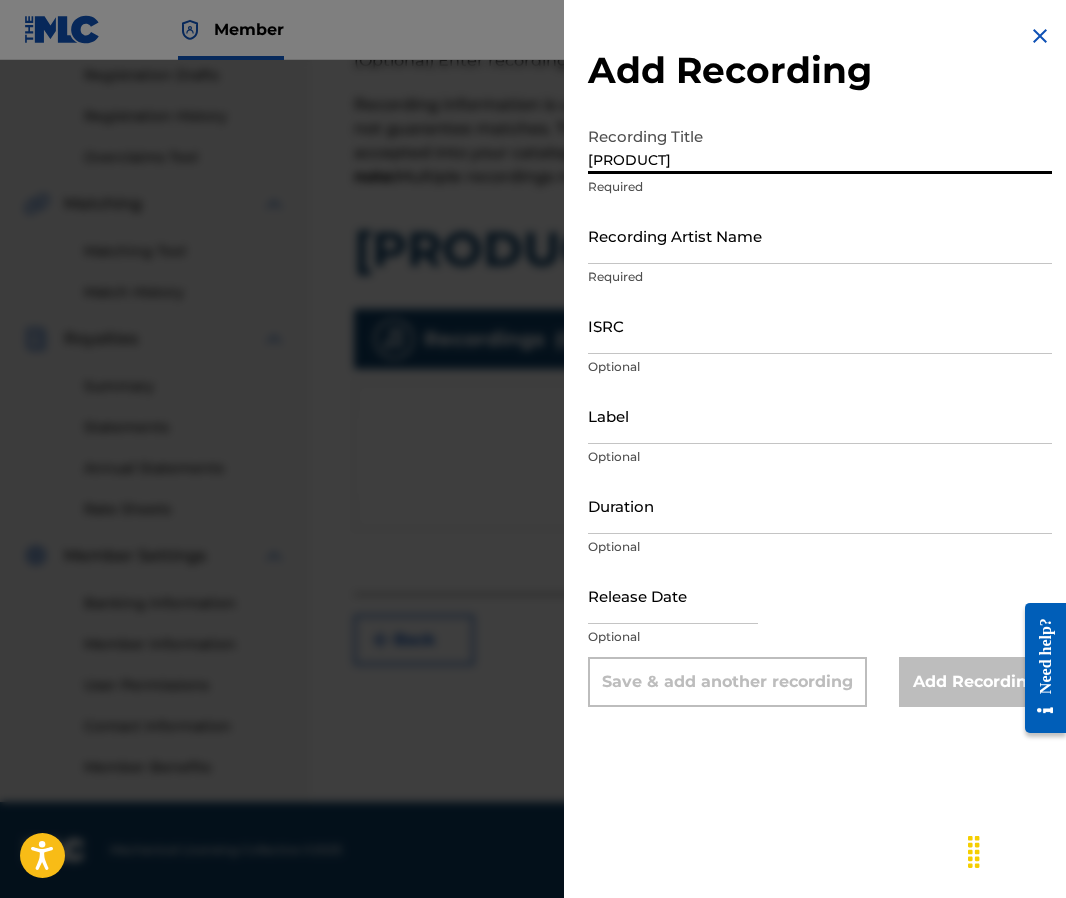 type on "[PHRASE]" 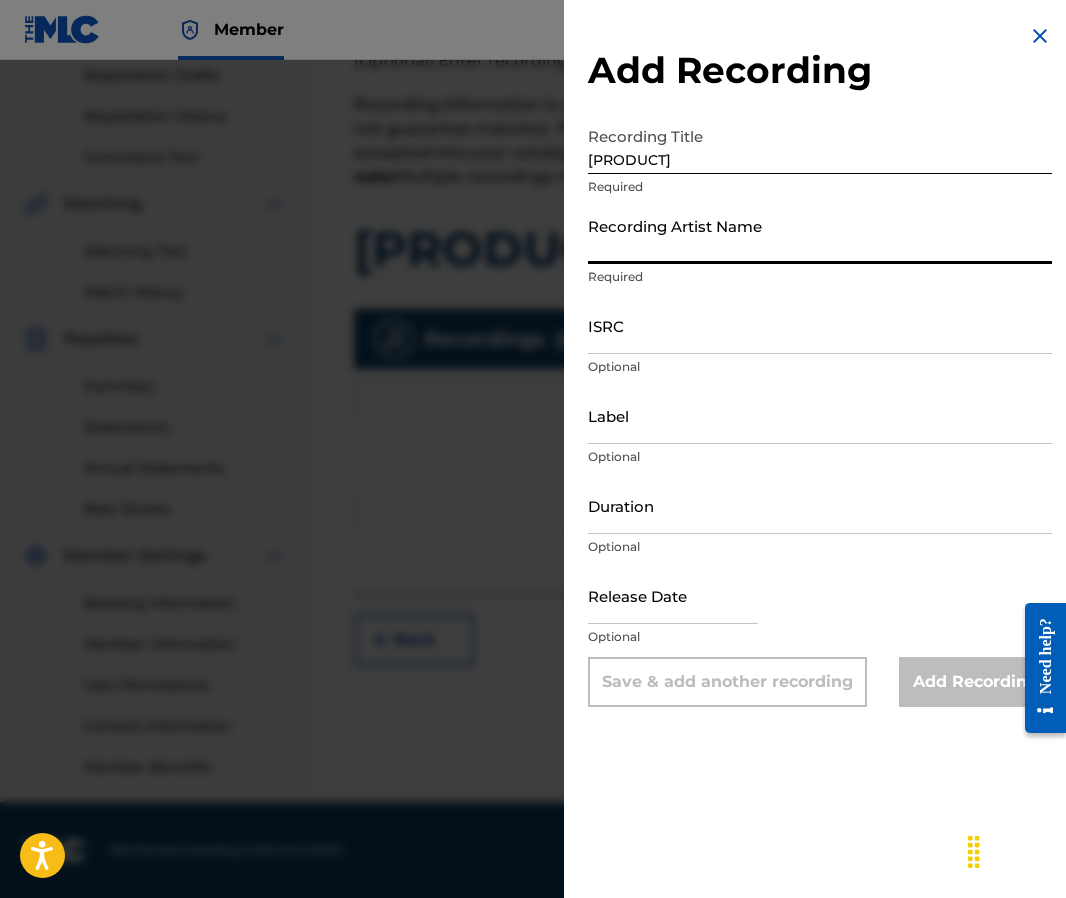 paste on "créature sonore" 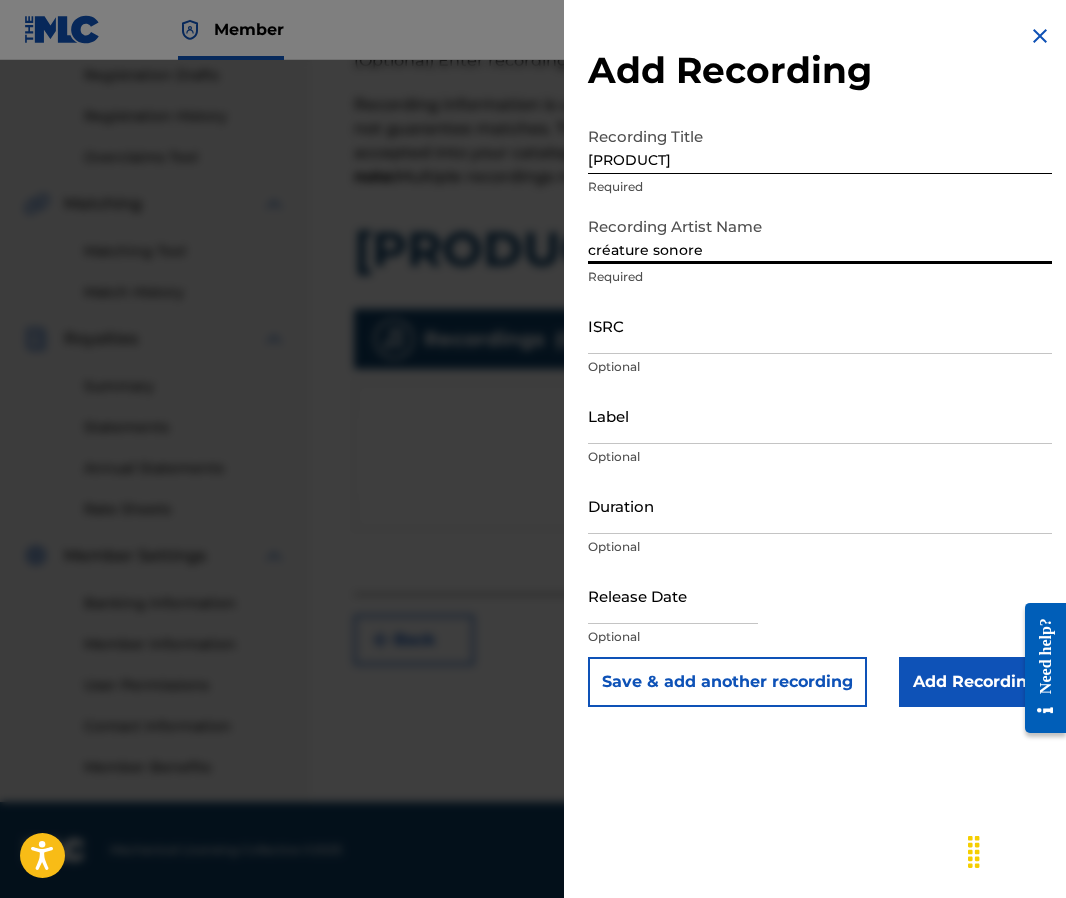 type on "créature sonore" 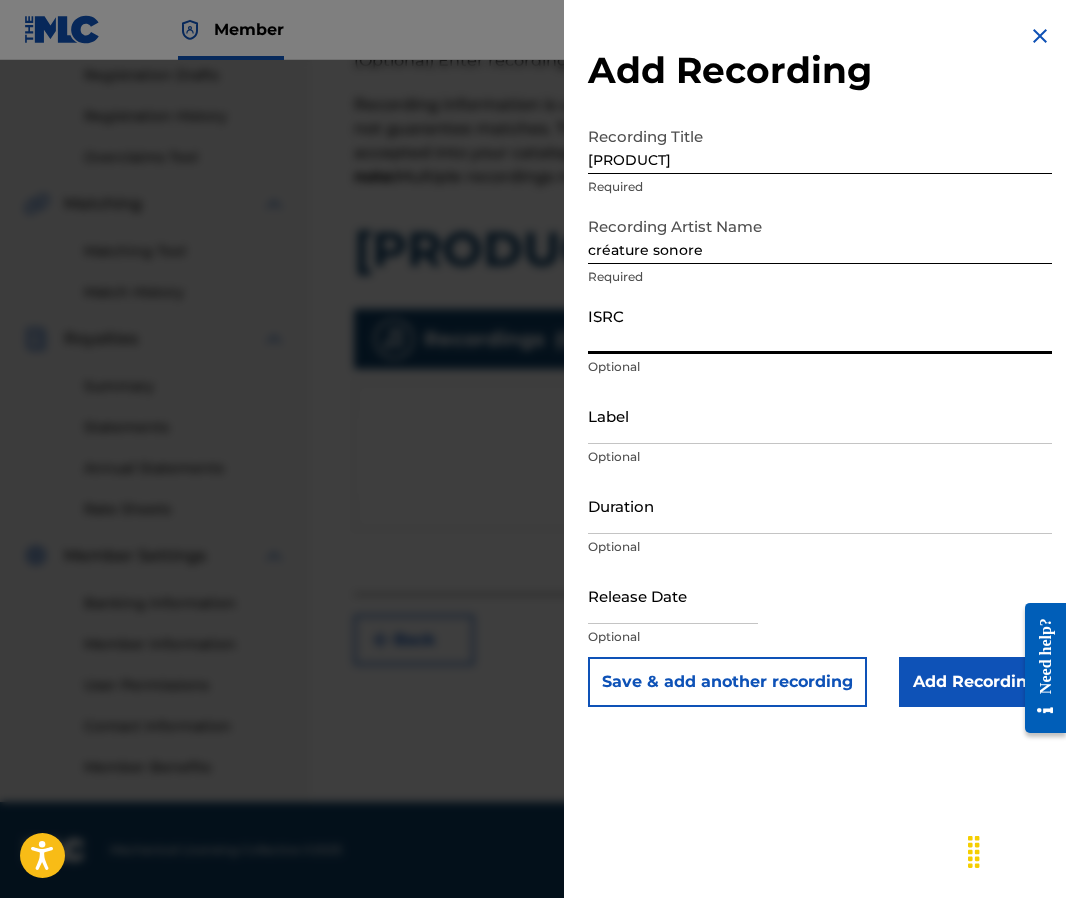 click on "ISRC" at bounding box center [820, 325] 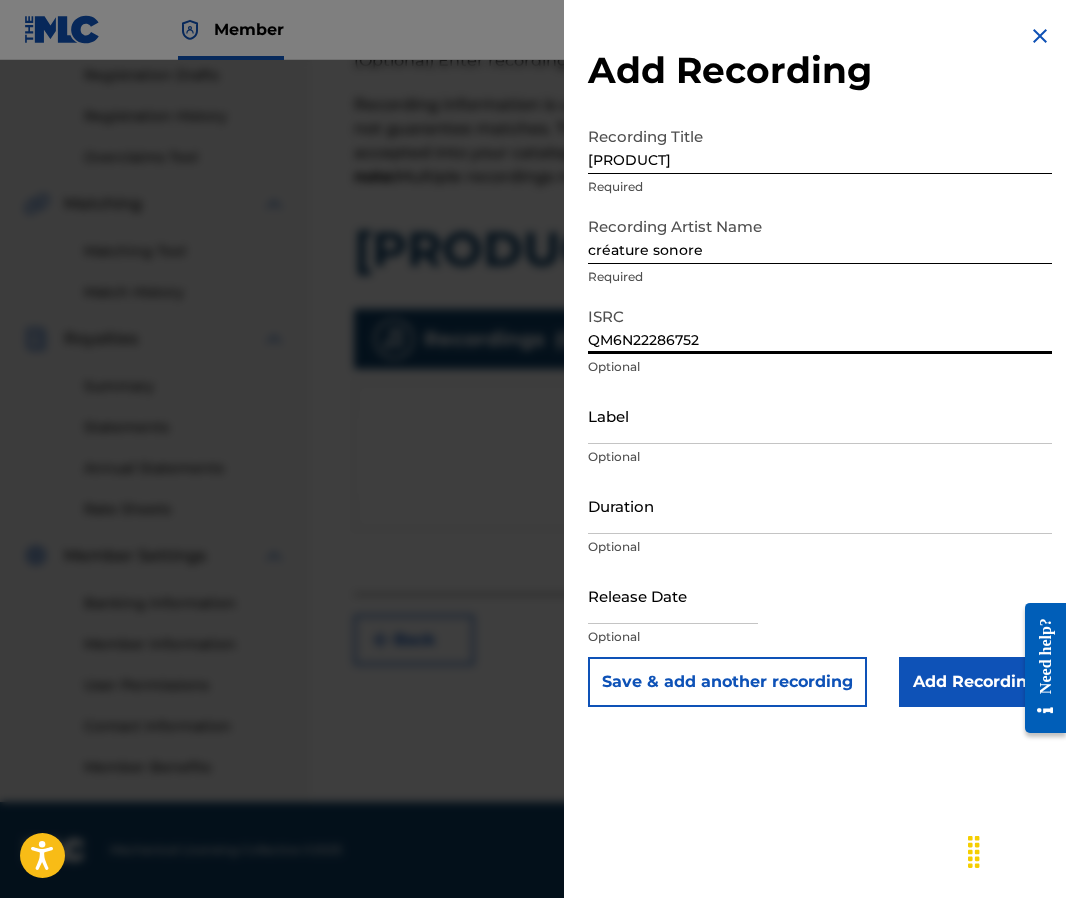 type on "QM6N22286752" 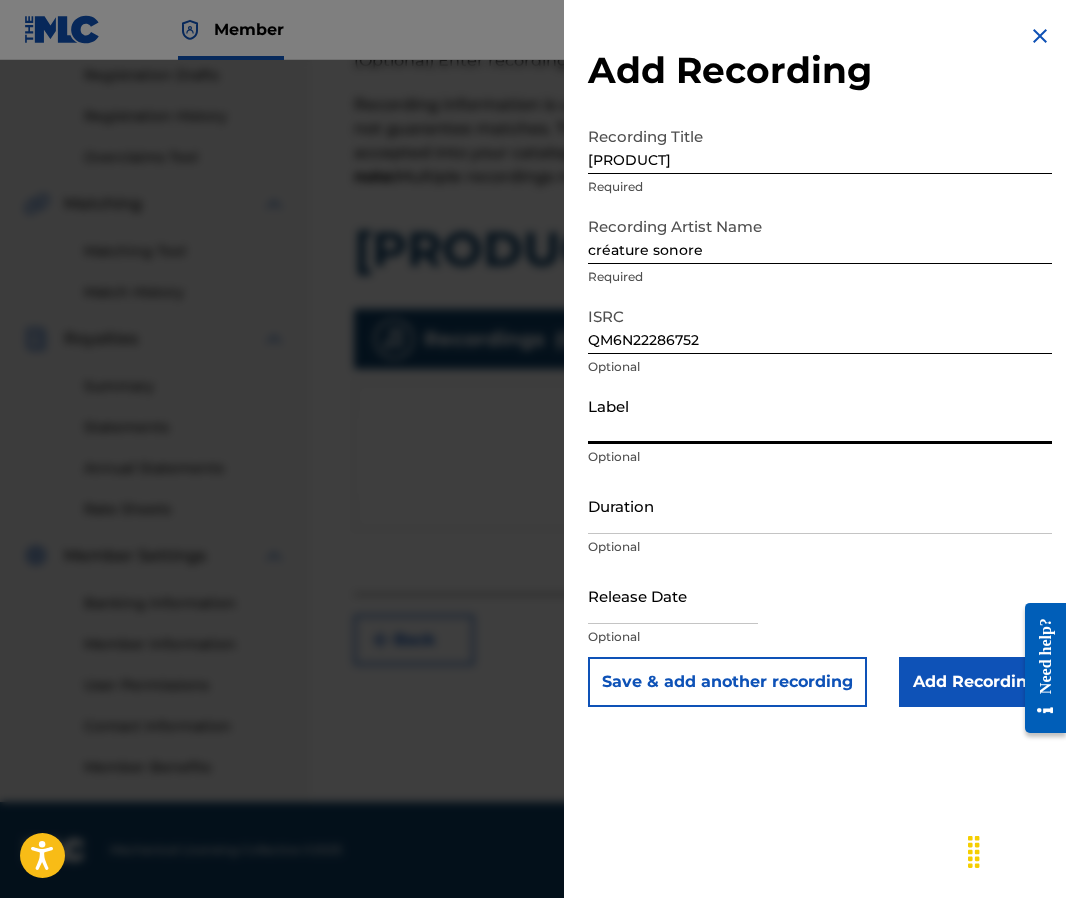 click on "Label" at bounding box center [820, 415] 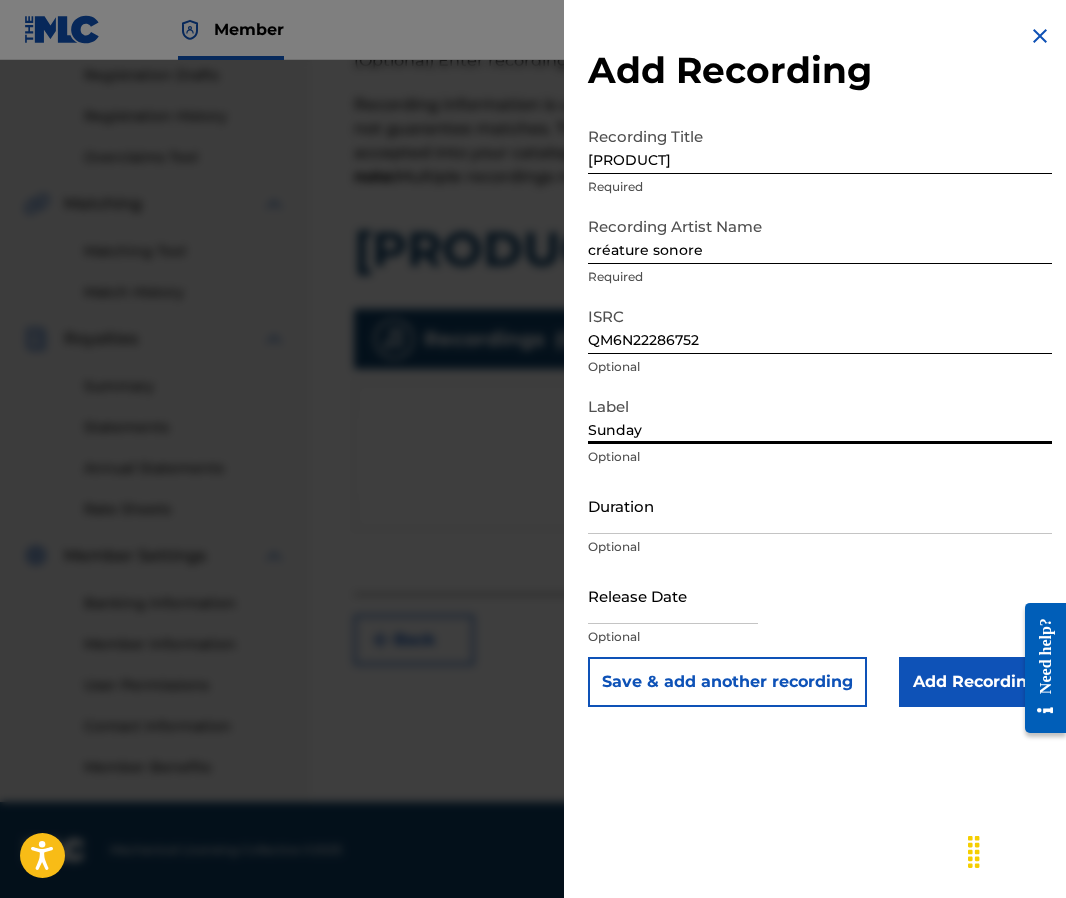 type on "Sunday" 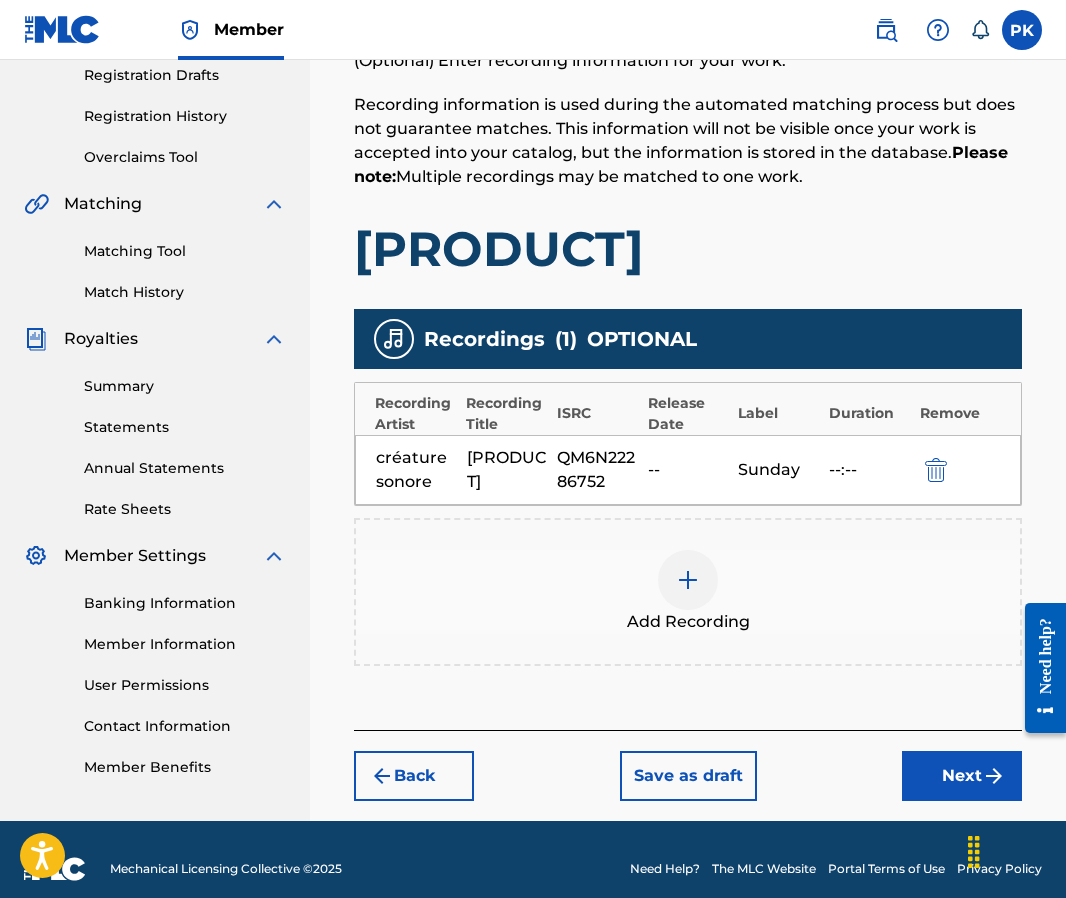 click on "Next" at bounding box center (962, 776) 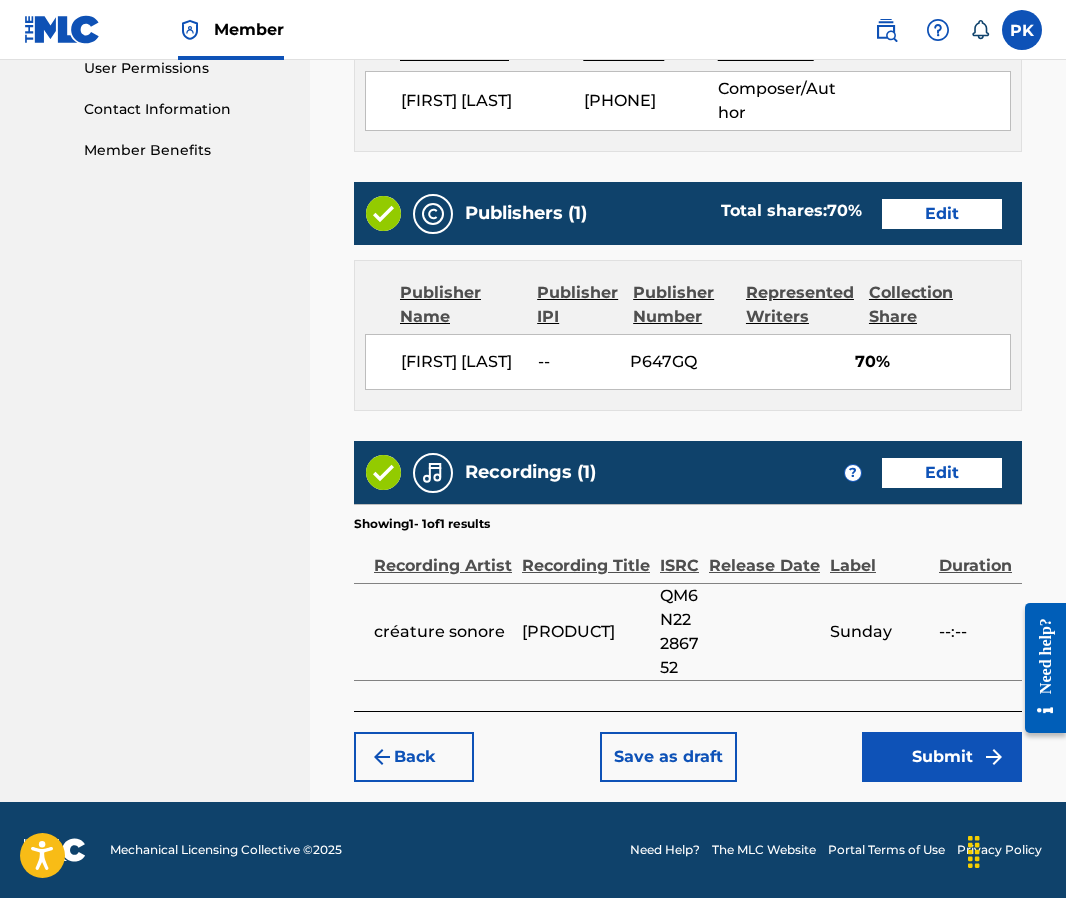 scroll, scrollTop: 983, scrollLeft: 0, axis: vertical 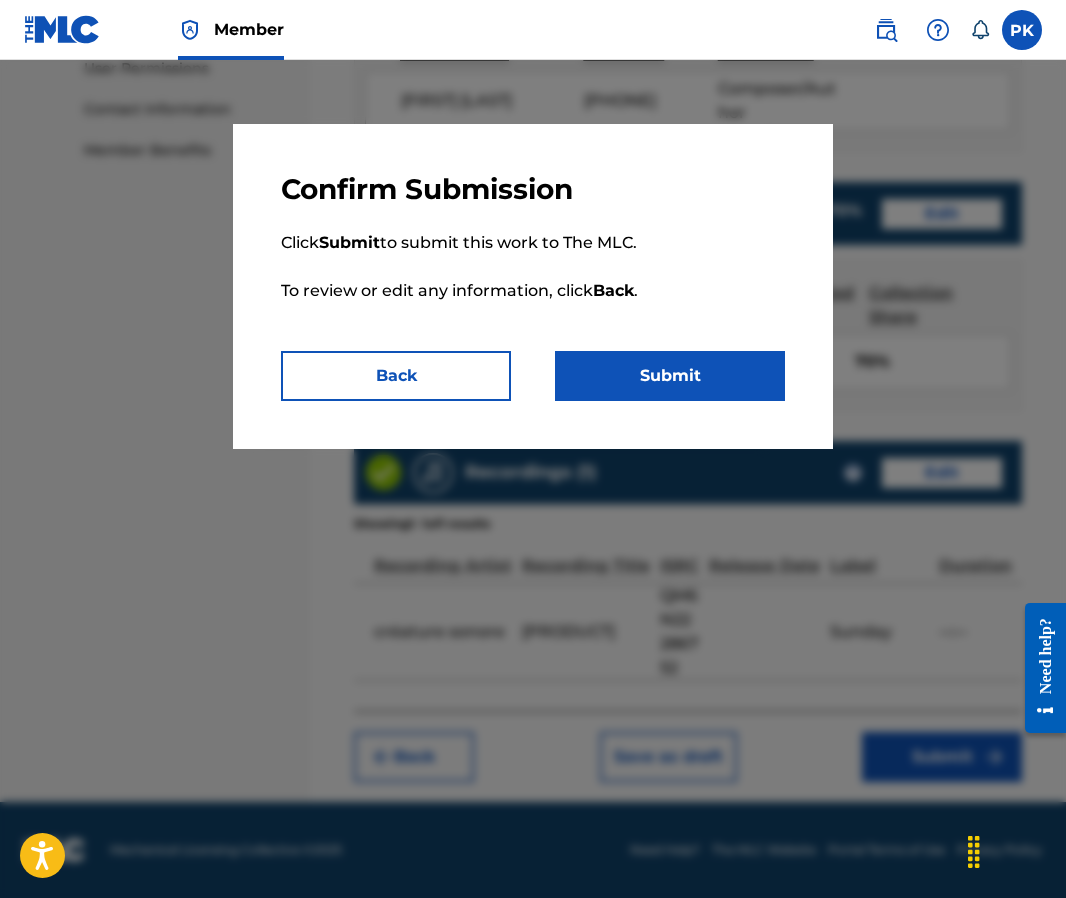 click on "Click  Submit  to submit this work to The MLC. To review or edit any information, click  Back ." at bounding box center (533, 279) 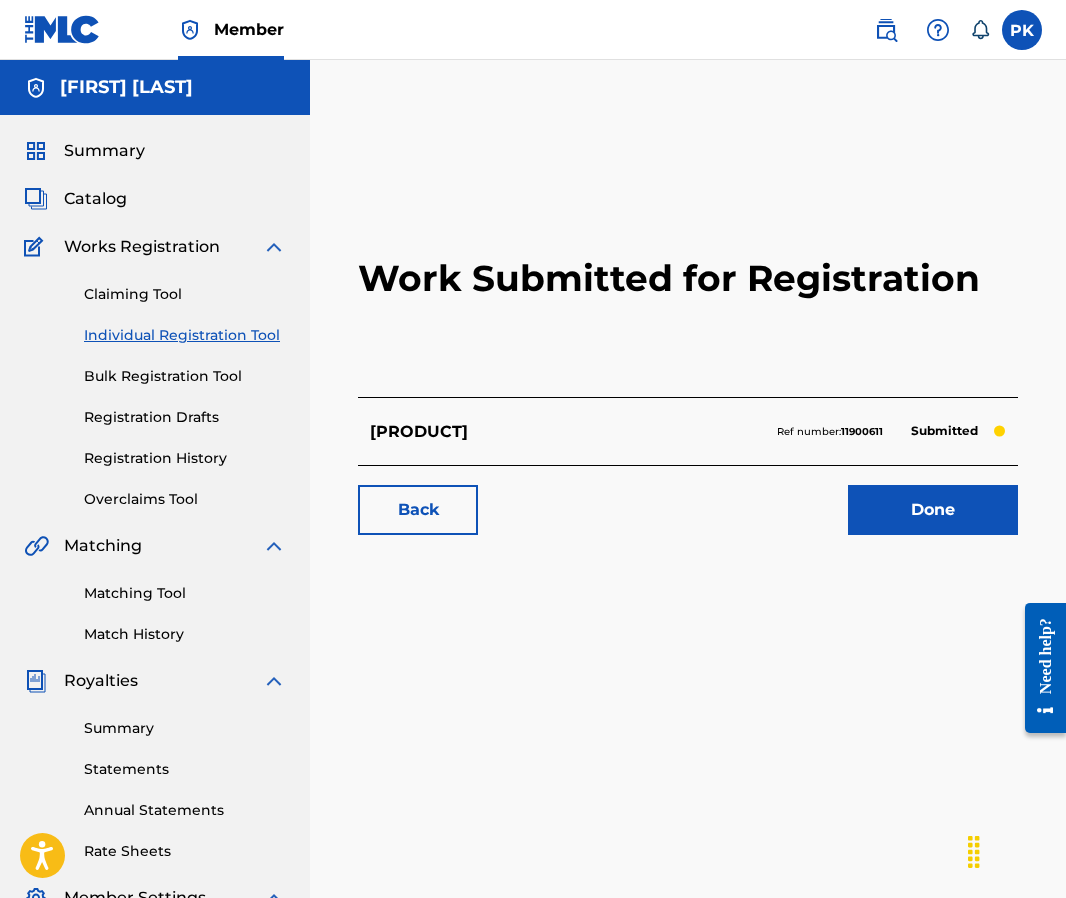 click on "Individual Registration Tool" at bounding box center [185, 335] 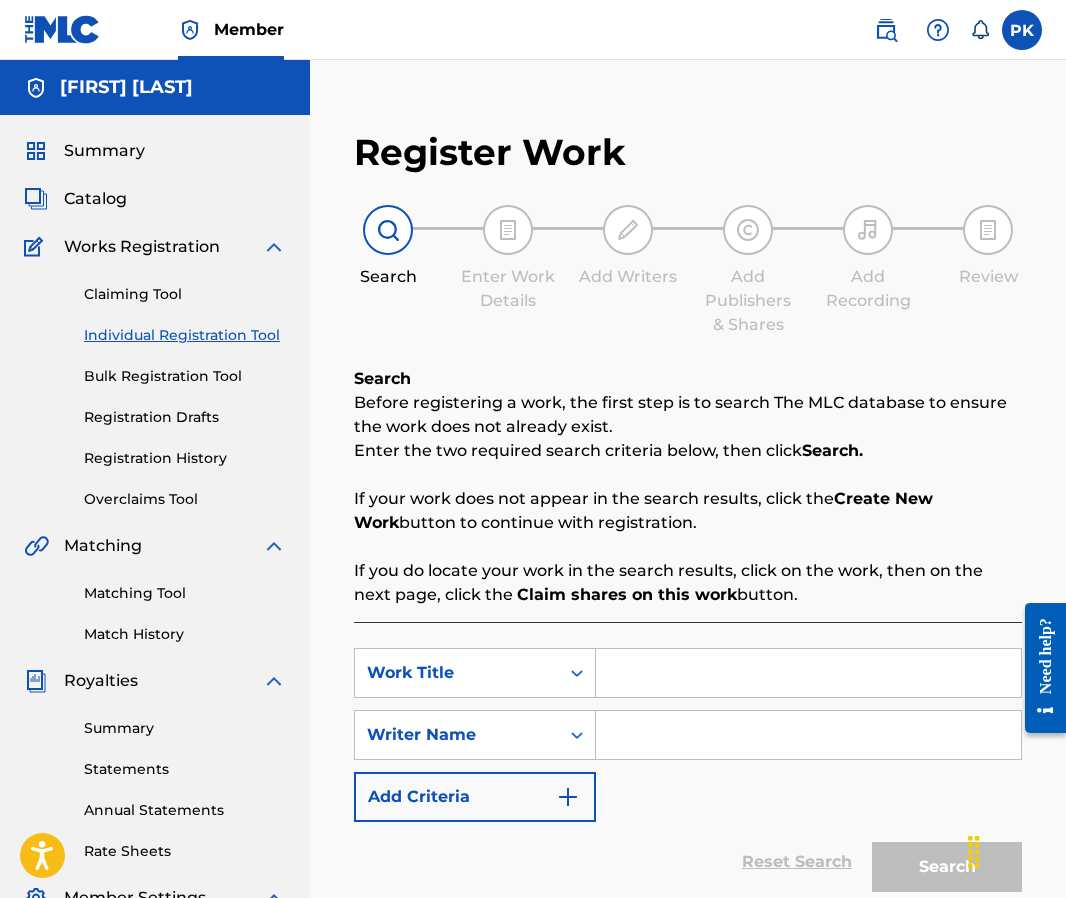 click at bounding box center [808, 673] 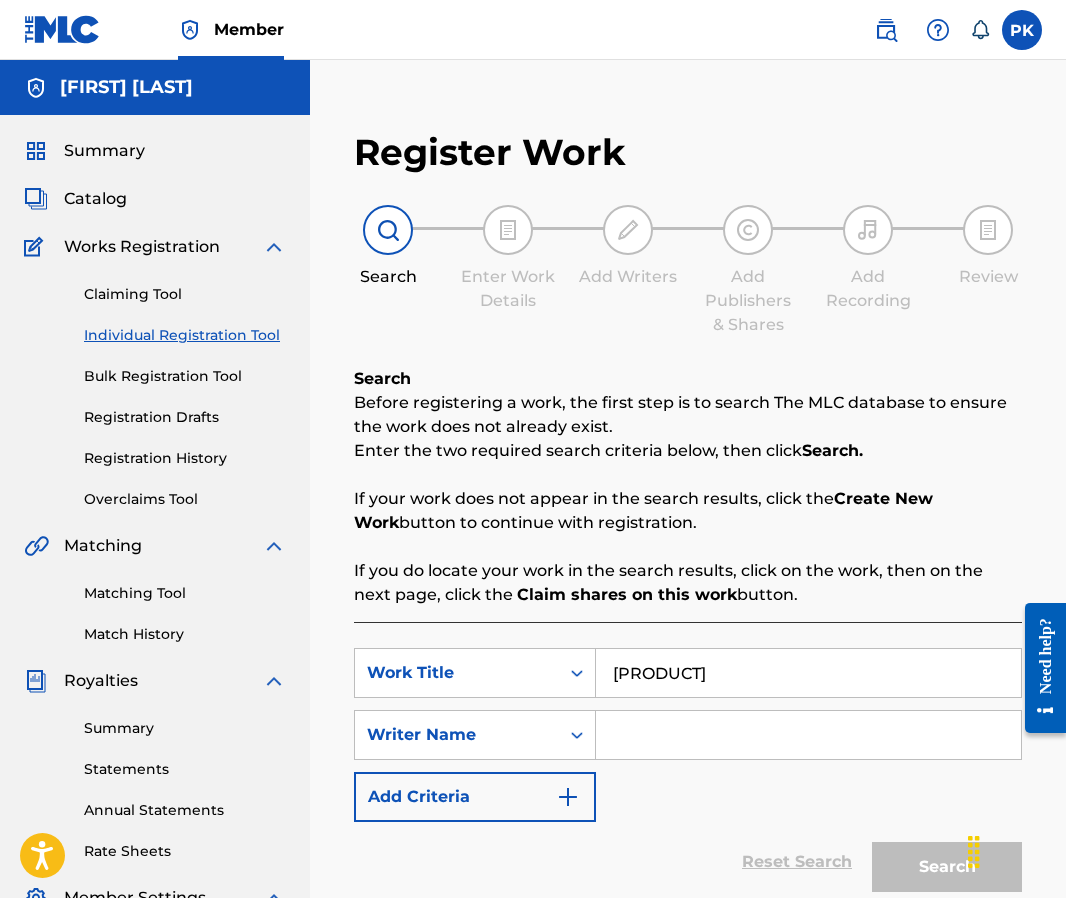 type on "Mint Lemonade" 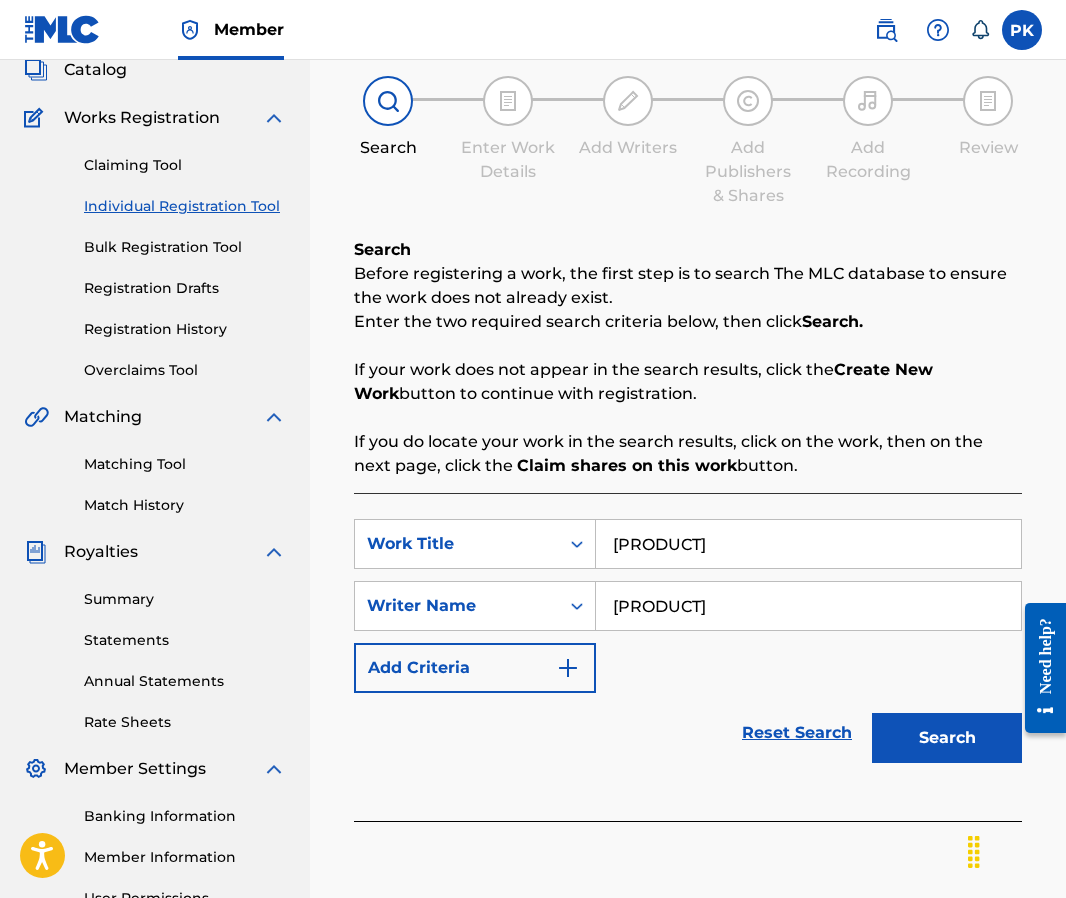 scroll, scrollTop: 154, scrollLeft: 0, axis: vertical 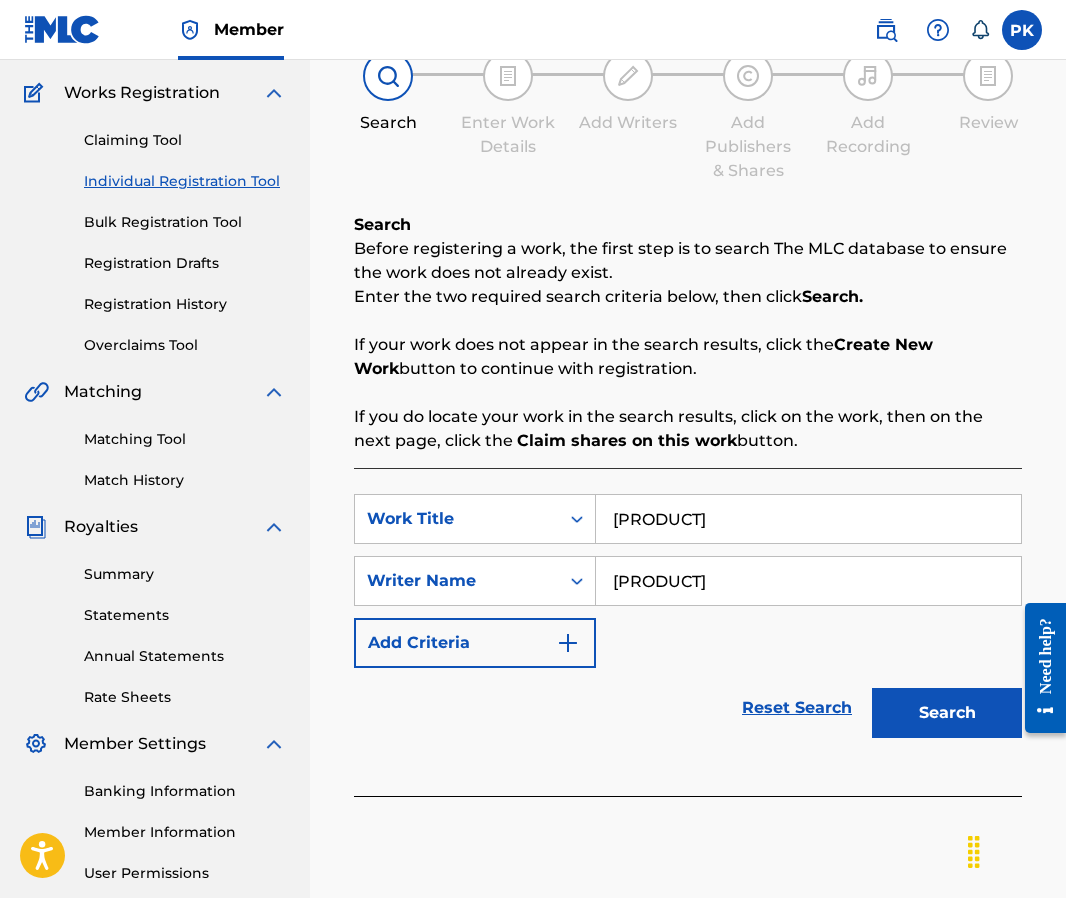 type on "Mint Lemonade" 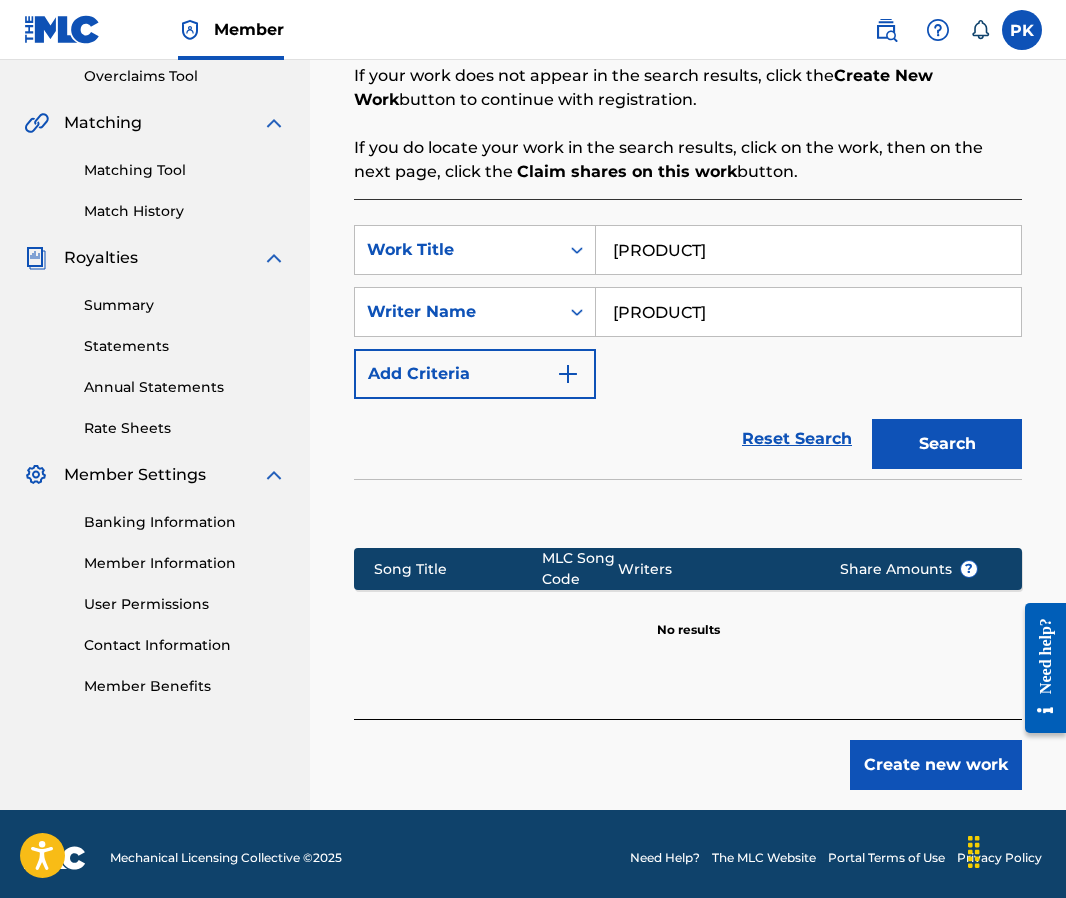 click on "Create new work" at bounding box center [936, 765] 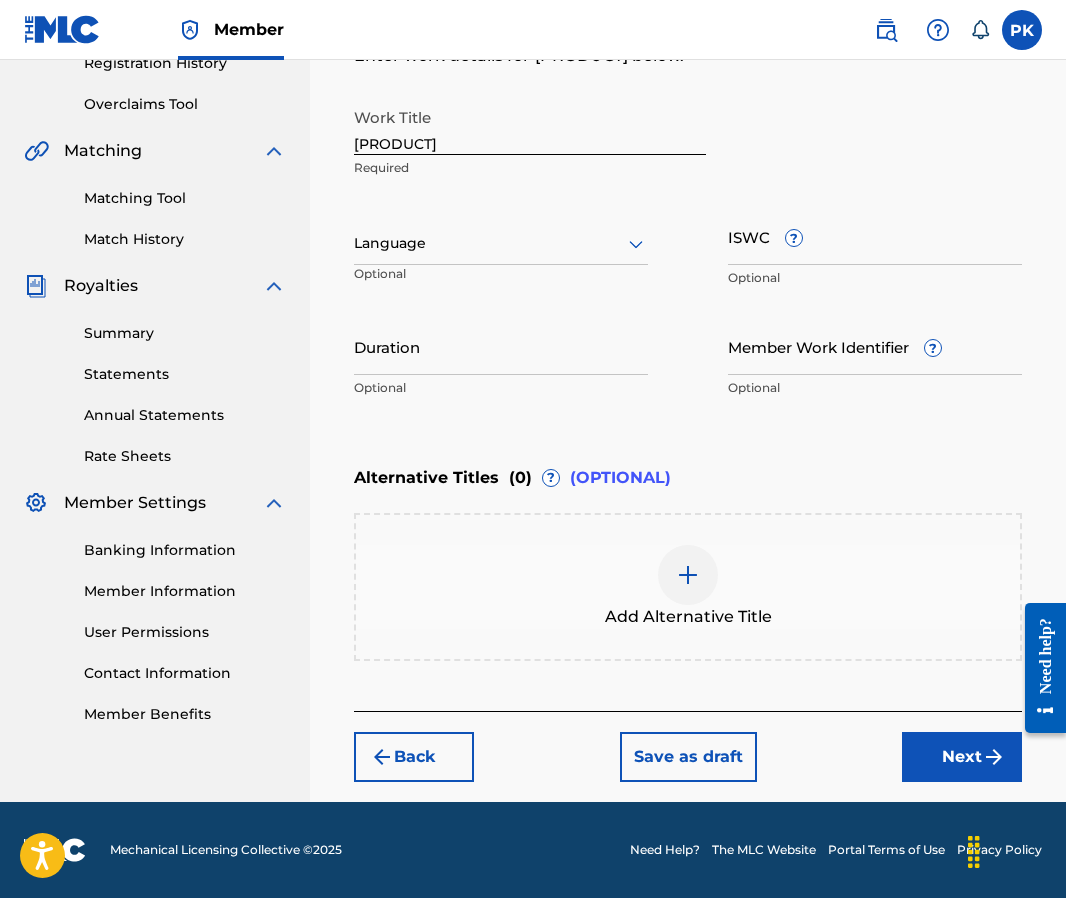 scroll, scrollTop: 395, scrollLeft: 0, axis: vertical 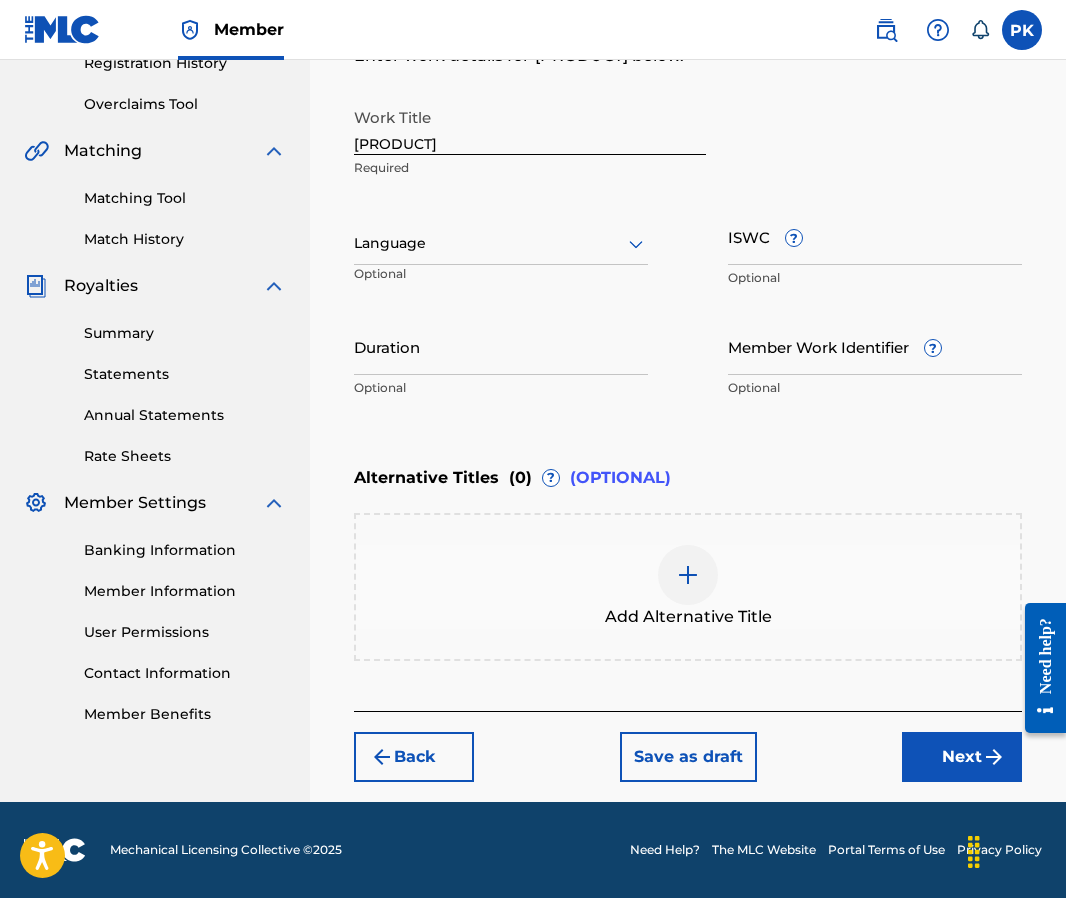 click on "Next" at bounding box center [962, 757] 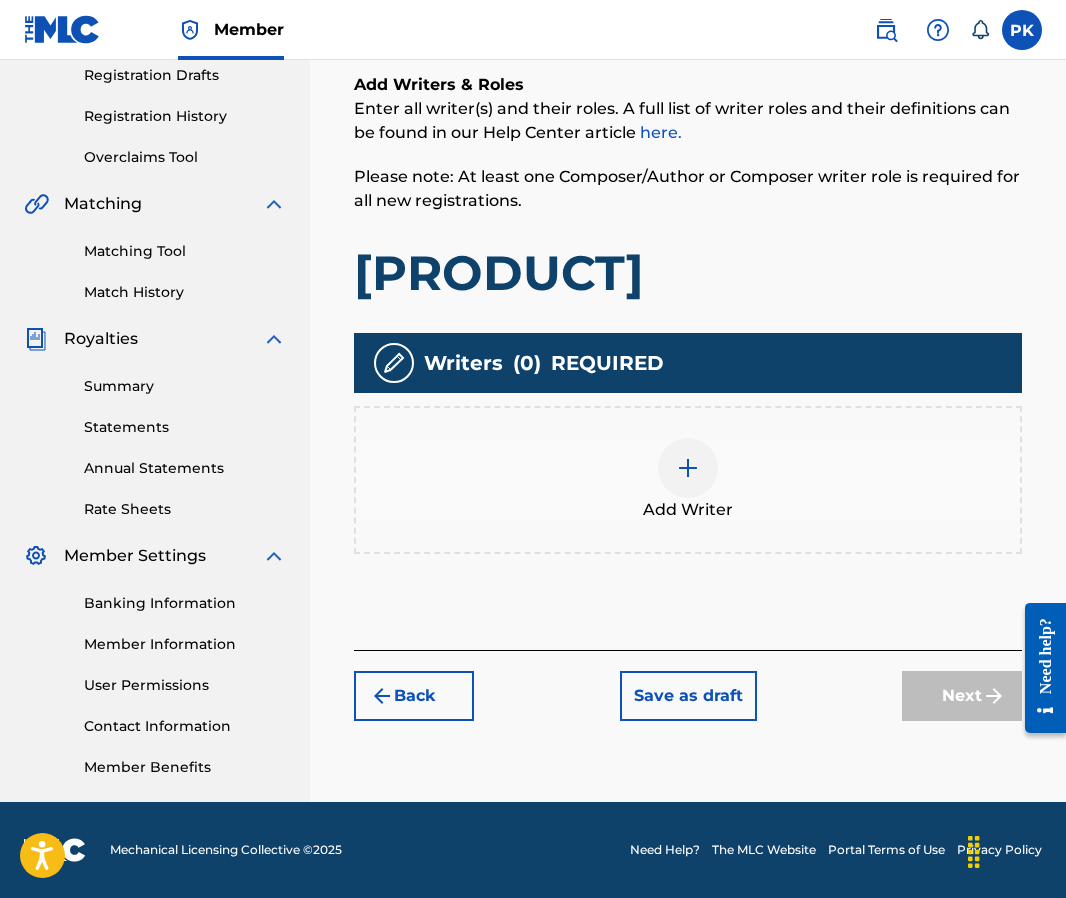 click at bounding box center (688, 468) 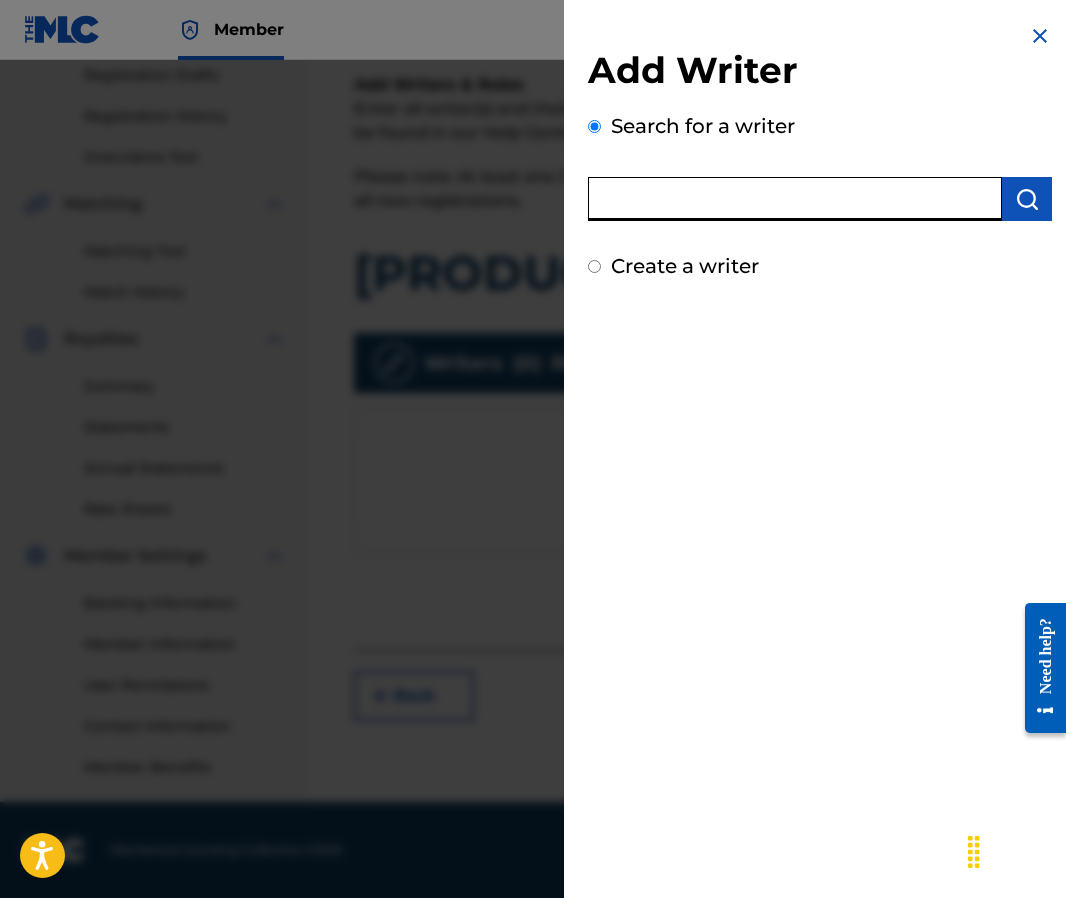 click at bounding box center [795, 199] 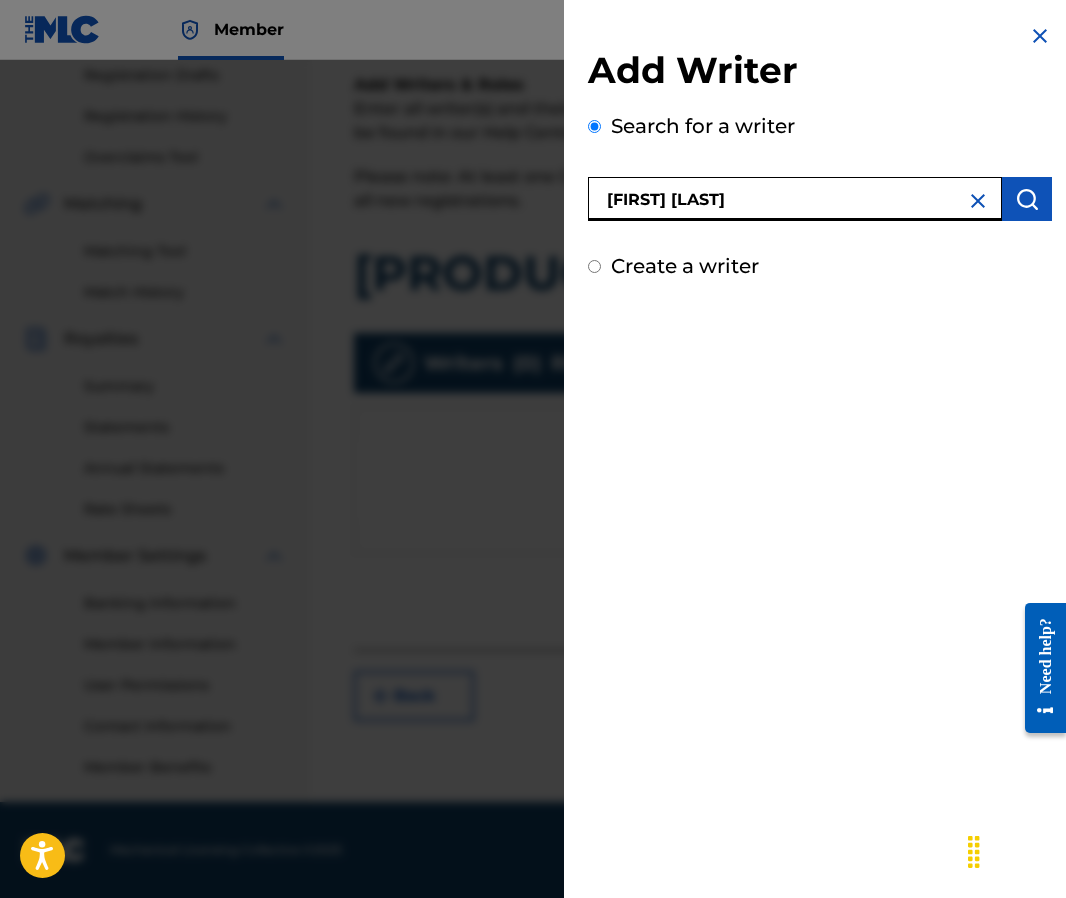 type on "[FIRST] [LAST] [LAST]" 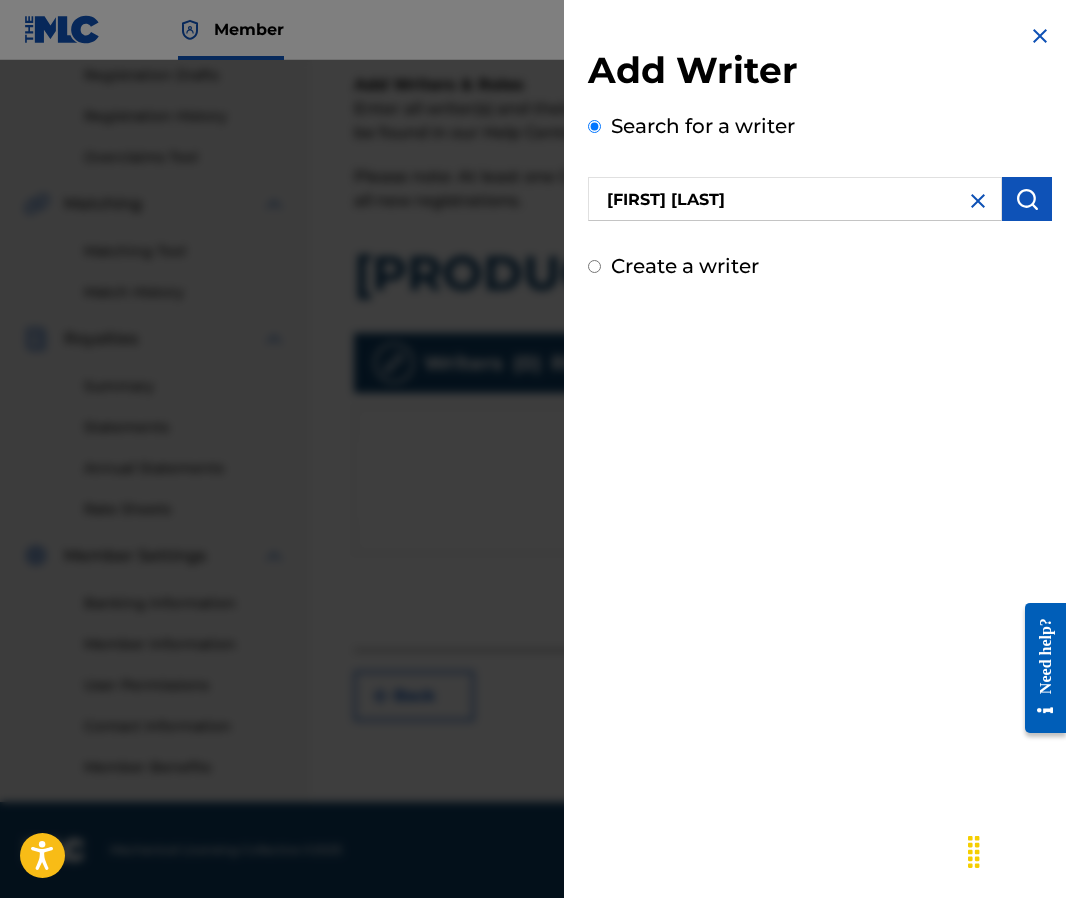 click at bounding box center [1027, 199] 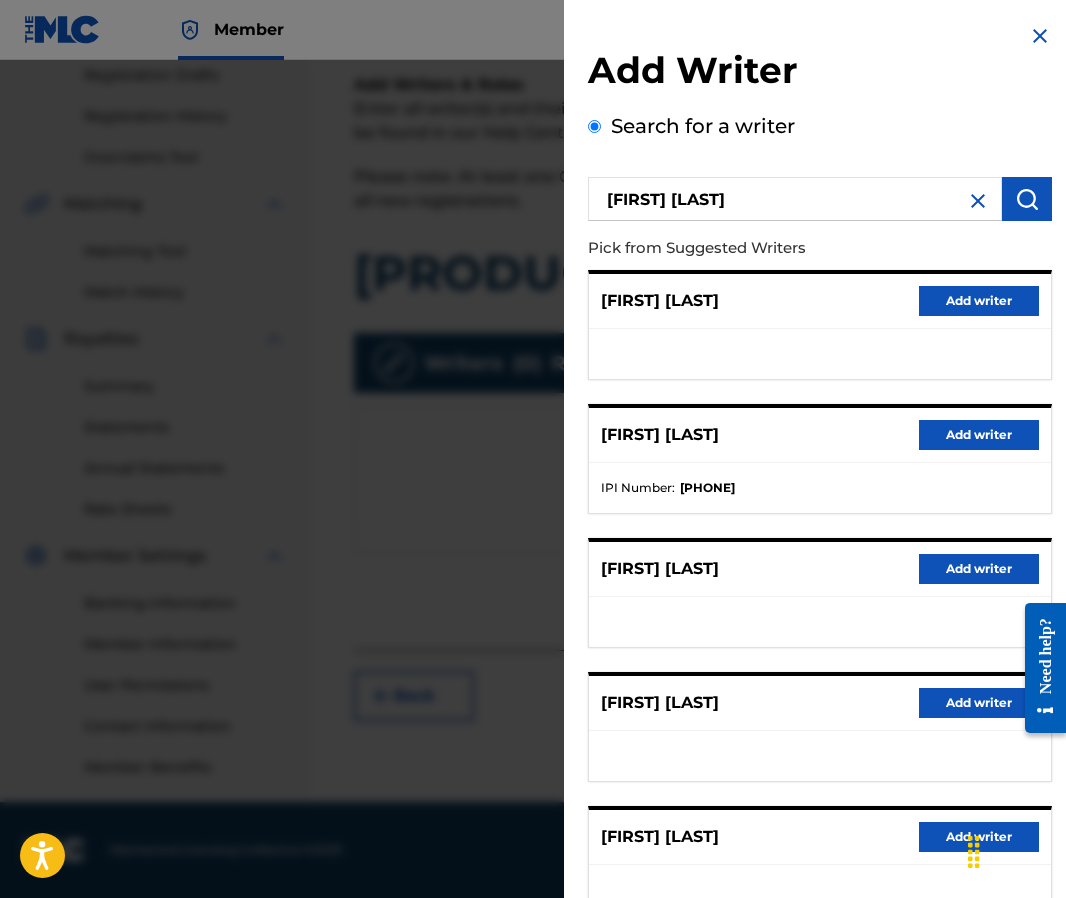 click on "Add writer" at bounding box center (979, 435) 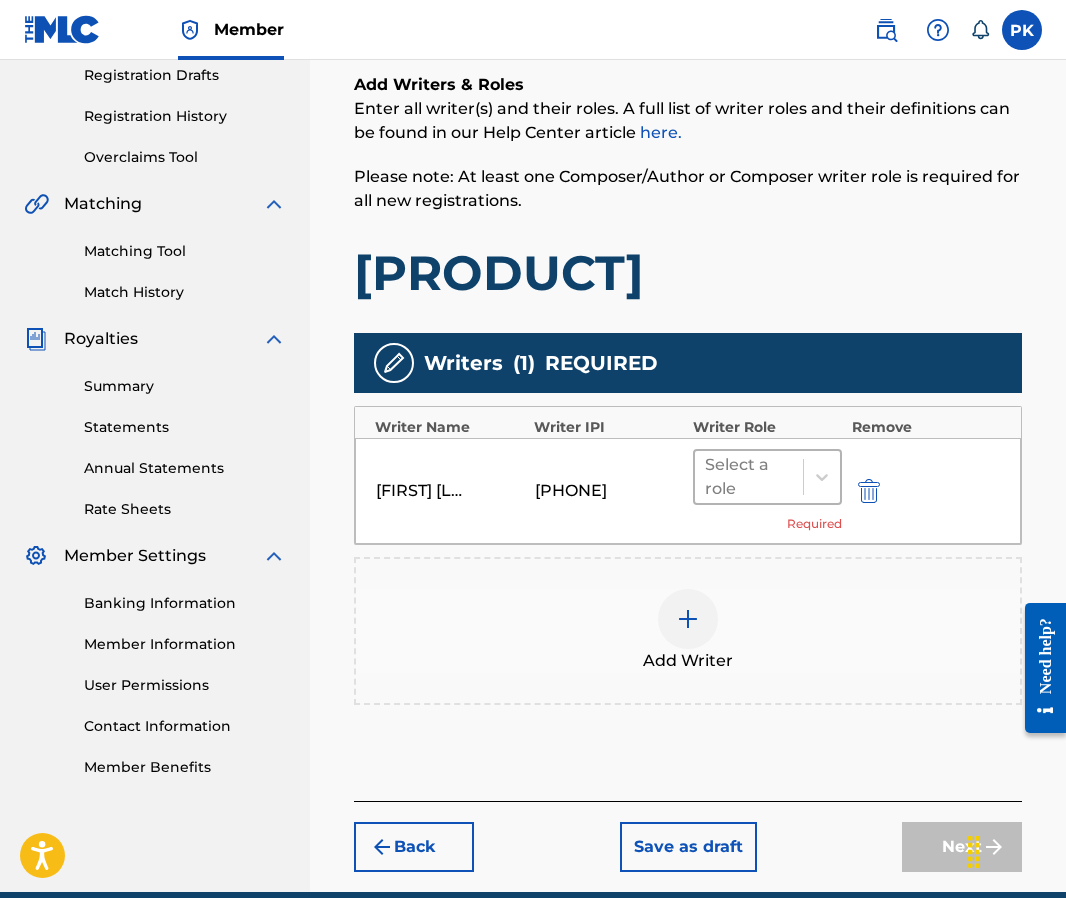click at bounding box center (749, 477) 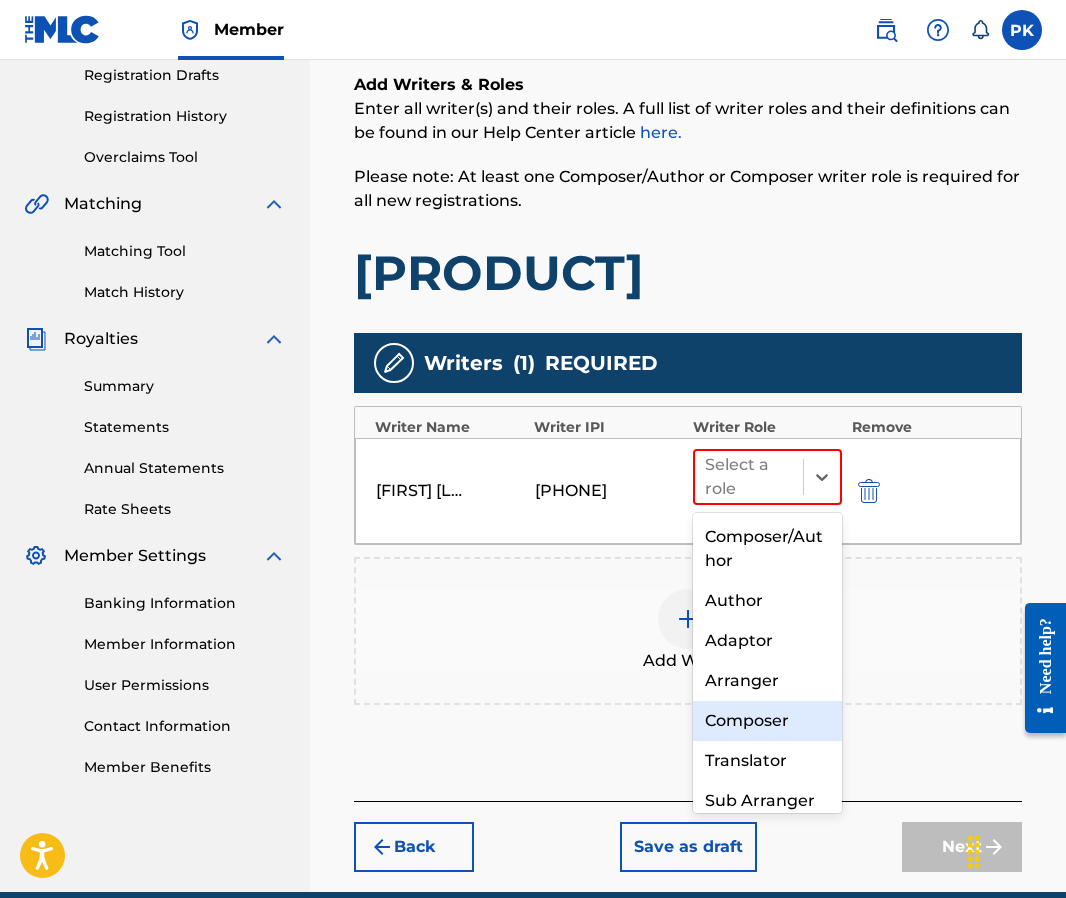 click on "Composer" at bounding box center [767, 721] 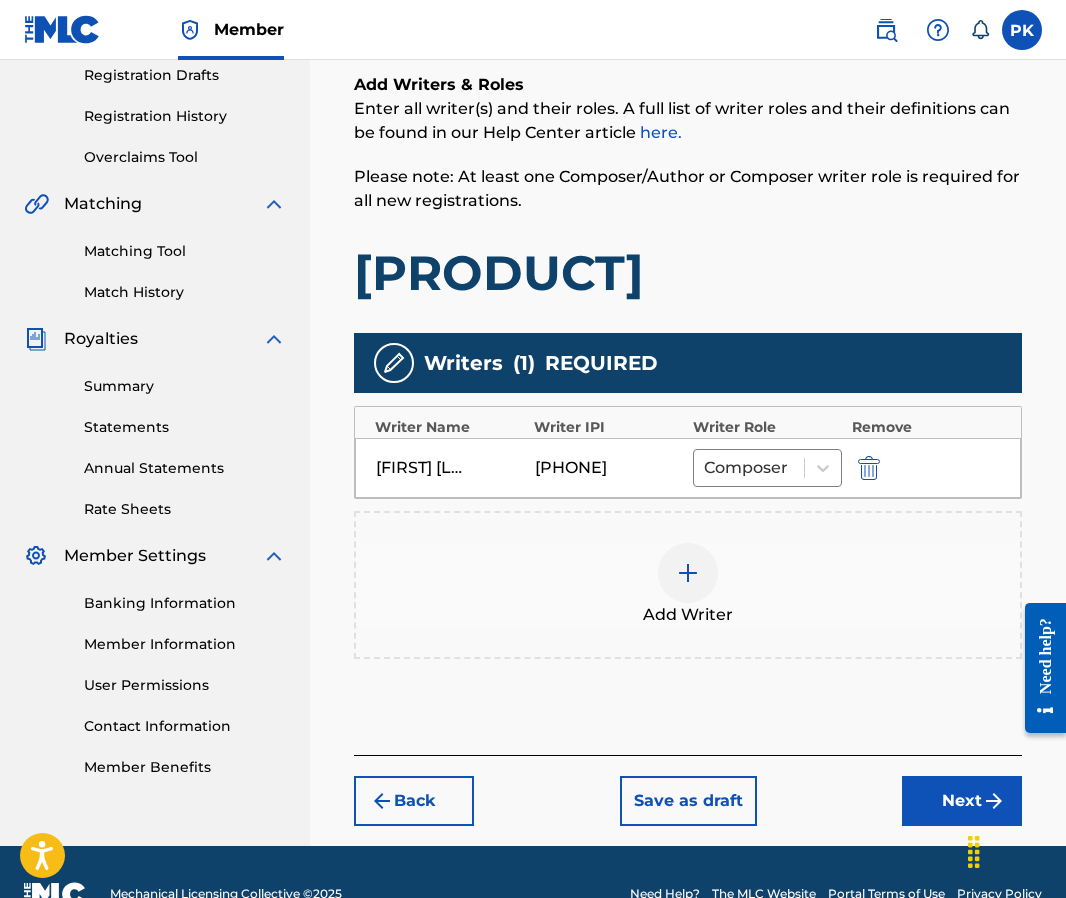 click on "Next" at bounding box center (962, 801) 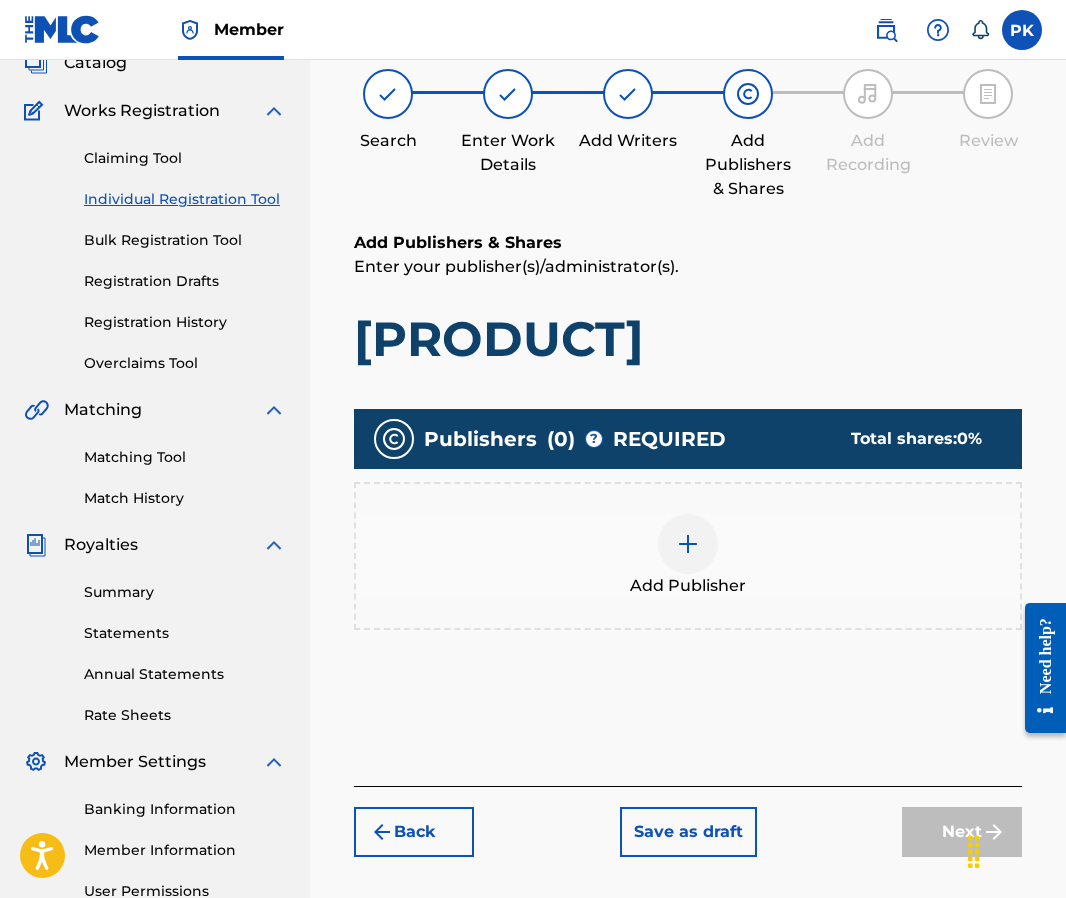 scroll, scrollTop: 90, scrollLeft: 0, axis: vertical 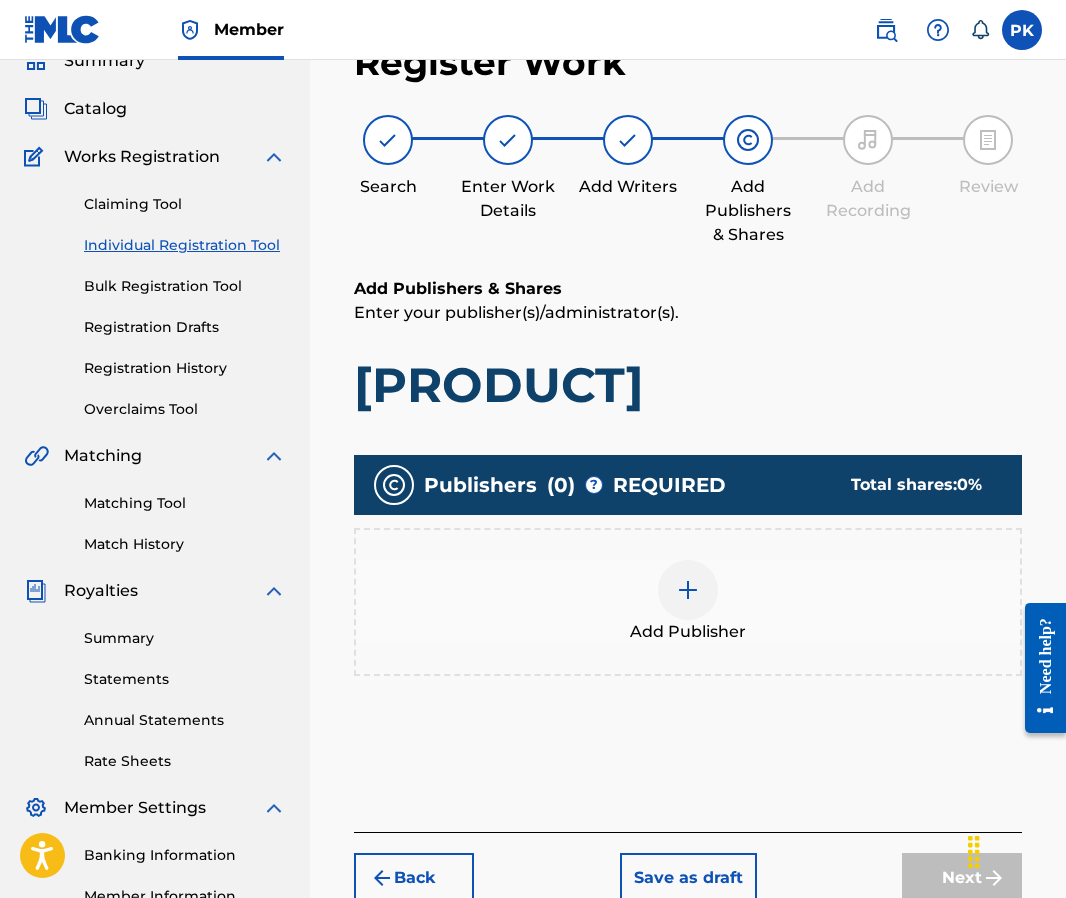 click at bounding box center [688, 590] 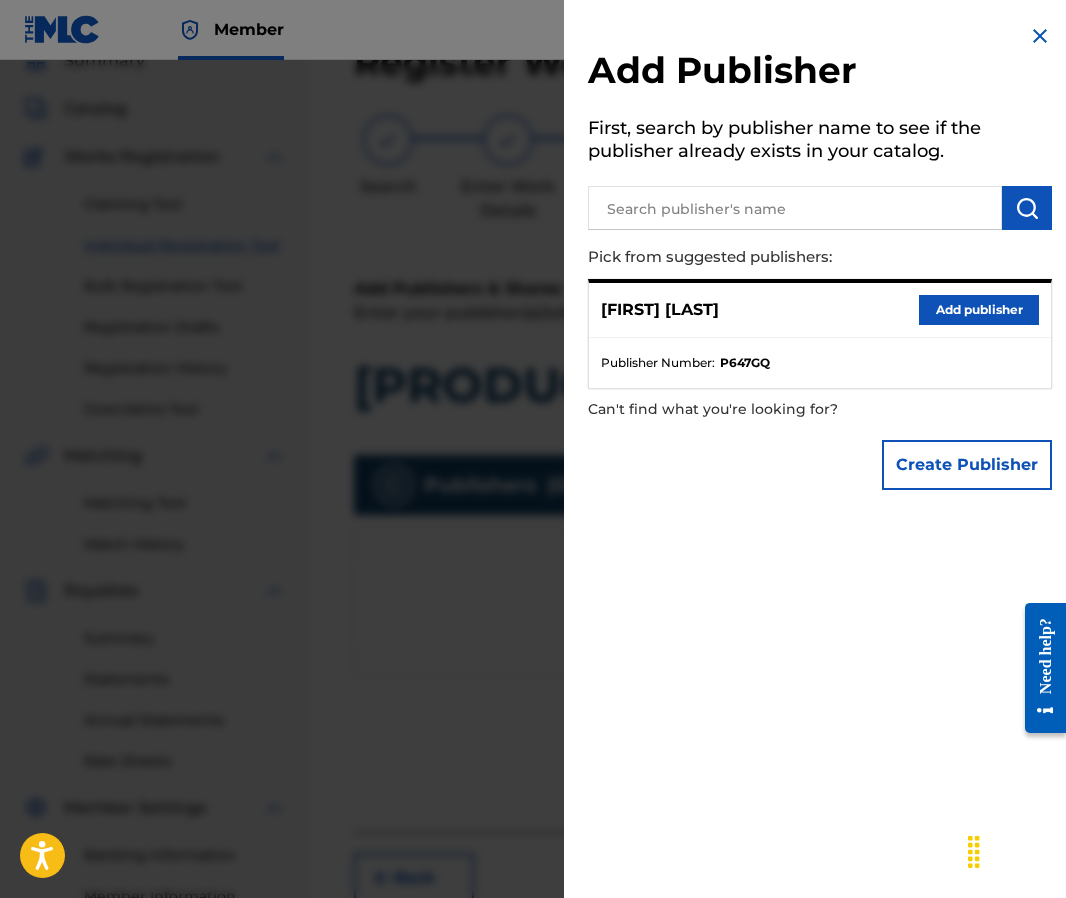 click on "Paul Hervé Konaté Add publisher" at bounding box center (820, 310) 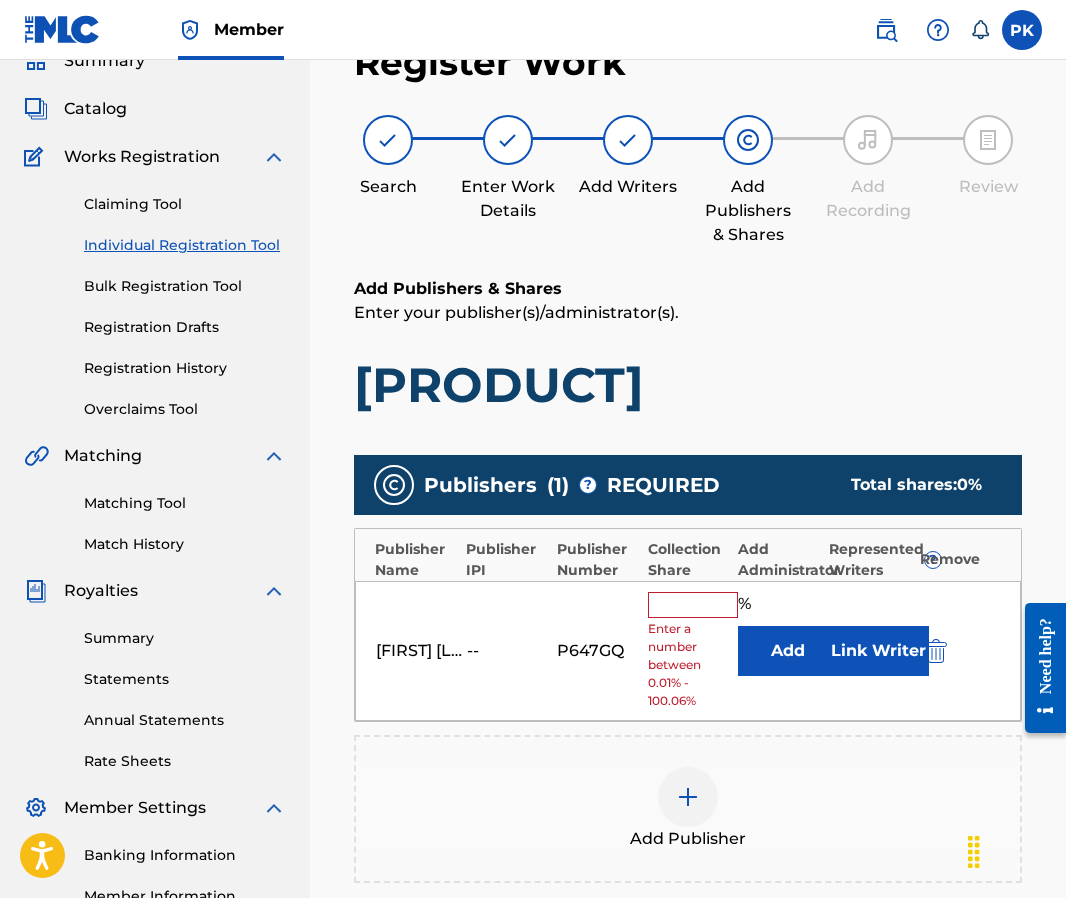 click on "% Enter a number between 0.01% - 100.06%" at bounding box center (688, 651) 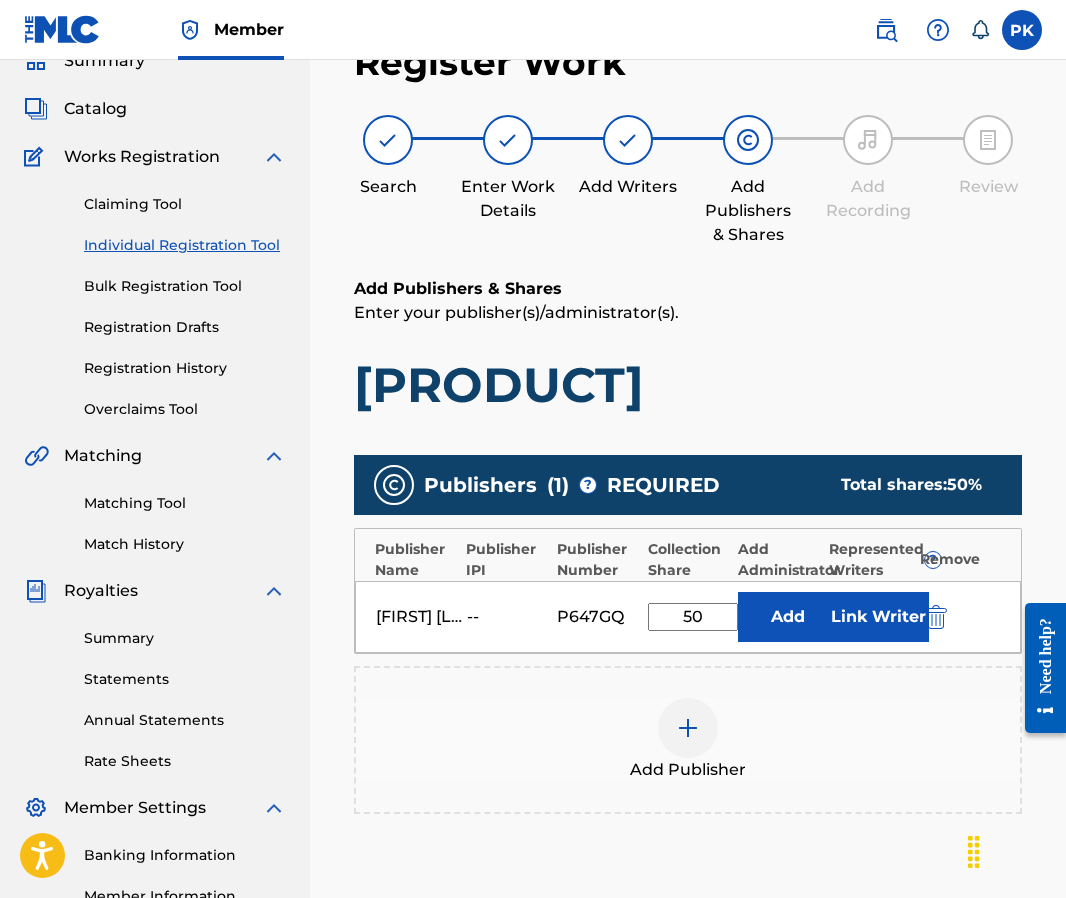 type on "50" 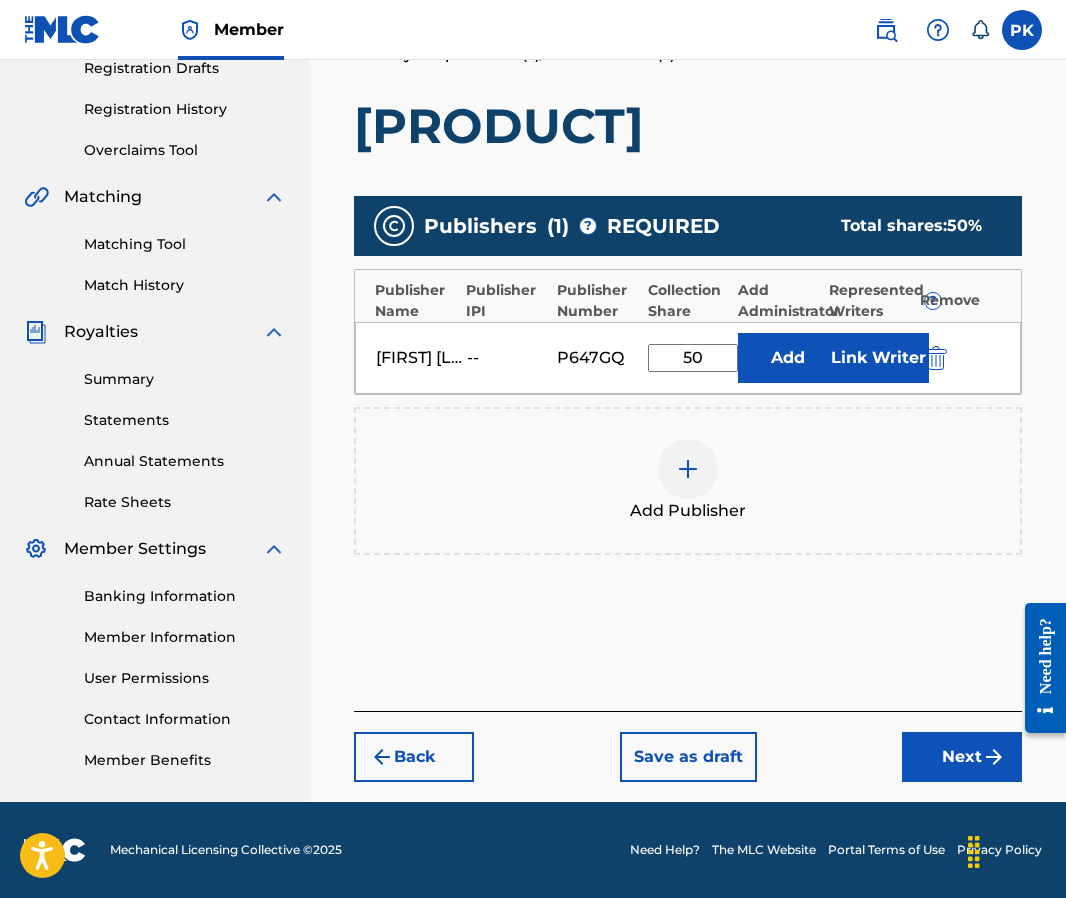 click on "Next" at bounding box center [962, 757] 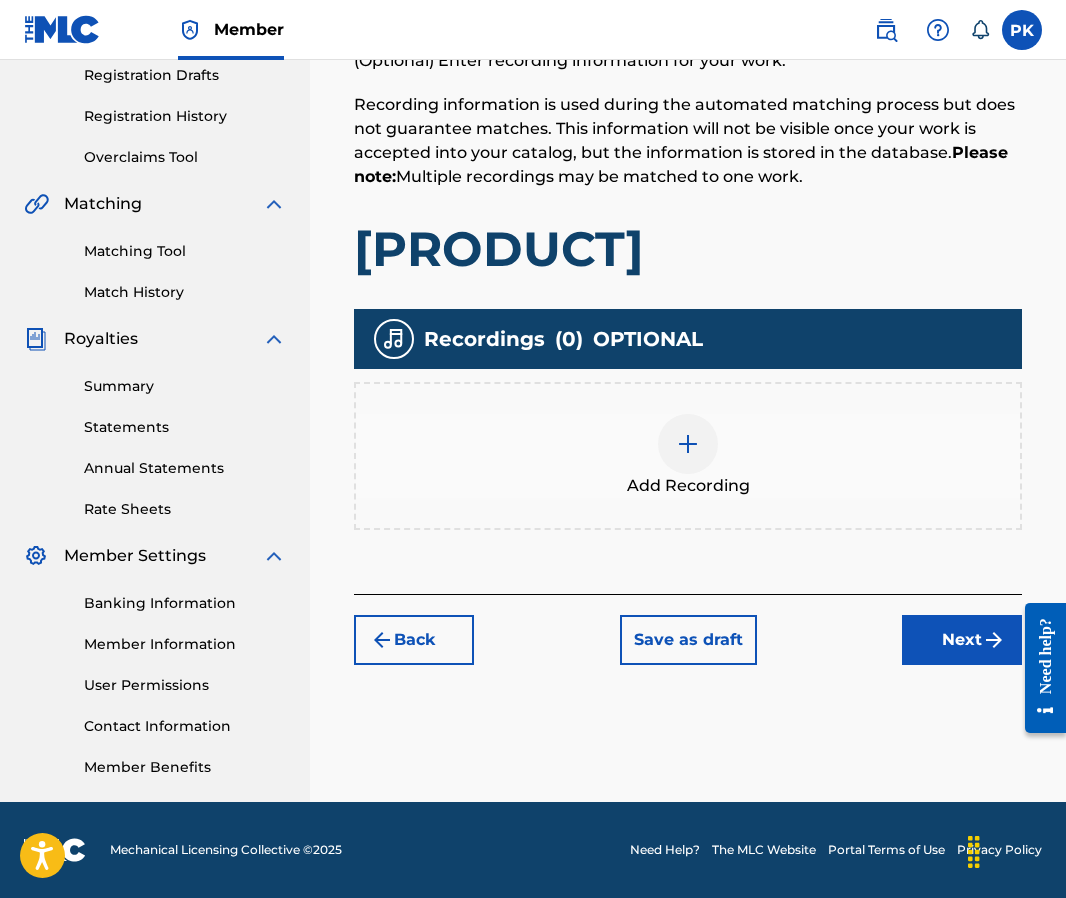 click on "Add Recording" at bounding box center [688, 456] 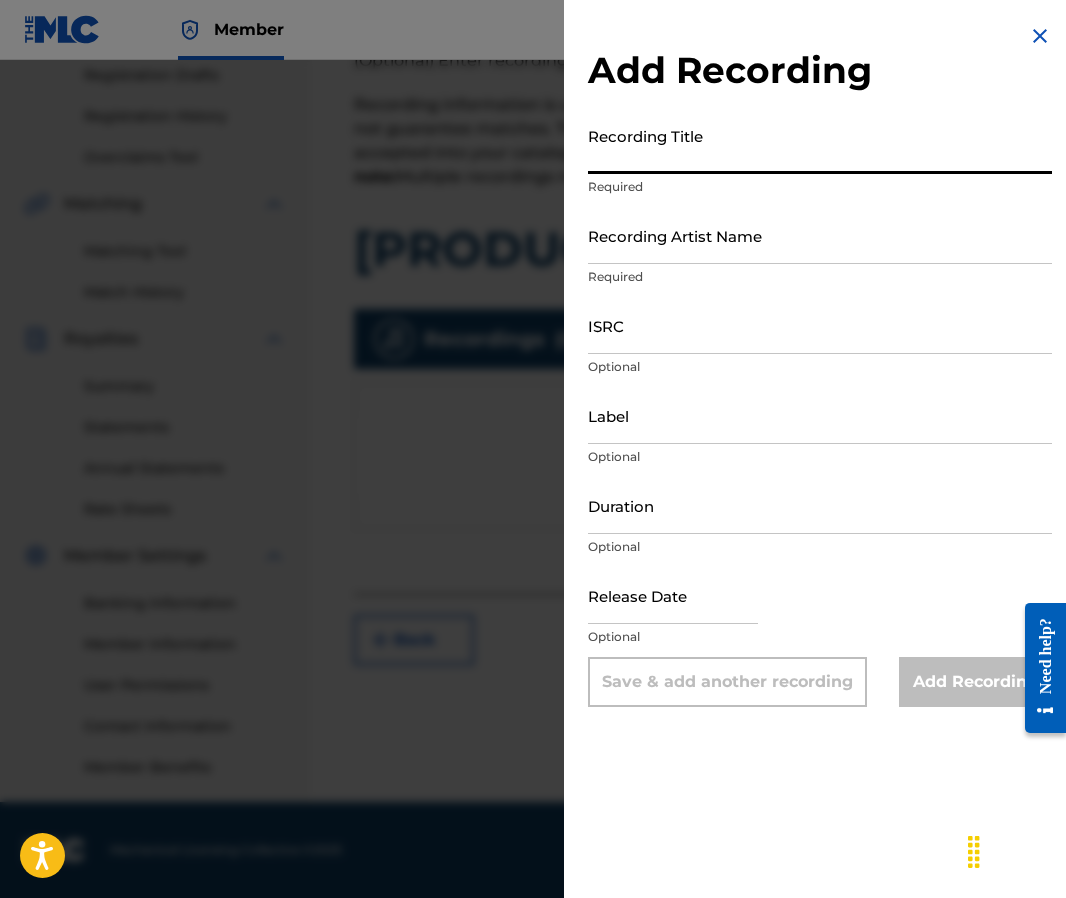click on "Recording Title" at bounding box center [820, 145] 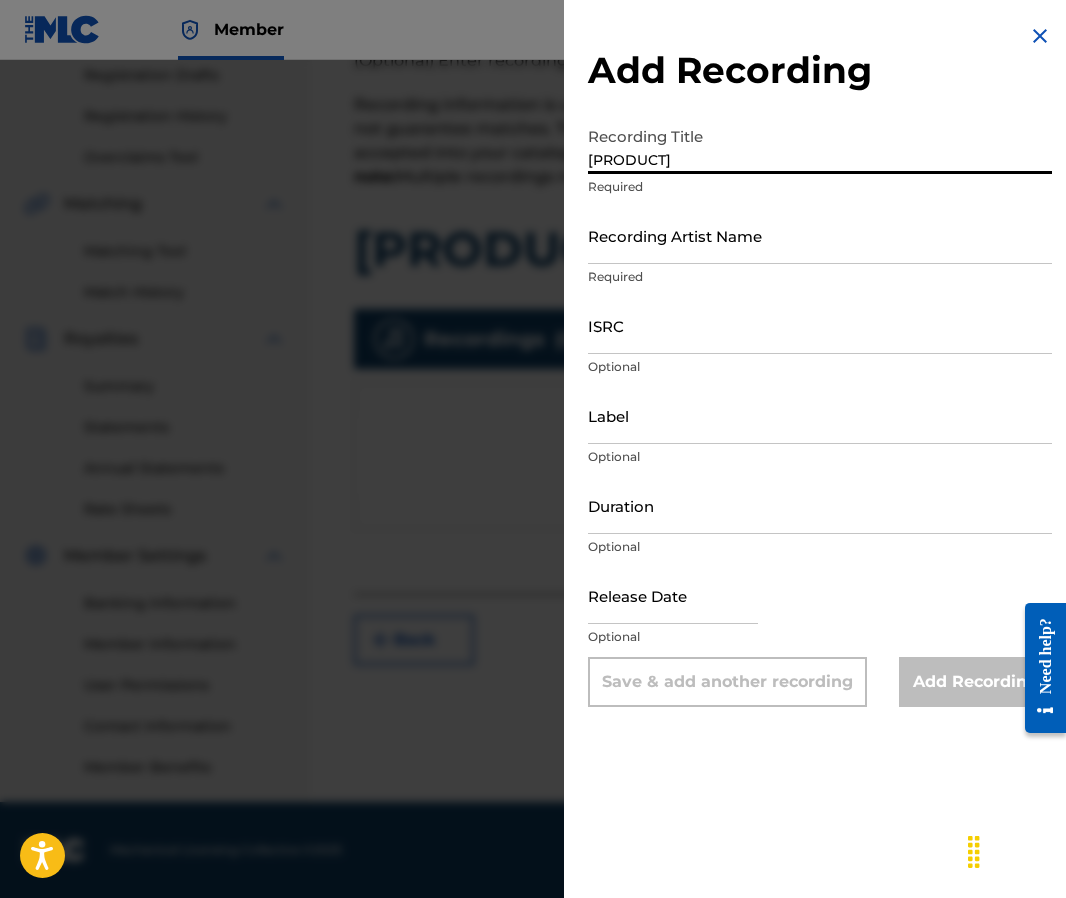 type on "Mint Lemonade" 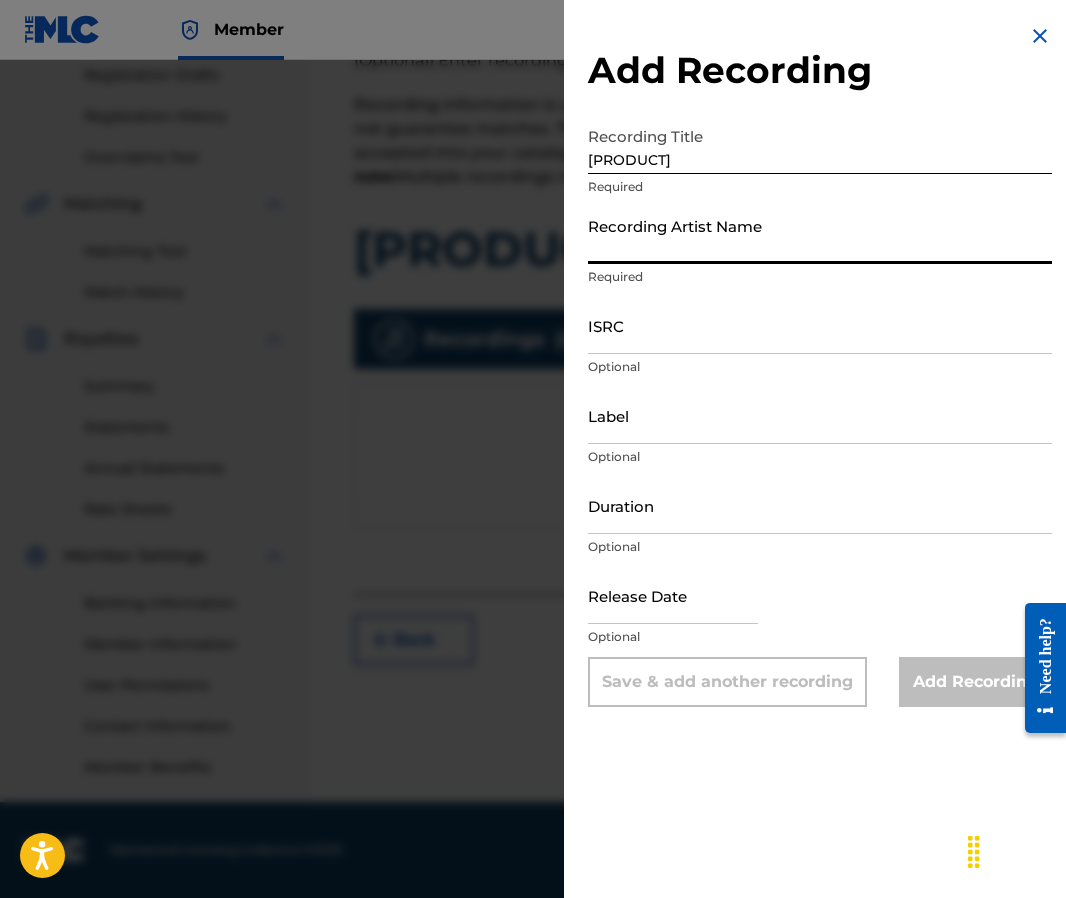 paste on "créature sonore" 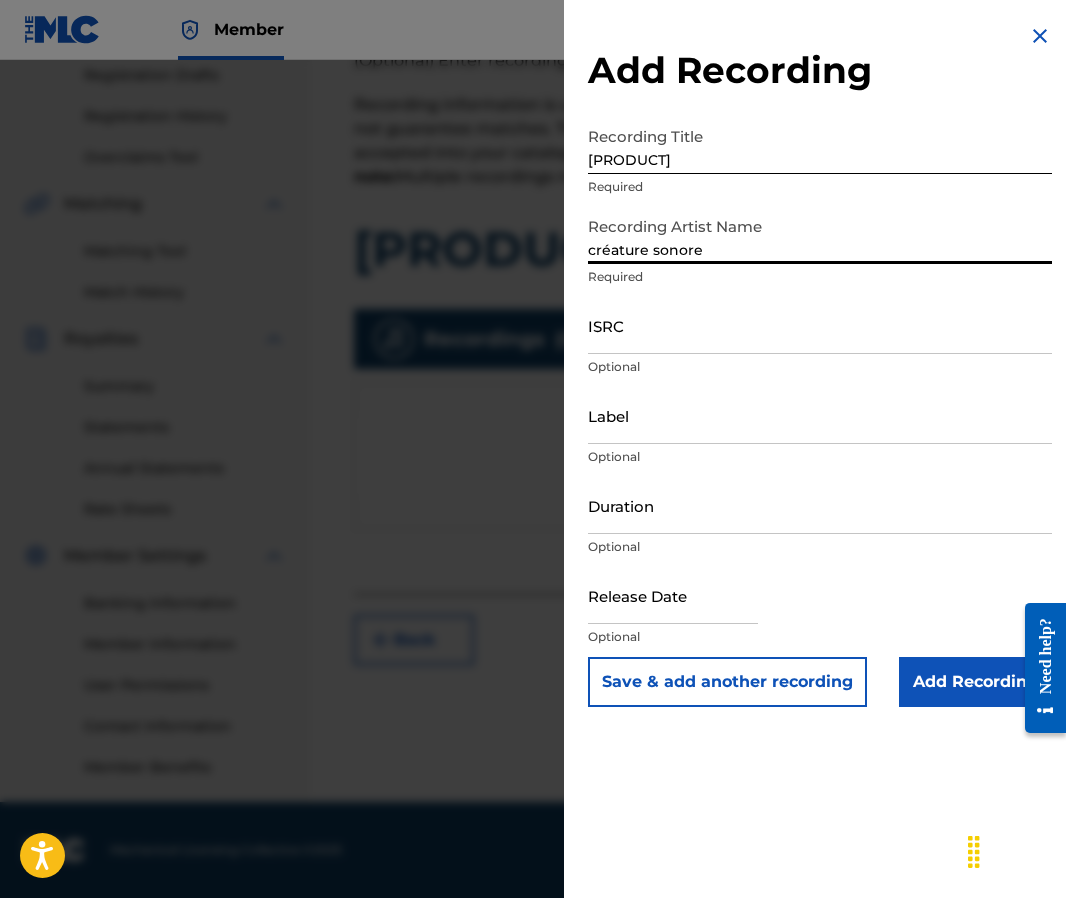 type on "créature sonore" 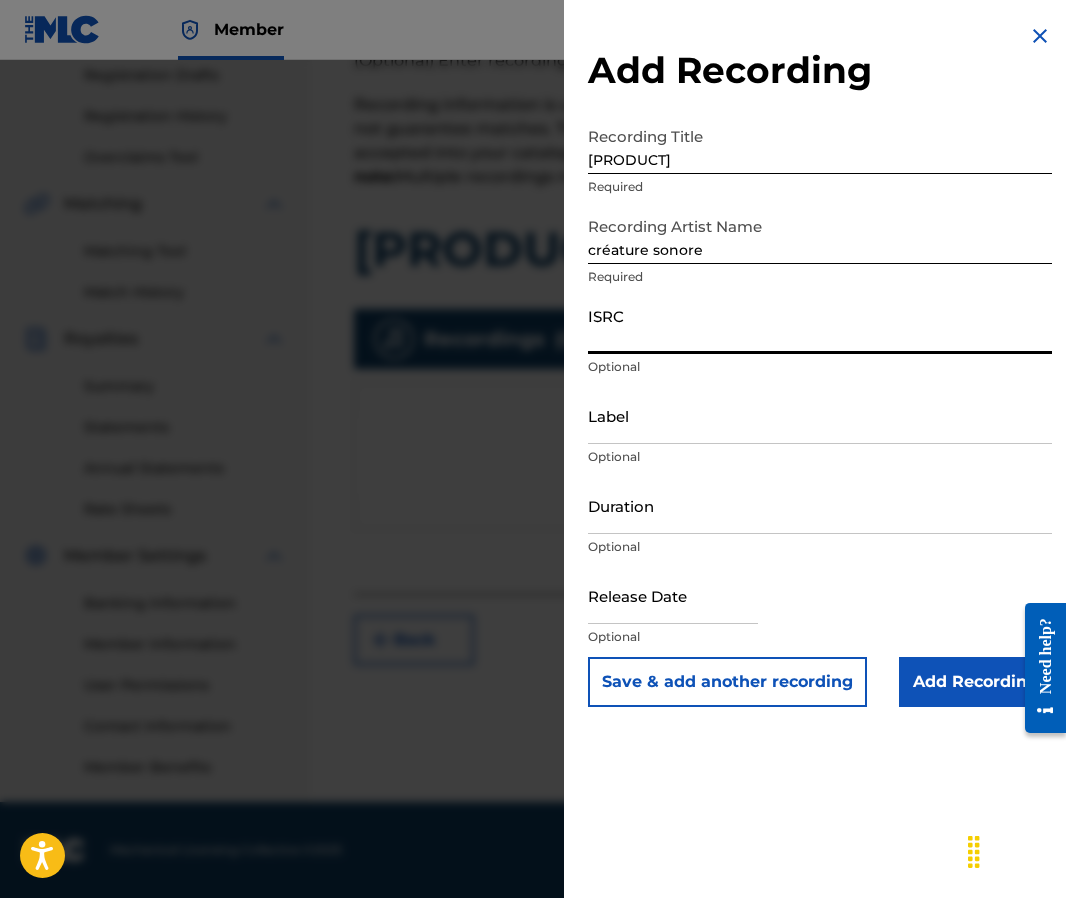 click on "ISRC" at bounding box center [820, 325] 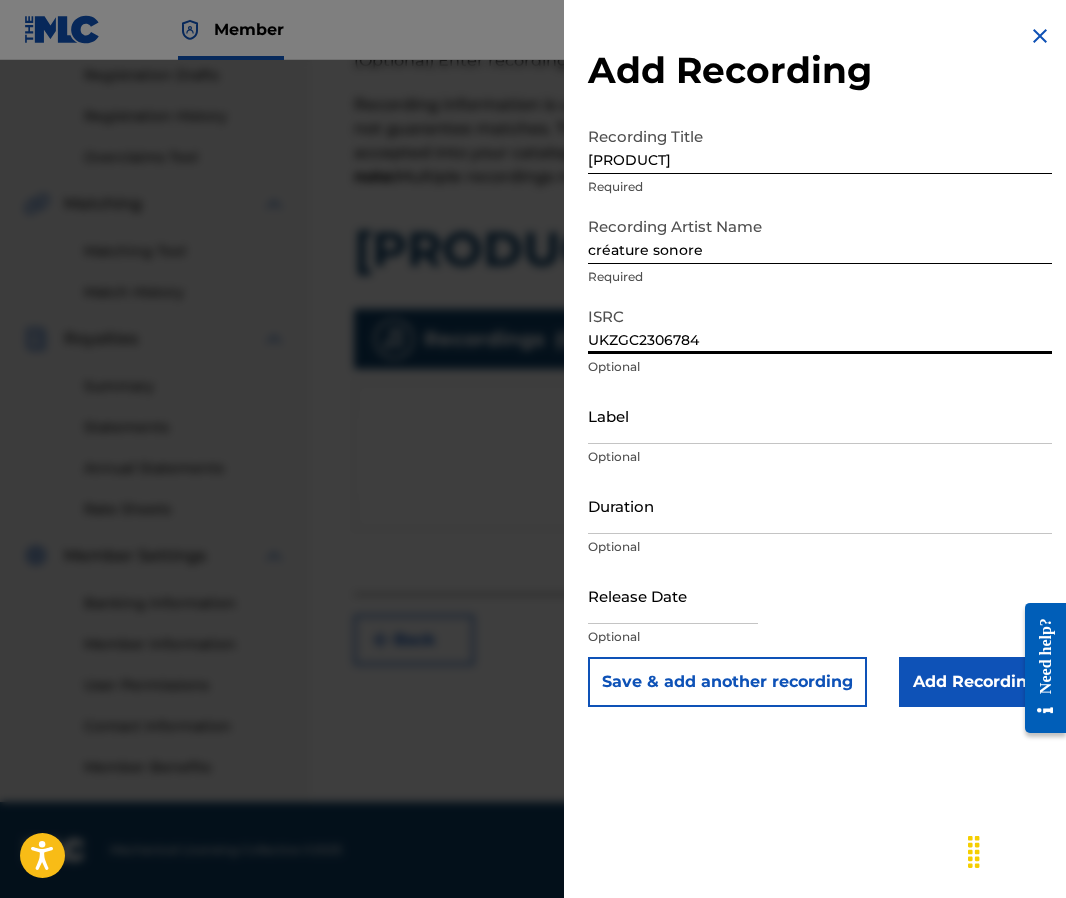 type on "UKZGC2306784" 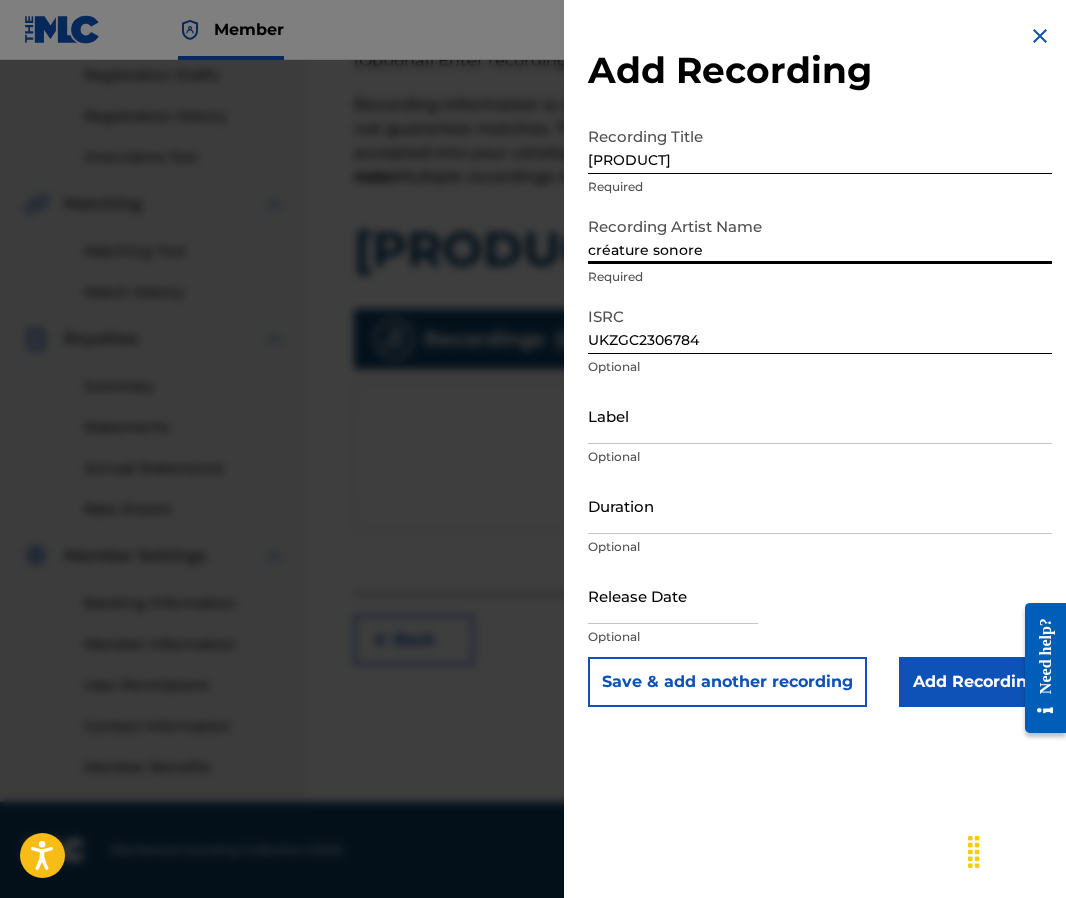 click on "créature sonore" at bounding box center [820, 235] 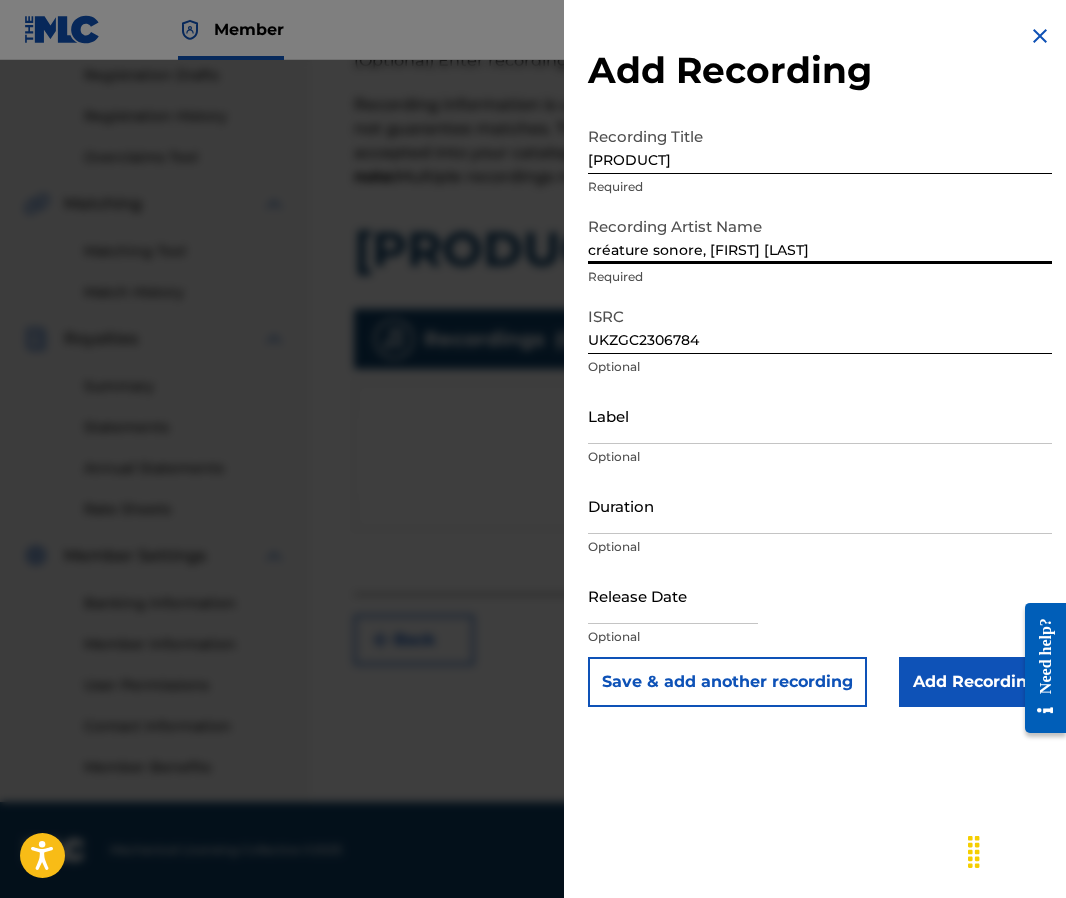 drag, startPoint x: 817, startPoint y: 257, endPoint x: 590, endPoint y: 238, distance: 227.79376 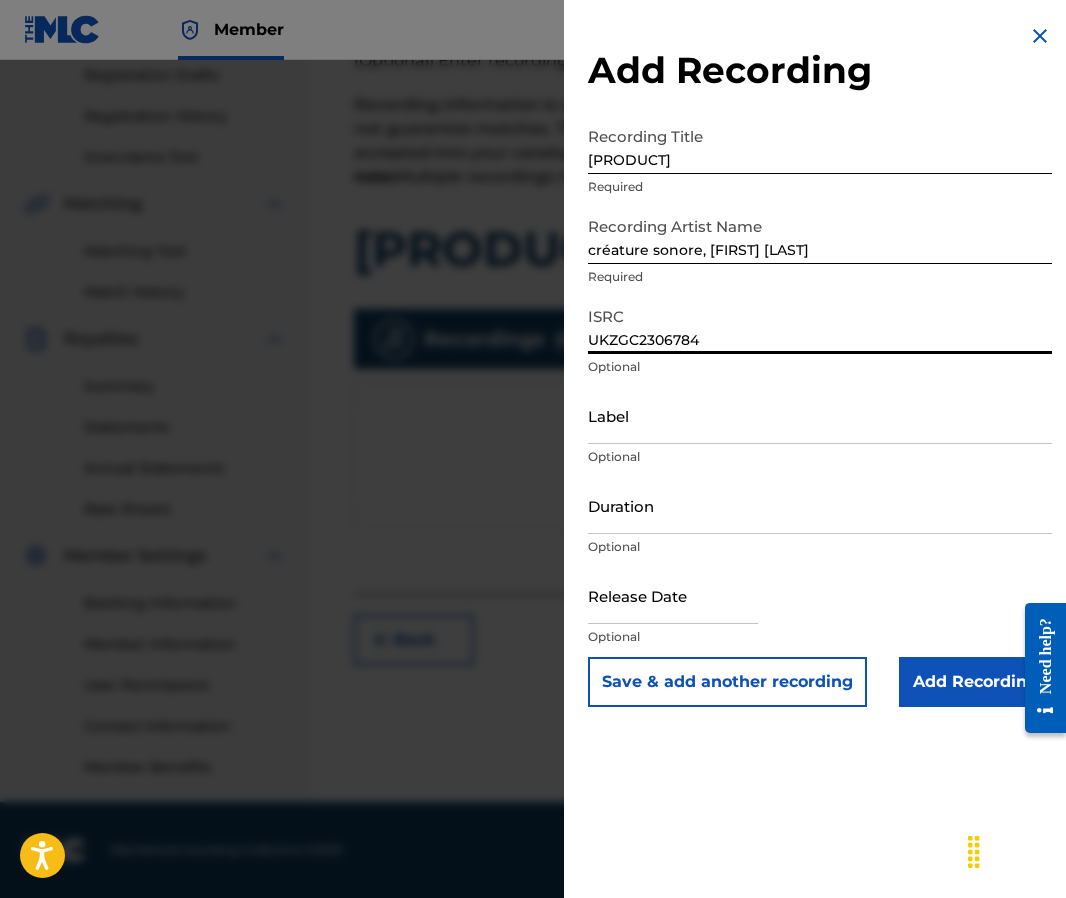 click on "UKZGC2306784" at bounding box center (820, 325) 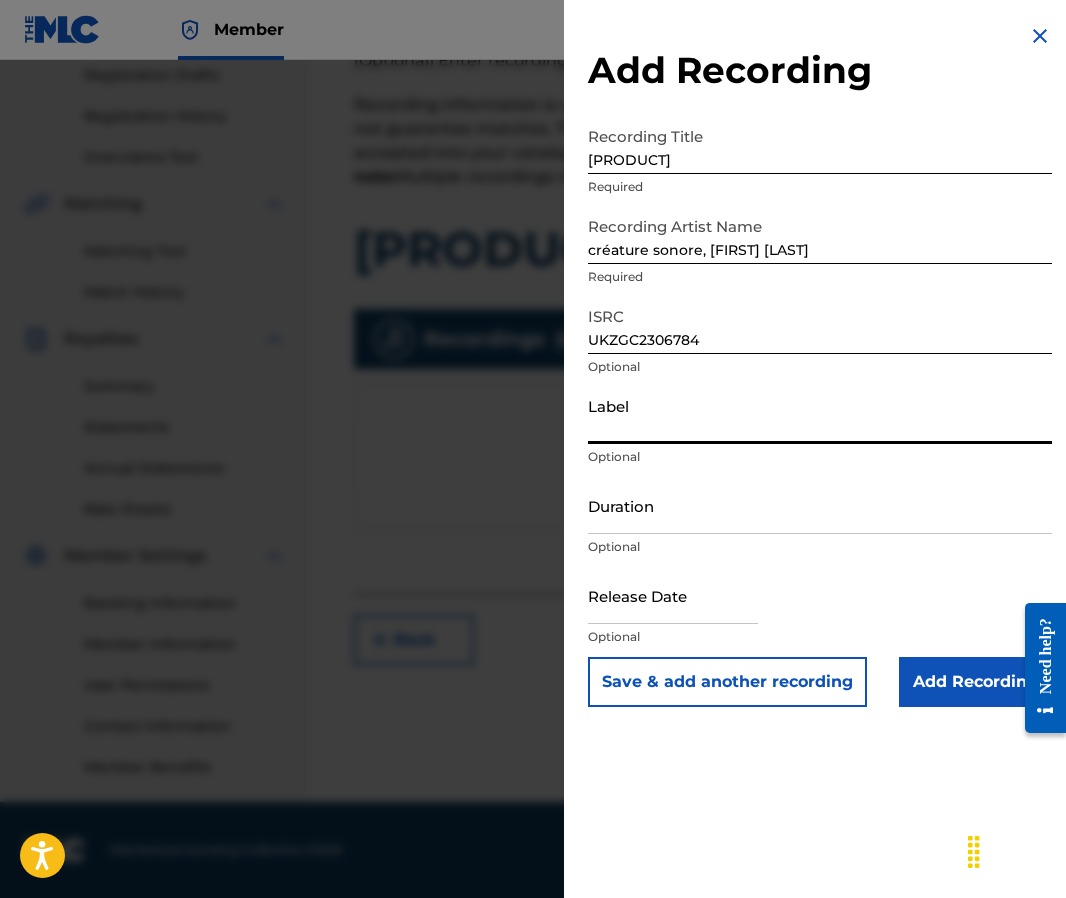 click on "Label" at bounding box center (820, 415) 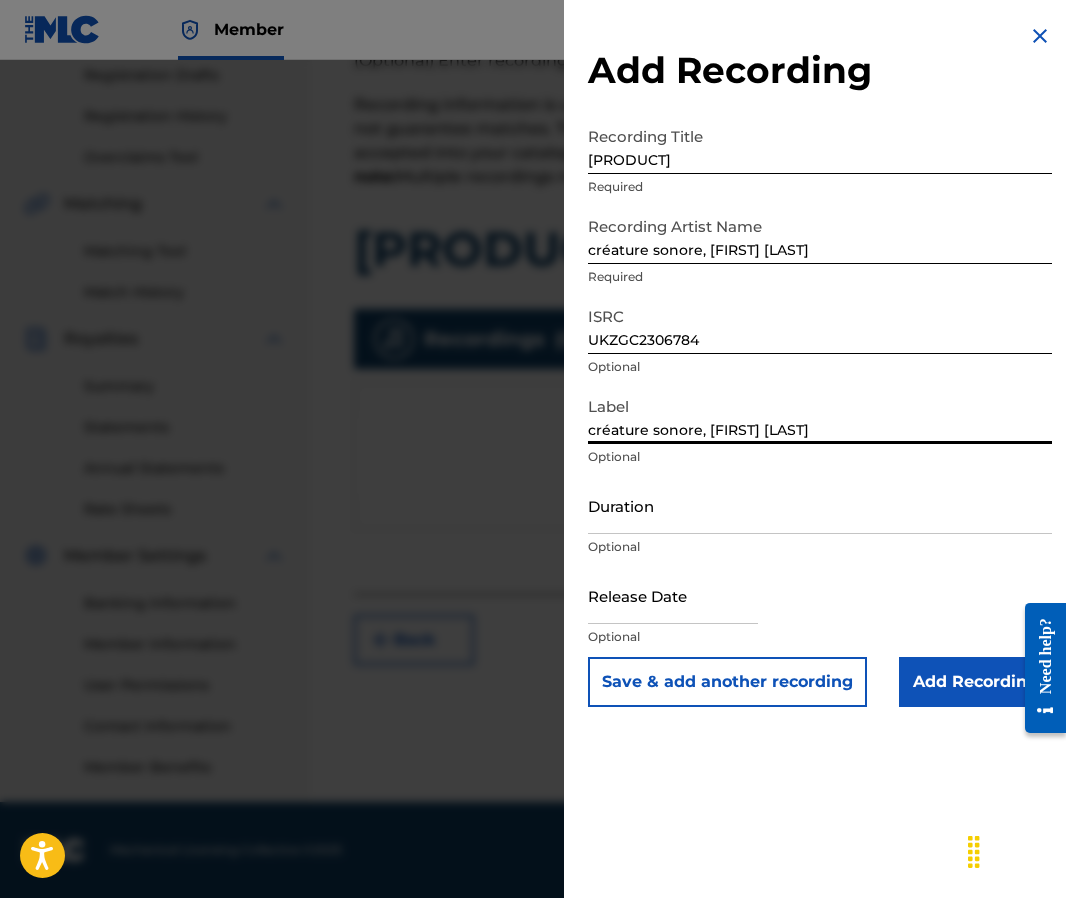 click on "créature sonore, Mike beating" at bounding box center (820, 415) 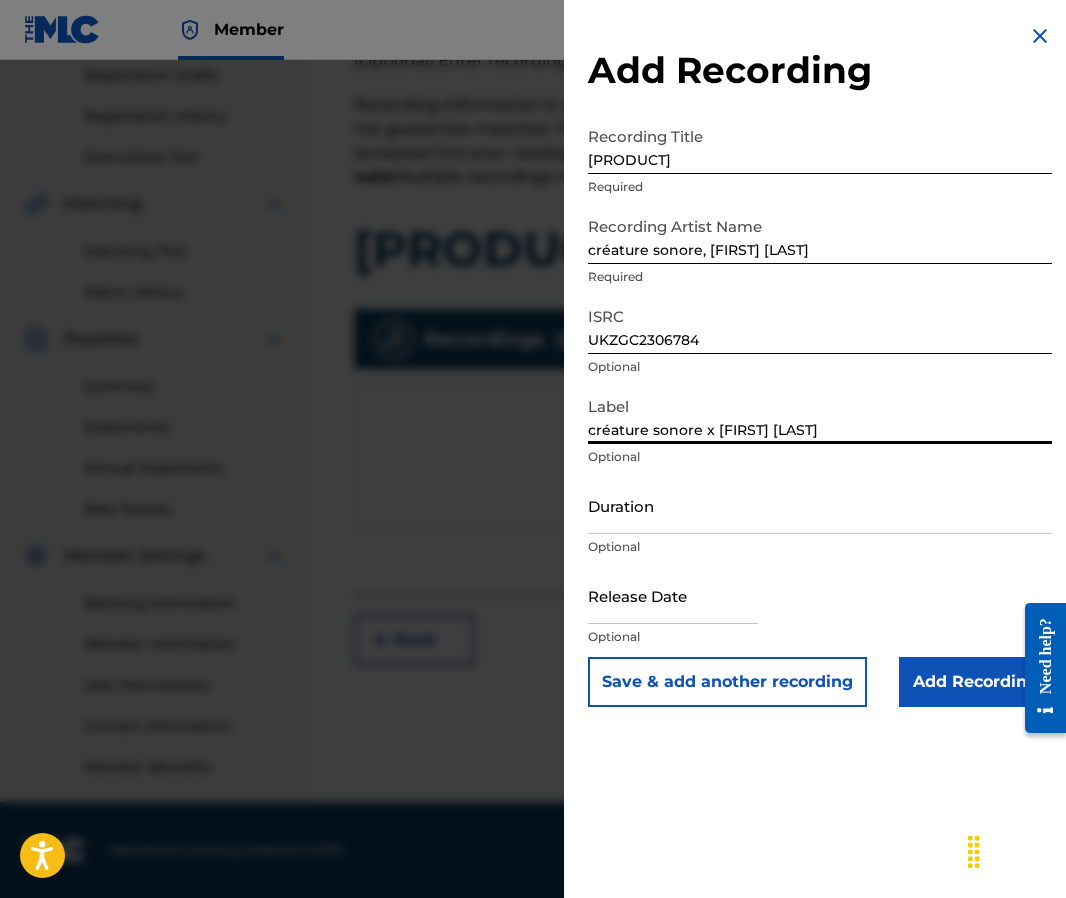 type on "créature sonore x Mike beating" 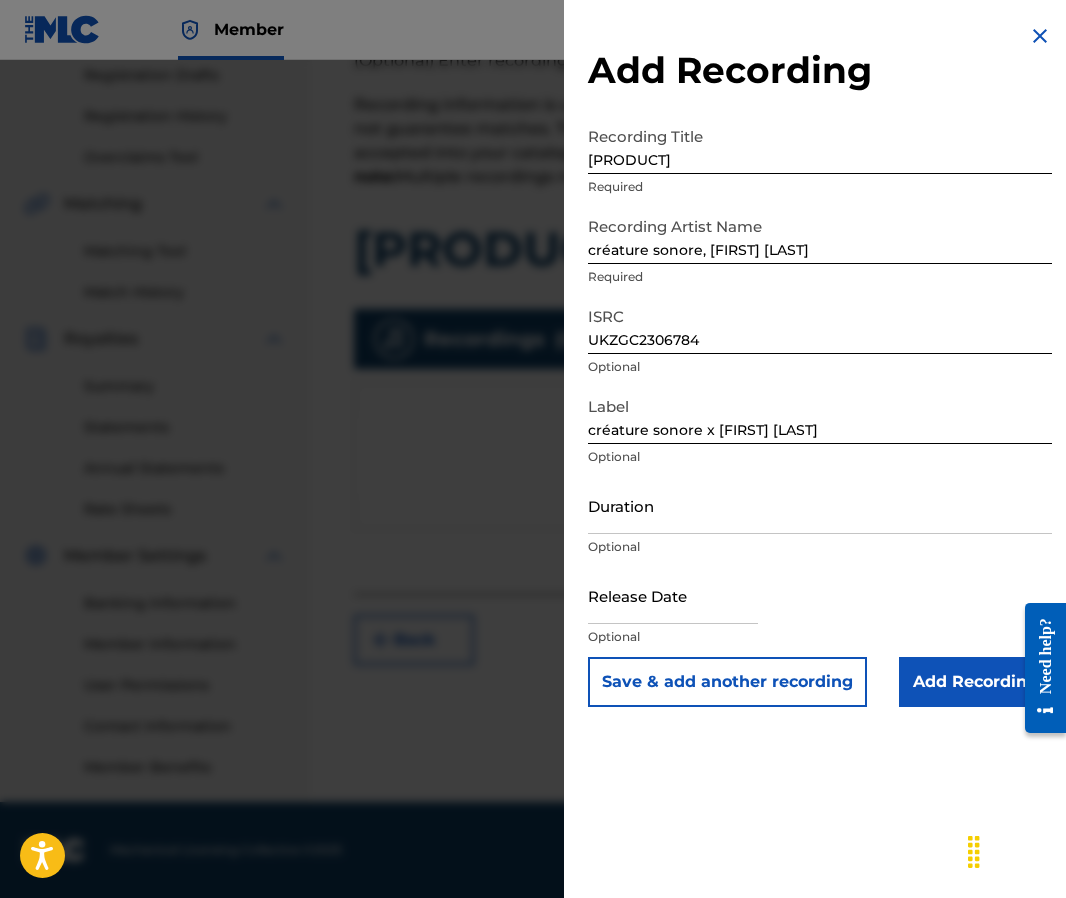 click on "Add Recording" at bounding box center (975, 682) 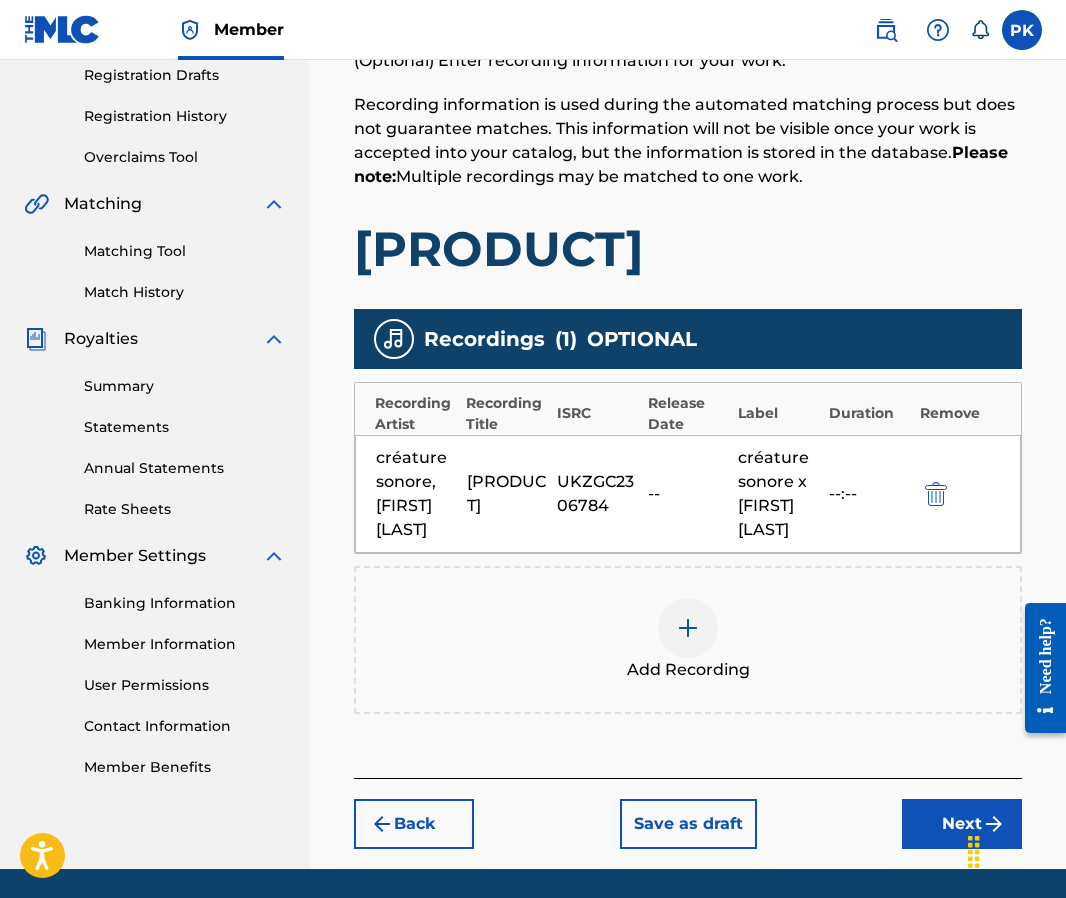 click on "Next" at bounding box center [962, 824] 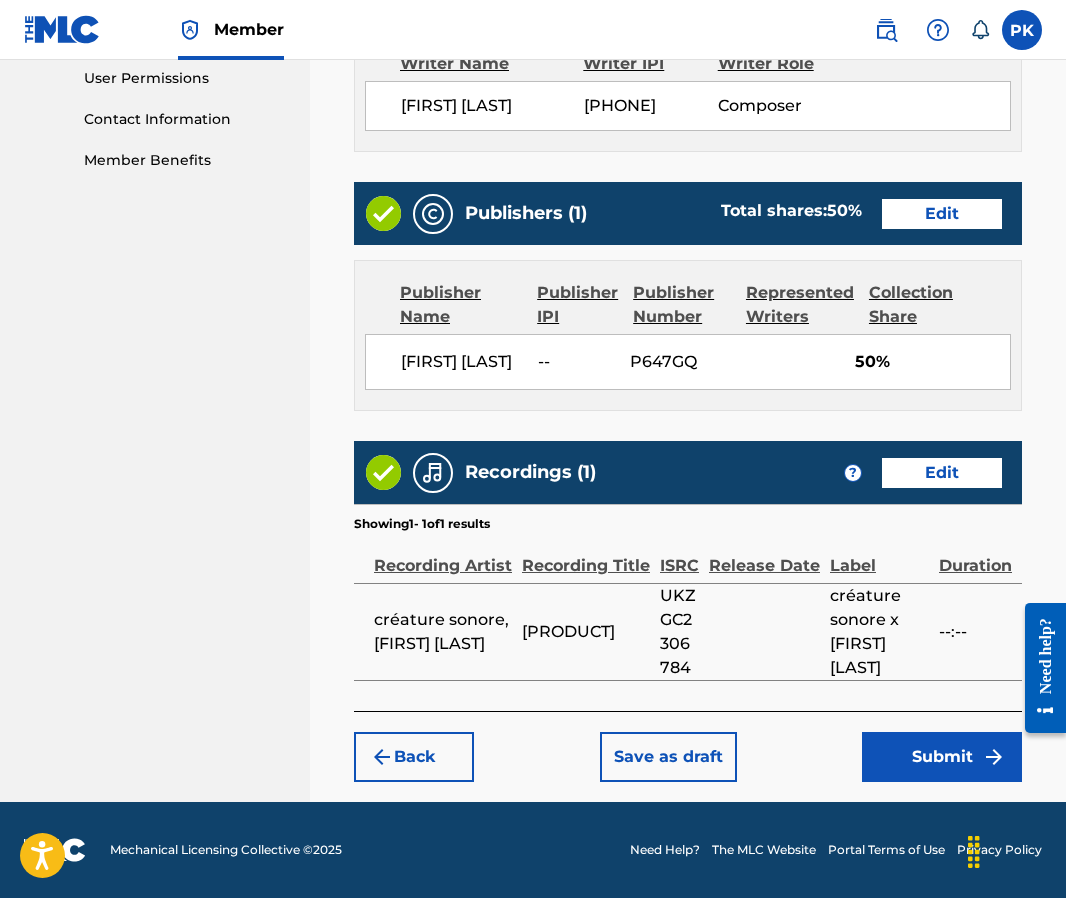 scroll, scrollTop: 973, scrollLeft: 0, axis: vertical 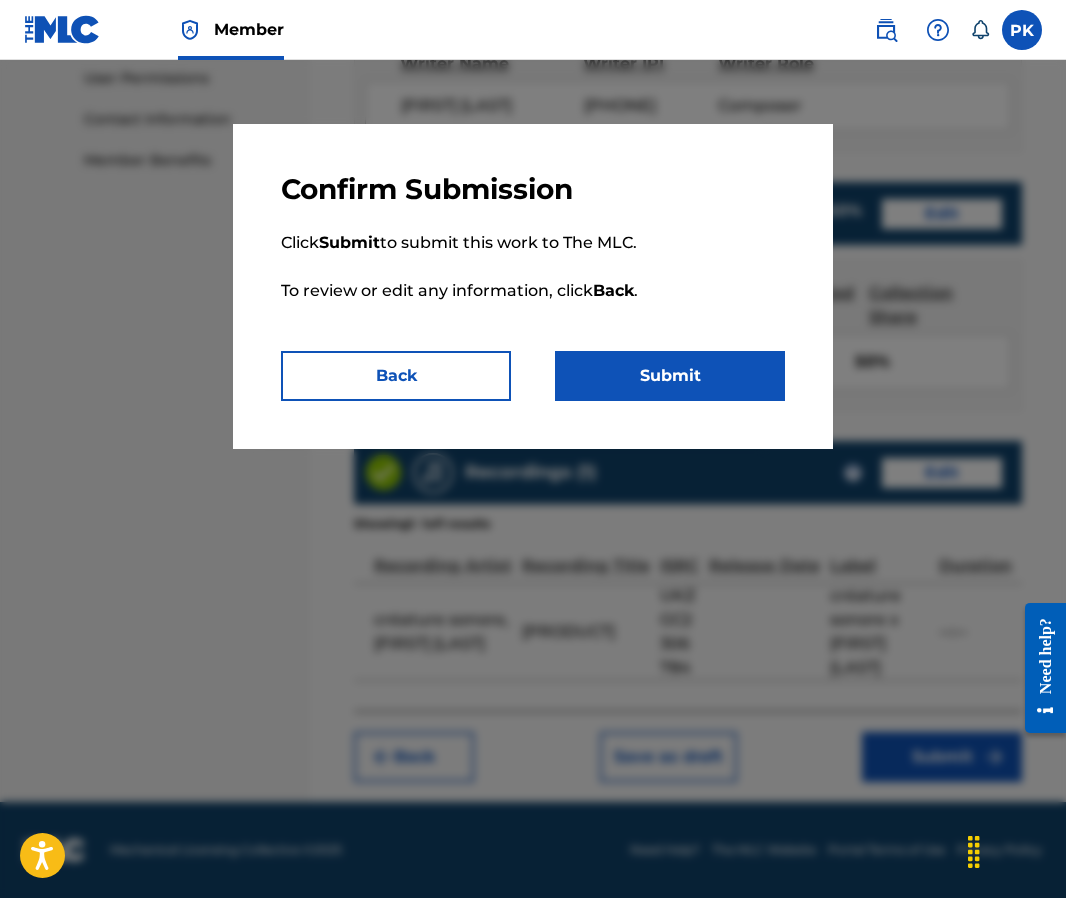 click on "Submit" at bounding box center (670, 376) 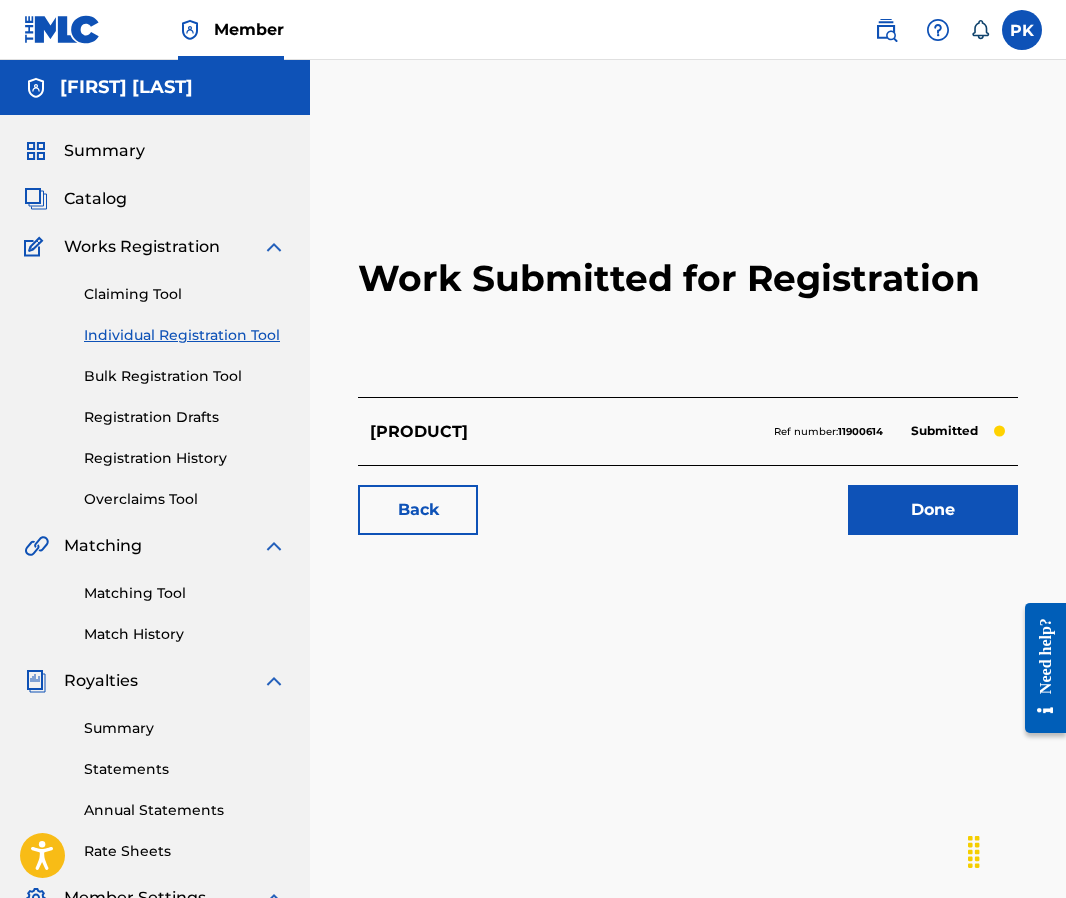 click on "Individual Registration Tool" at bounding box center [185, 335] 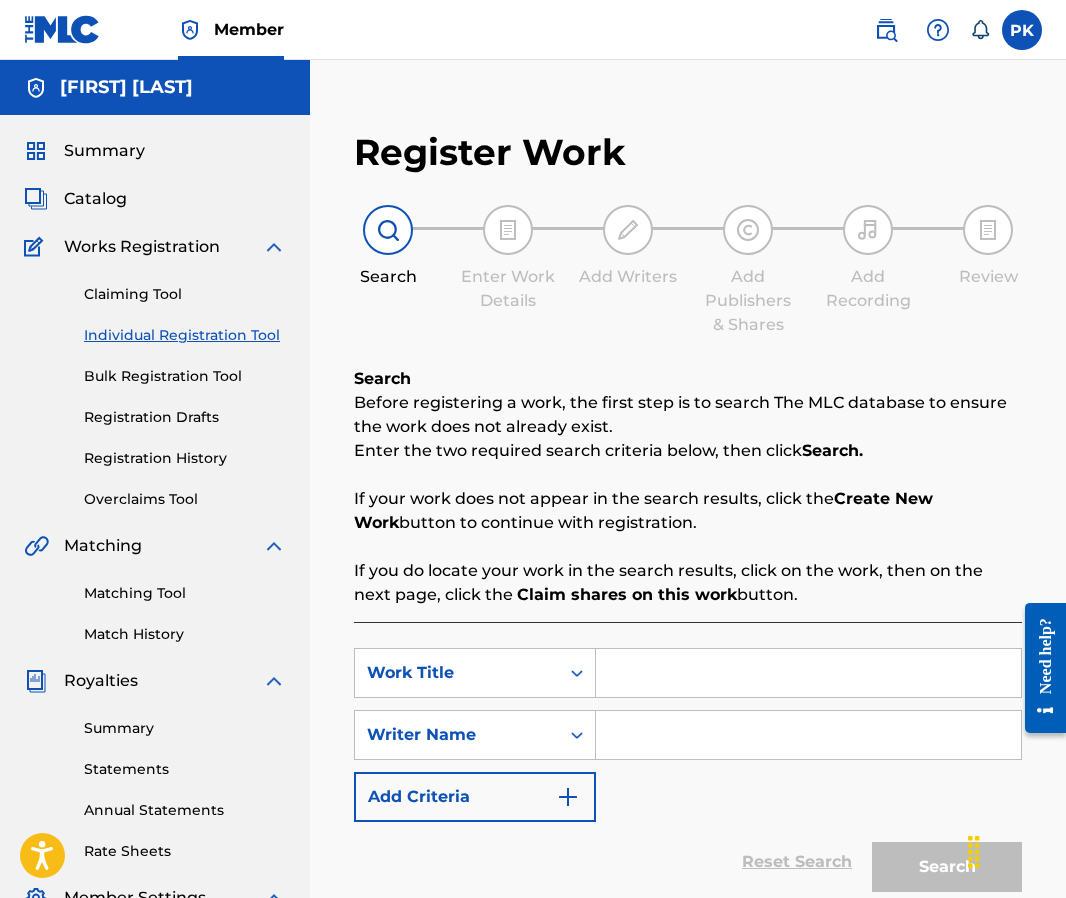 click at bounding box center [808, 673] 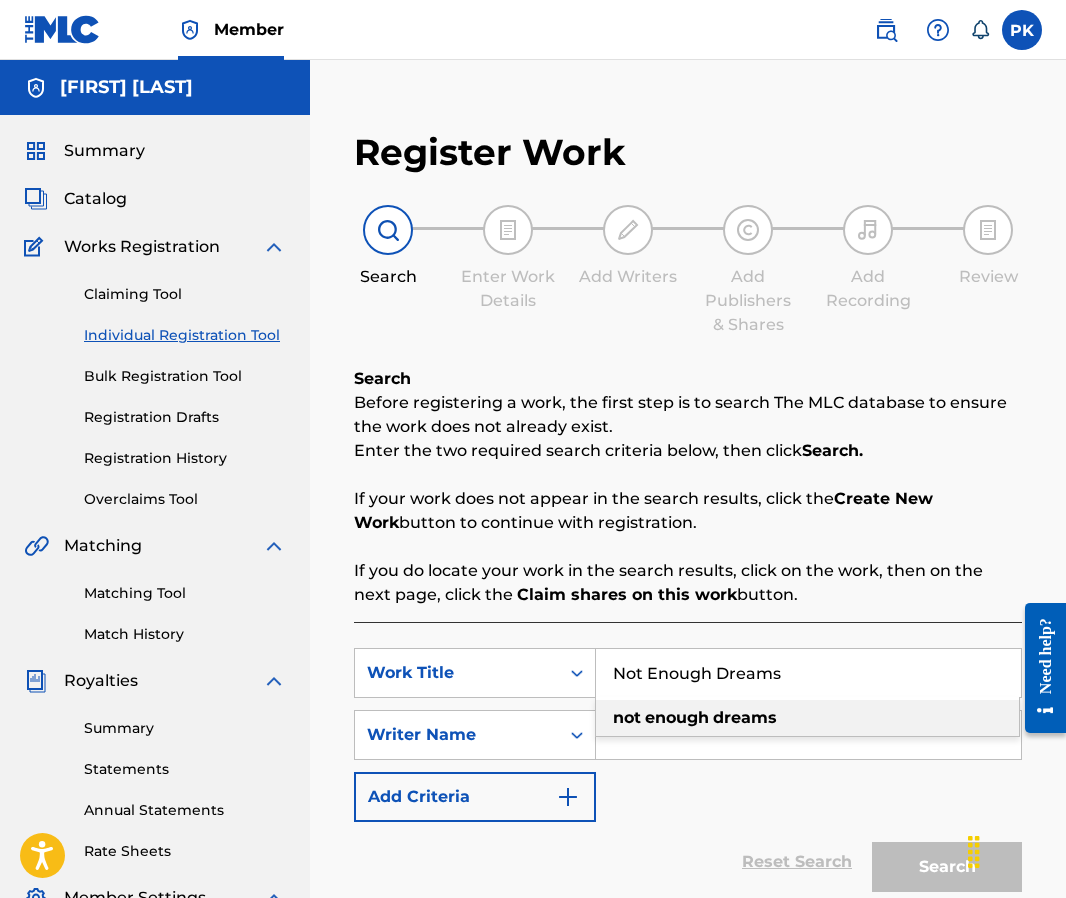 click on "enough" at bounding box center (677, 717) 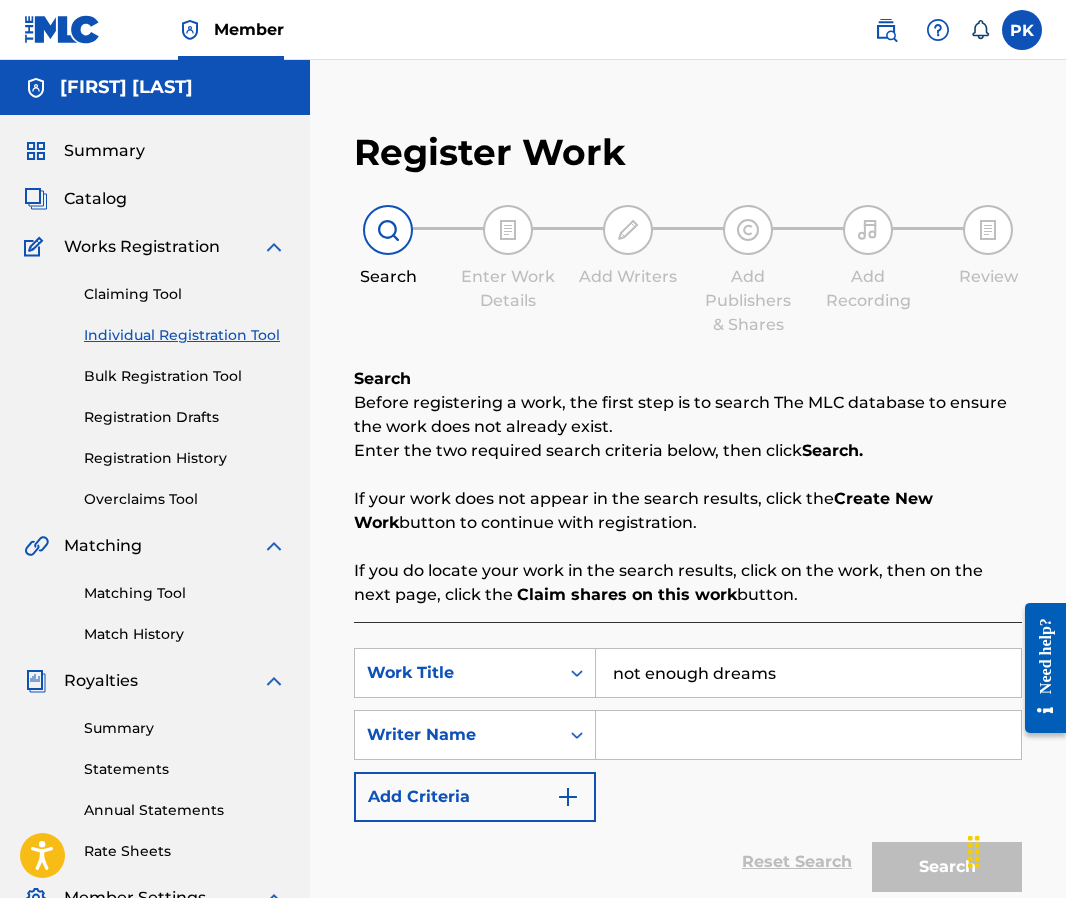 click on "Claiming Tool" at bounding box center (185, 294) 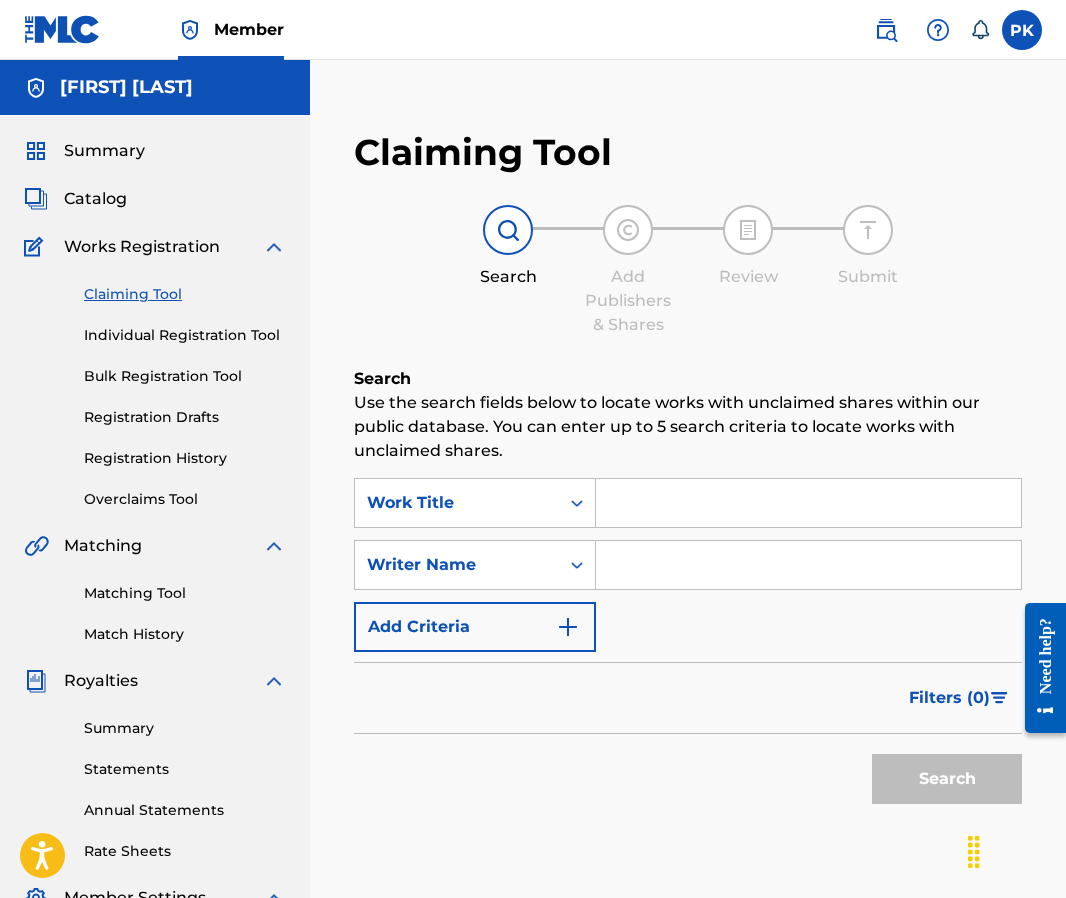 click on "Bulk Registration Tool" at bounding box center (185, 376) 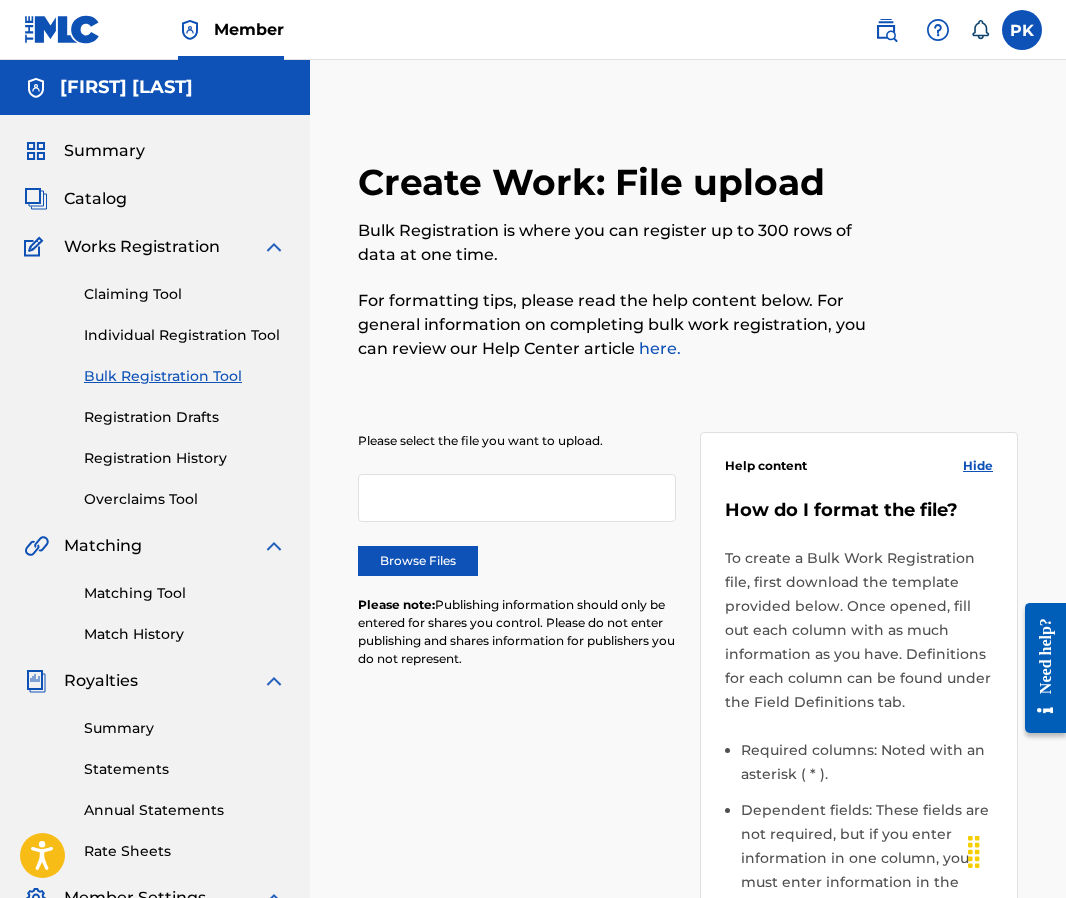 click on "Registration History" at bounding box center (185, 458) 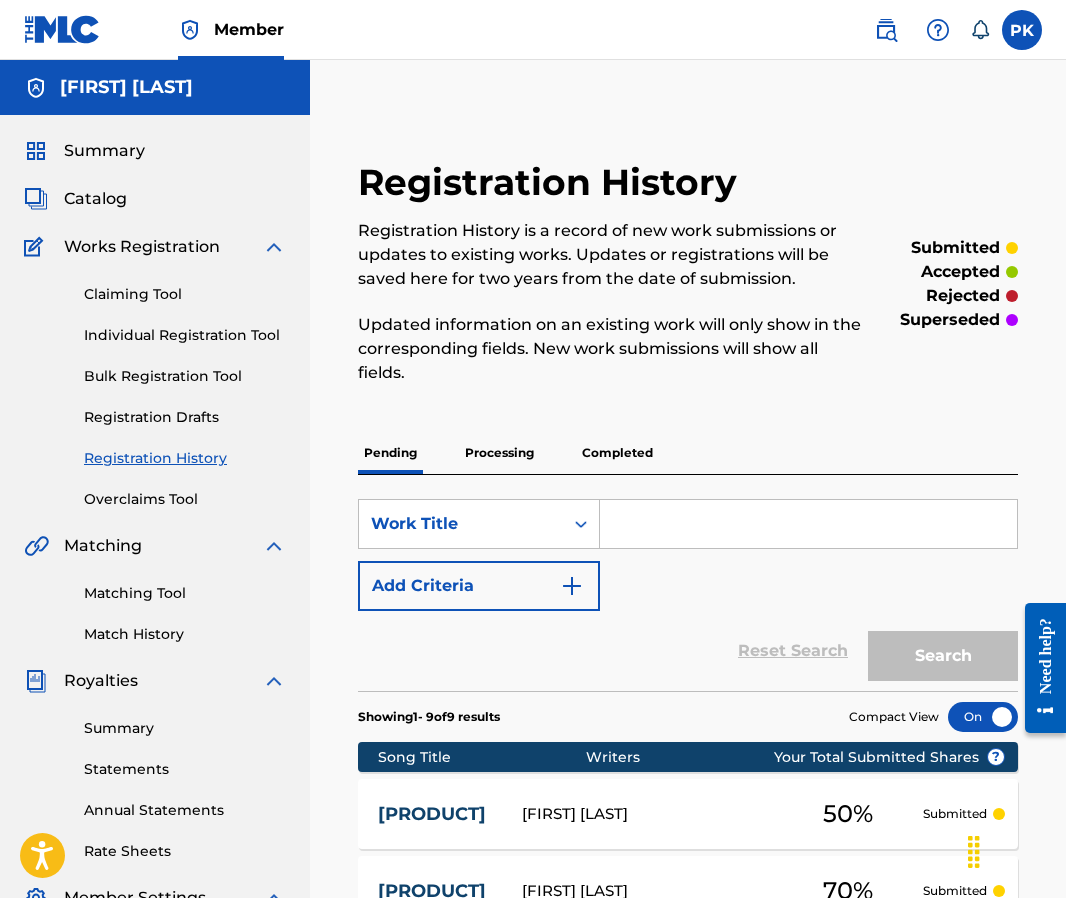 click on "Pending Processing Completed" at bounding box center (688, 453) 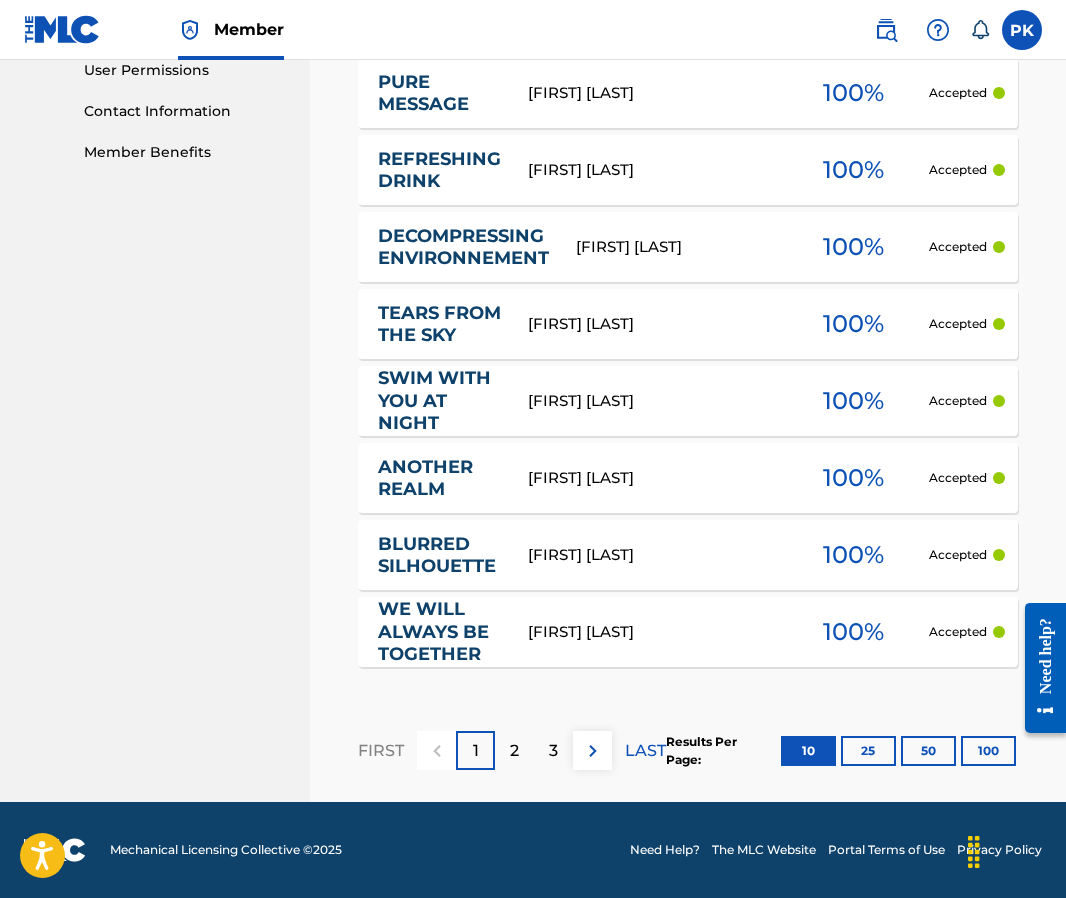 click on "100" at bounding box center (988, 751) 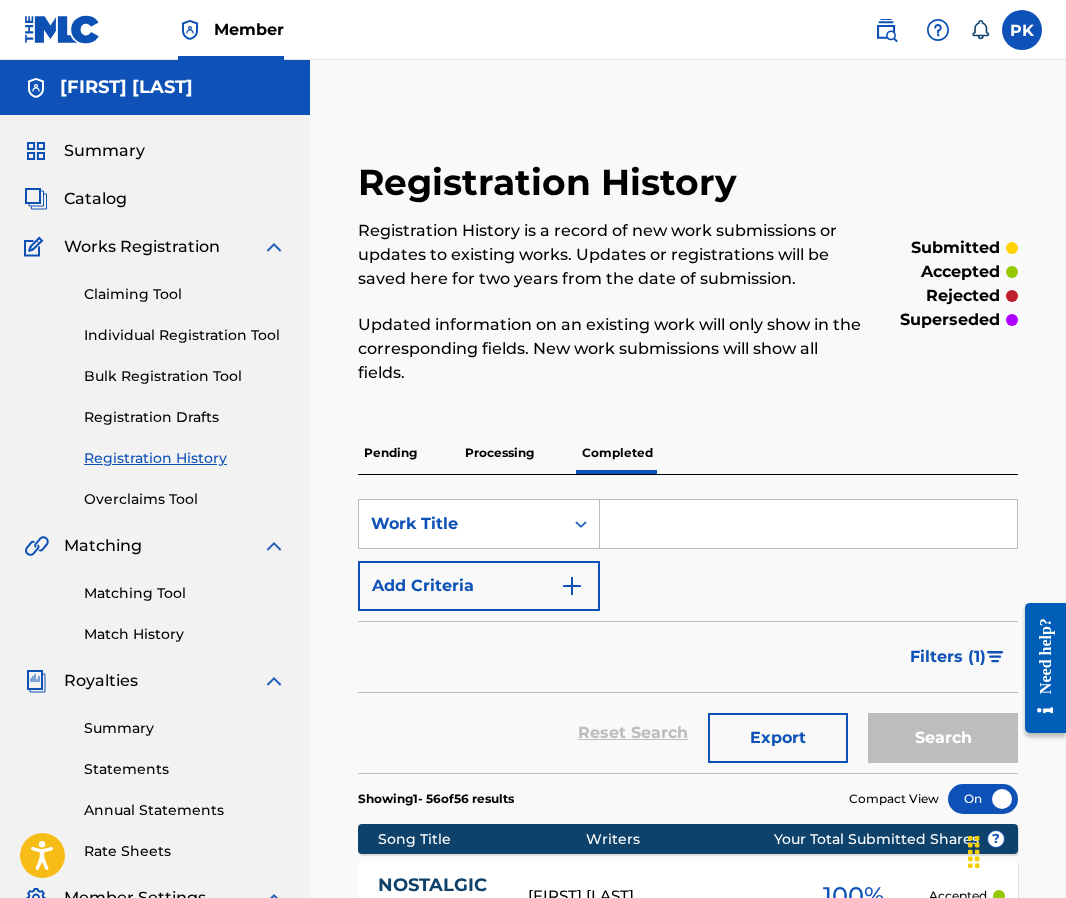 scroll, scrollTop: 0, scrollLeft: 0, axis: both 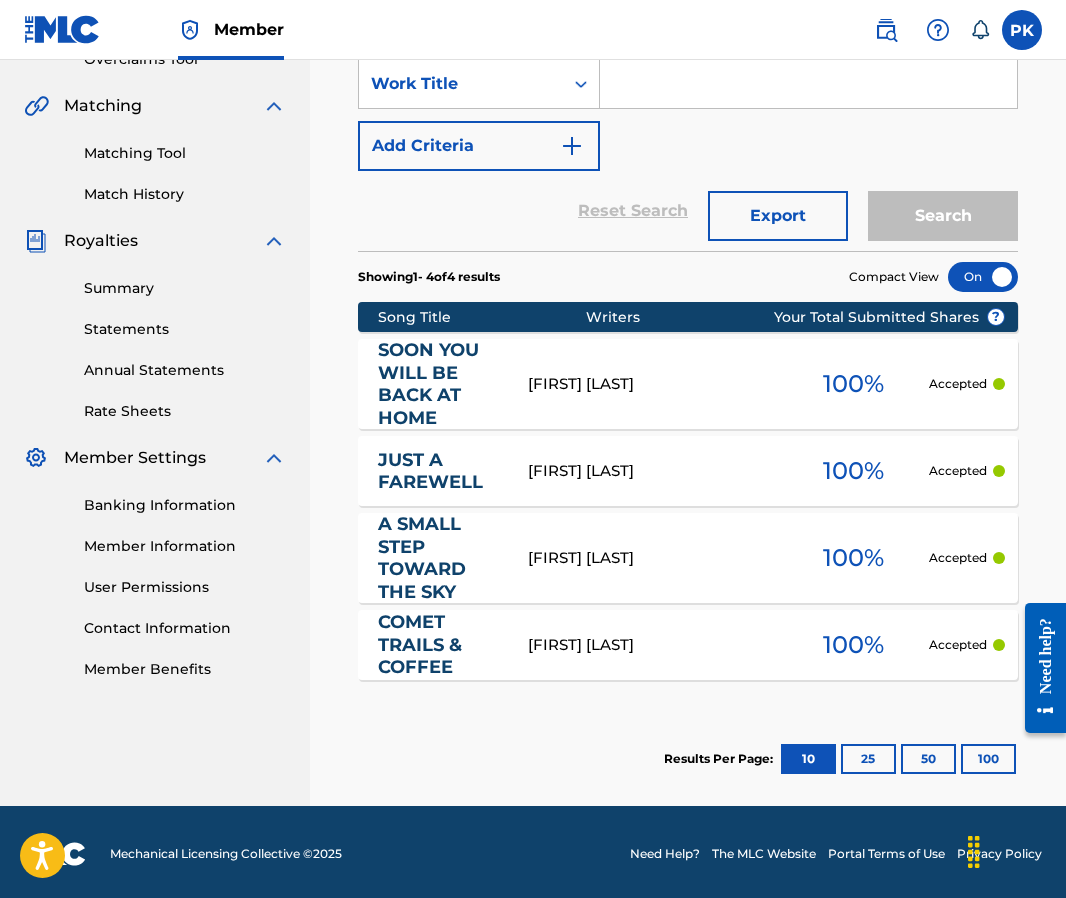 click on "100" at bounding box center [988, 759] 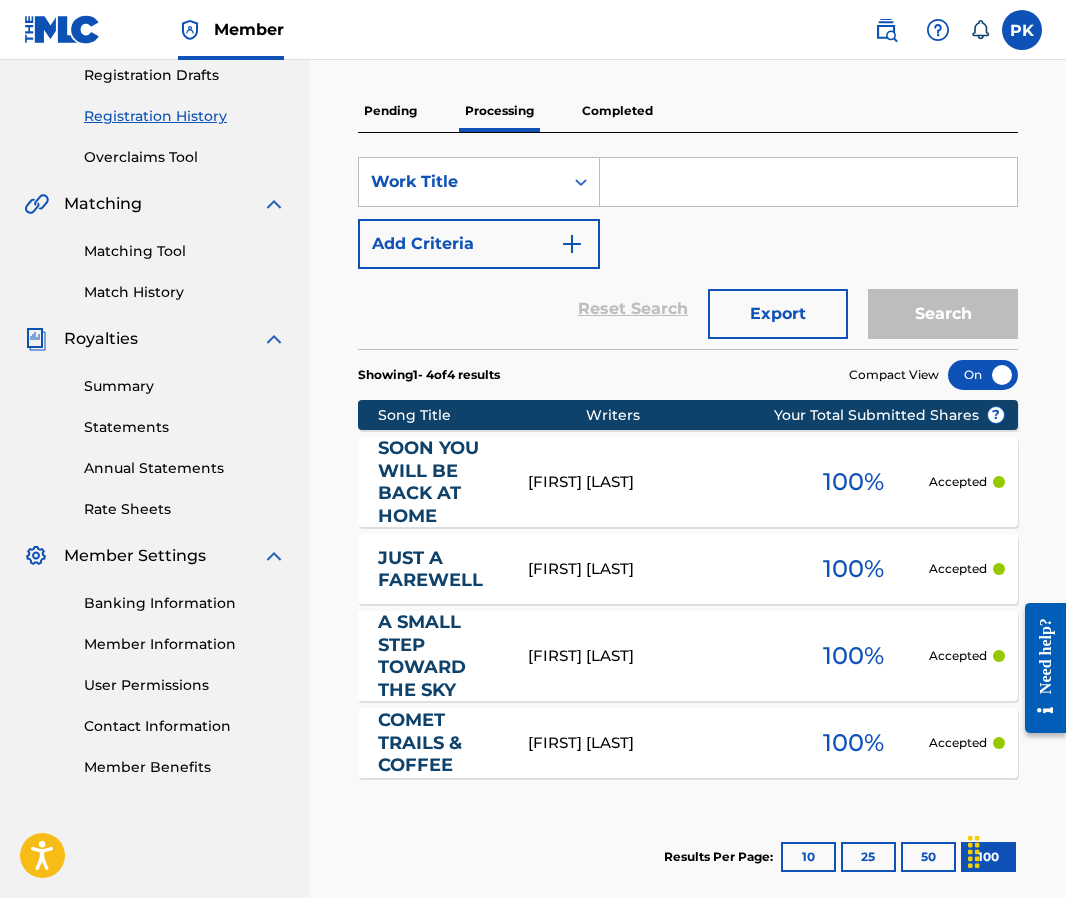 click on "Completed" at bounding box center [617, 111] 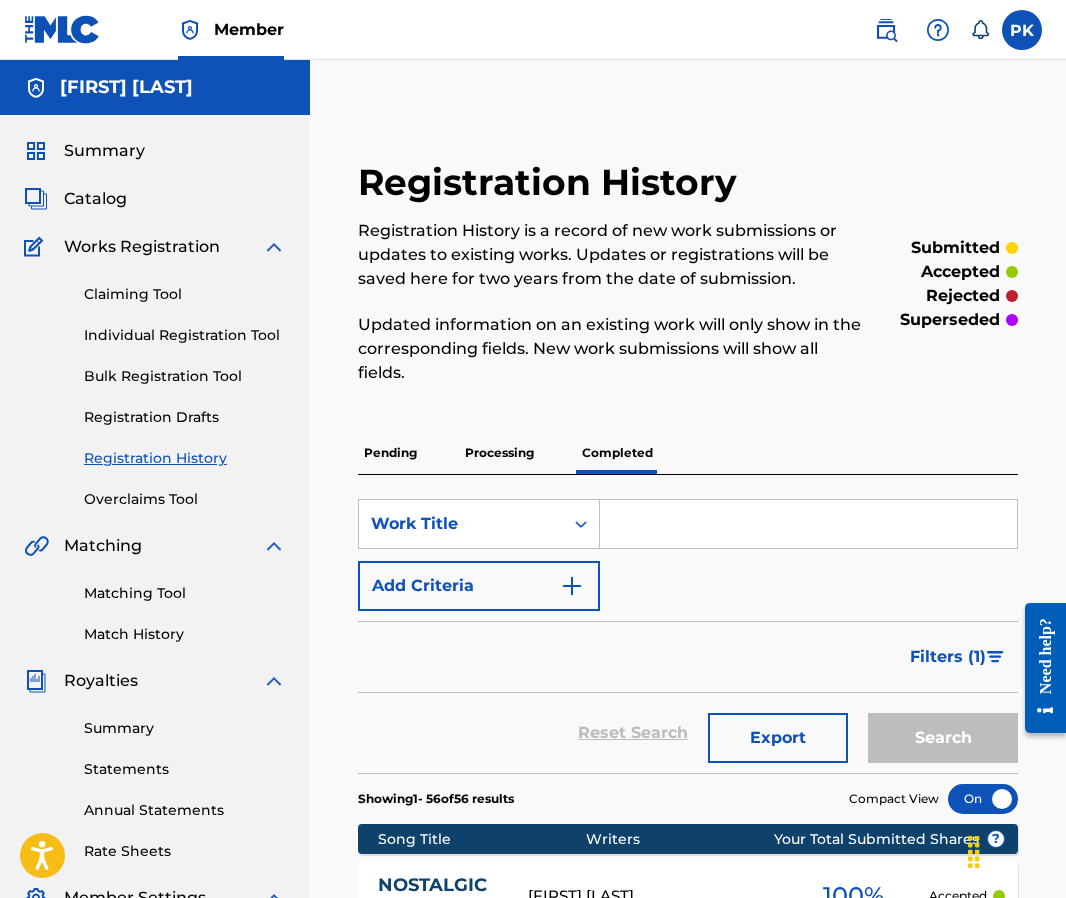 click at bounding box center (808, 524) 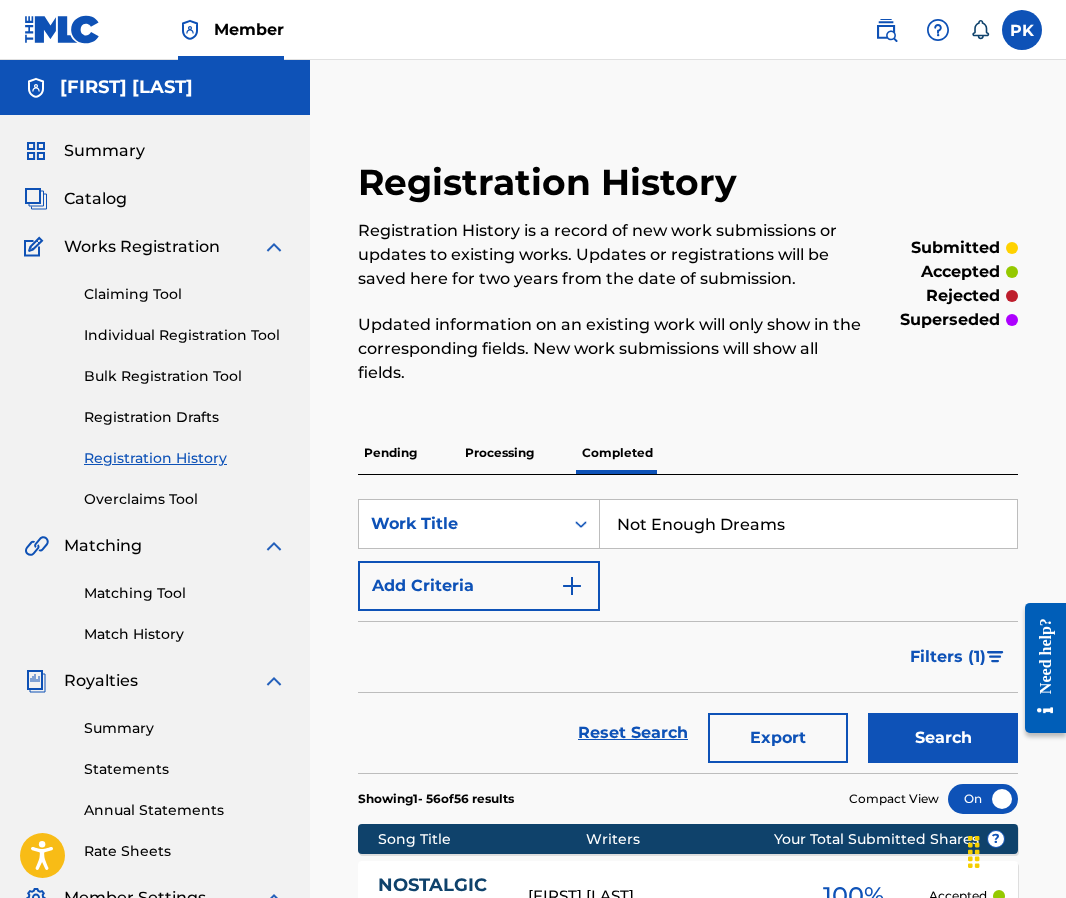 type on "Not Enough Dreams" 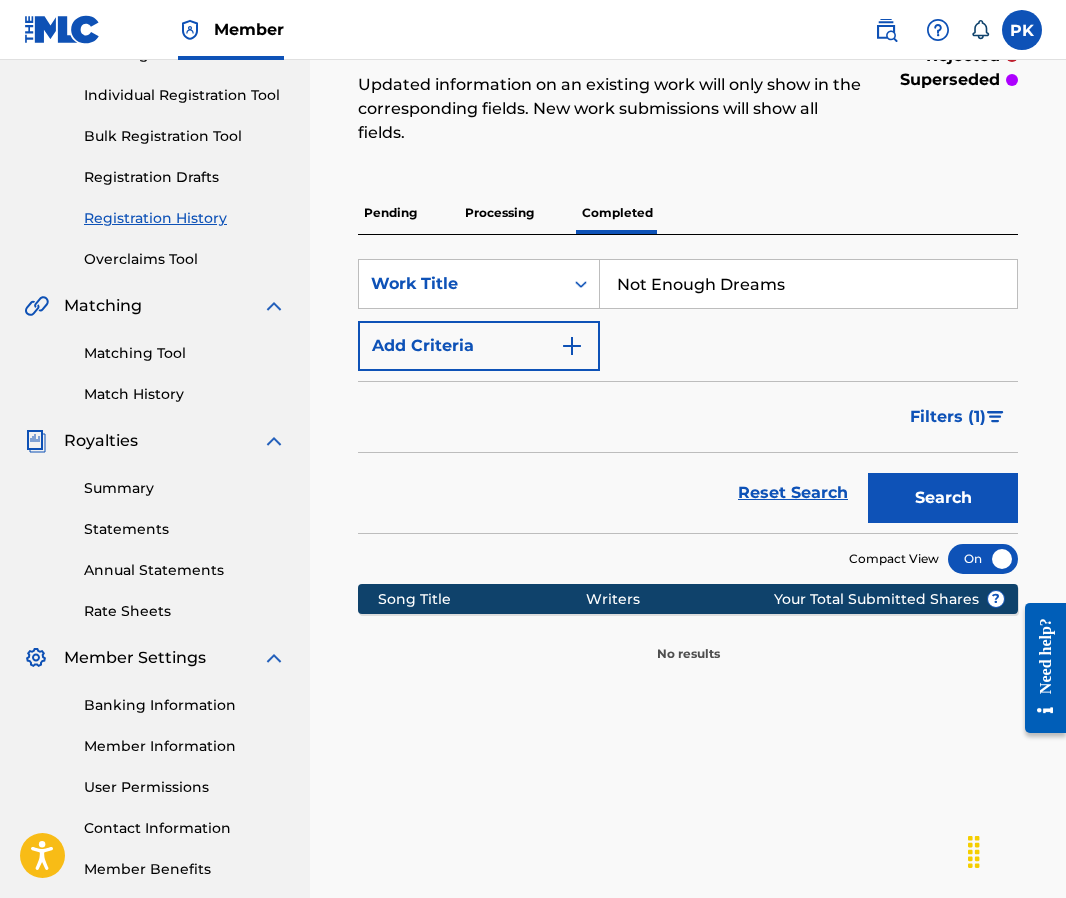 scroll, scrollTop: 259, scrollLeft: 0, axis: vertical 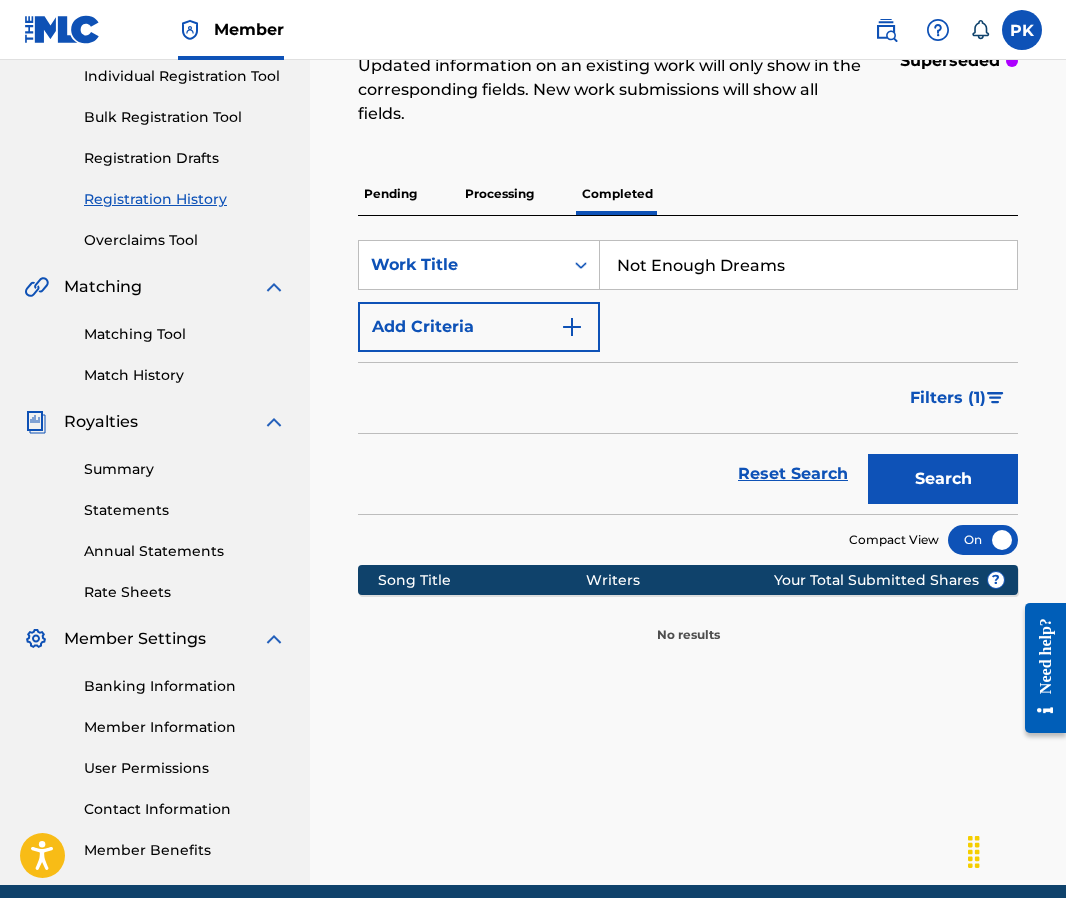 click on "Processing" at bounding box center (499, 194) 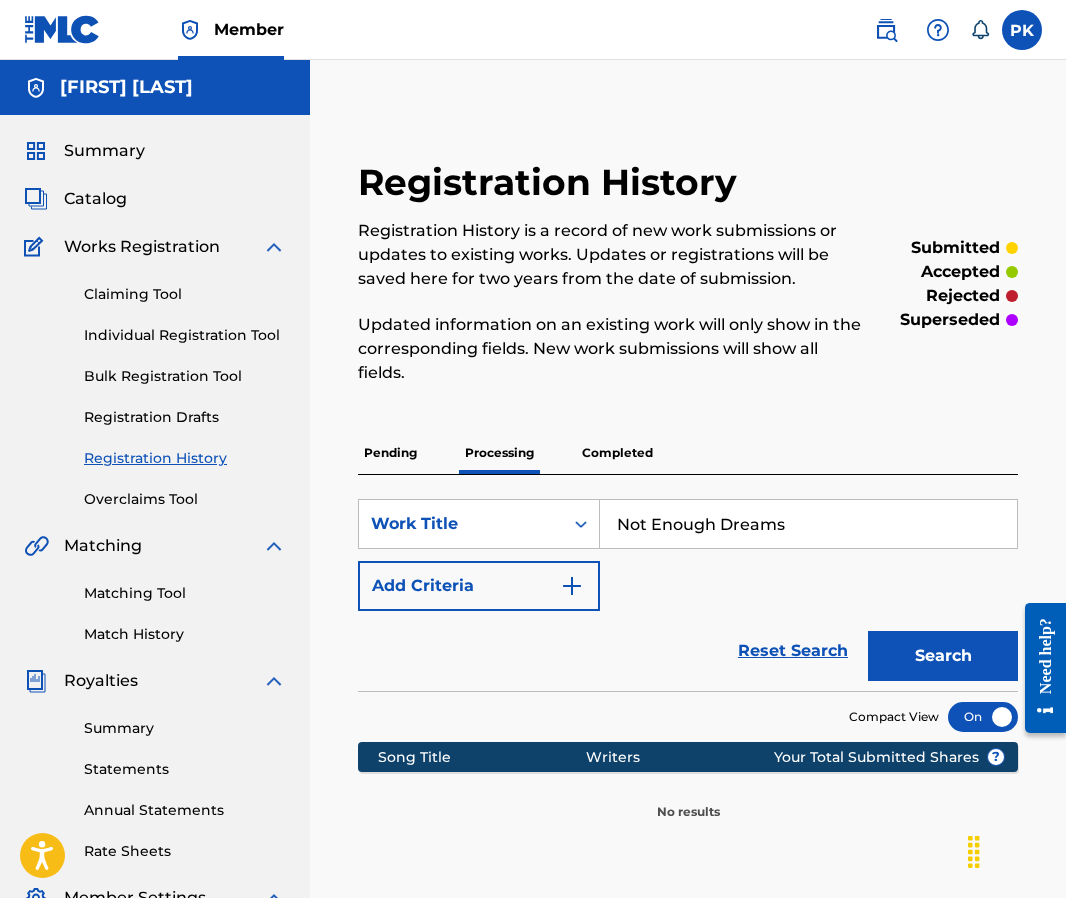click on "Search" at bounding box center [943, 656] 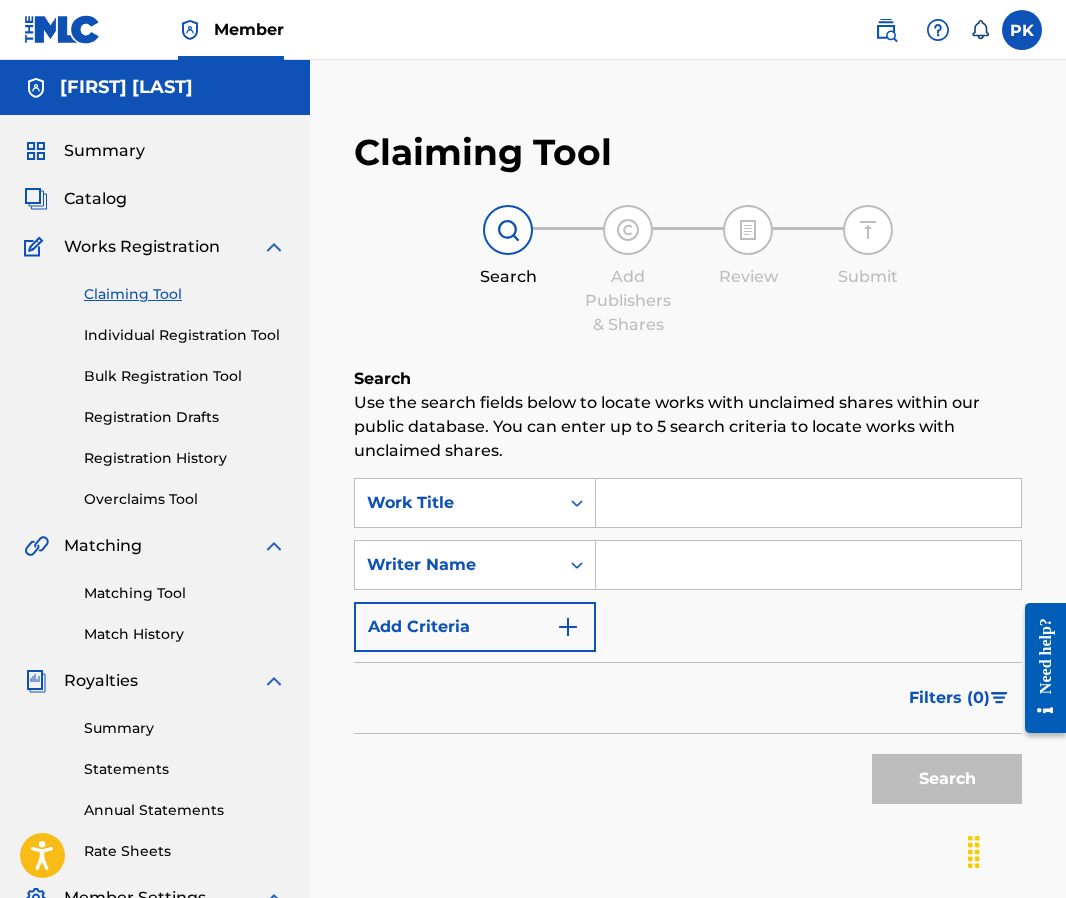 click at bounding box center [808, 503] 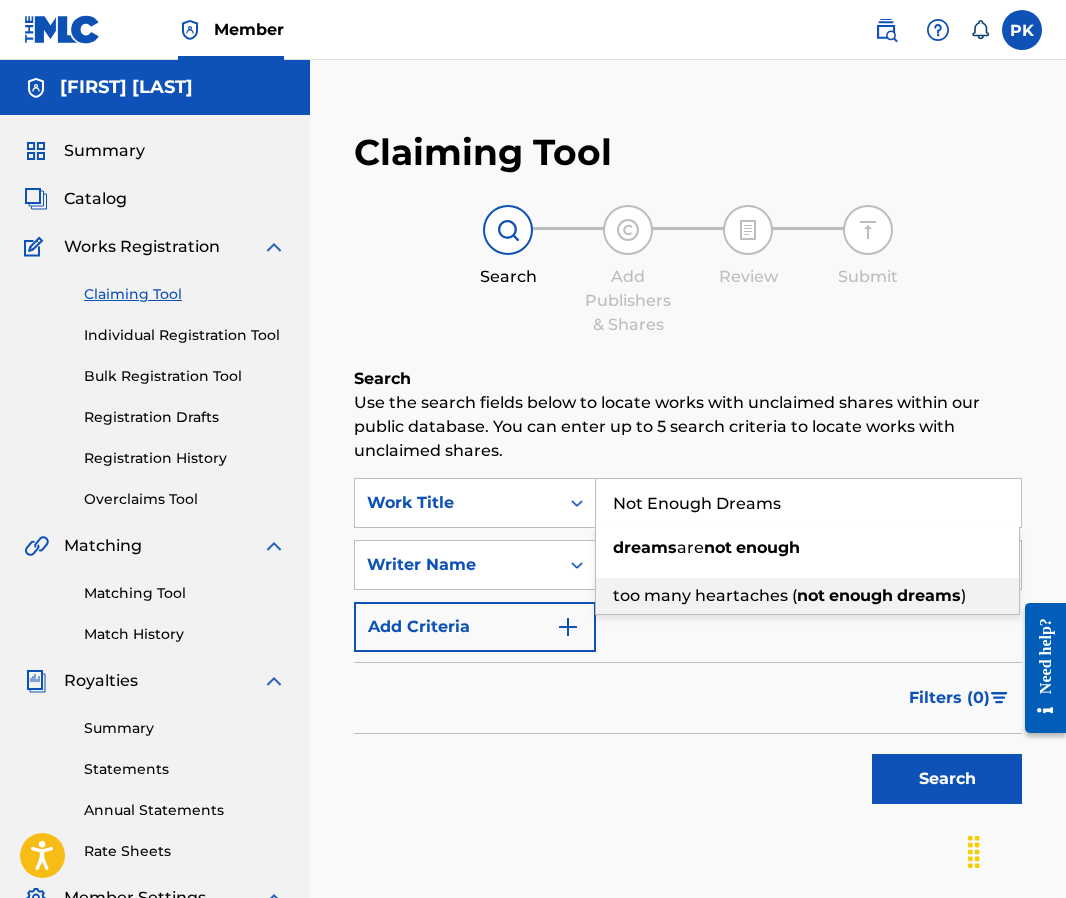 click on "too many heartaches ( not   enough   dreams )" at bounding box center [807, 596] 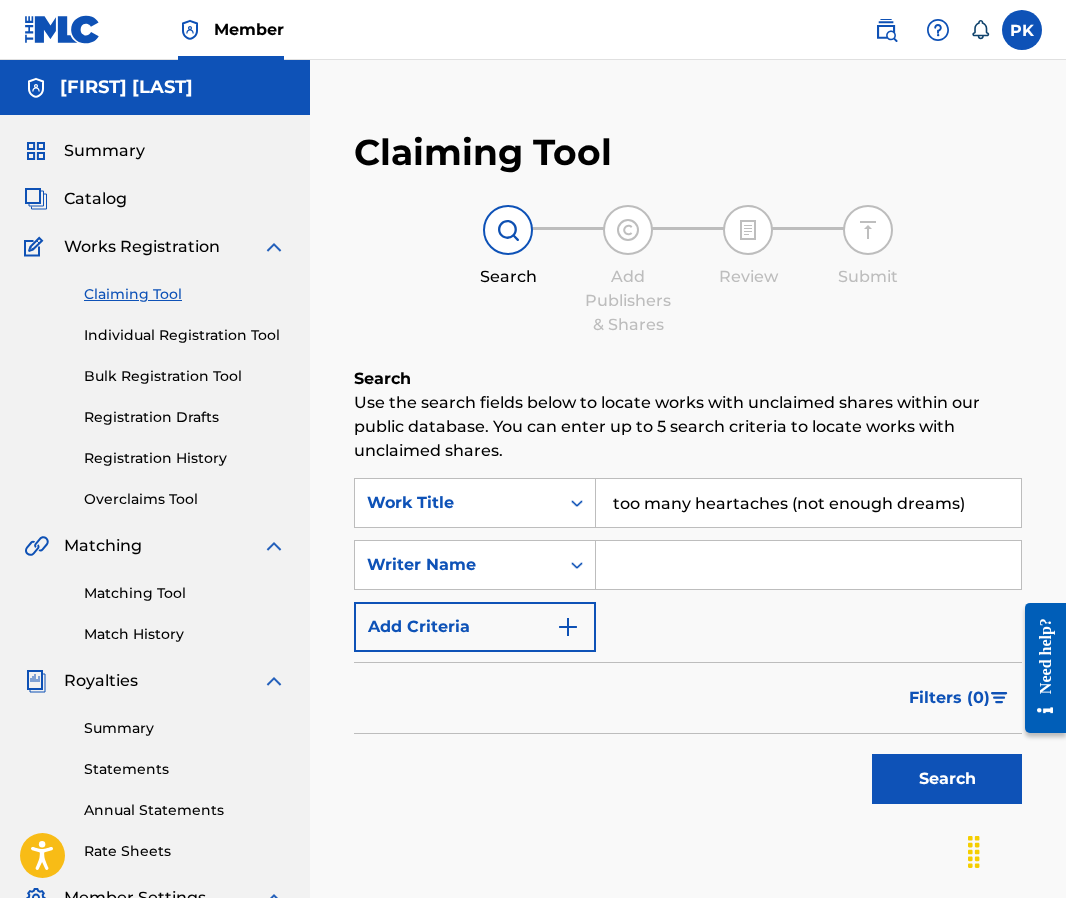 drag, startPoint x: 979, startPoint y: 509, endPoint x: 491, endPoint y: 464, distance: 490.0704 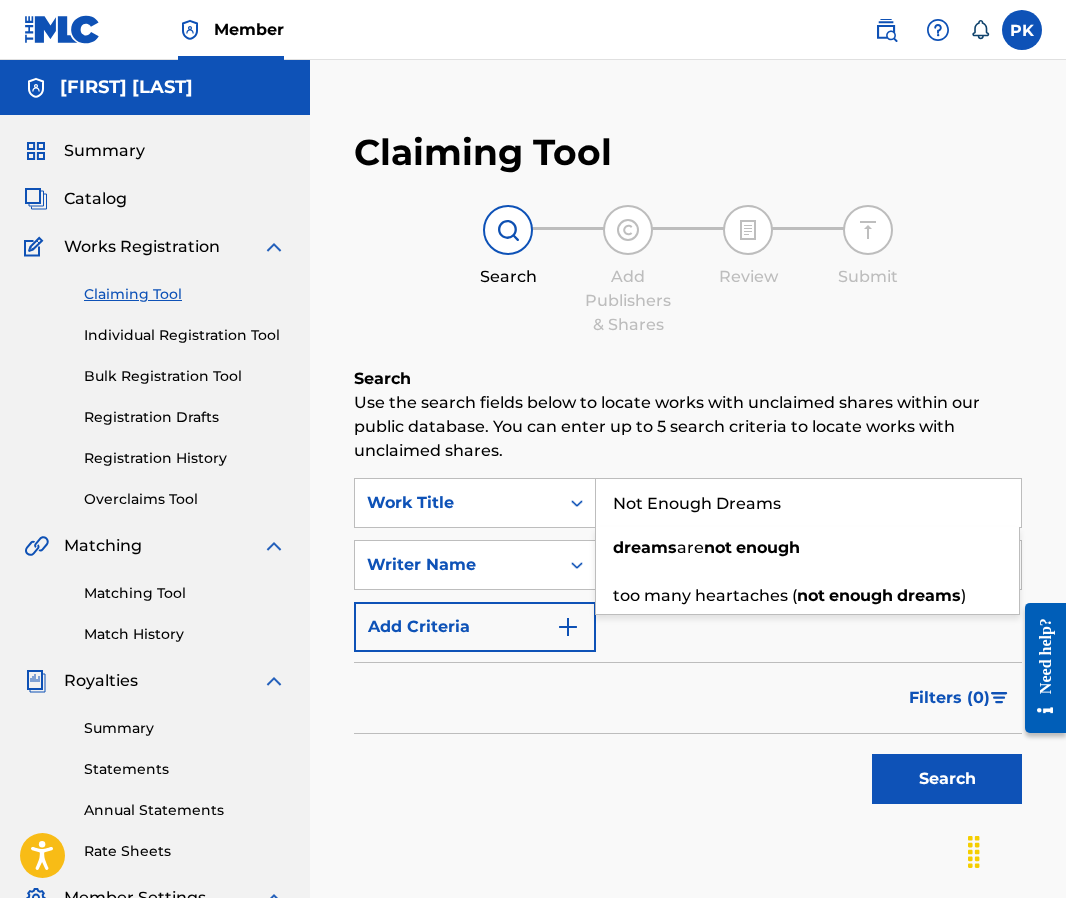 type on "Not Enough Dreams" 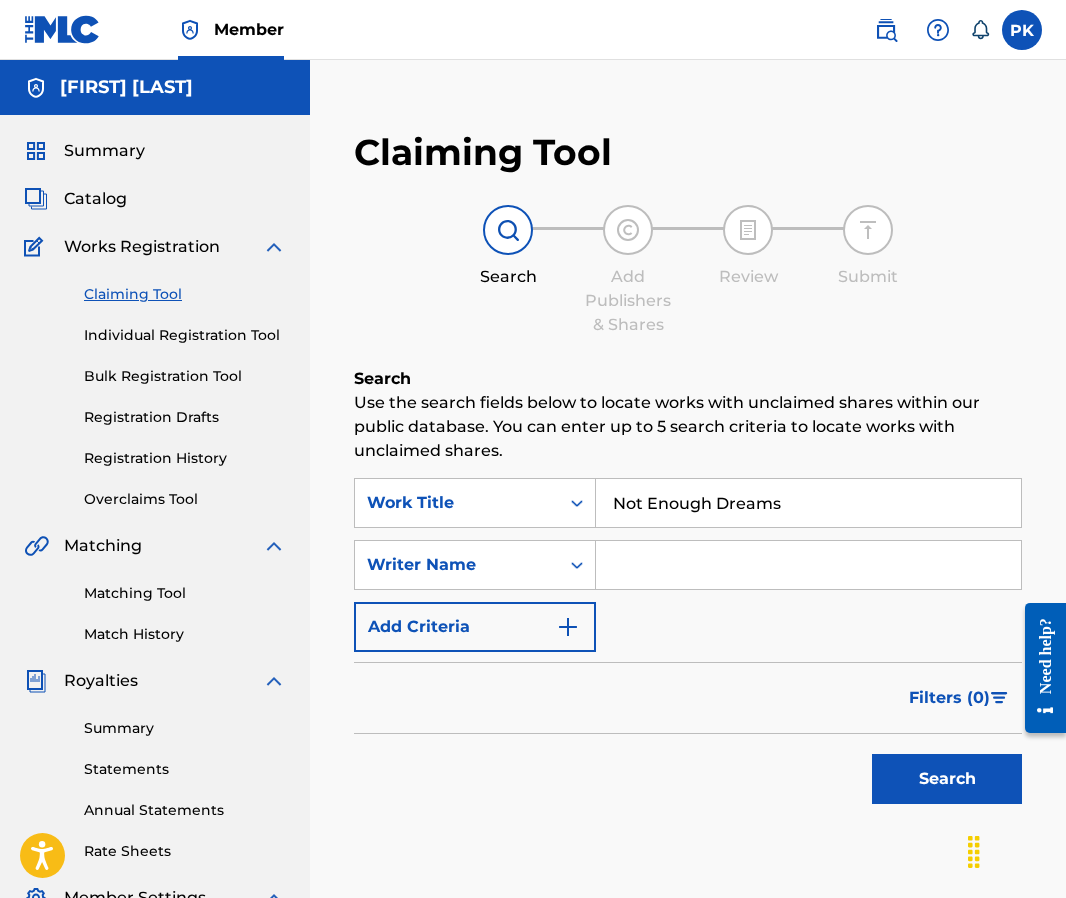click at bounding box center [808, 565] 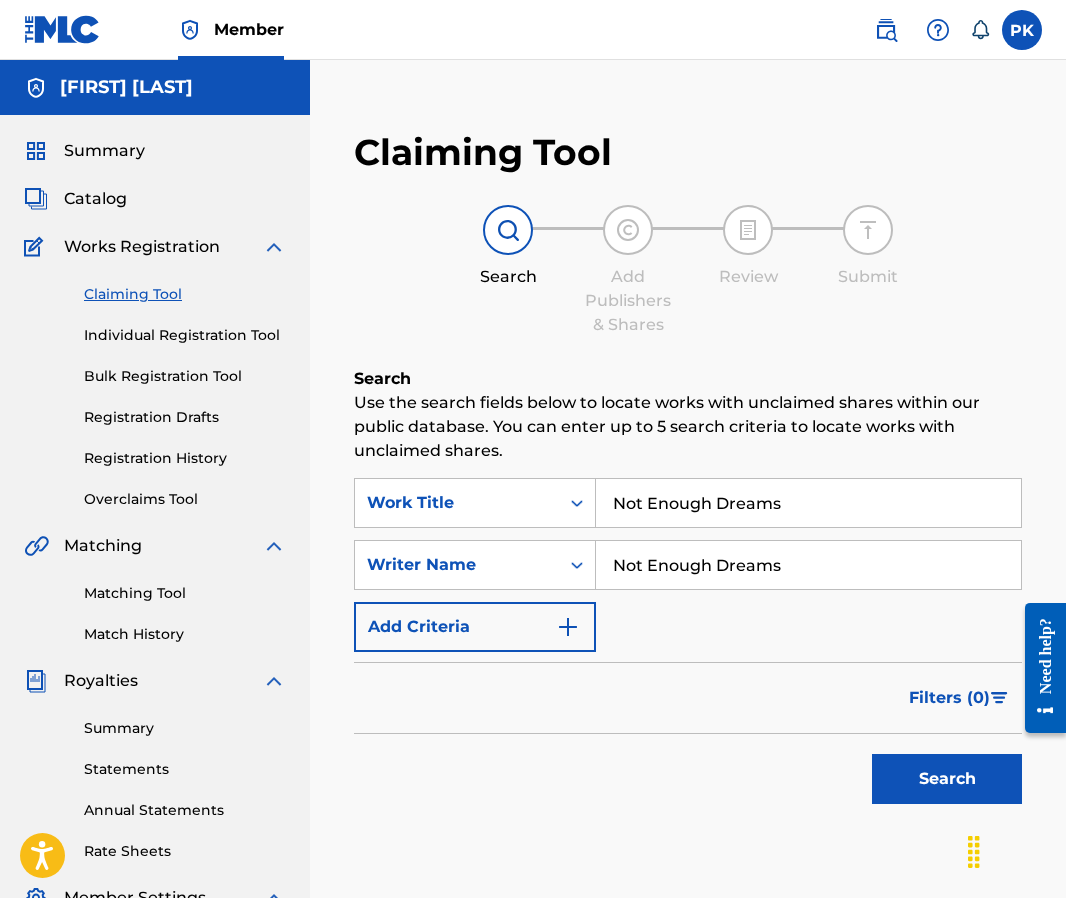 click on "Search" at bounding box center (947, 779) 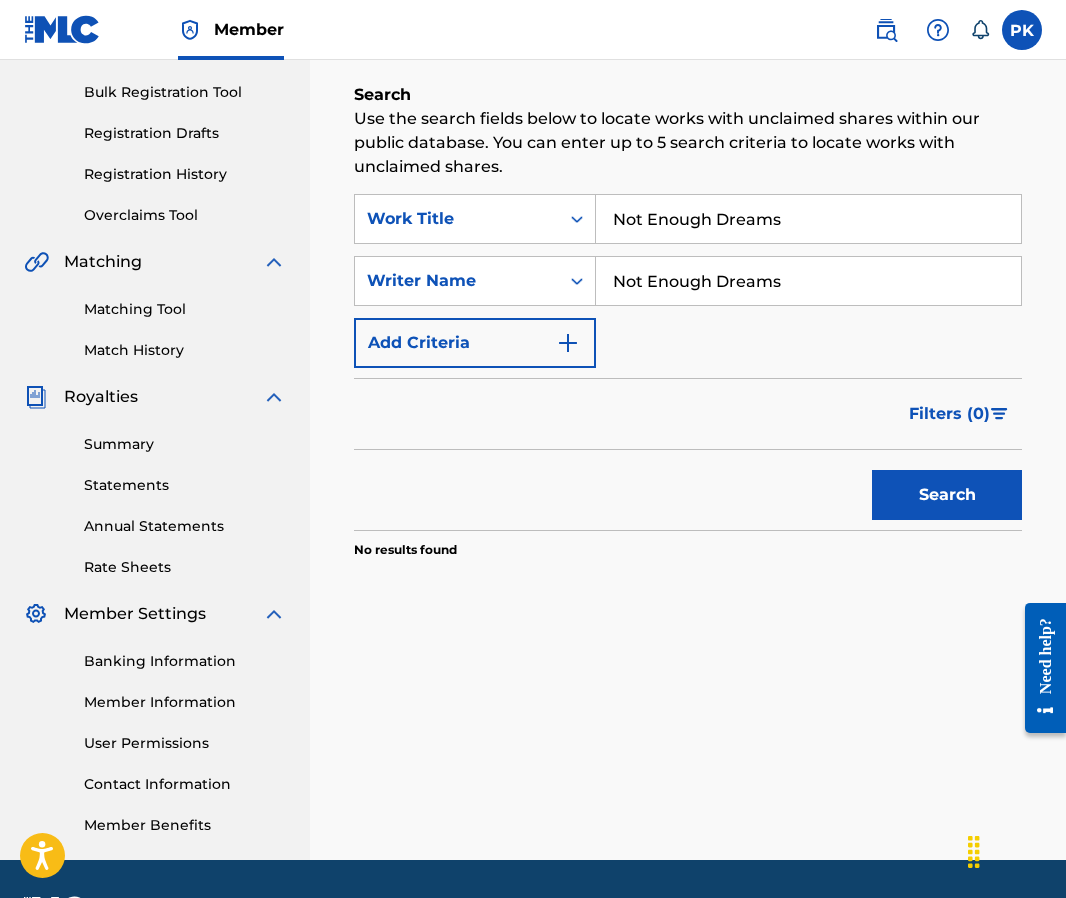 scroll, scrollTop: 341, scrollLeft: 0, axis: vertical 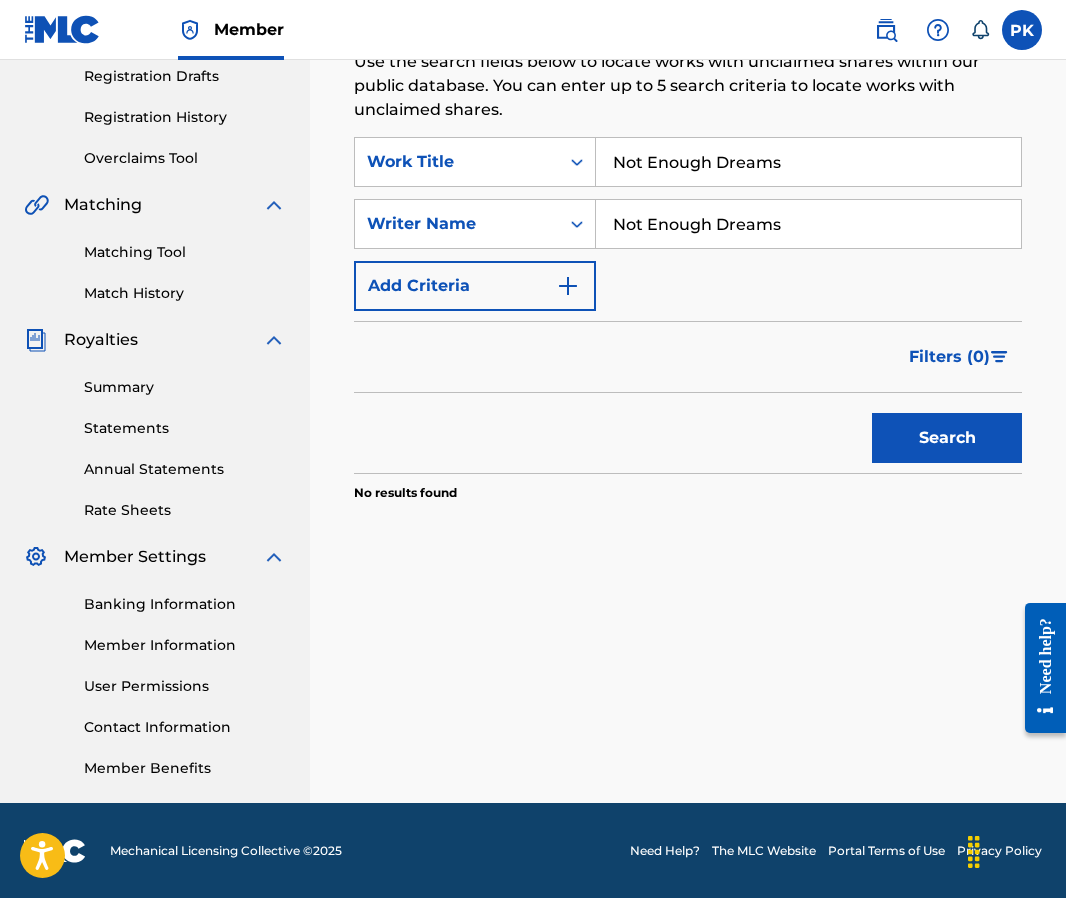drag, startPoint x: 802, startPoint y: 238, endPoint x: 439, endPoint y: 125, distance: 380.18155 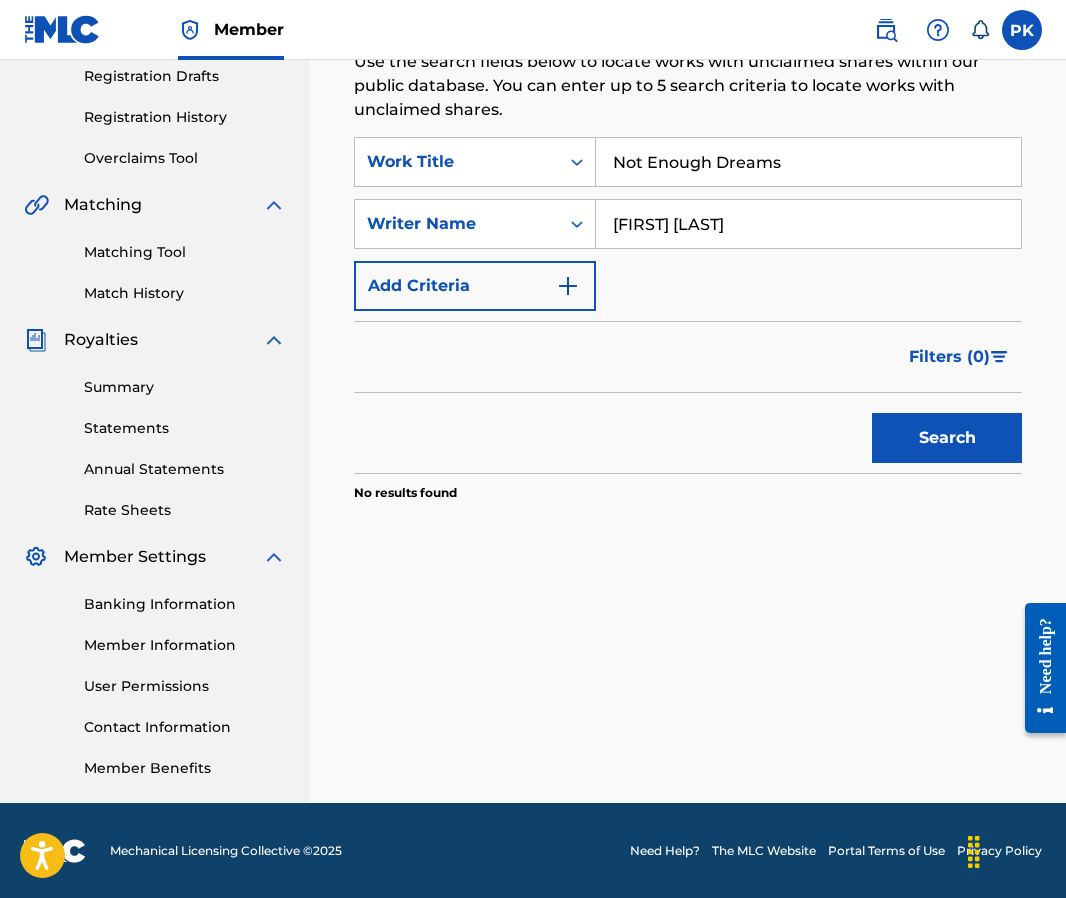 type on "[FIRST] [LAST] [LAST]" 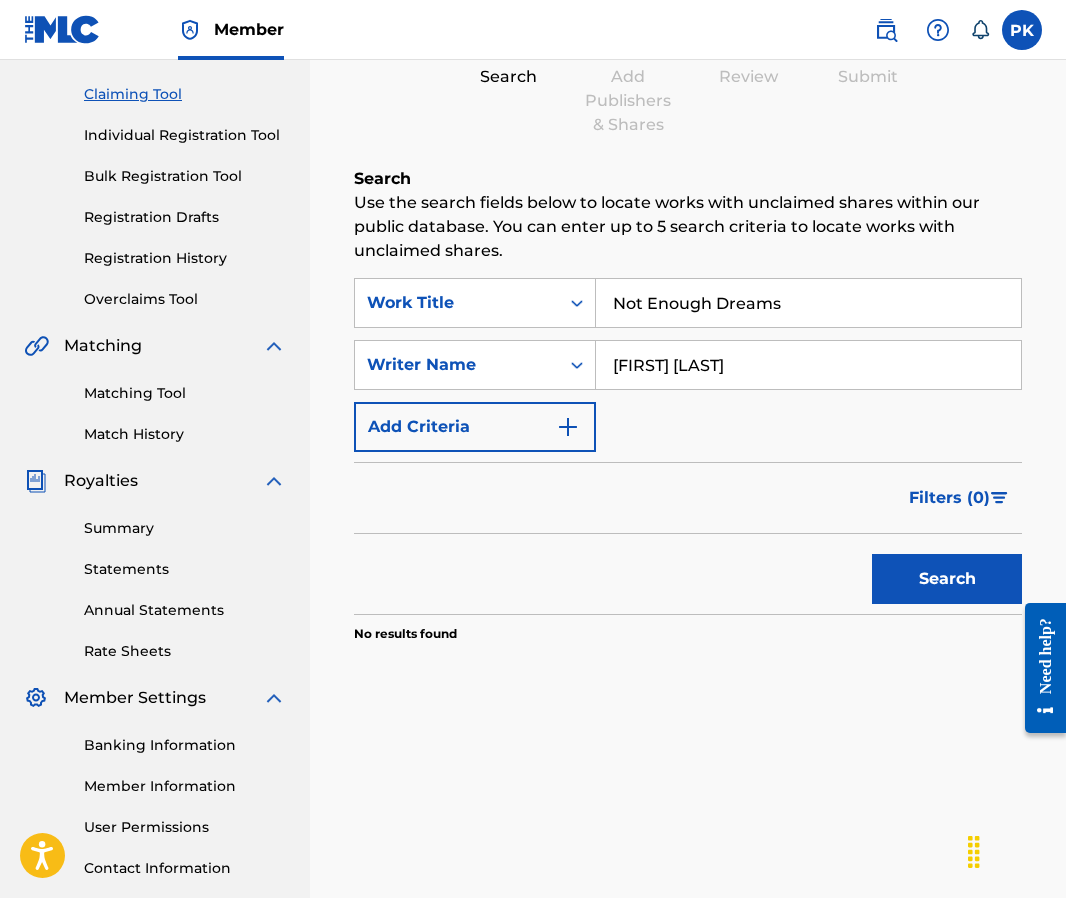 scroll, scrollTop: 181, scrollLeft: 0, axis: vertical 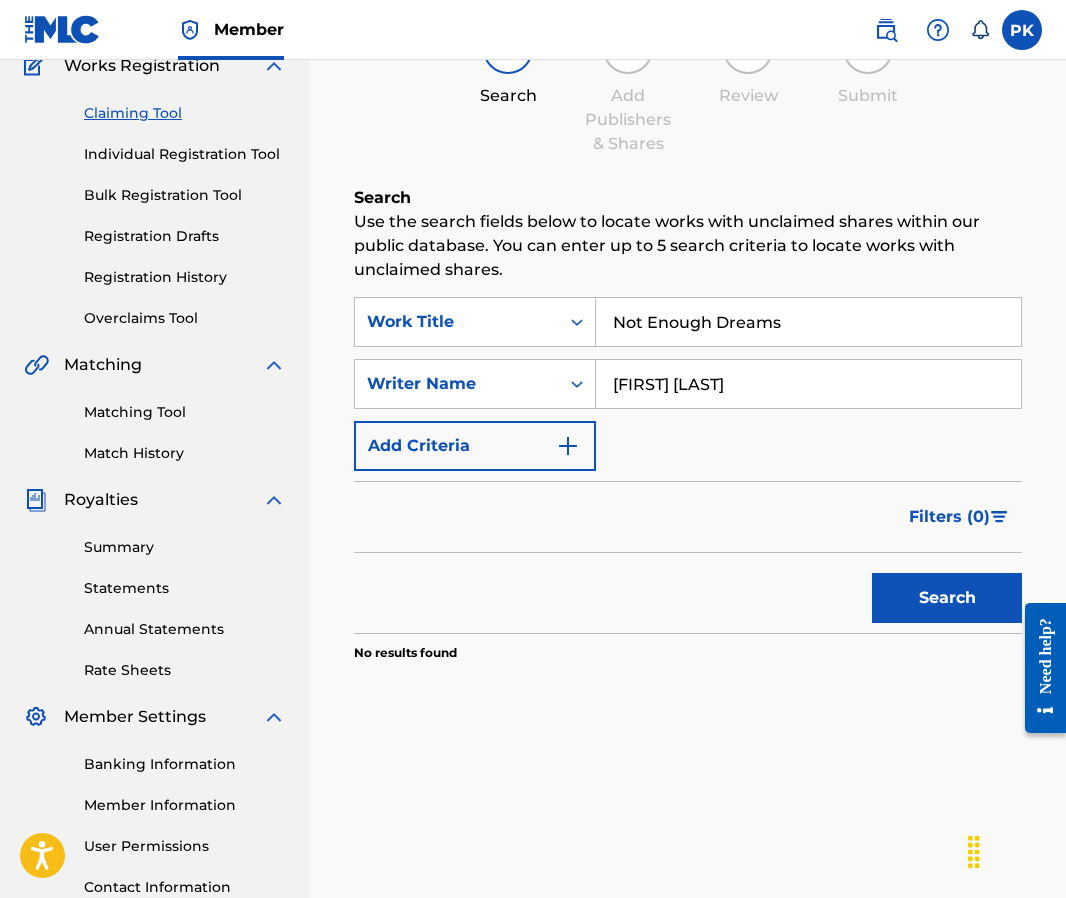 click on "Individual Registration Tool" at bounding box center [185, 154] 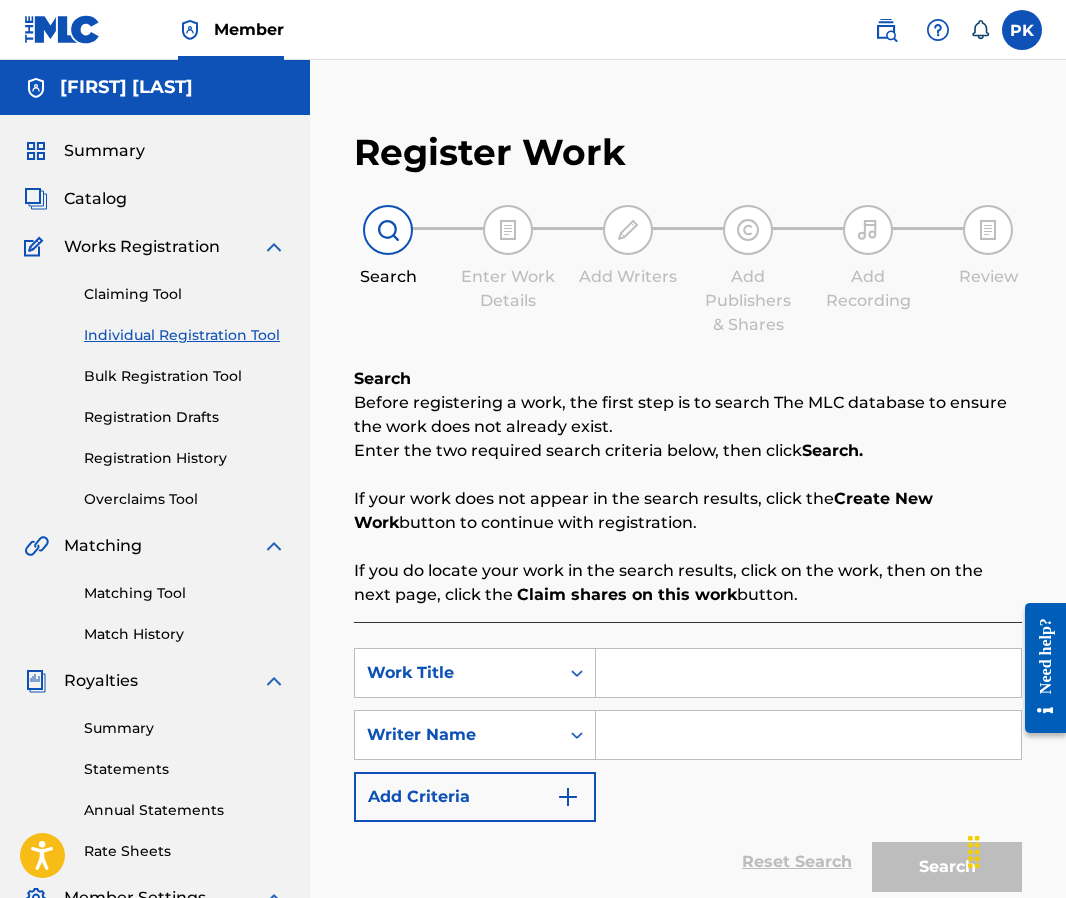 click at bounding box center (808, 673) 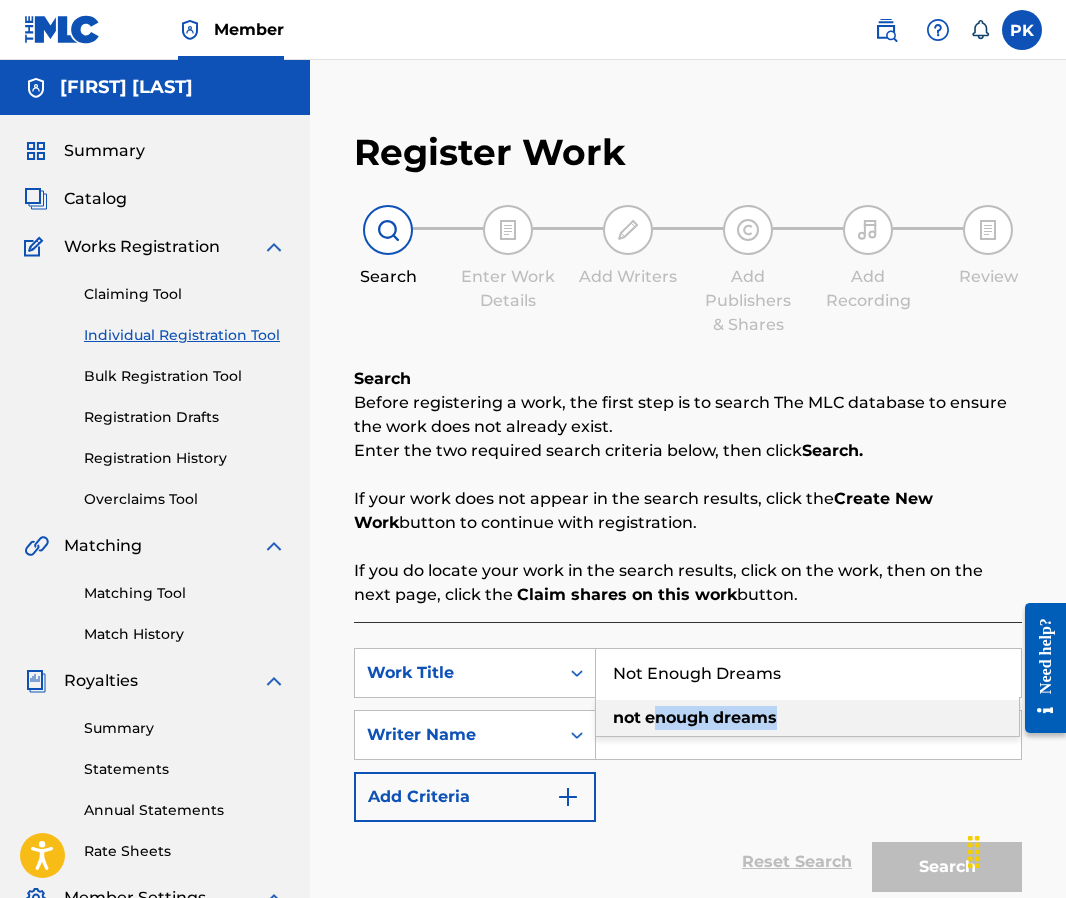 click on "not   enough   dreams" at bounding box center [807, 718] 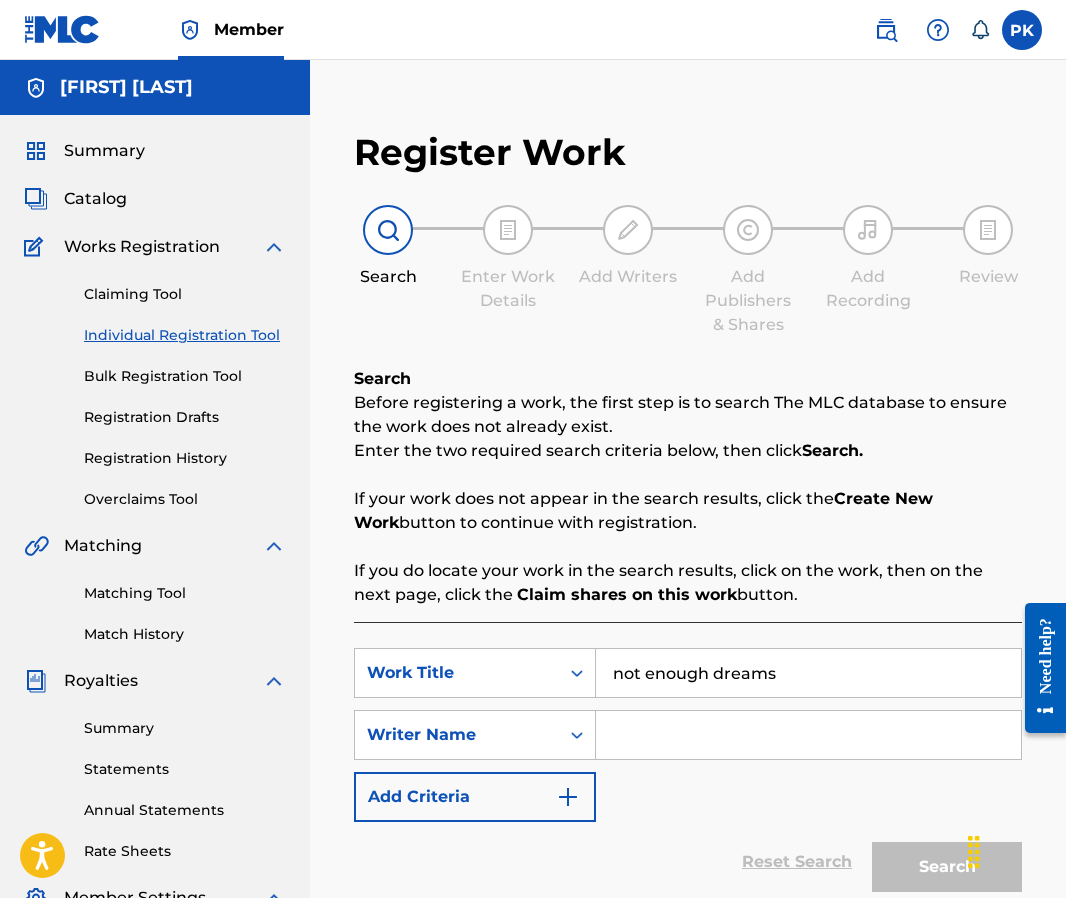 click at bounding box center [808, 735] 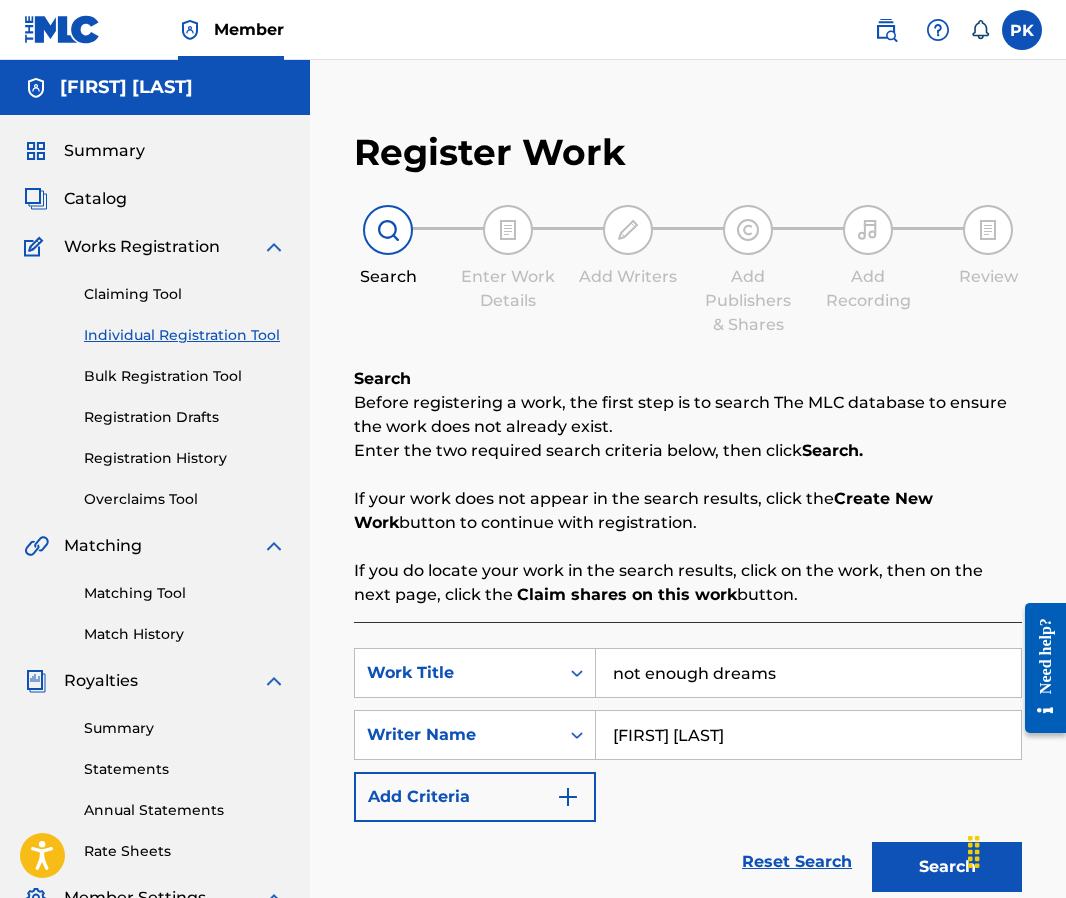 type on "[FIRST] [LAST] [LAST]" 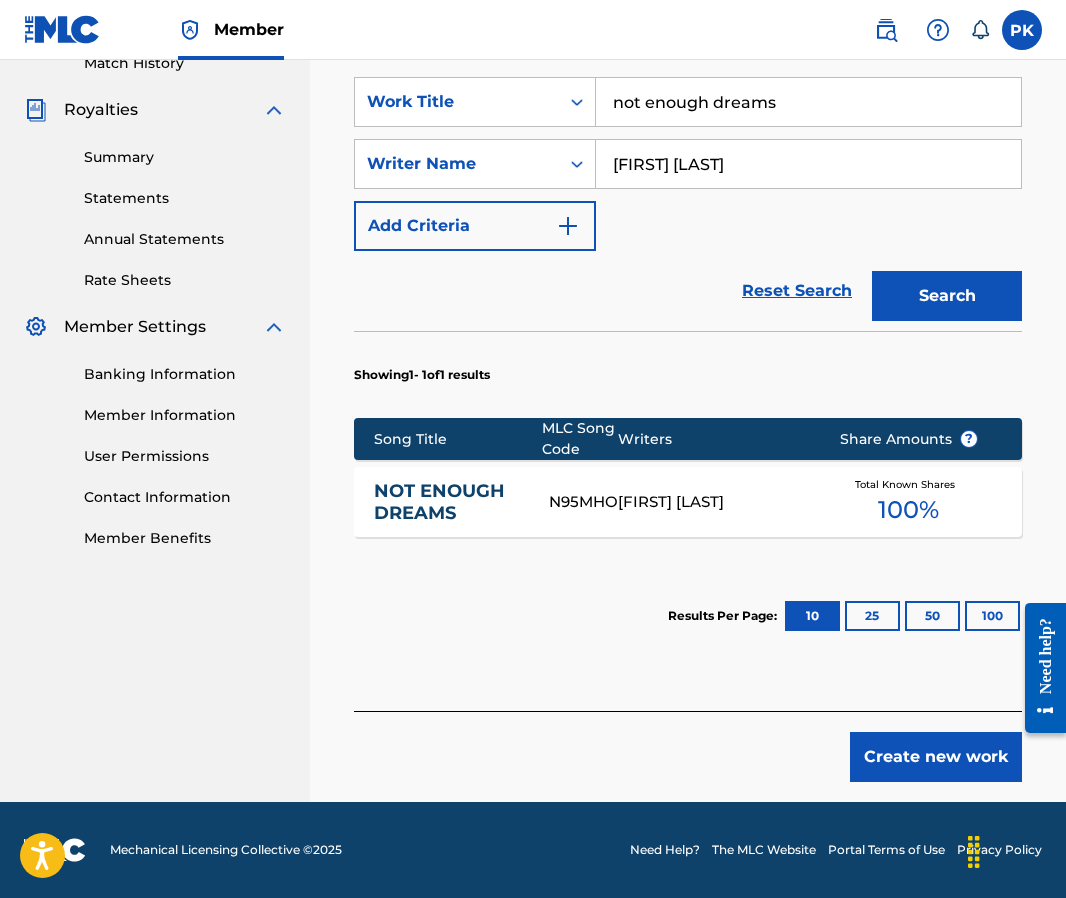 scroll, scrollTop: 571, scrollLeft: 0, axis: vertical 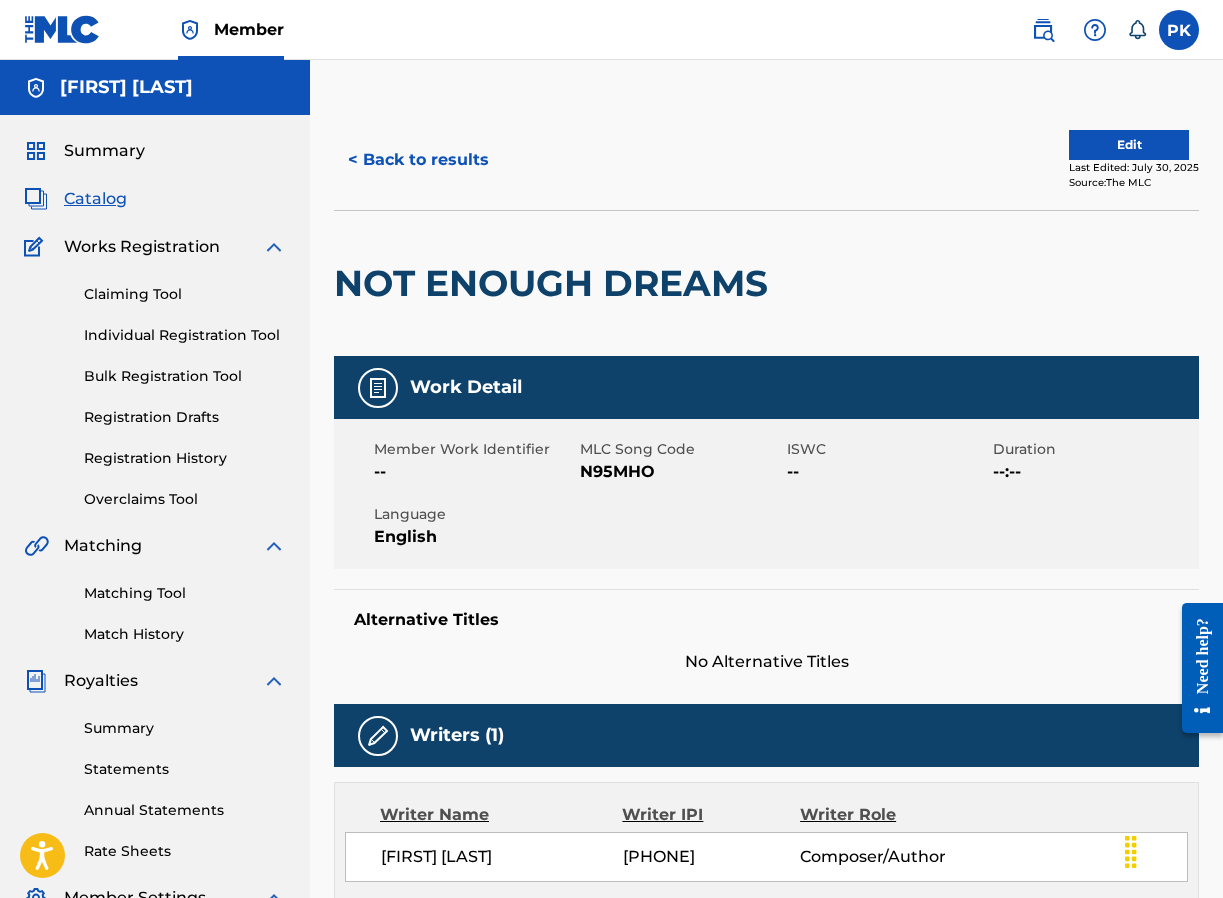 click on "Registration History" at bounding box center [185, 458] 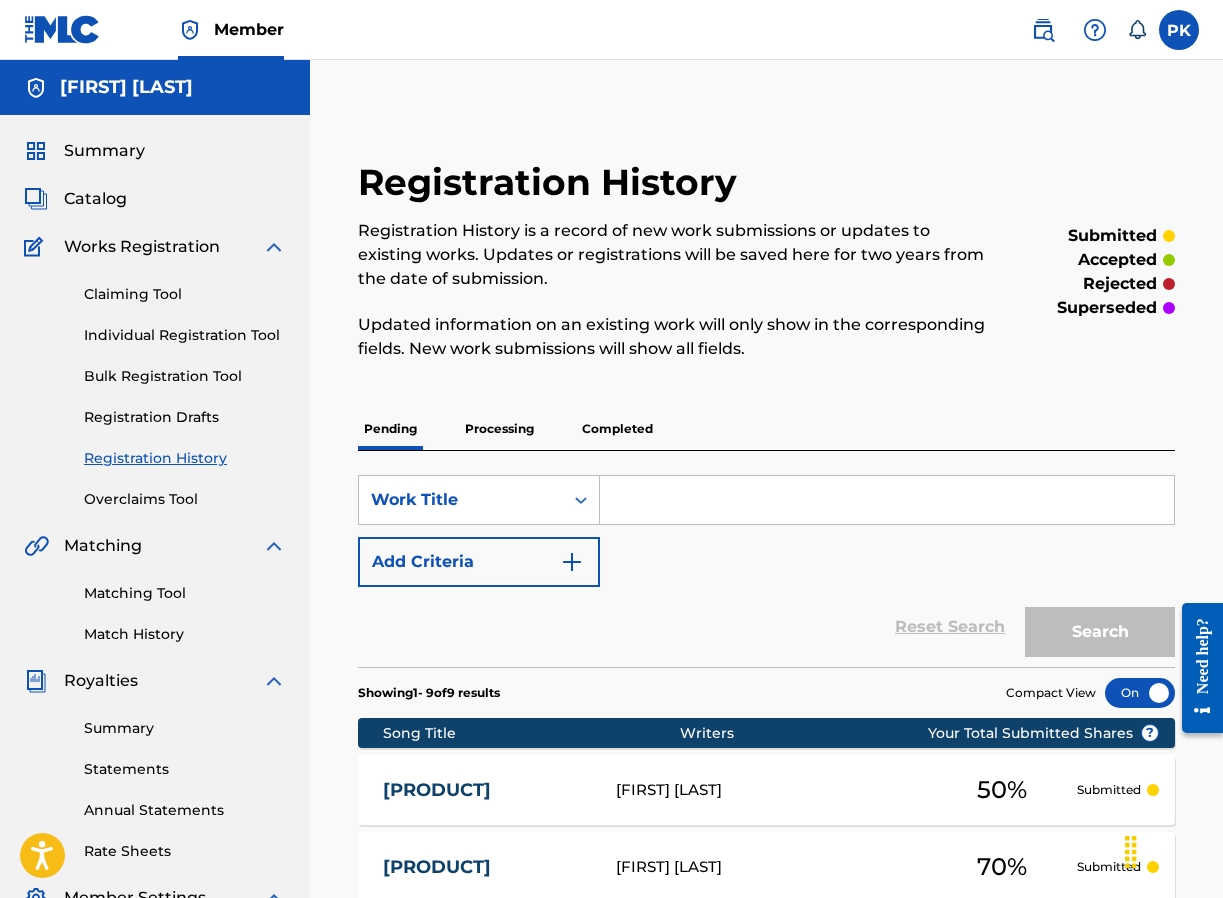 click on "Completed" at bounding box center (617, 429) 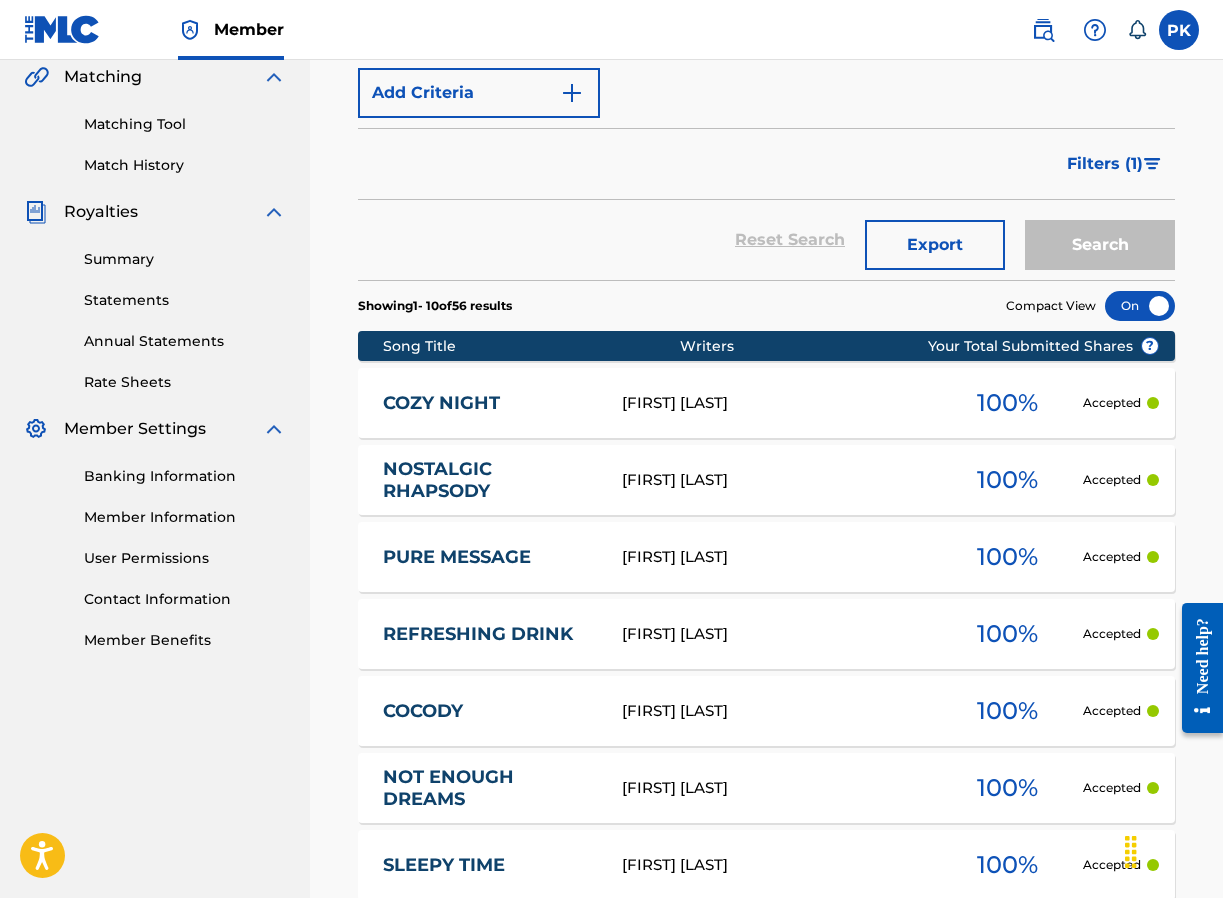 scroll, scrollTop: 842, scrollLeft: 0, axis: vertical 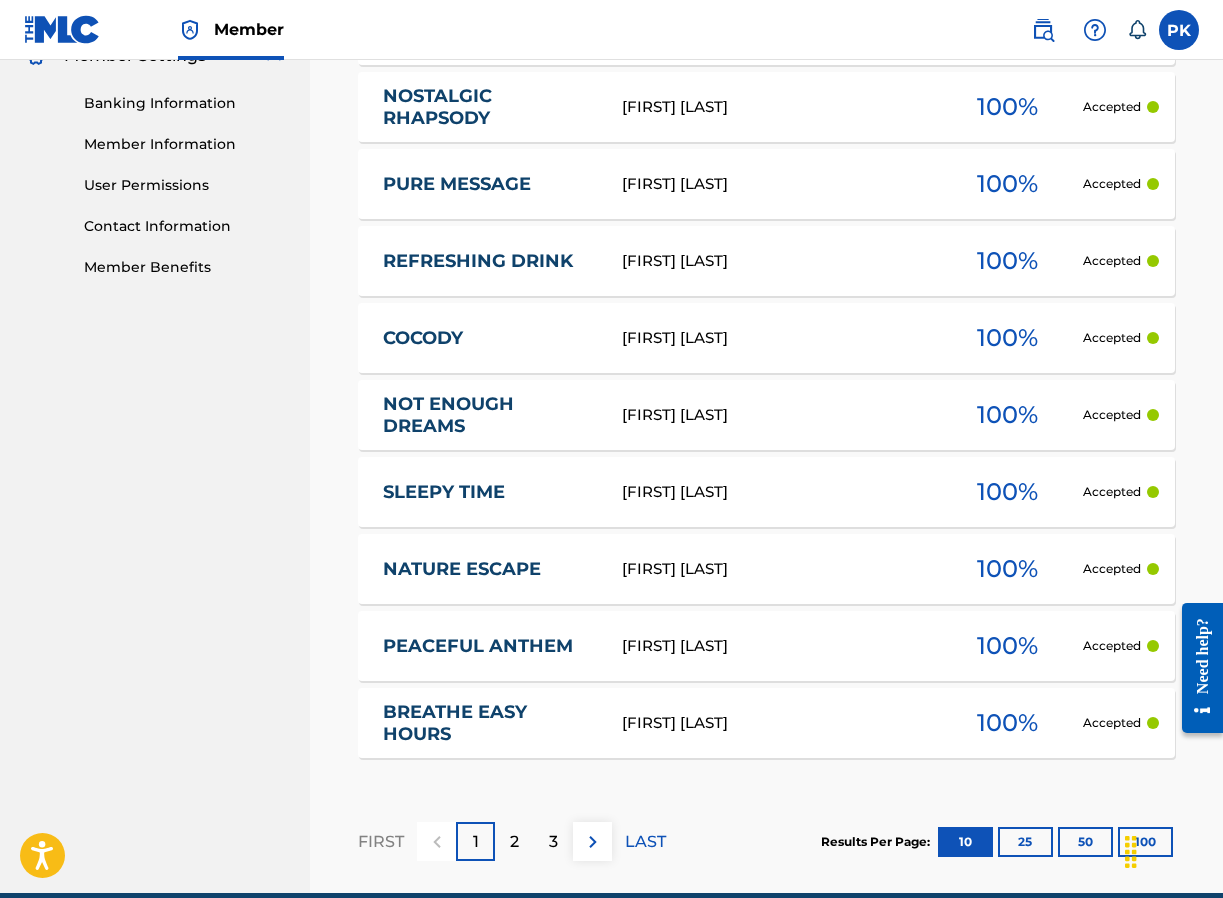click on "[FIRST] [LAST]" at bounding box center [777, 107] 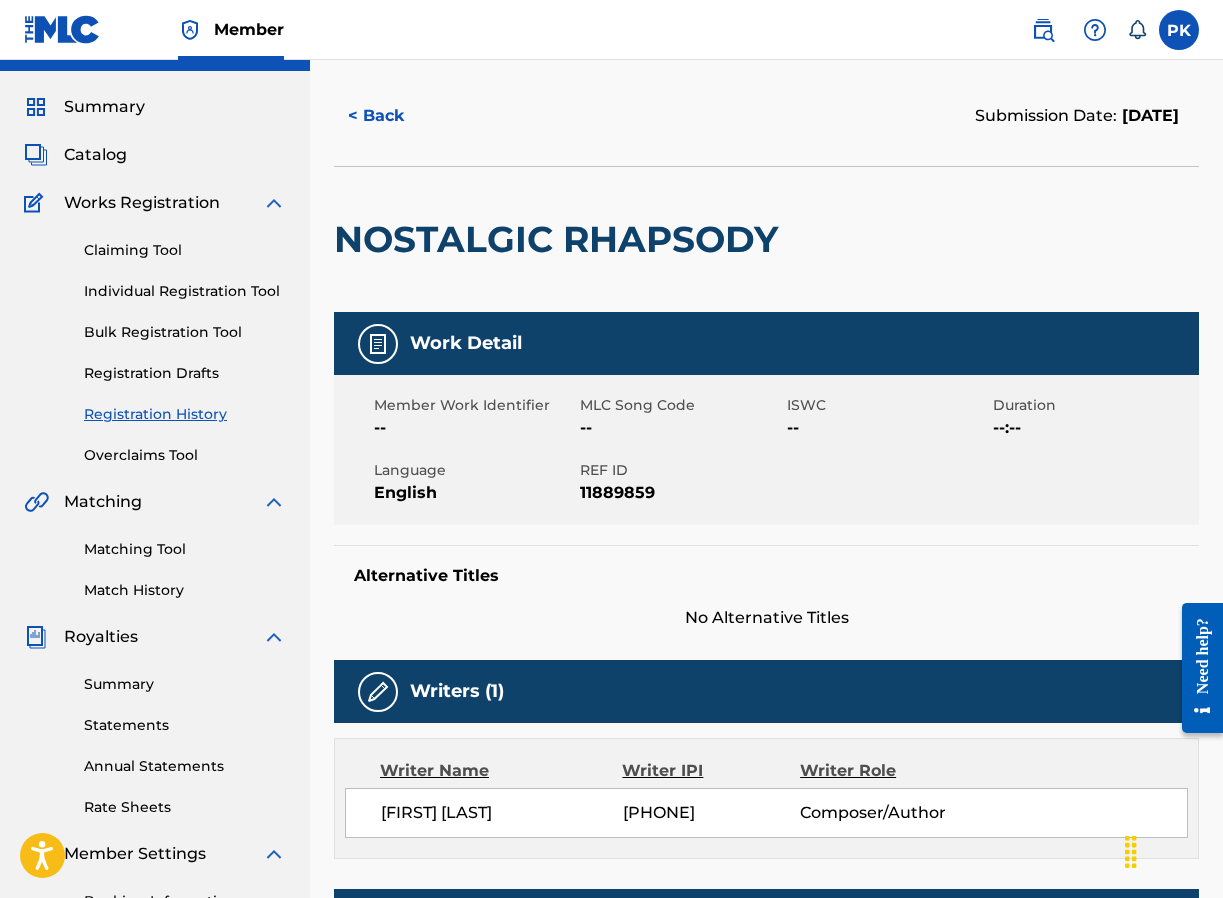 scroll, scrollTop: 12, scrollLeft: 0, axis: vertical 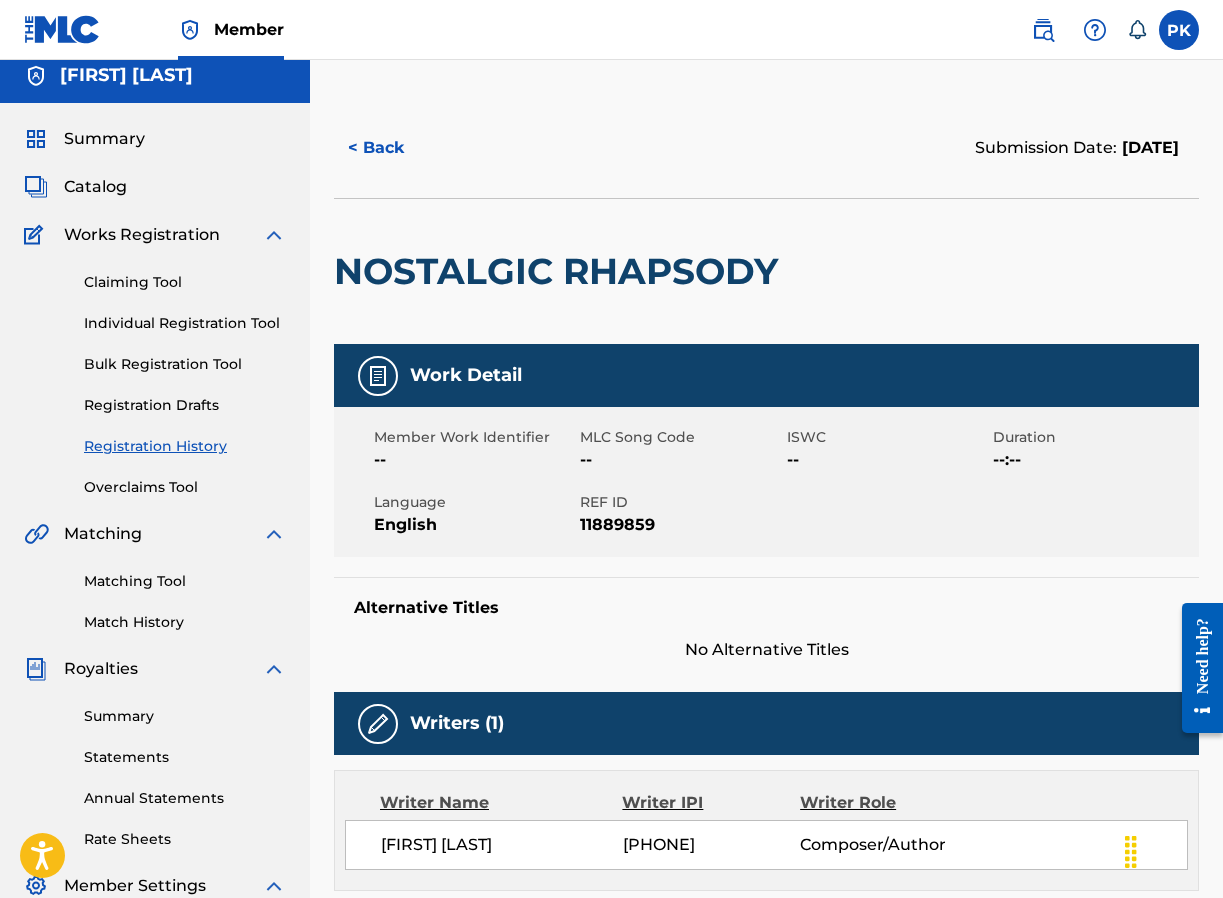 click on "Registration History" at bounding box center [185, 446] 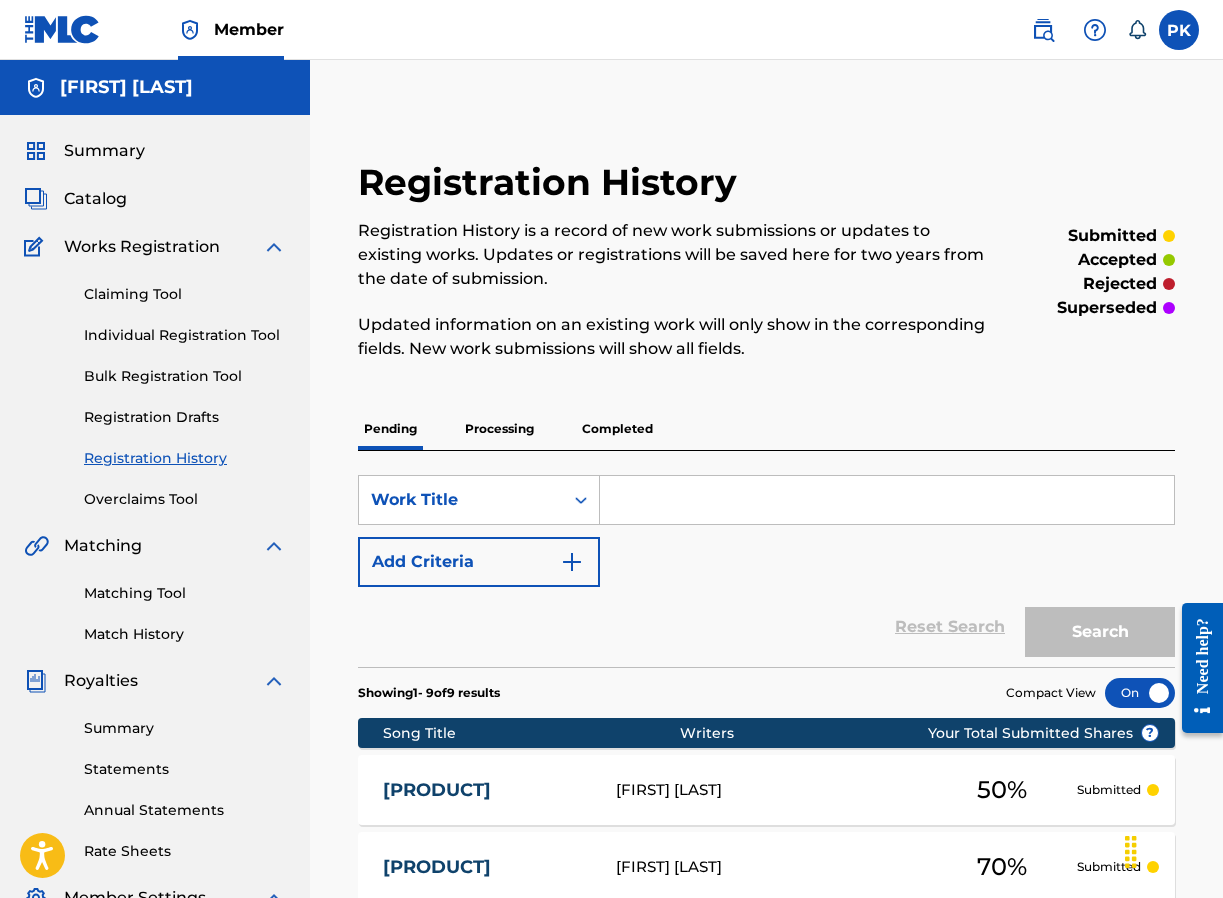 click at bounding box center (887, 500) 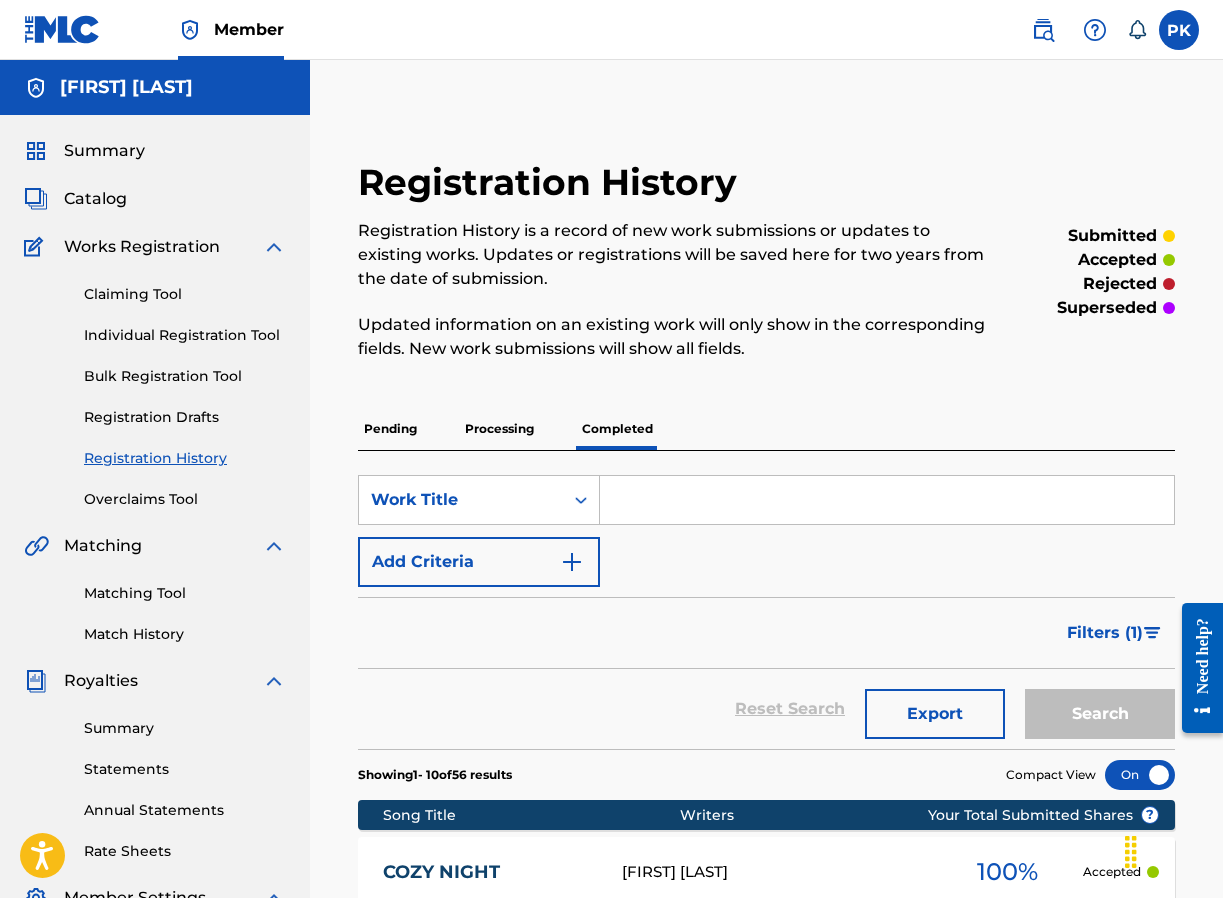 click at bounding box center [887, 500] 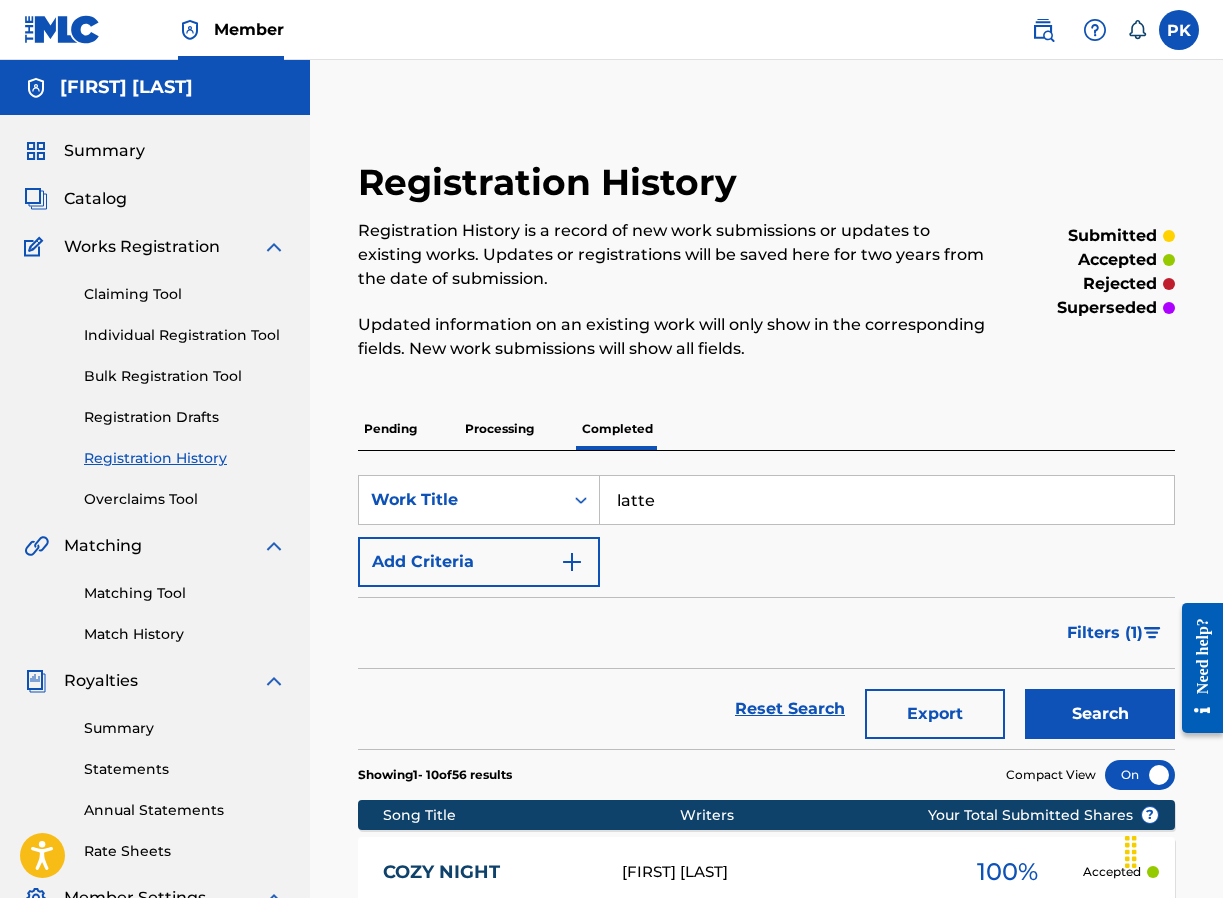 click on "Search" at bounding box center [1100, 714] 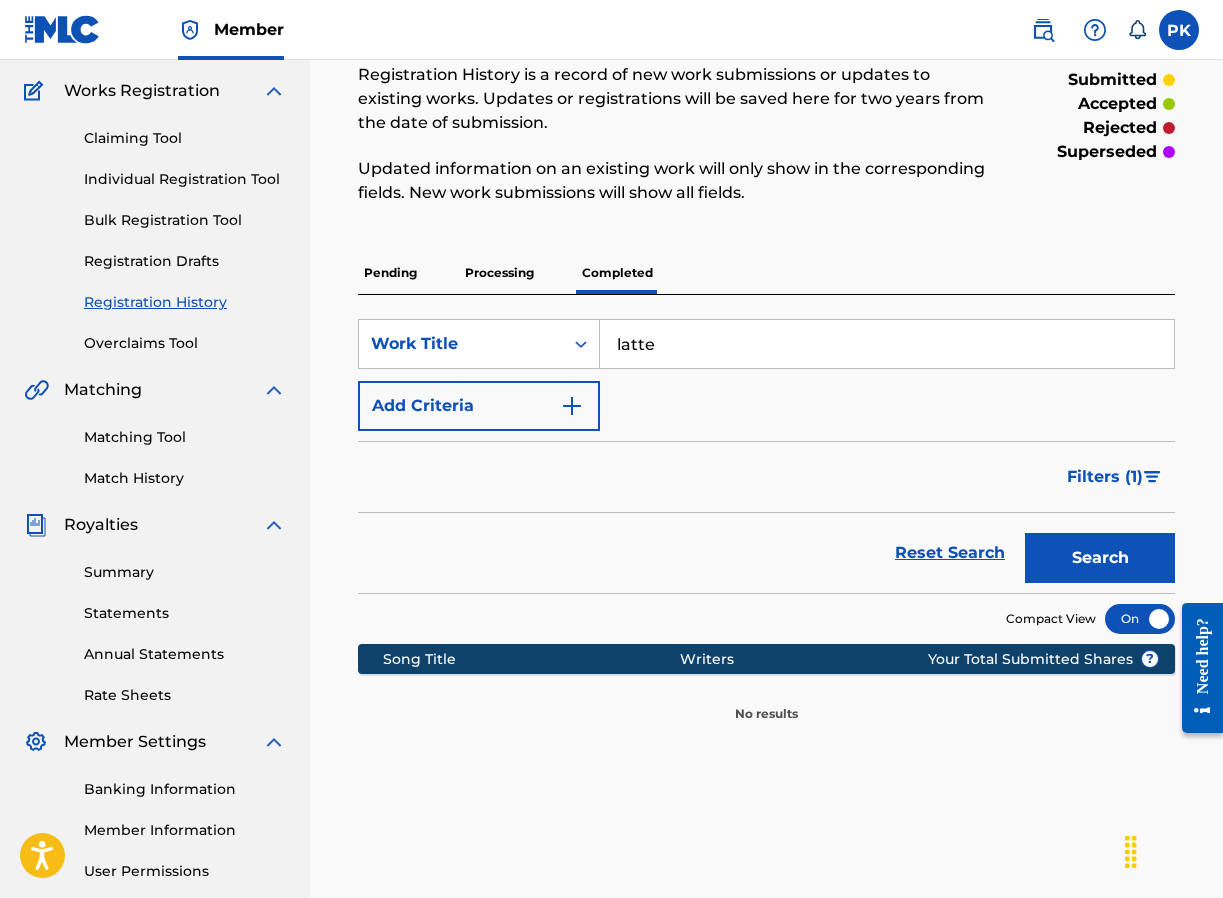 scroll, scrollTop: 159, scrollLeft: 0, axis: vertical 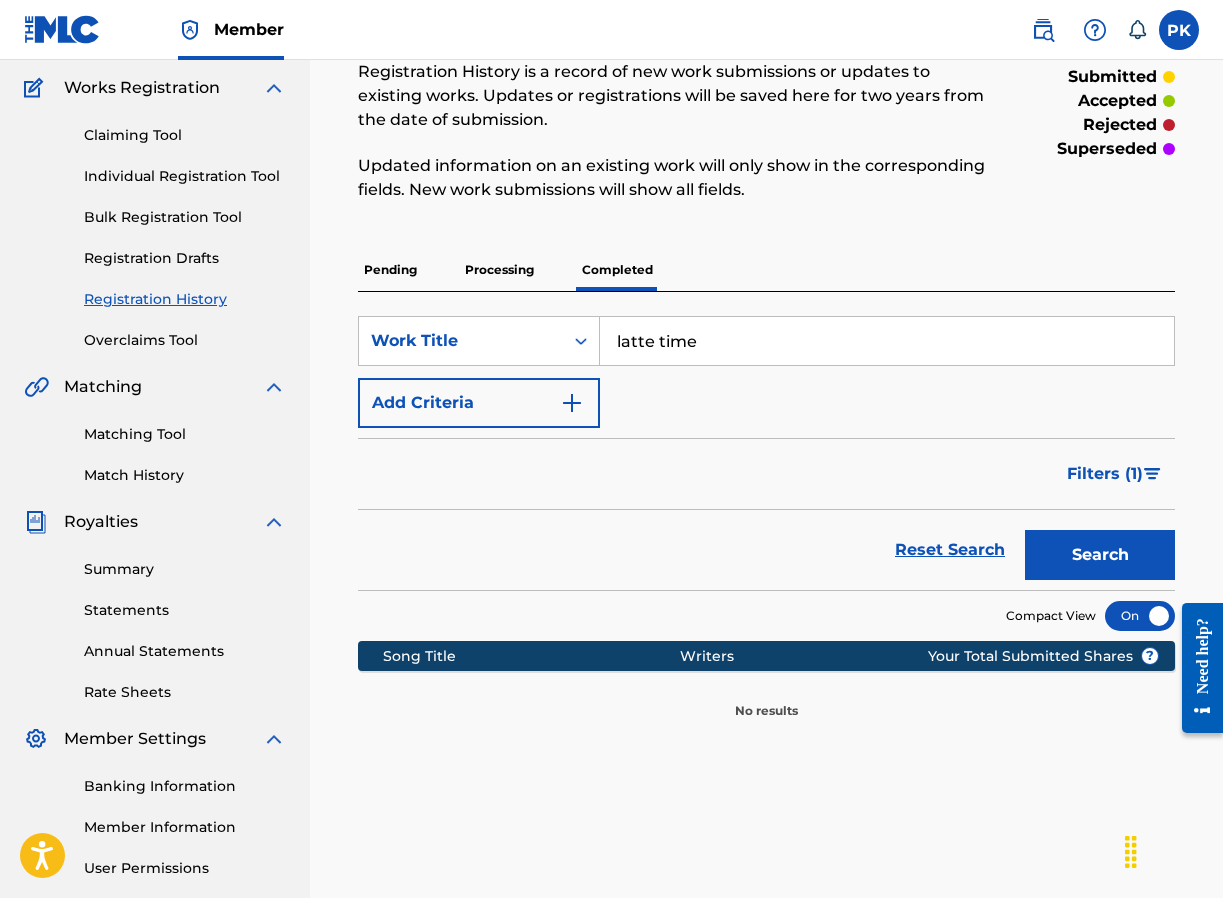 type on "latte time" 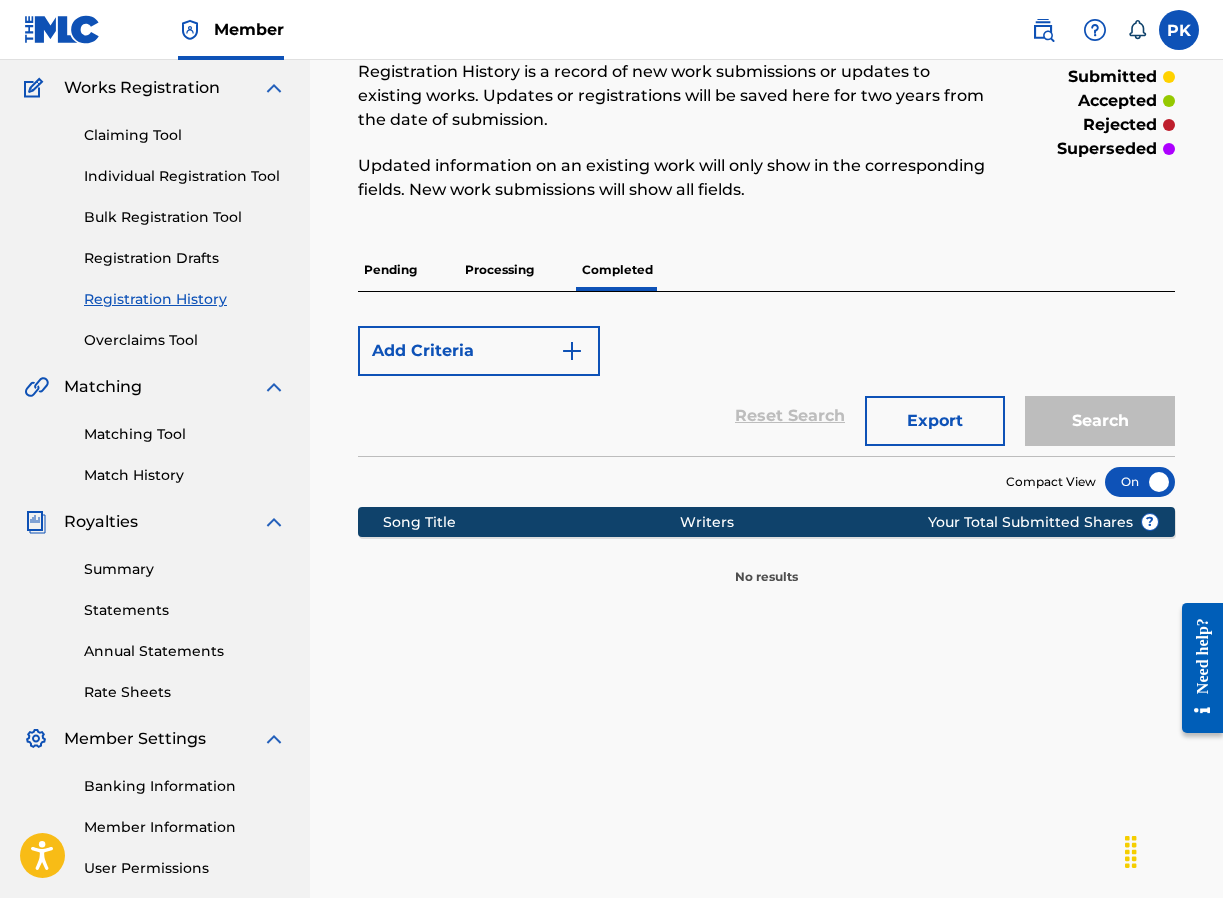 scroll, scrollTop: 0, scrollLeft: 0, axis: both 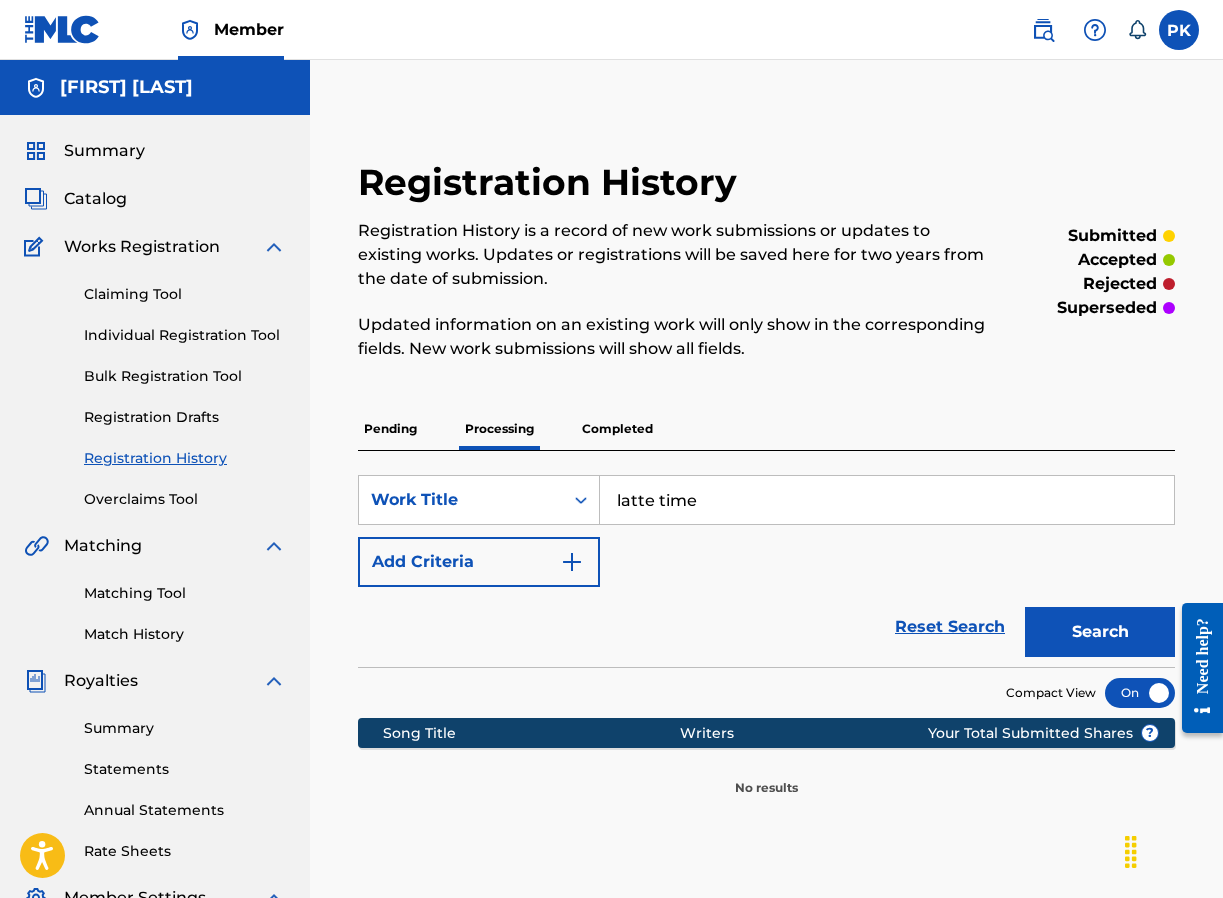 click on "latte time" at bounding box center [887, 500] 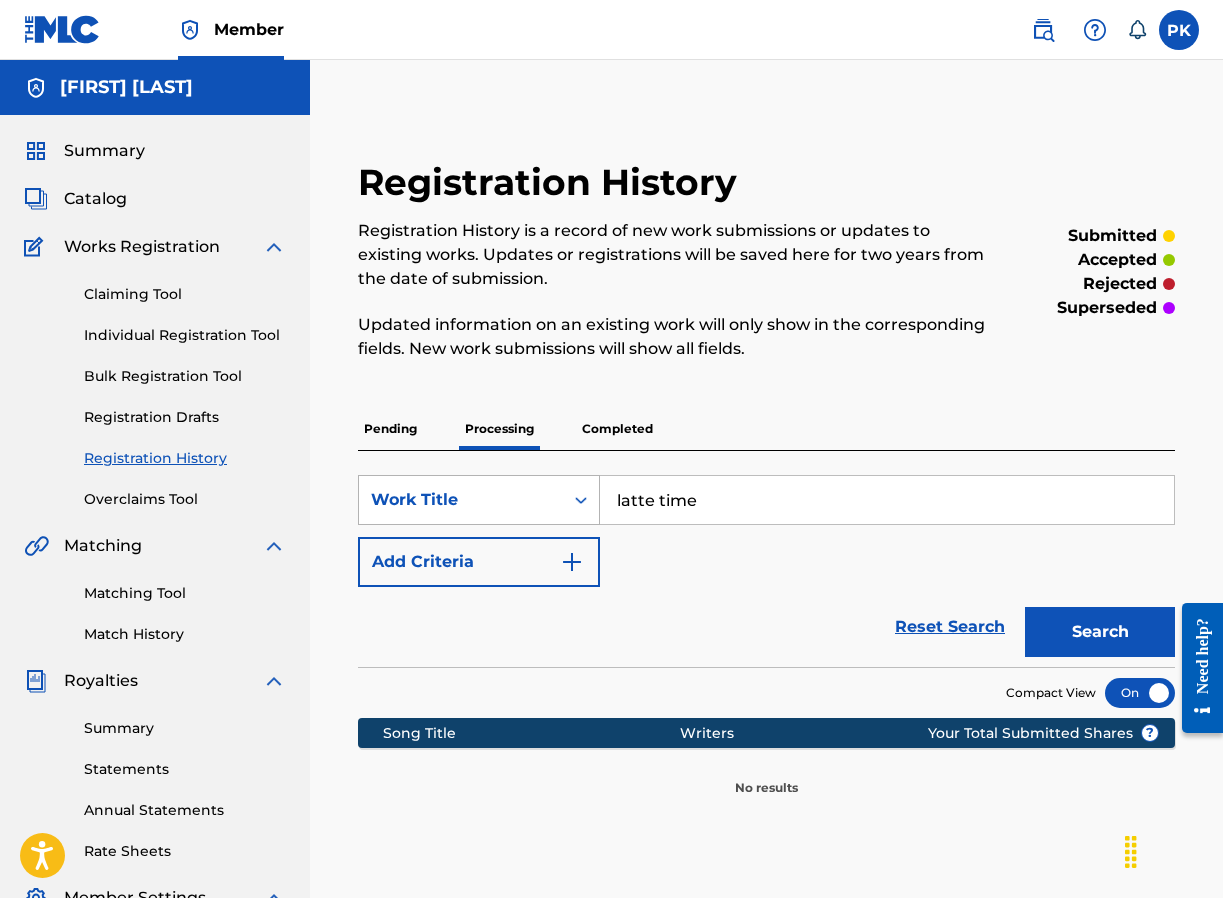 drag, startPoint x: 734, startPoint y: 508, endPoint x: 526, endPoint y: 492, distance: 208.61447 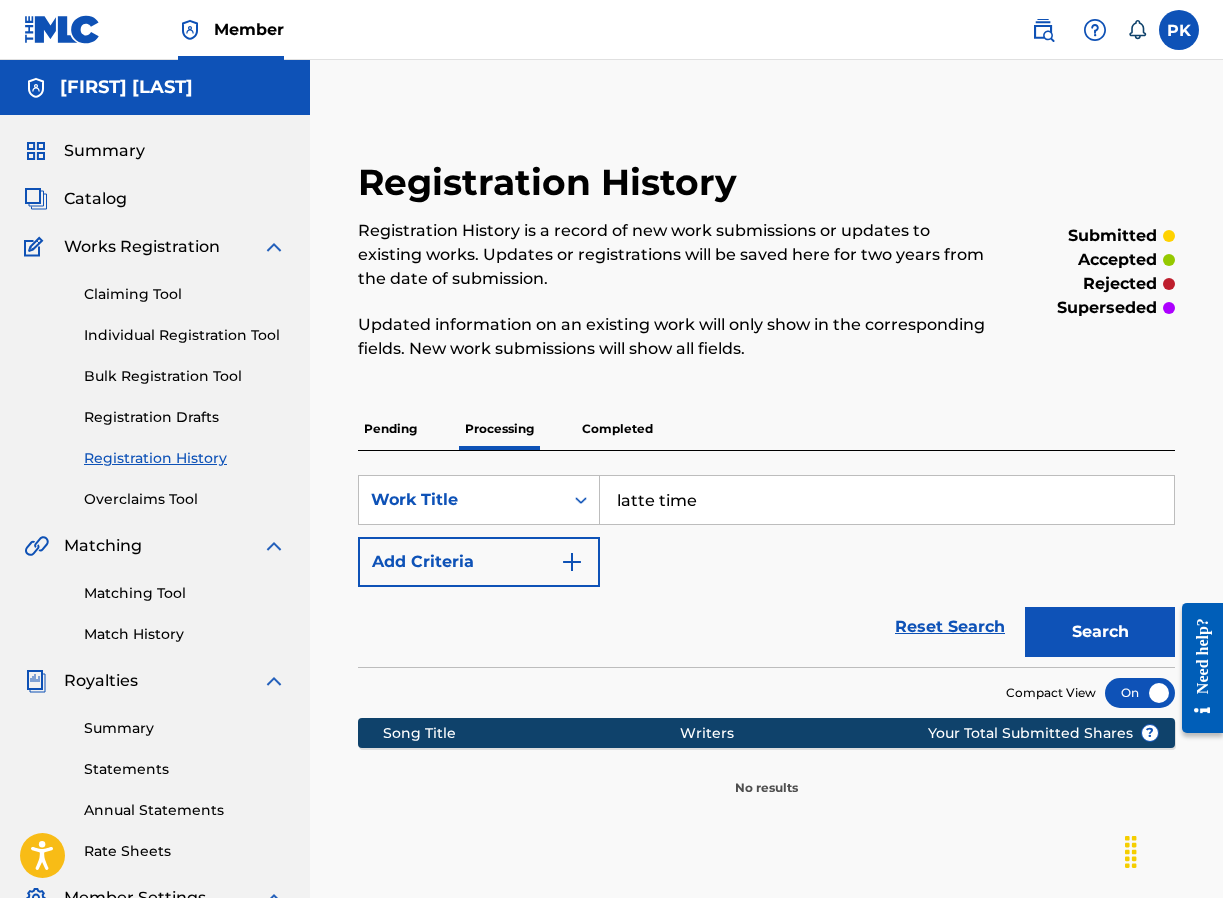 click on "Completed" at bounding box center [617, 429] 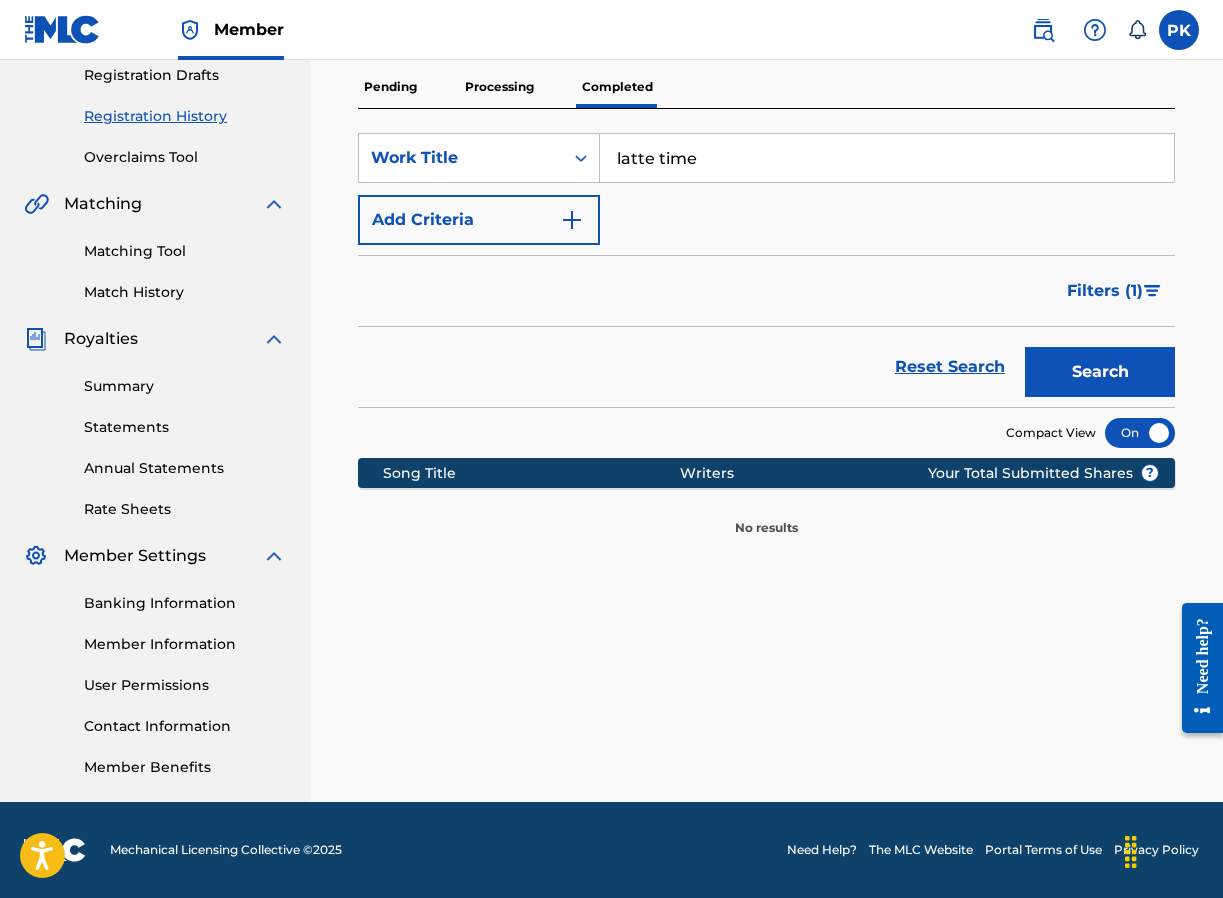 scroll, scrollTop: 342, scrollLeft: 0, axis: vertical 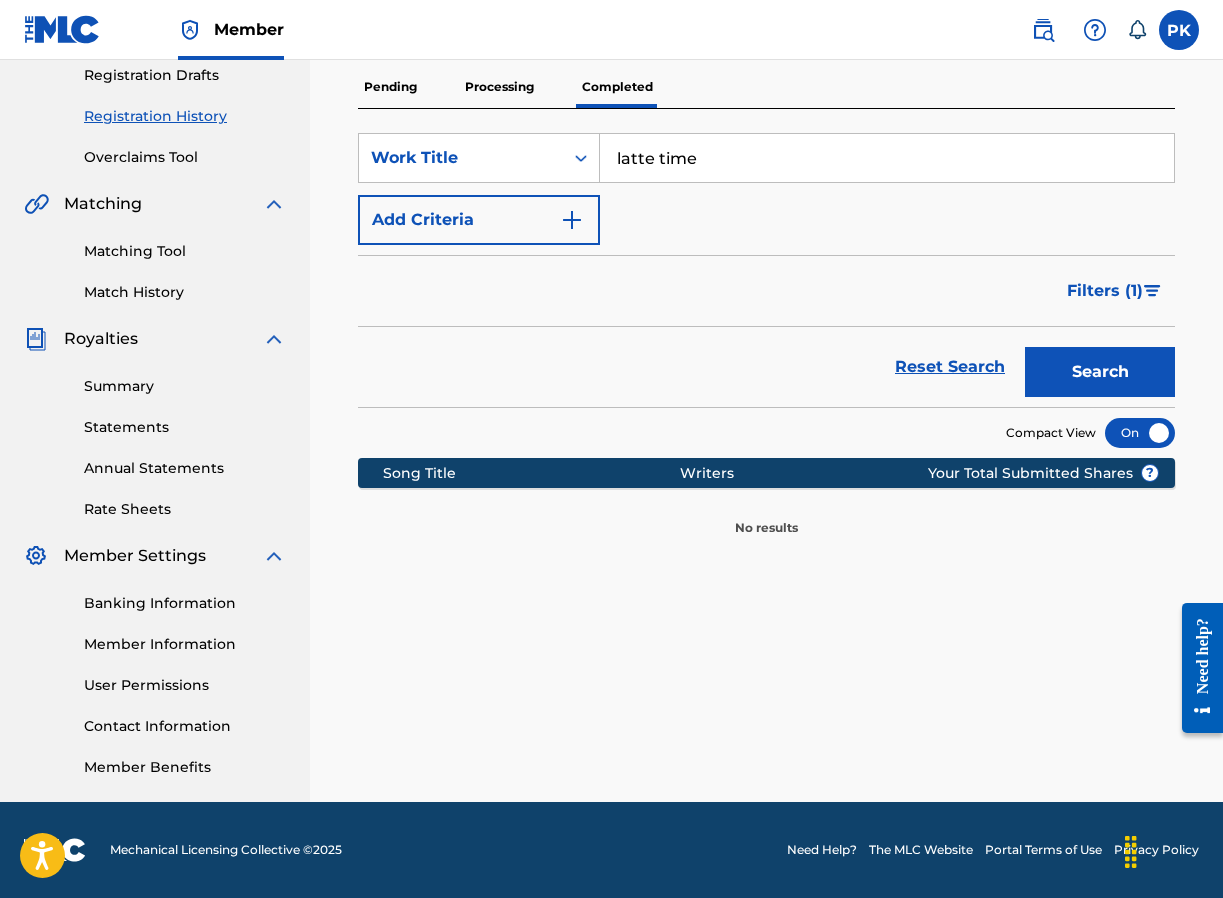 click on "latte time" at bounding box center (887, 158) 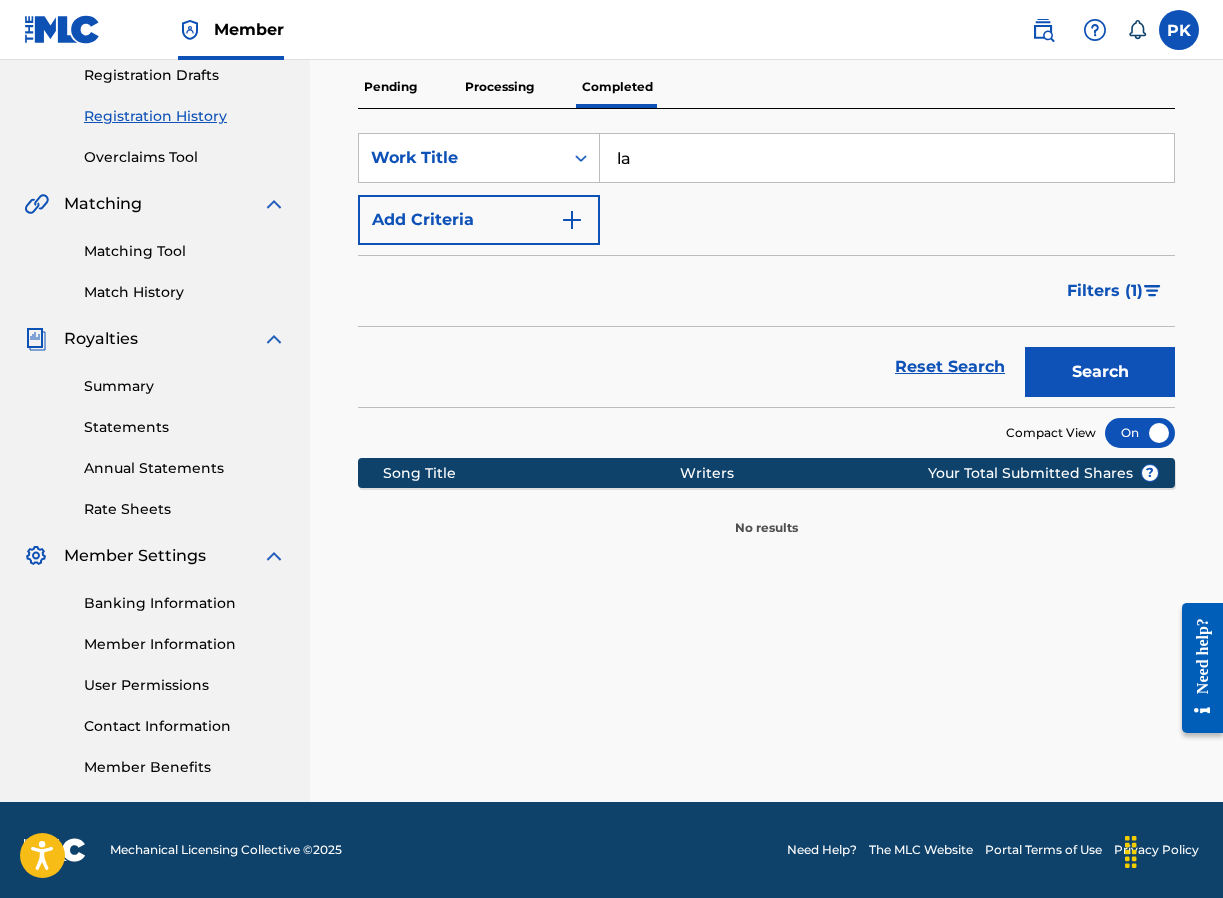 type on "l" 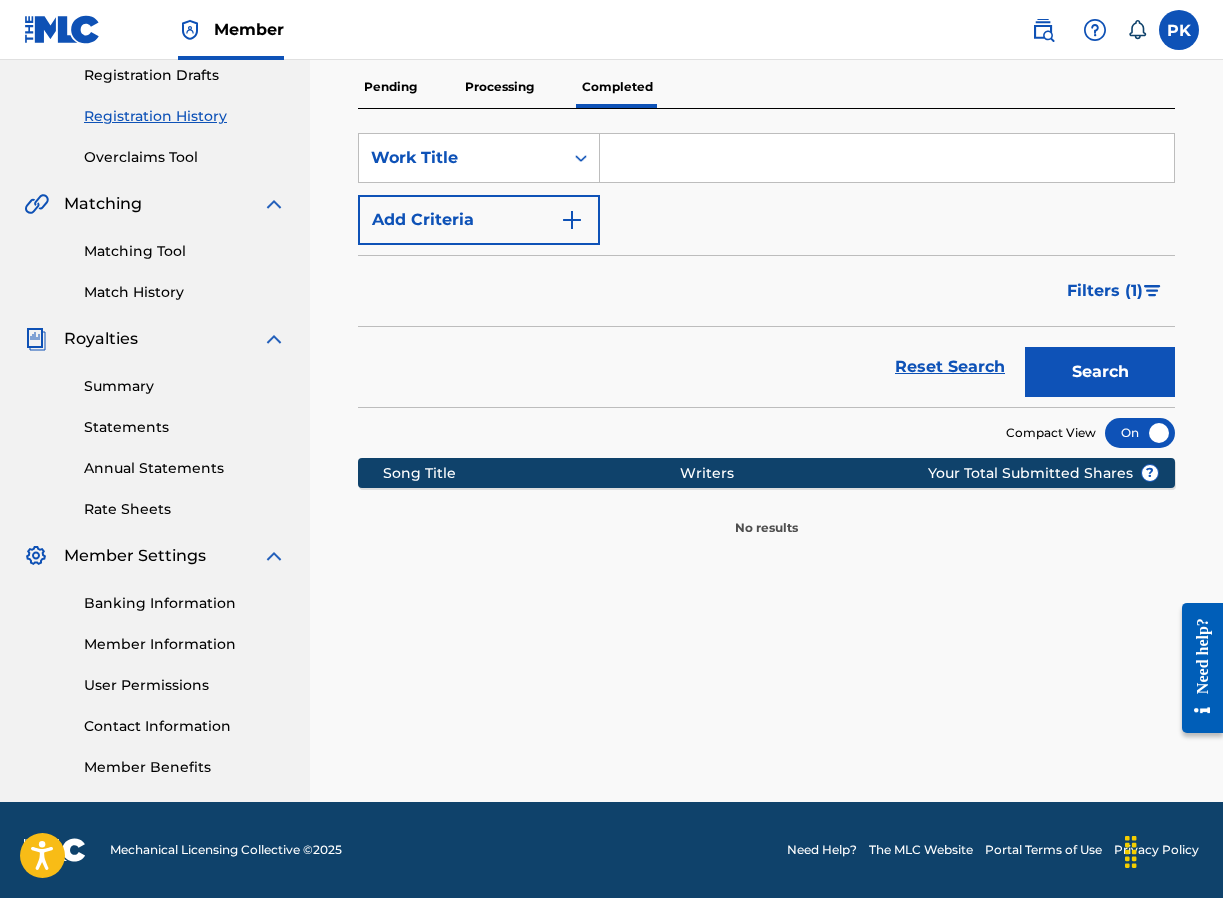 type 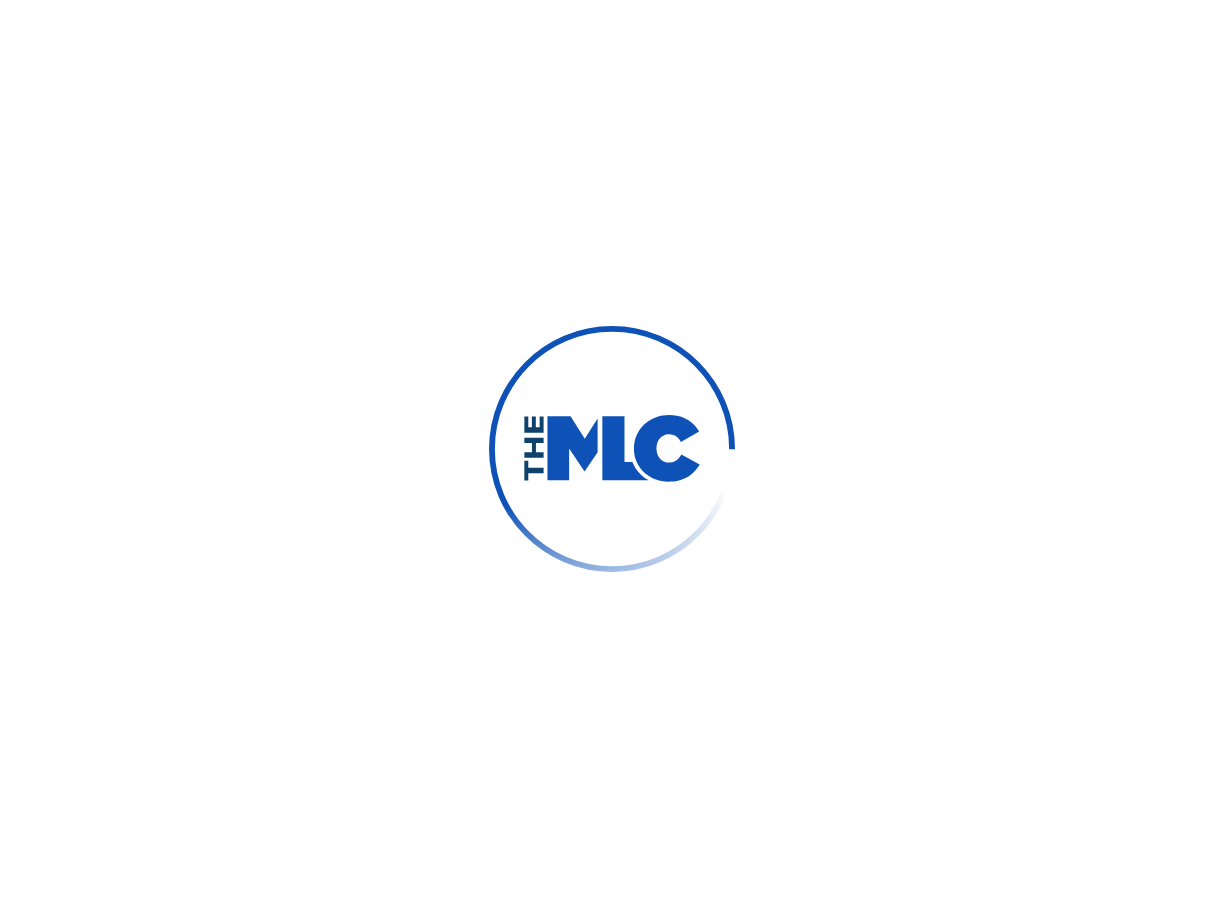 scroll, scrollTop: 6, scrollLeft: 0, axis: vertical 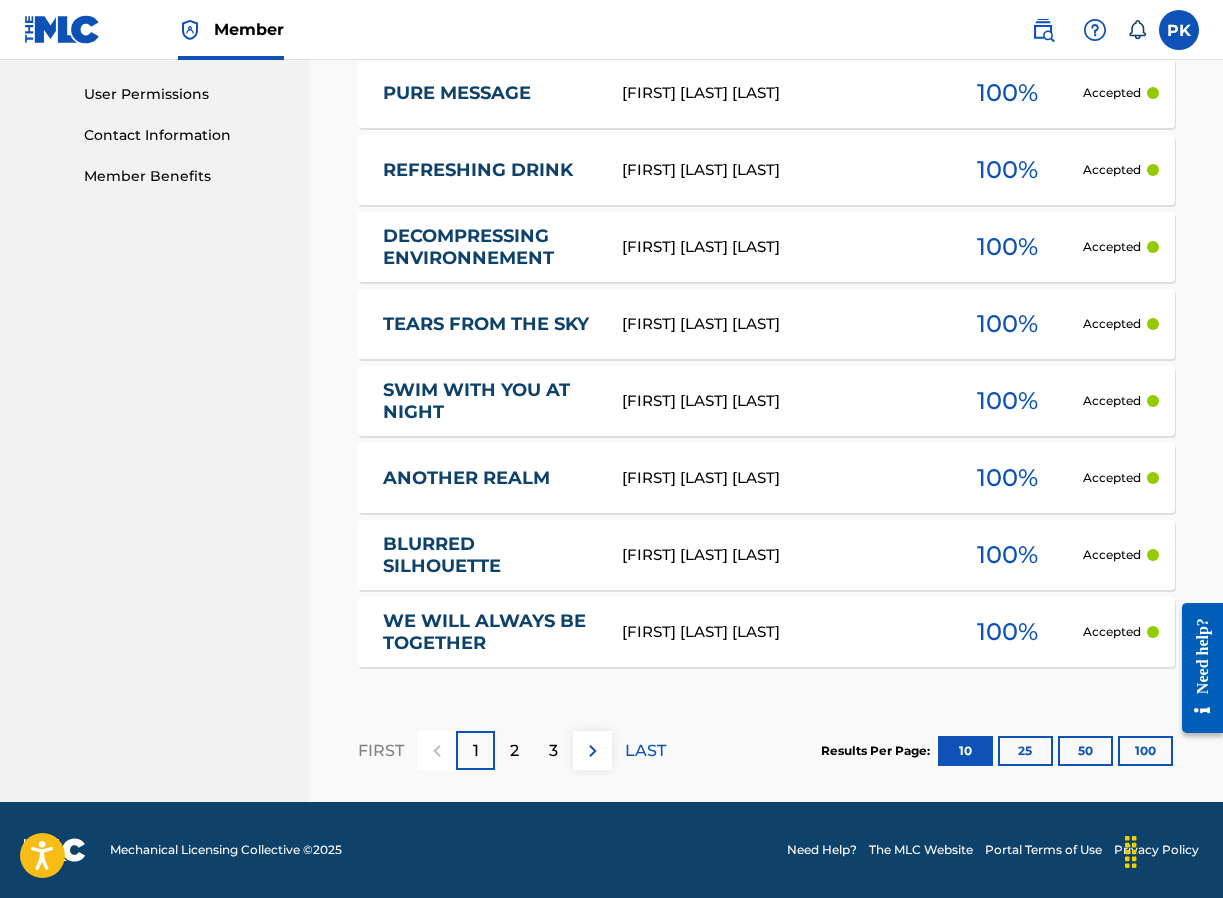 click on "100" at bounding box center (1145, 751) 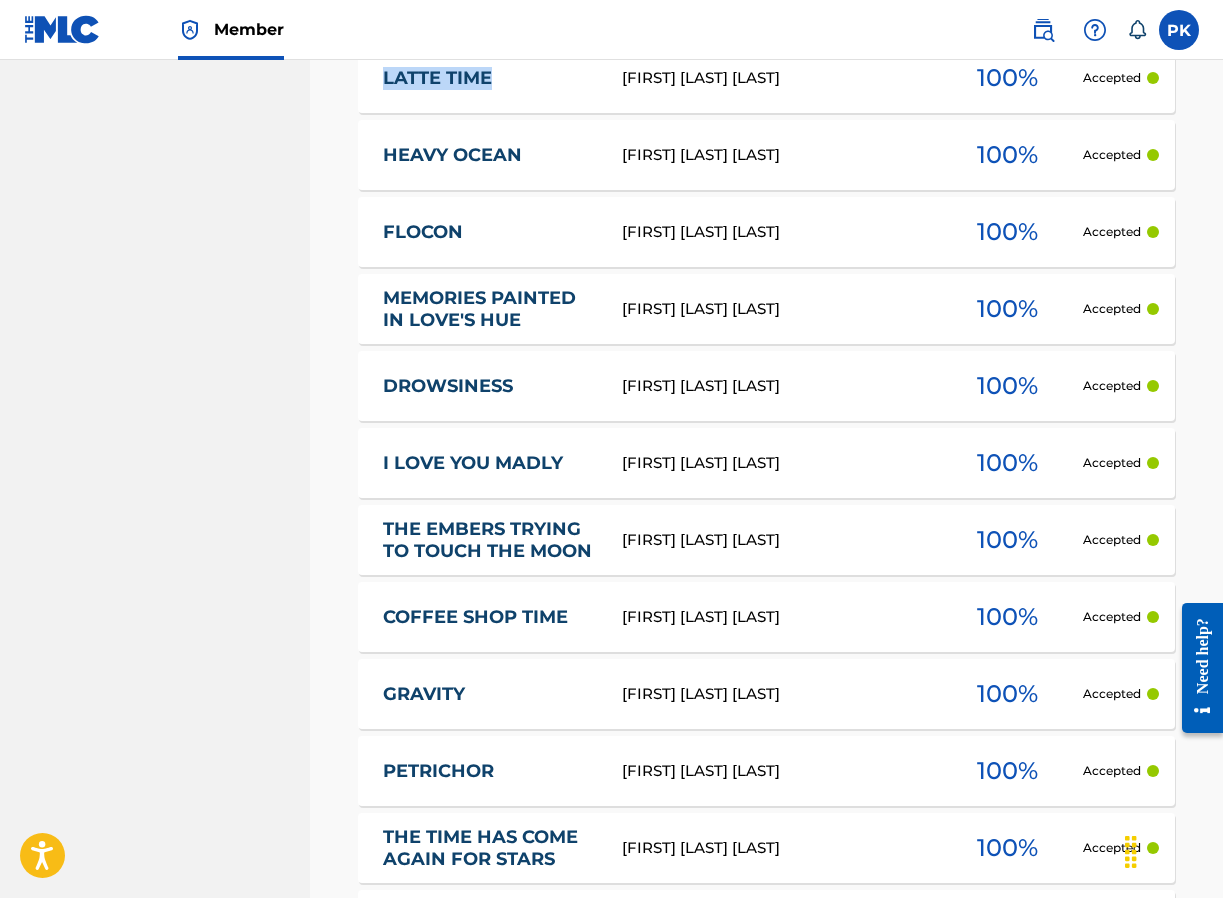 scroll, scrollTop: 3363, scrollLeft: 0, axis: vertical 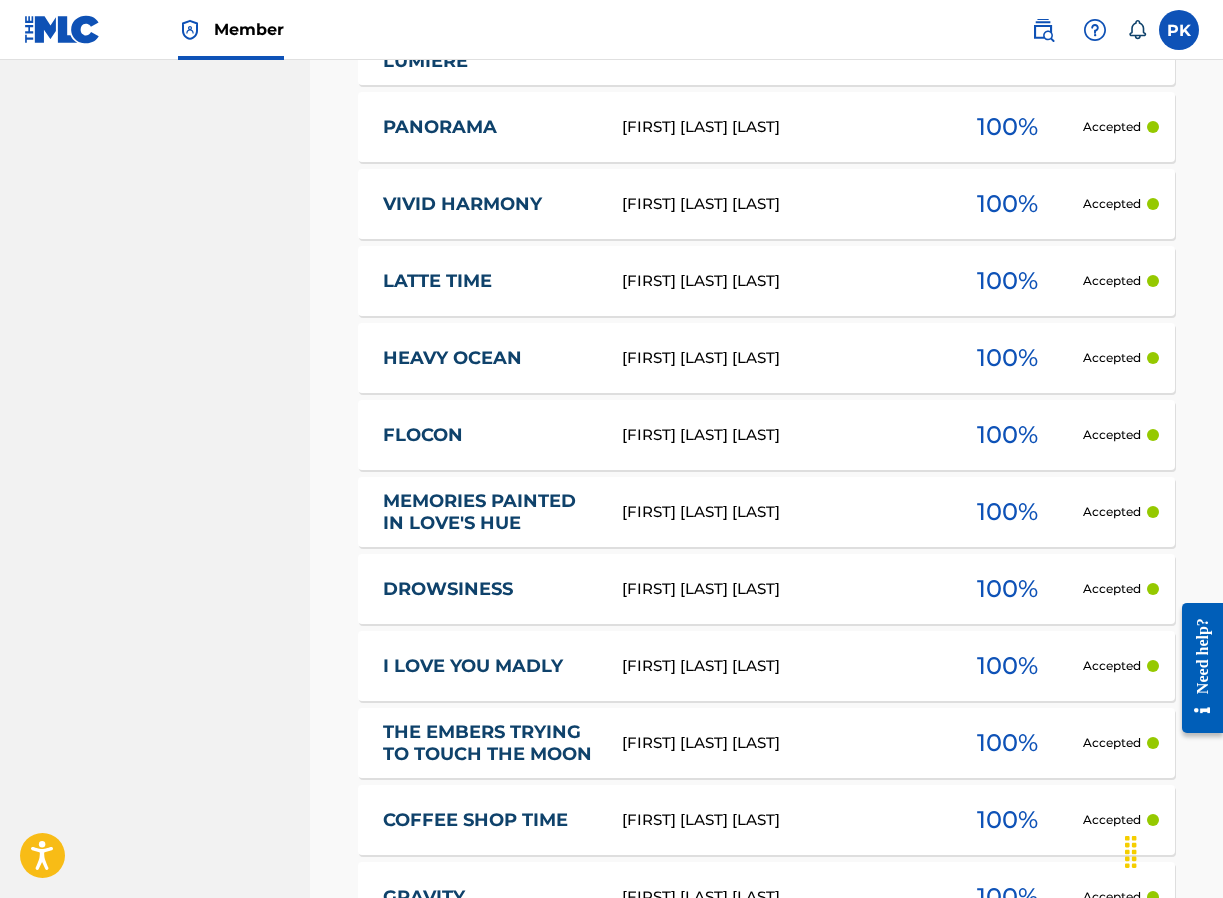 click on "[FIRST] [LAST]" at bounding box center [777, 281] 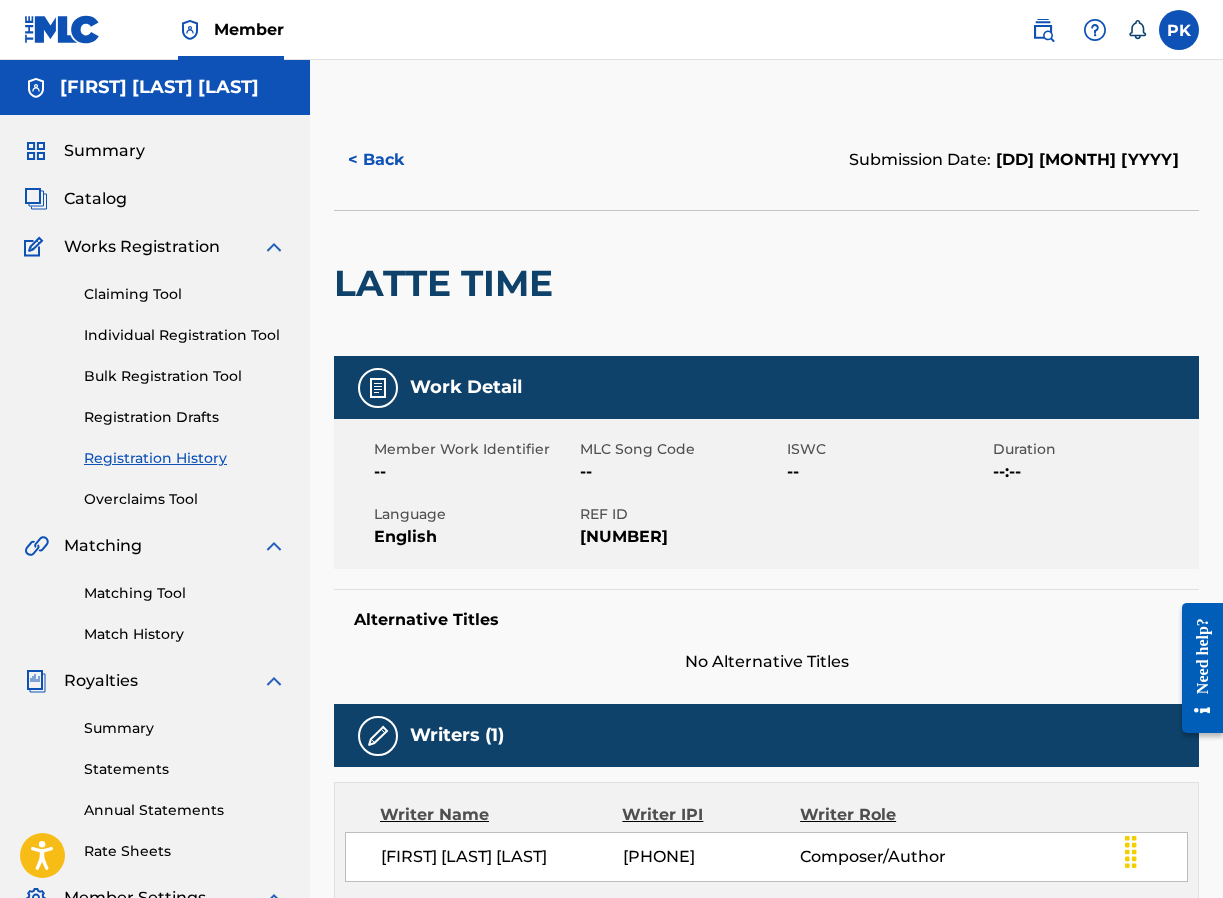 scroll, scrollTop: 0, scrollLeft: 0, axis: both 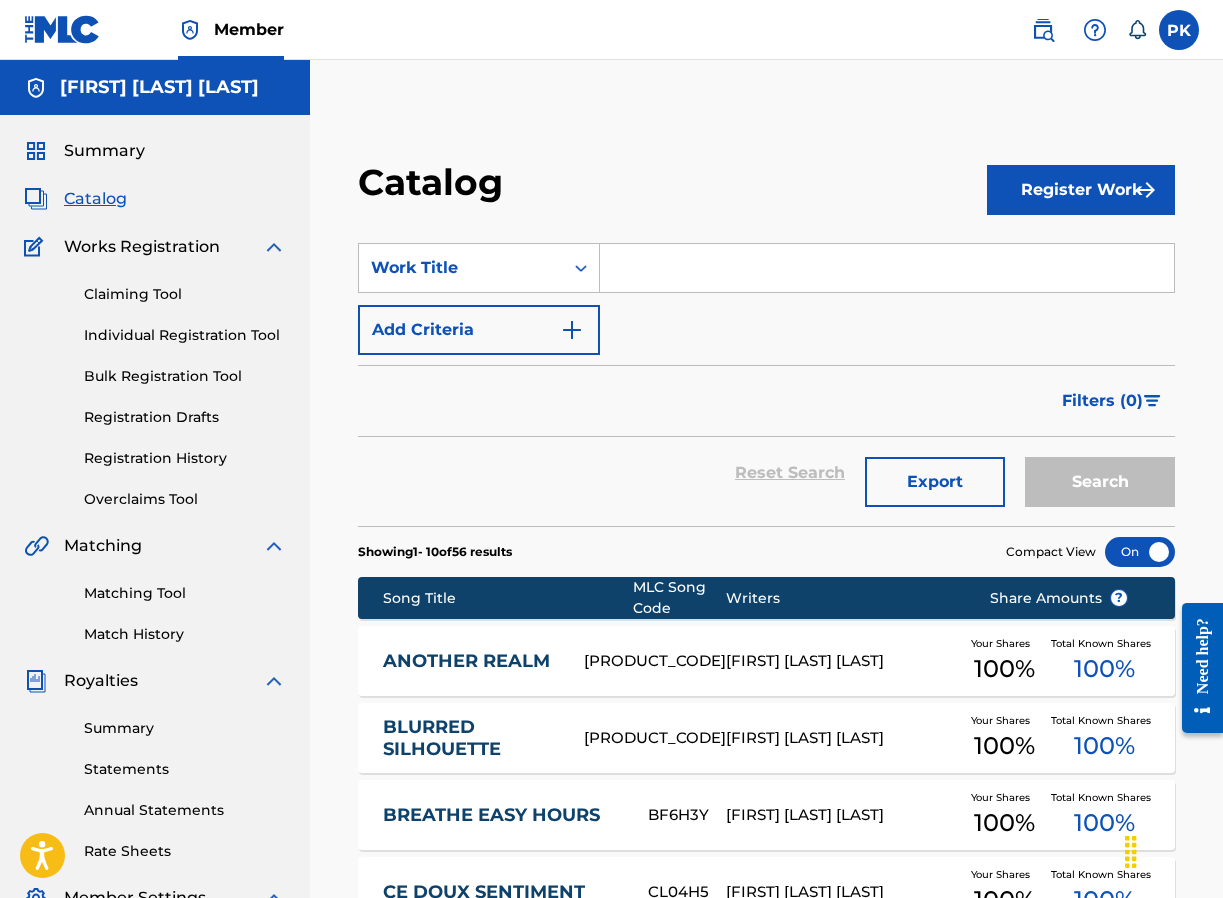 click on "Summary" at bounding box center [104, 151] 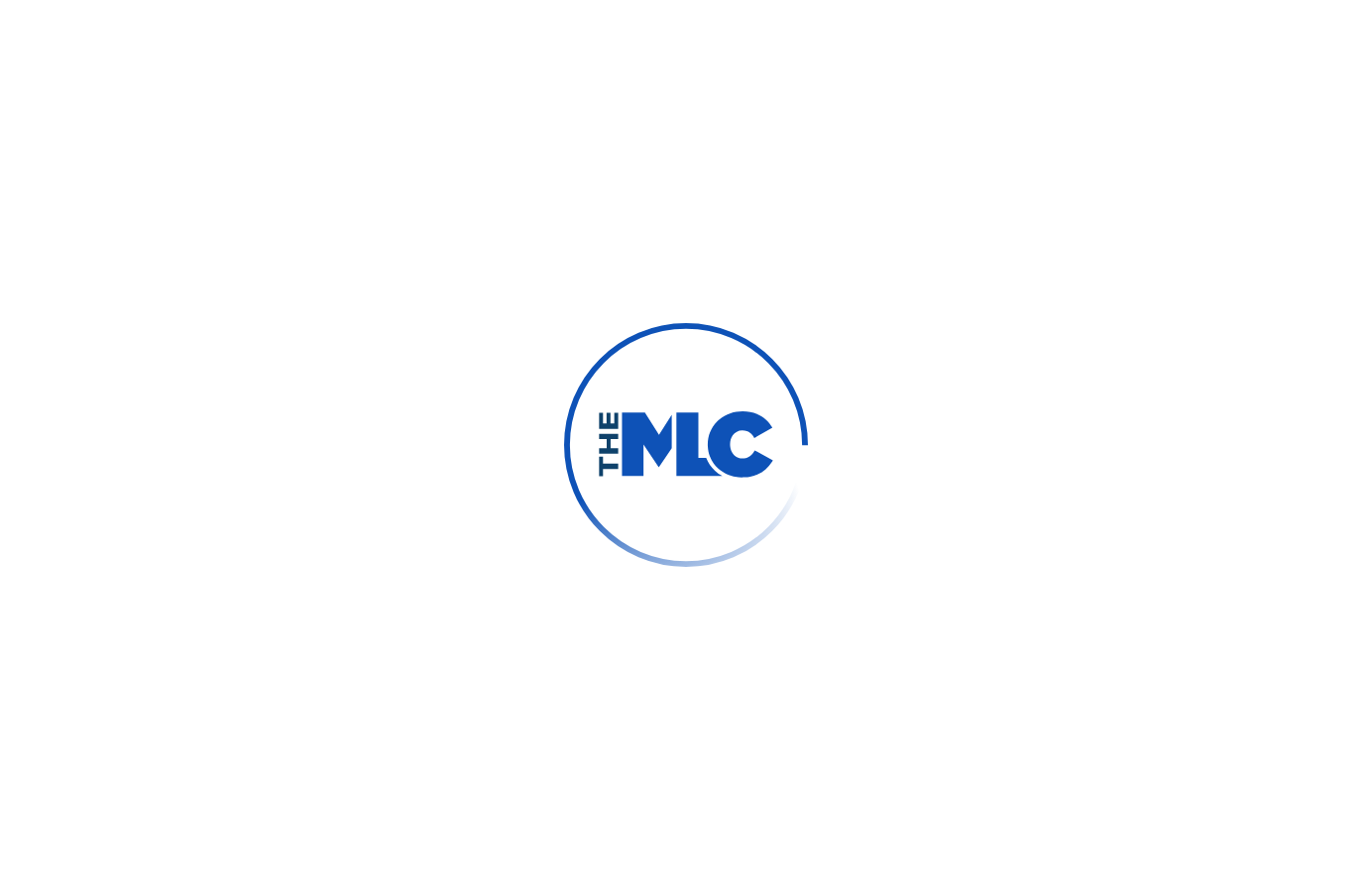 scroll, scrollTop: 0, scrollLeft: 0, axis: both 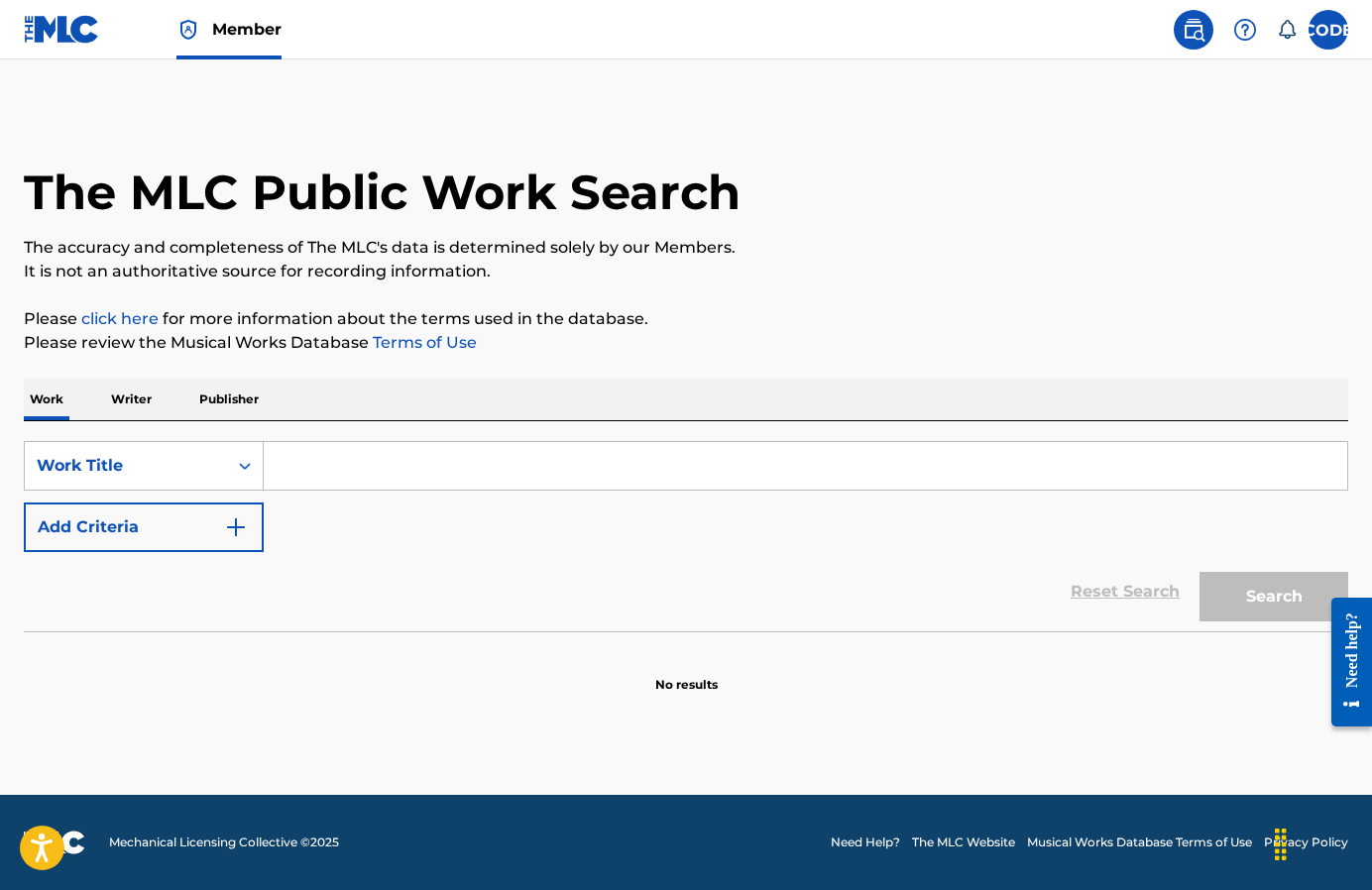 click on "Writer" at bounding box center (131, 399) 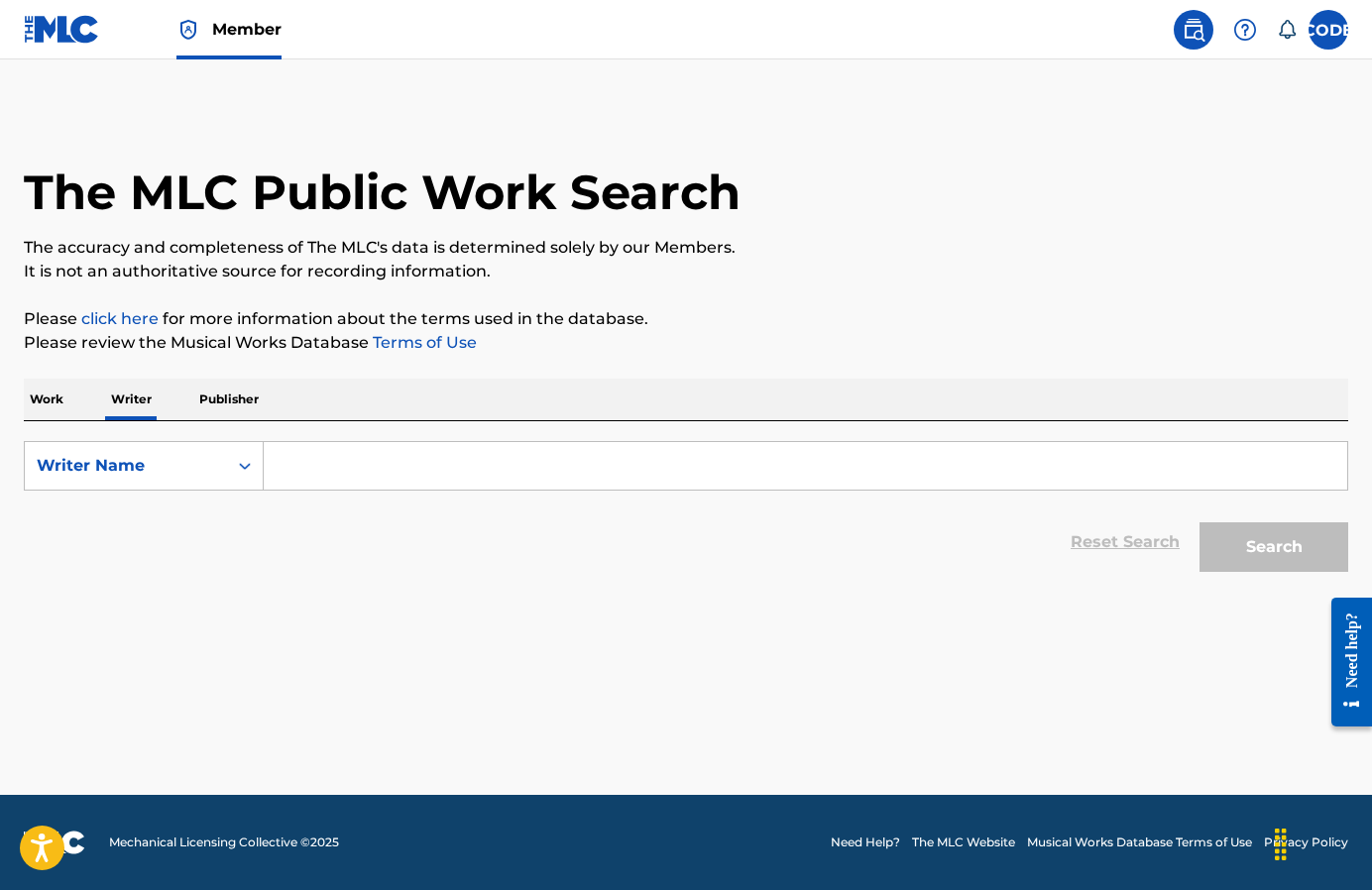 click at bounding box center (805, 466) 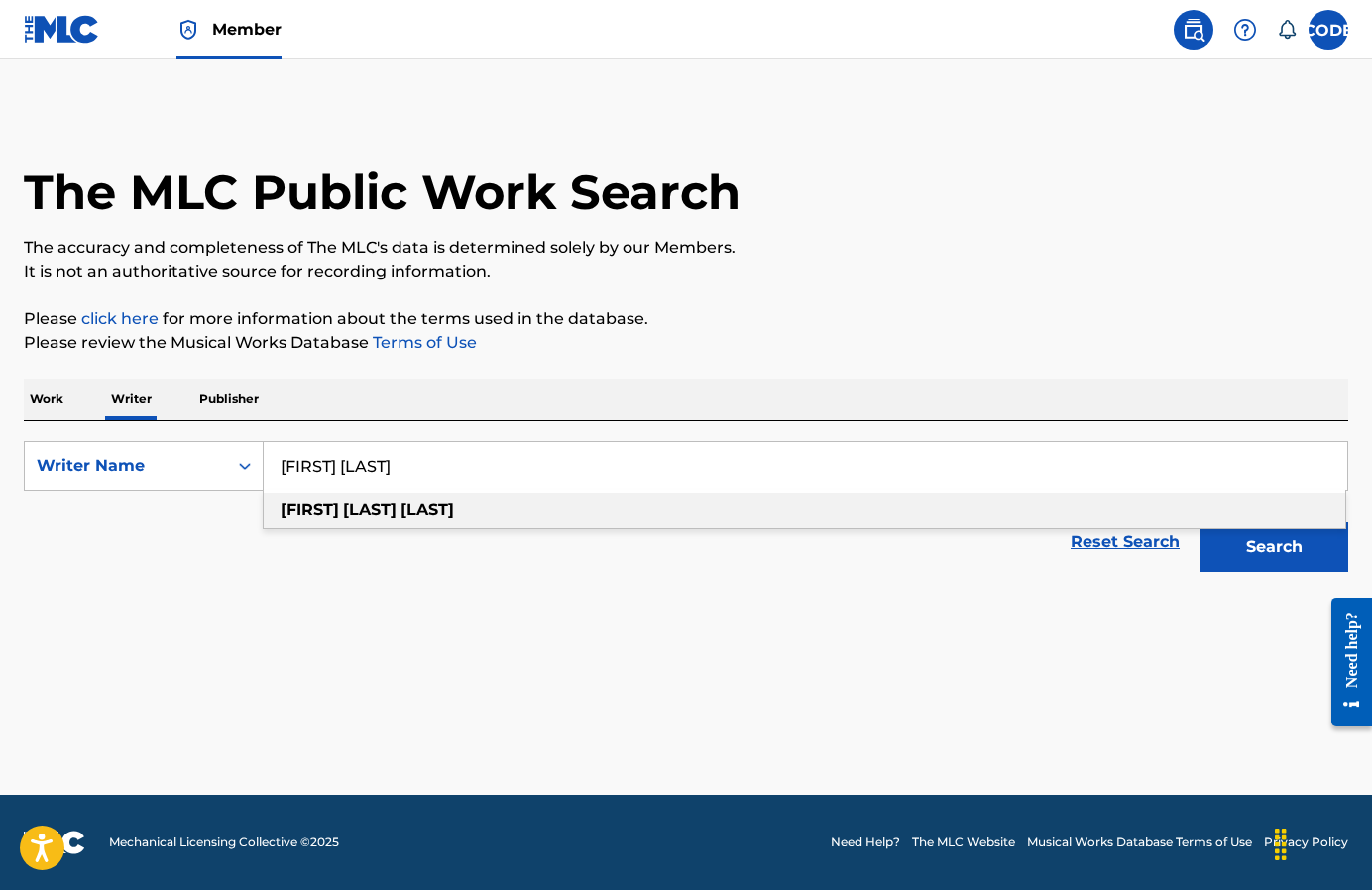 type on "paul hervé konate" 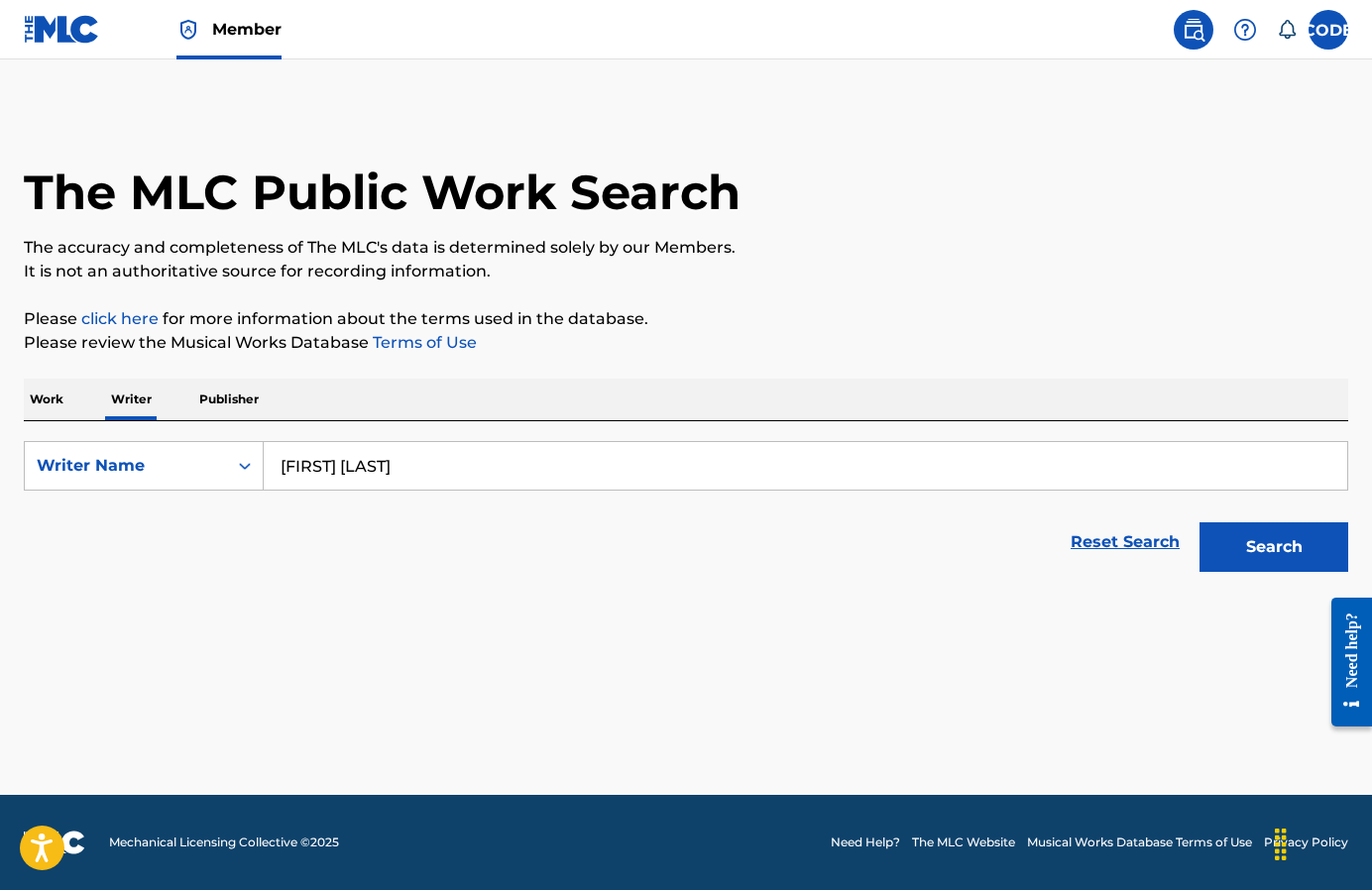 click on "Search" at bounding box center [1274, 547] 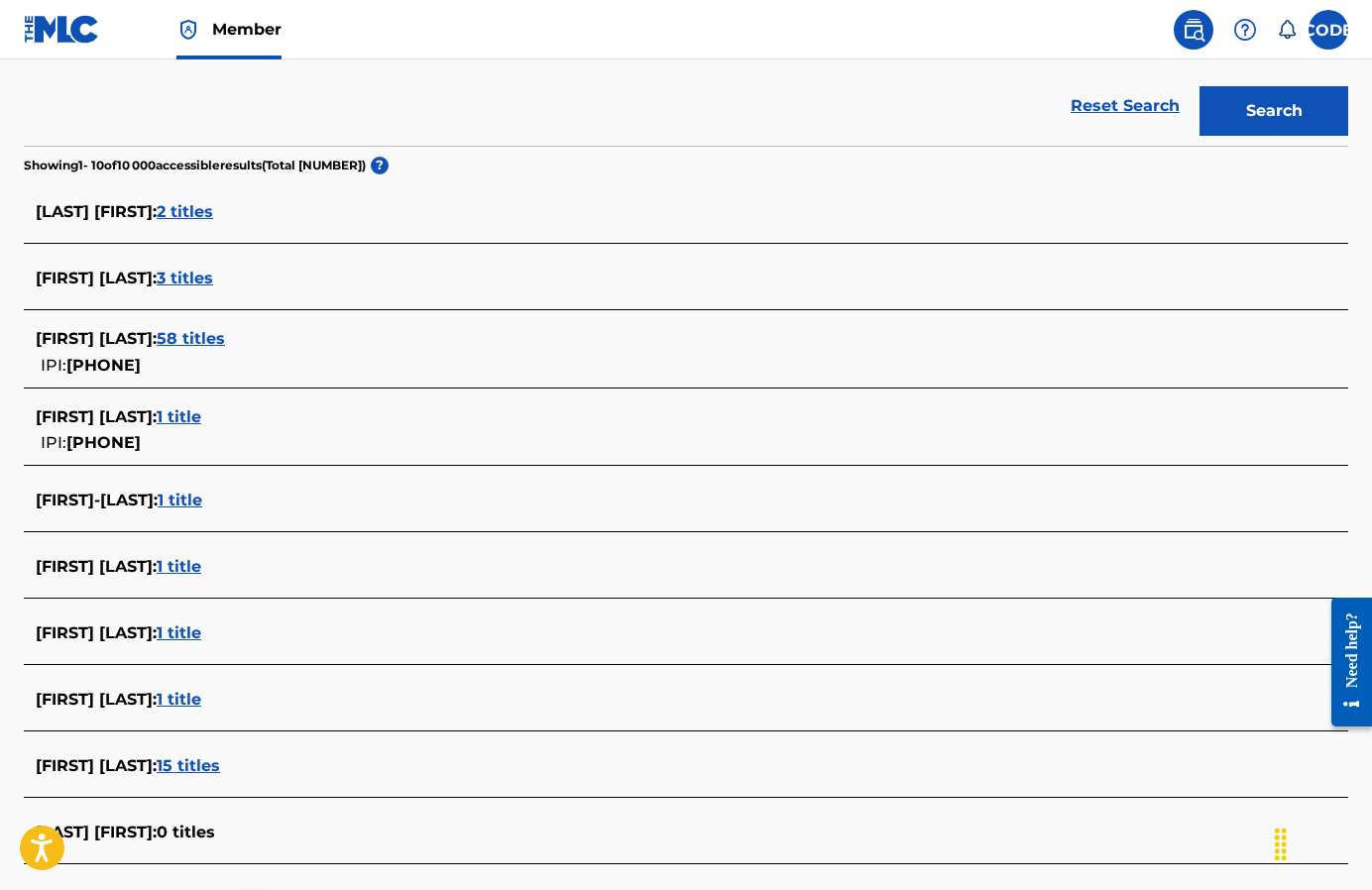 scroll, scrollTop: 431, scrollLeft: 0, axis: vertical 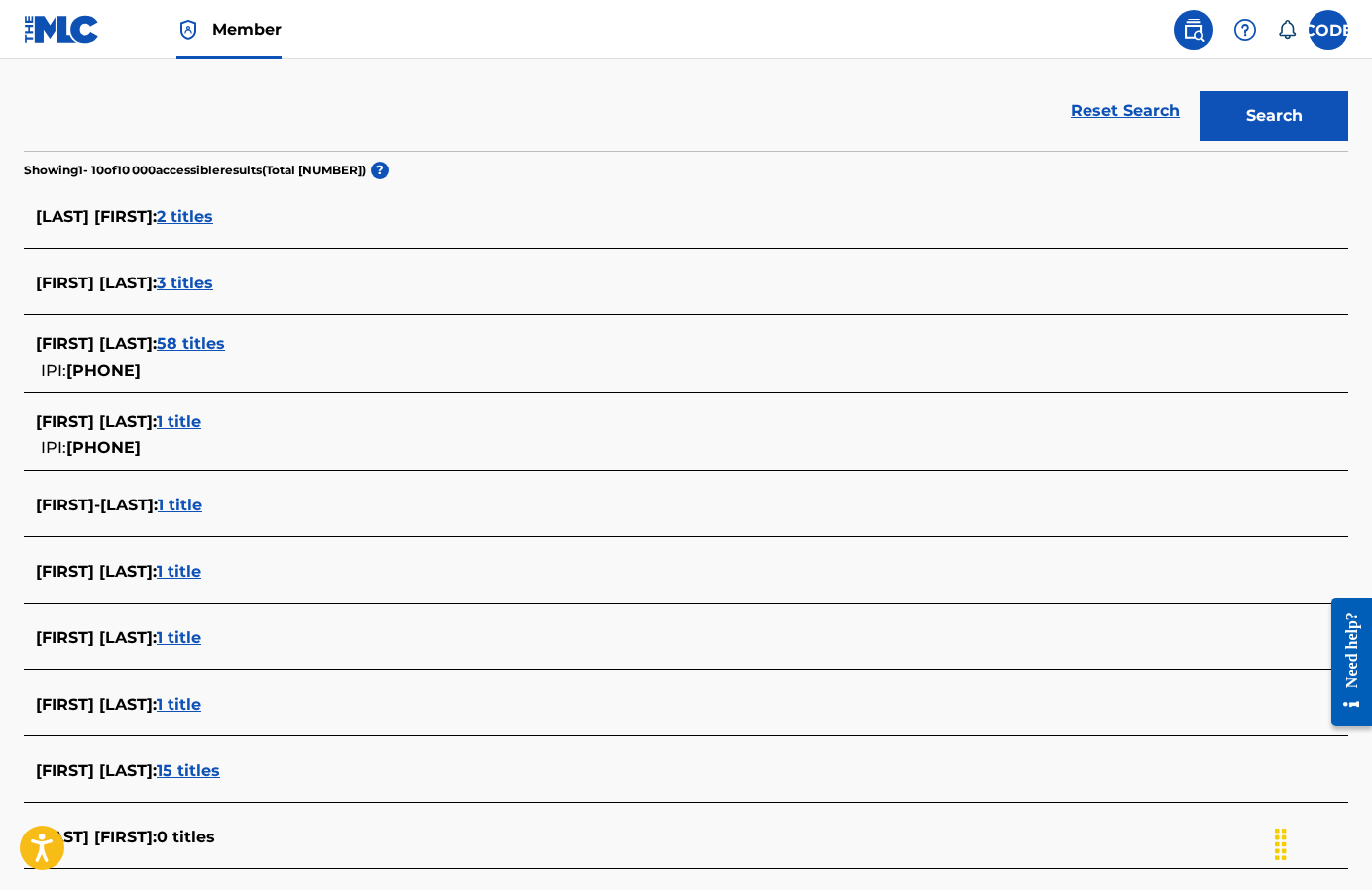 click on "58 titles" at bounding box center (190, 343) 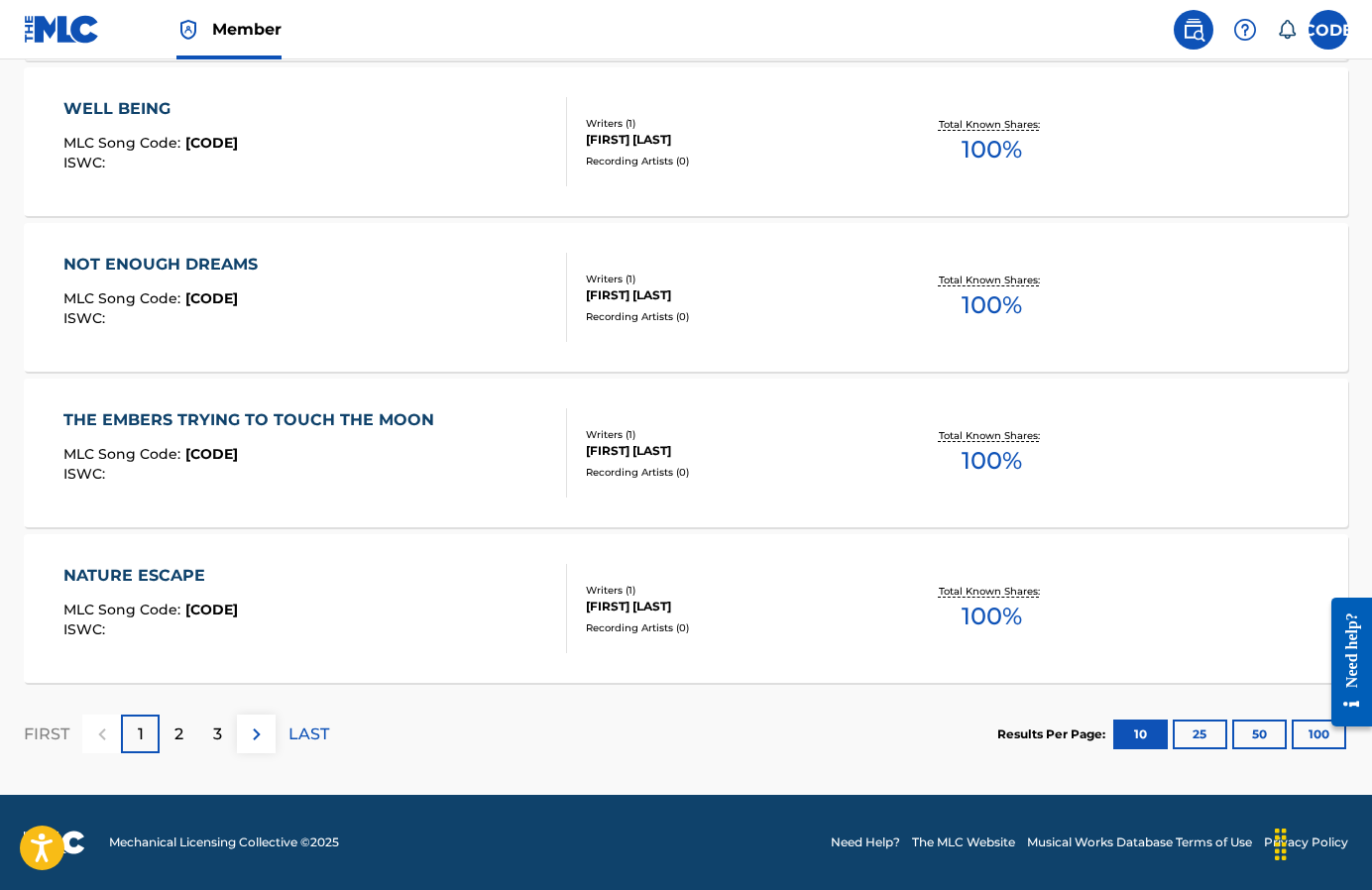 scroll, scrollTop: 1536, scrollLeft: 0, axis: vertical 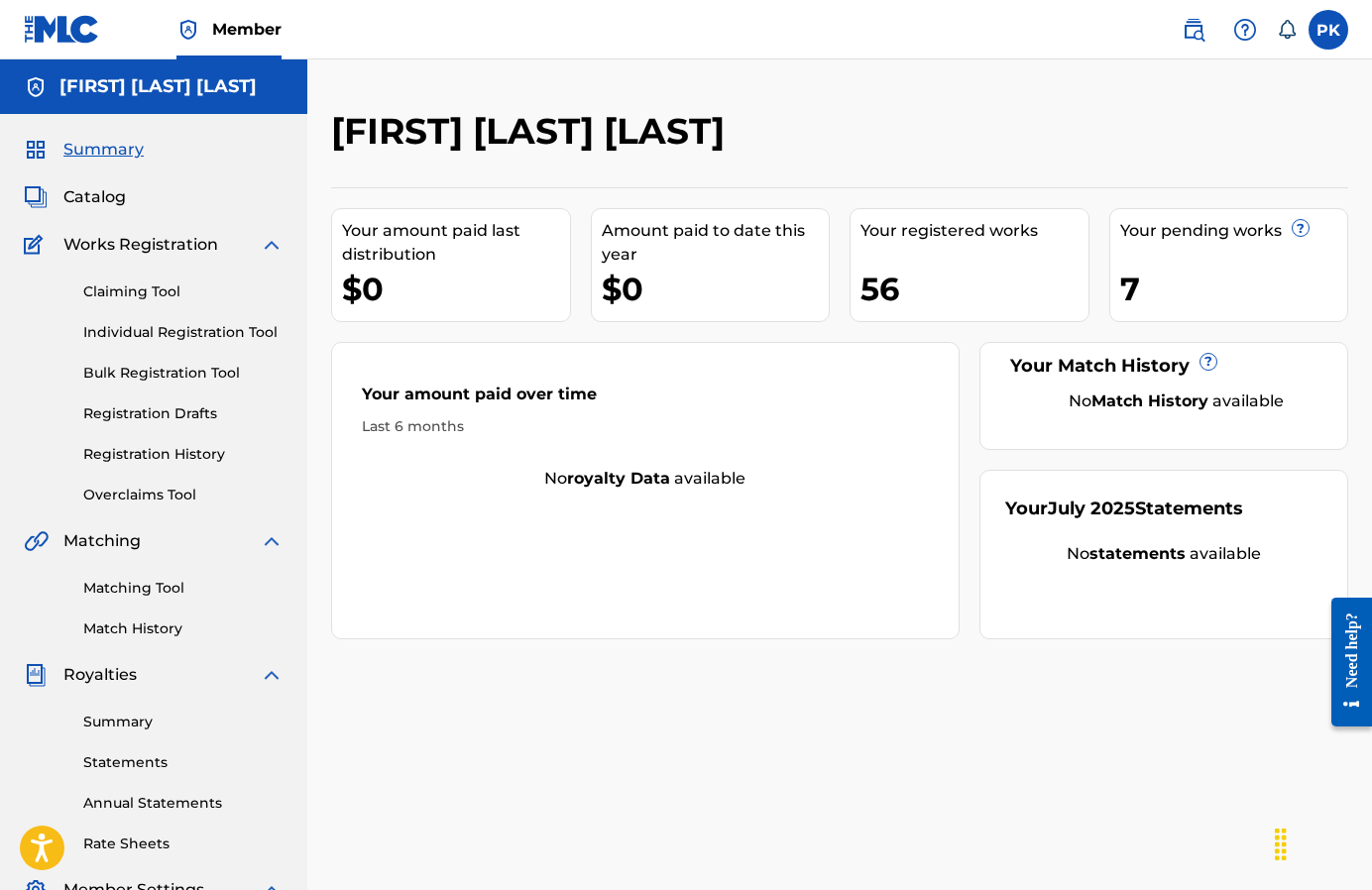 click on "Claiming Tool" at bounding box center [183, 291] 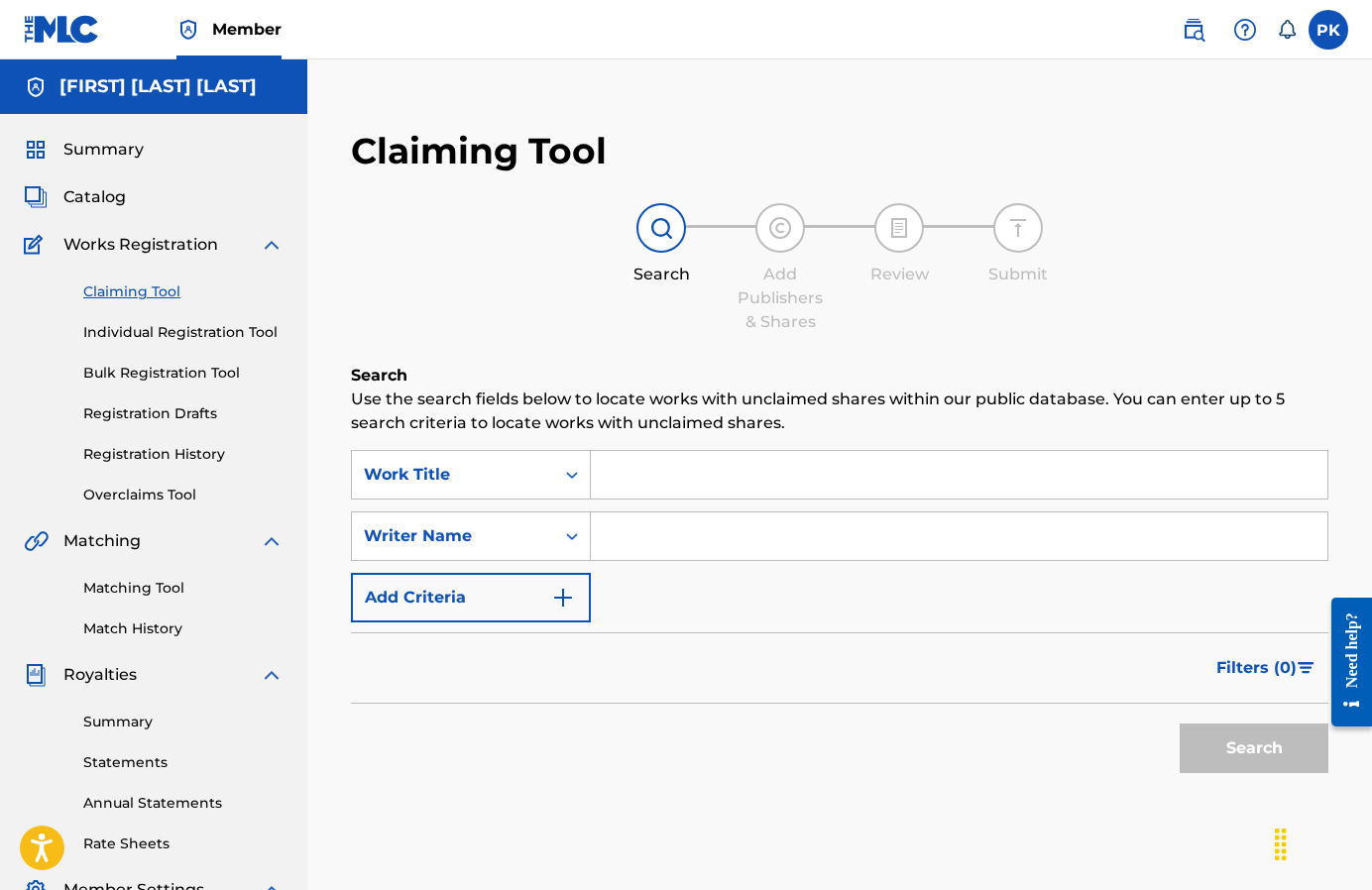 click at bounding box center [959, 475] 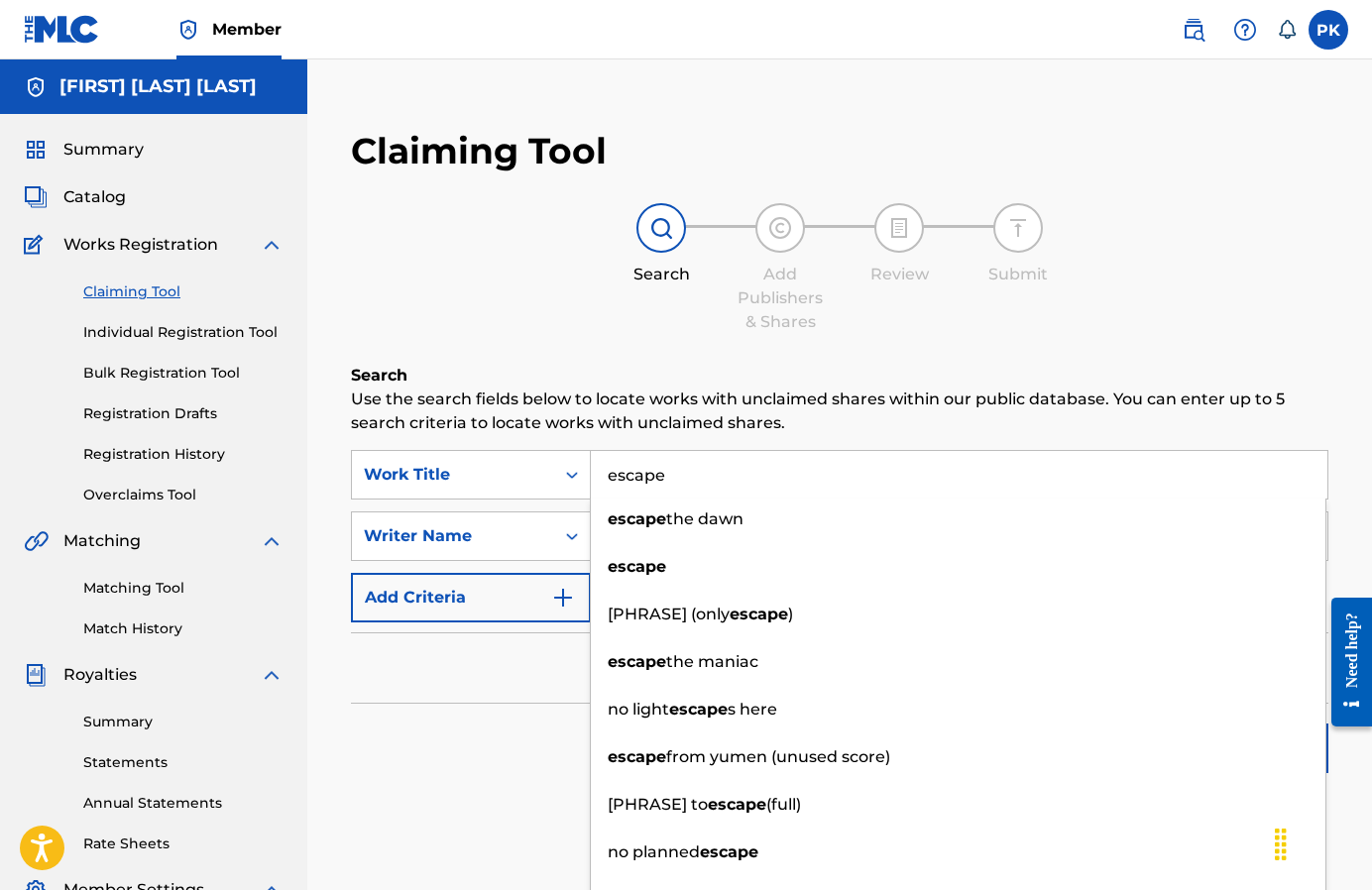 type on "escape" 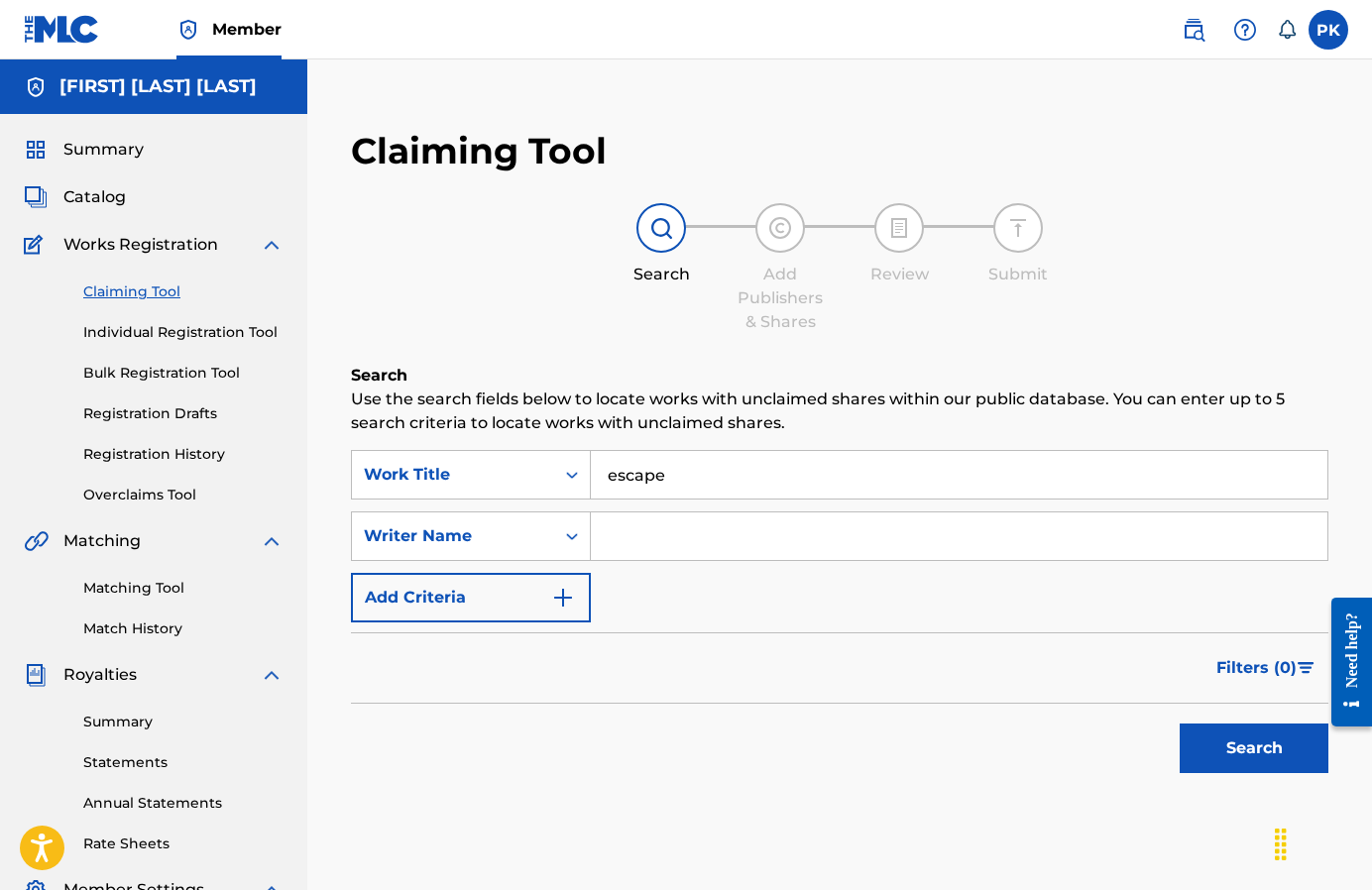 click on "Individual Registration Tool" at bounding box center [183, 332] 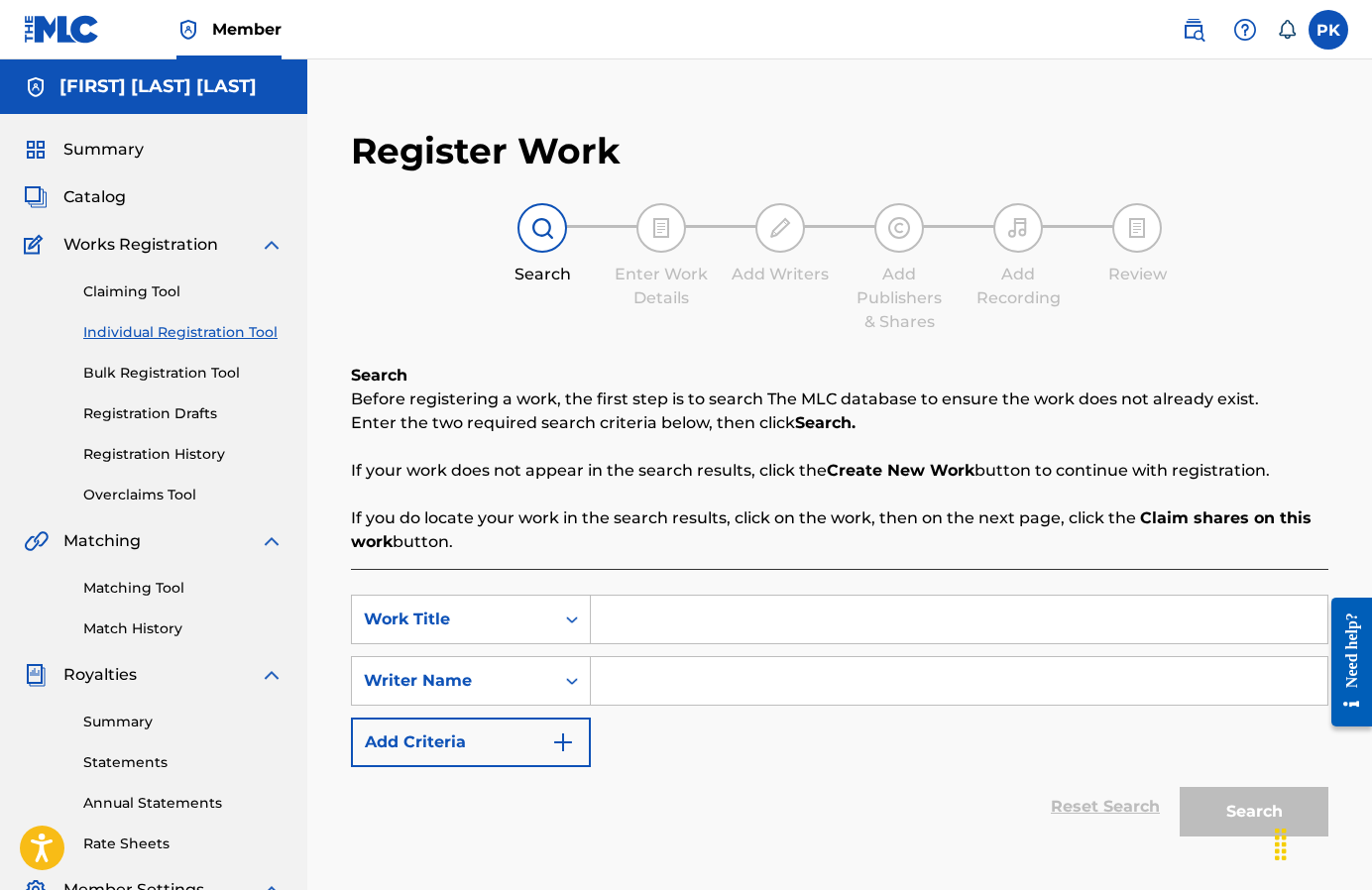 click on "Catalog" at bounding box center [94, 197] 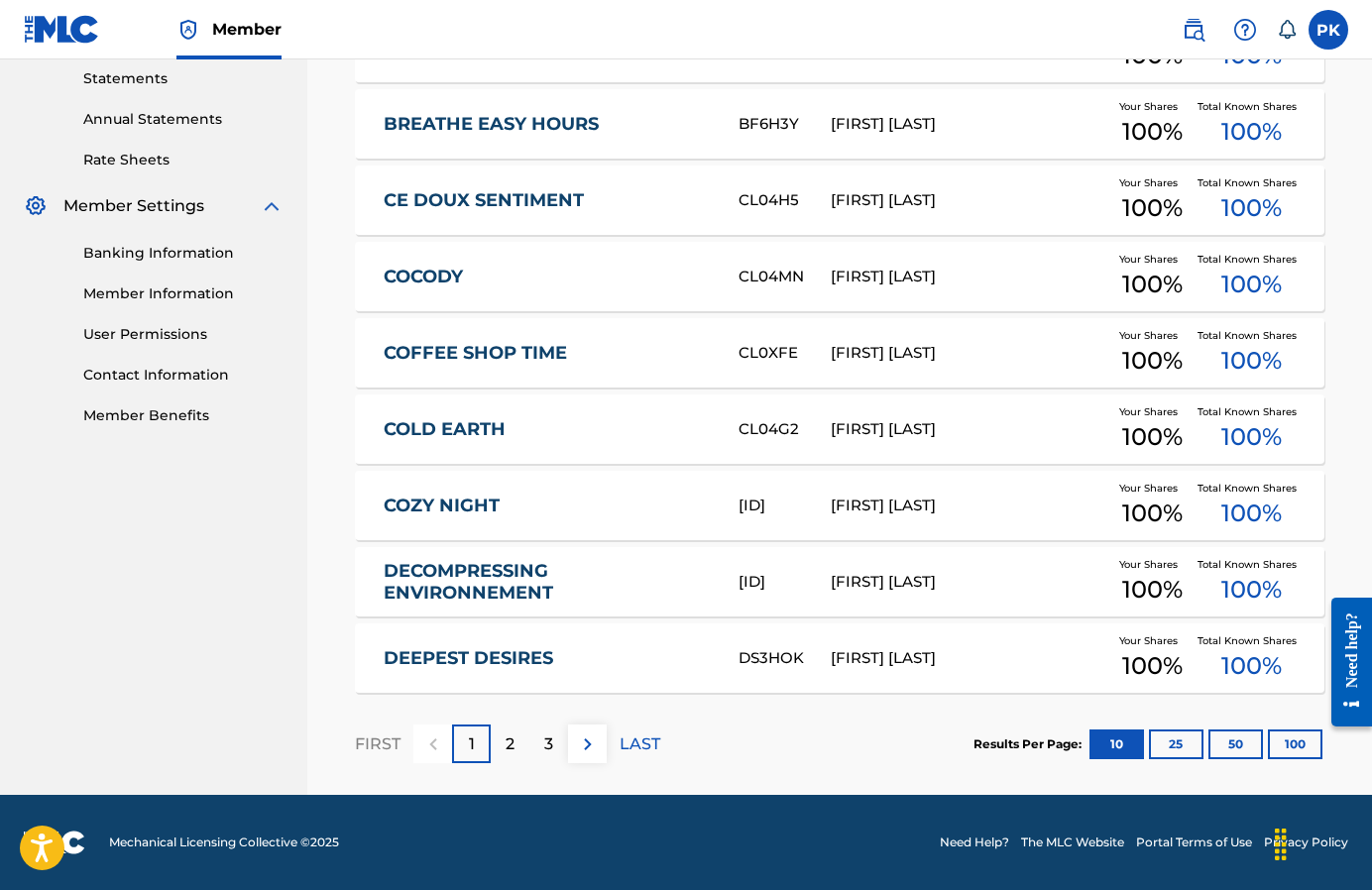 click on "100" at bounding box center (1295, 744) 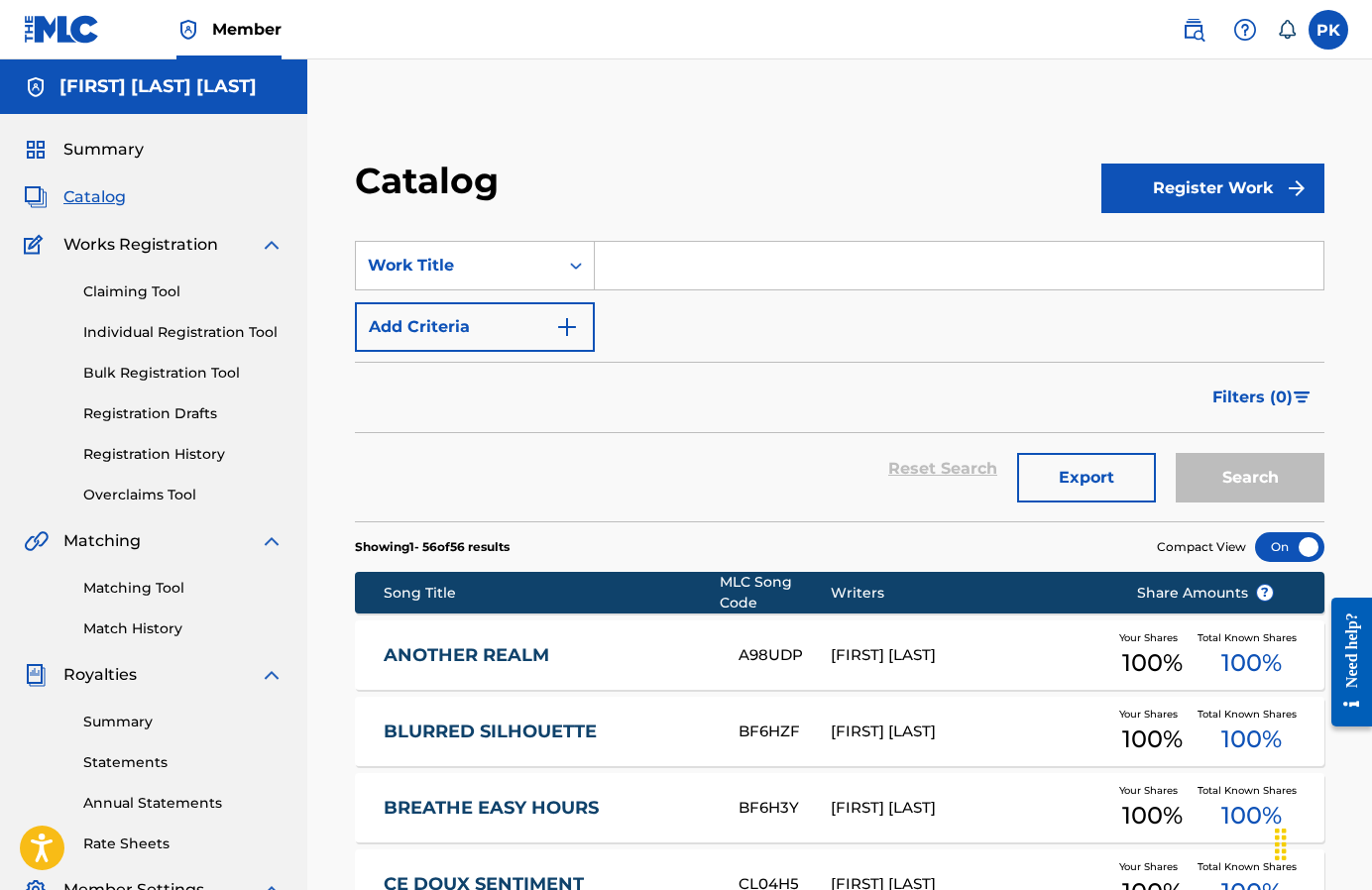 scroll, scrollTop: 0, scrollLeft: 0, axis: both 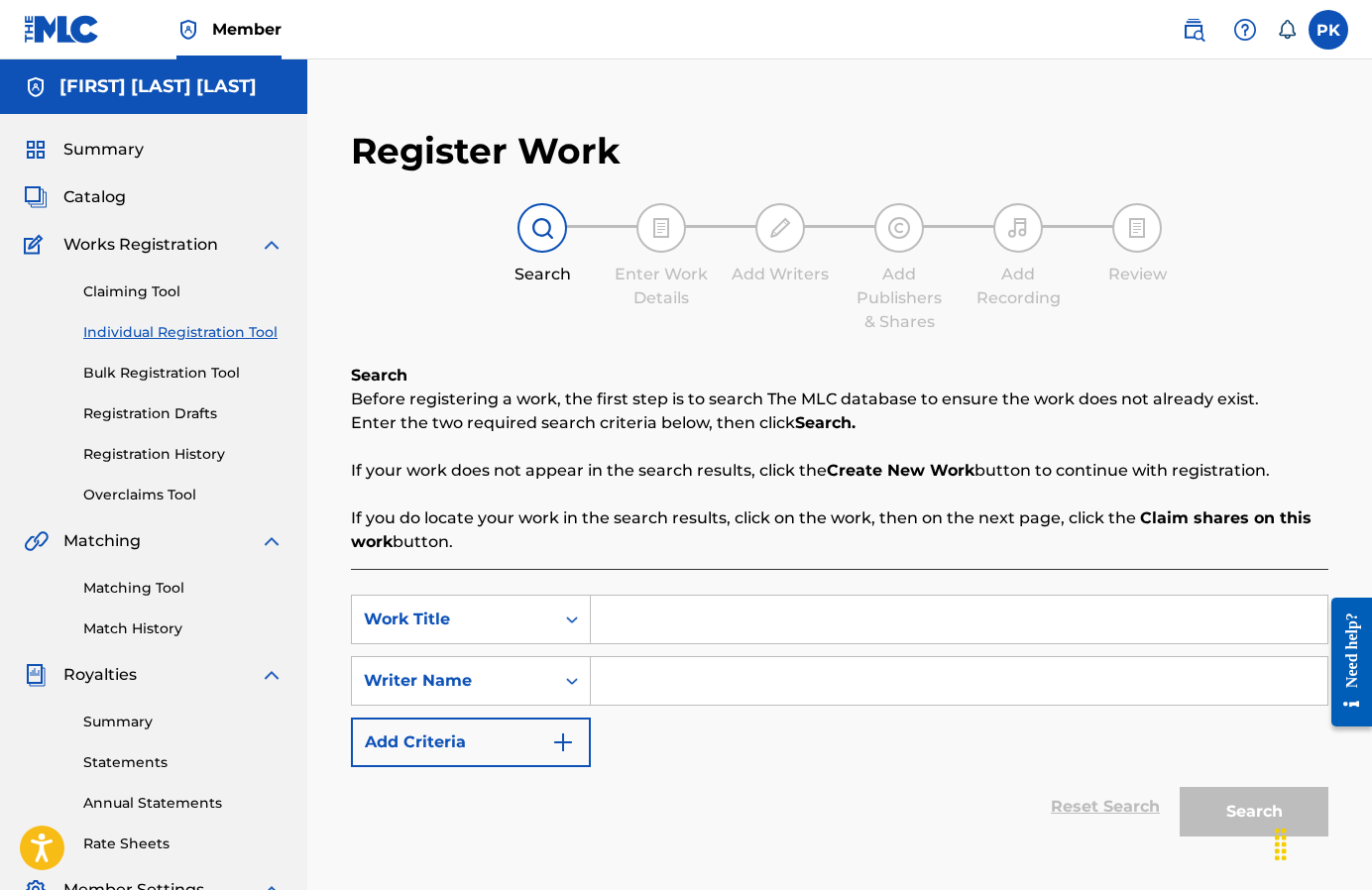 click at bounding box center [959, 619] 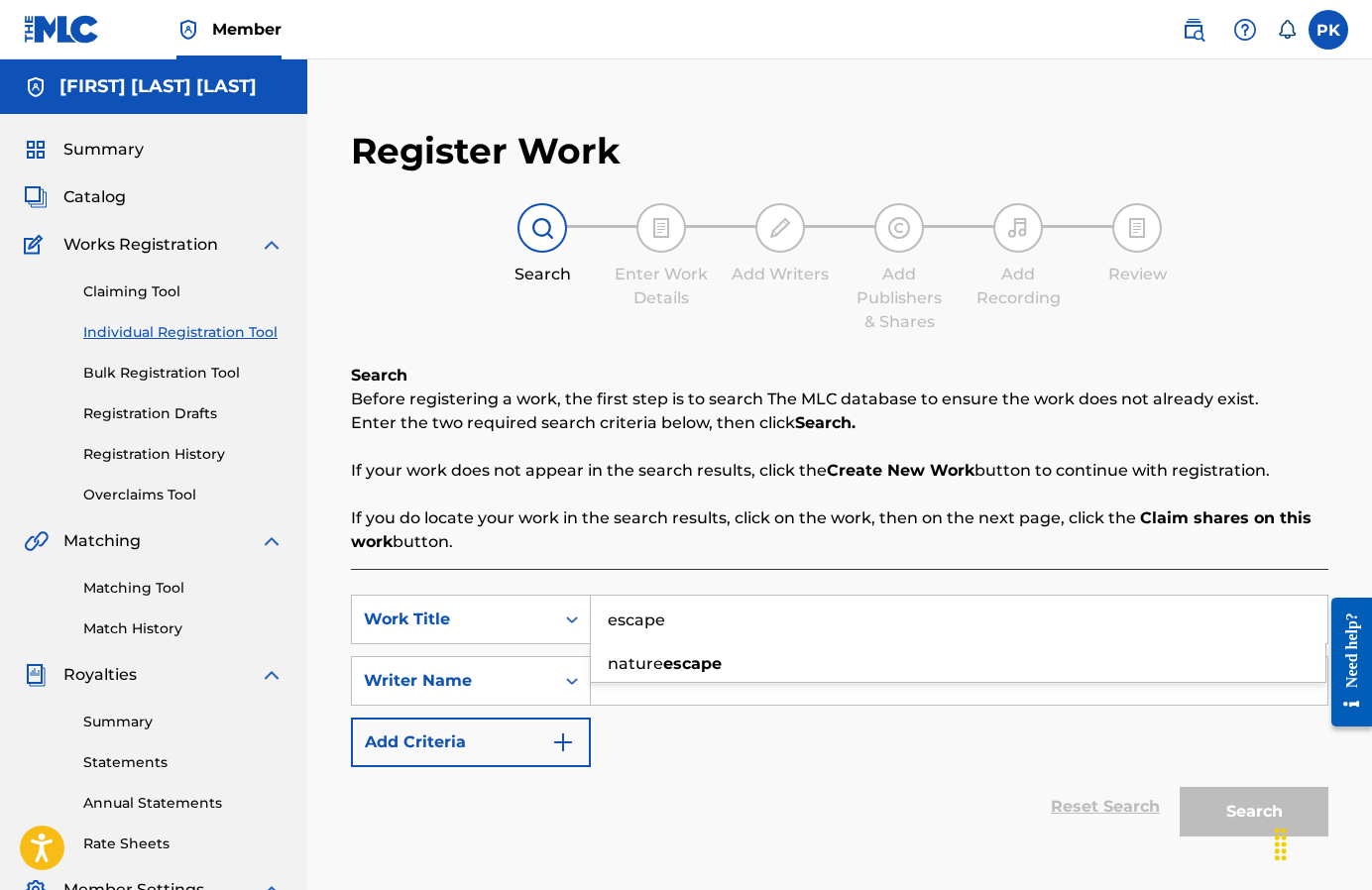 type on "escape" 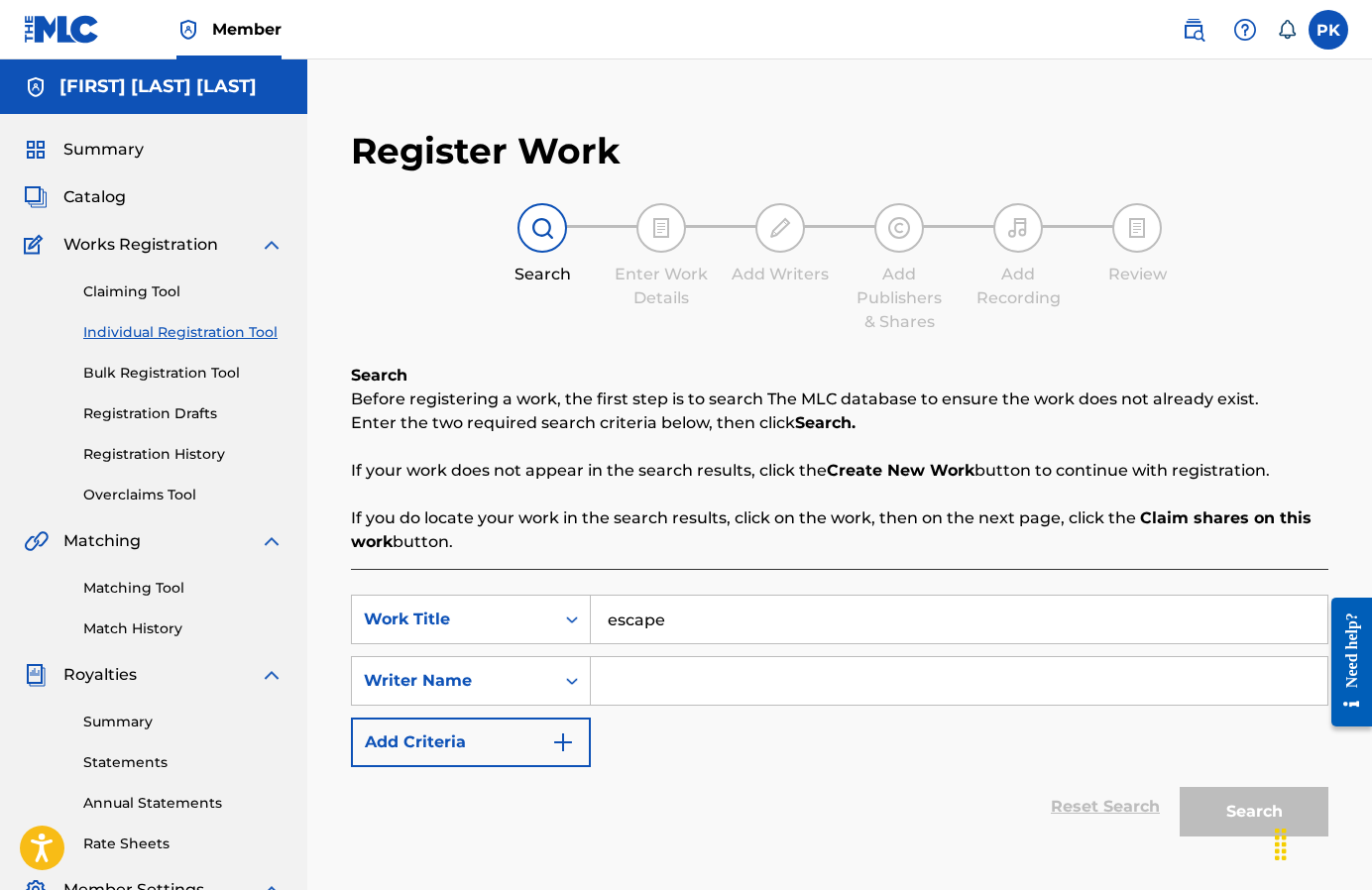 click on "SearchWithCriteria[ID] Work Title [PHRASE] SearchWithCriteria[ID] Writer Name Add Criteria" at bounding box center [840, 681] 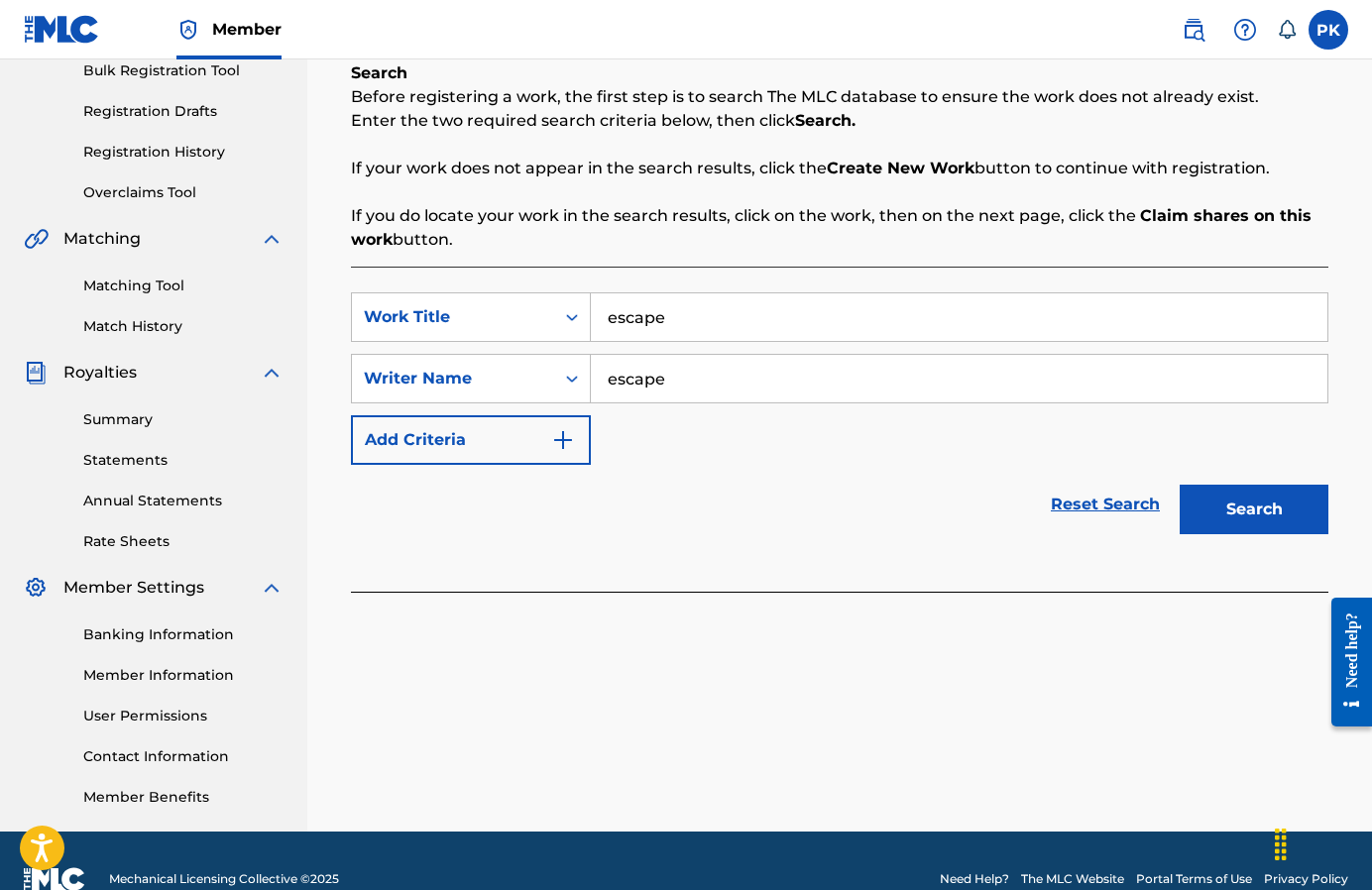 scroll, scrollTop: 322, scrollLeft: 0, axis: vertical 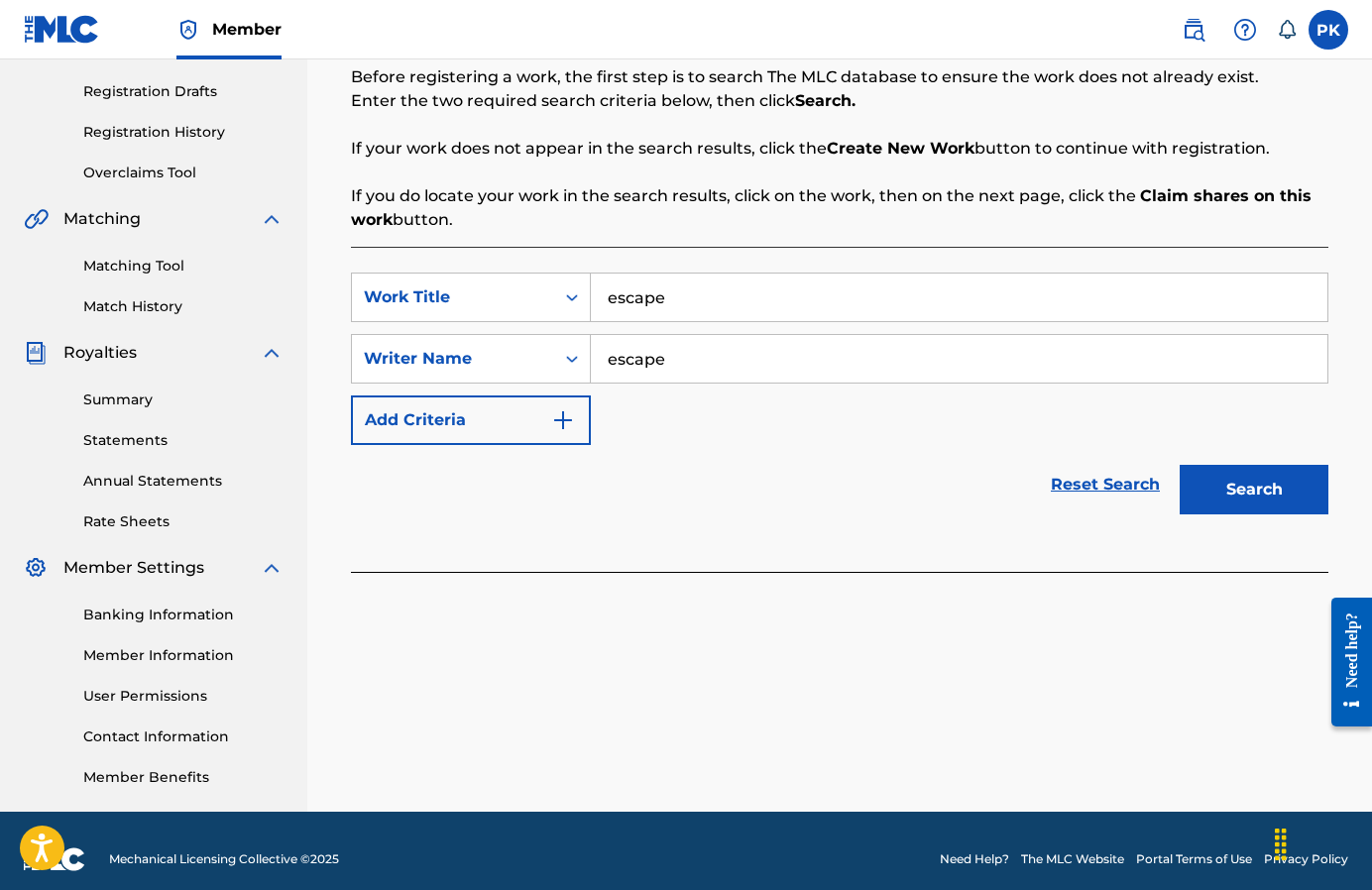 type on "escape" 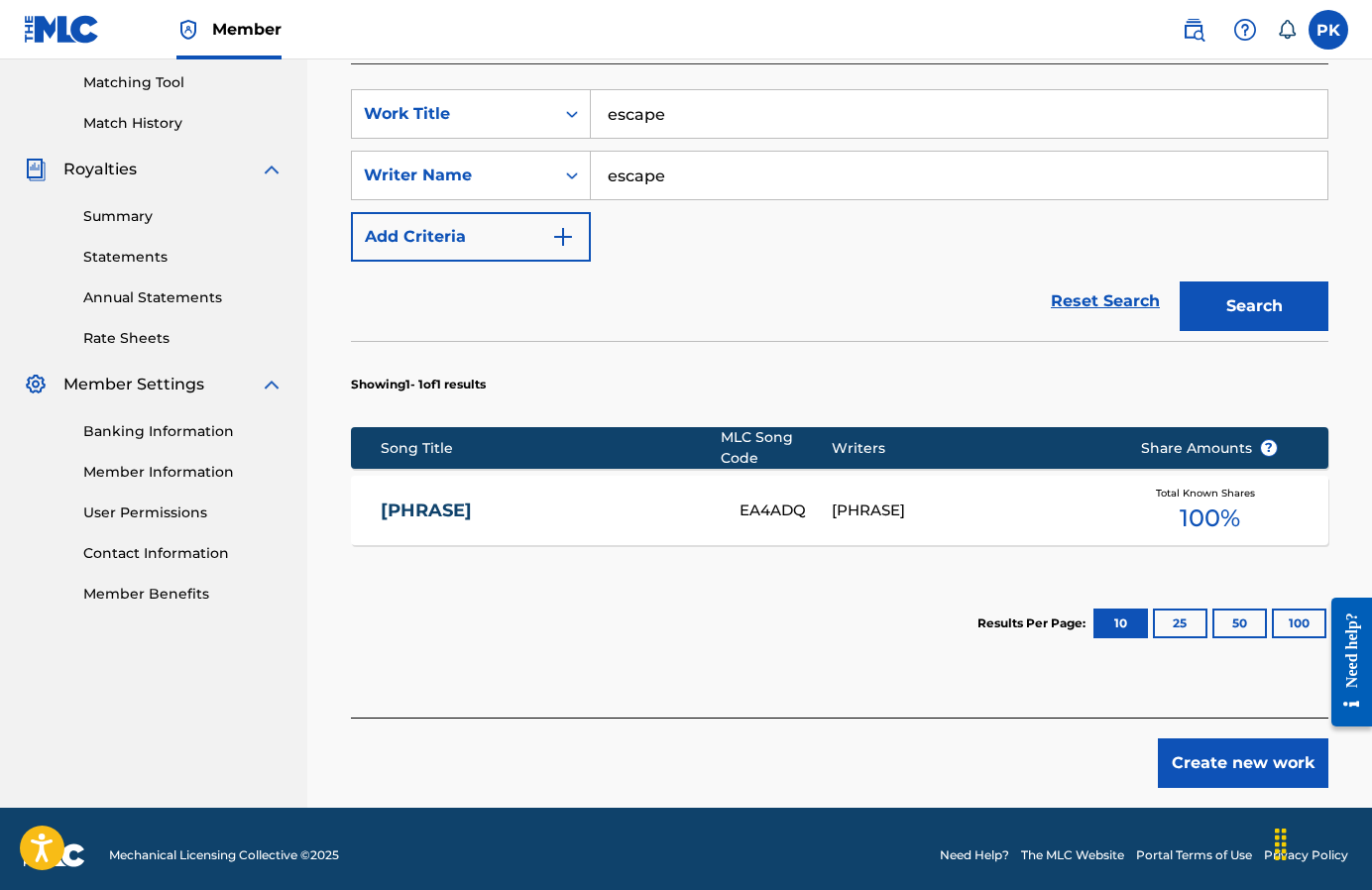 click on "Create new work" at bounding box center (1243, 763) 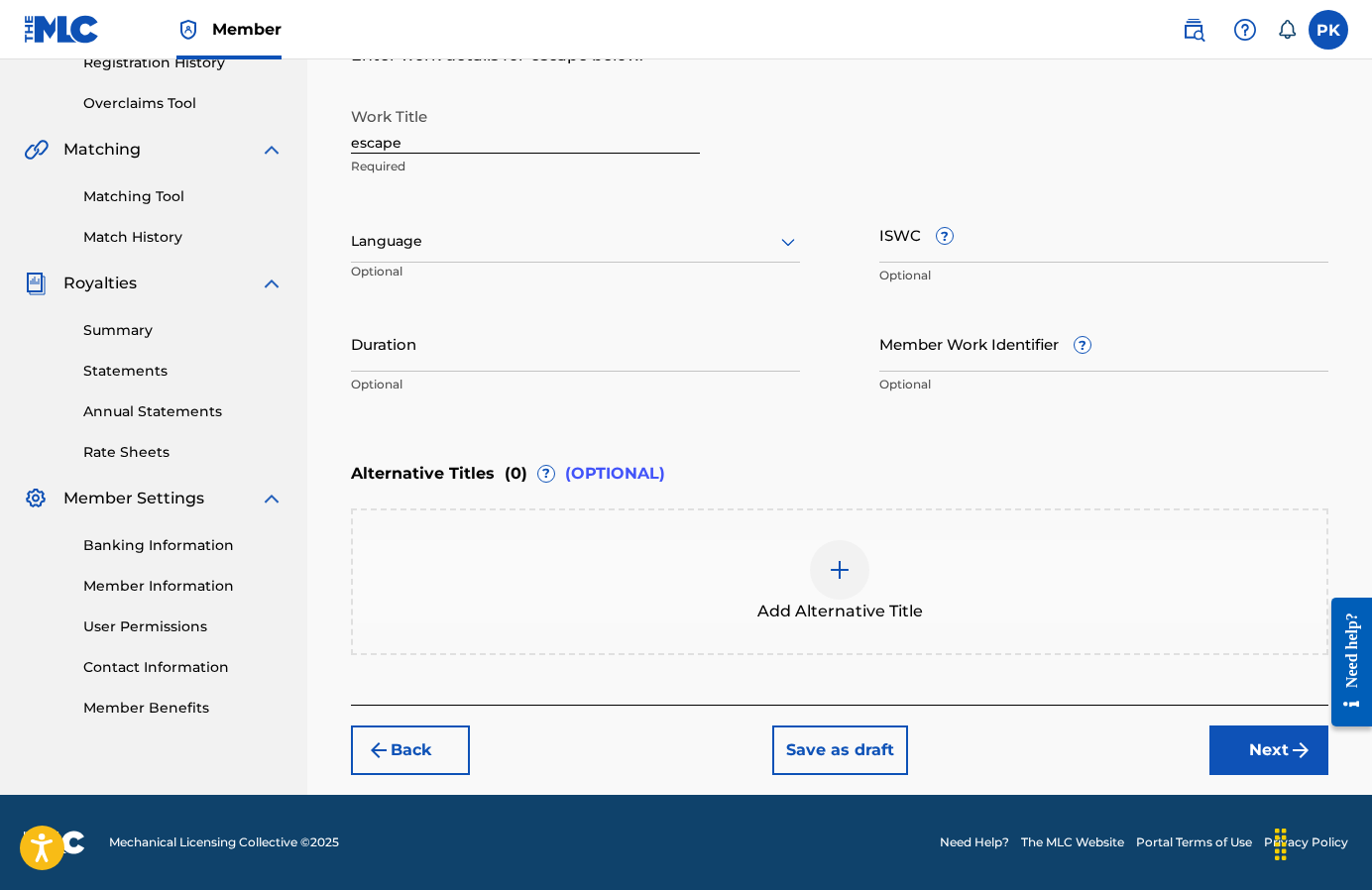 click on "Next" at bounding box center [1269, 750] 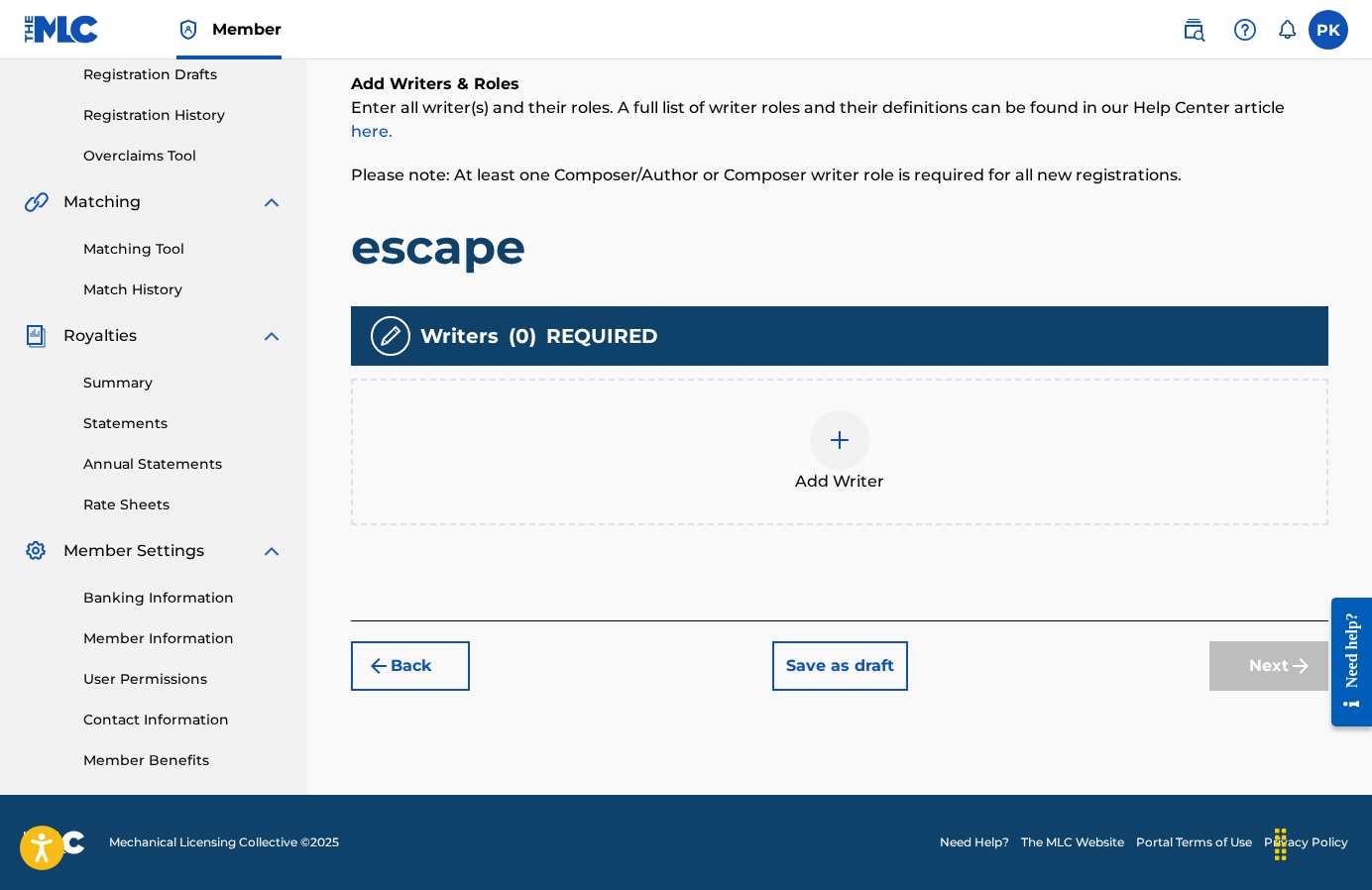 click on "Add Writer" at bounding box center (840, 452) 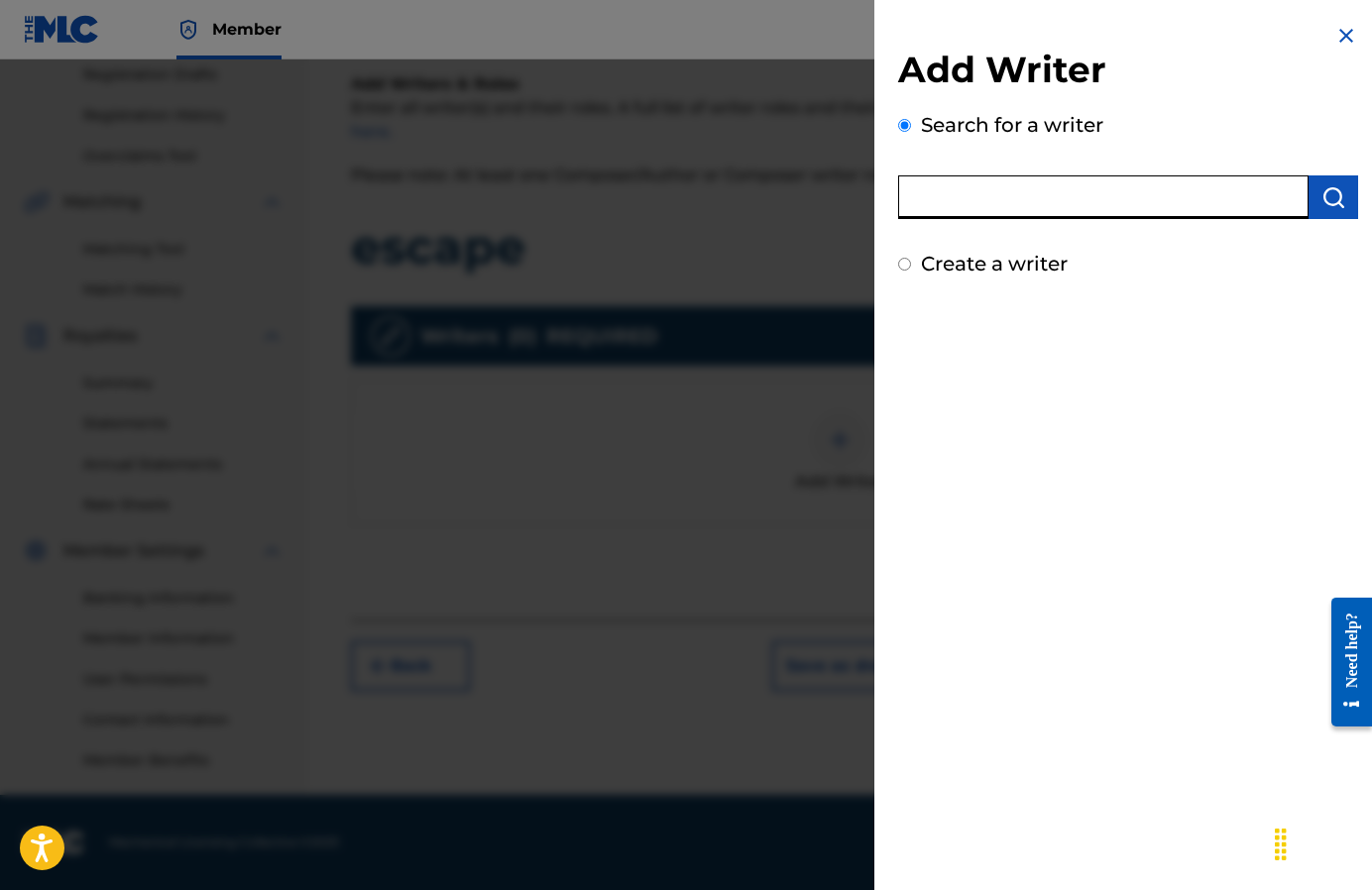 click at bounding box center (1103, 197) 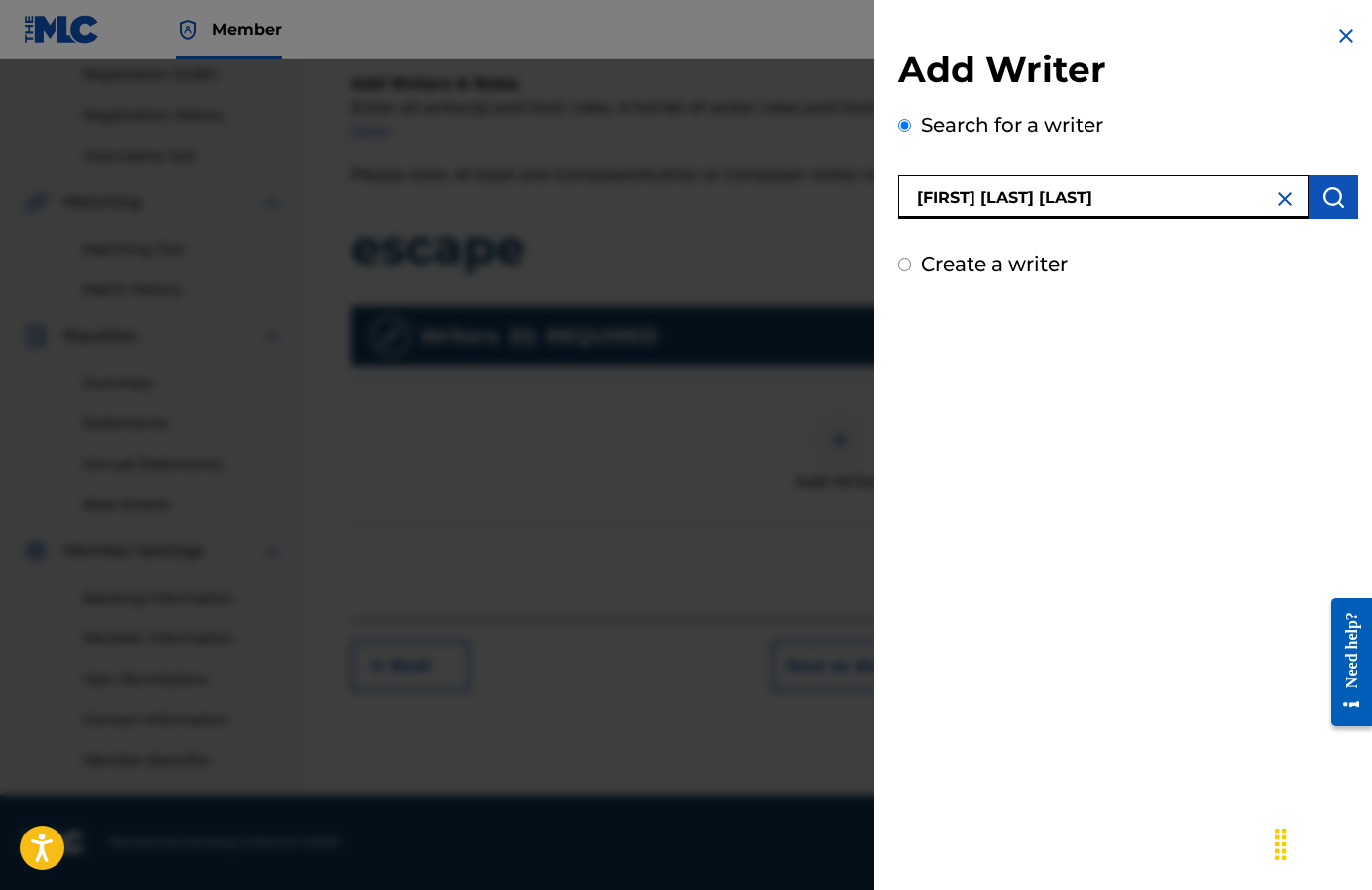 type on "[FIRST] [LAST] [LAST]" 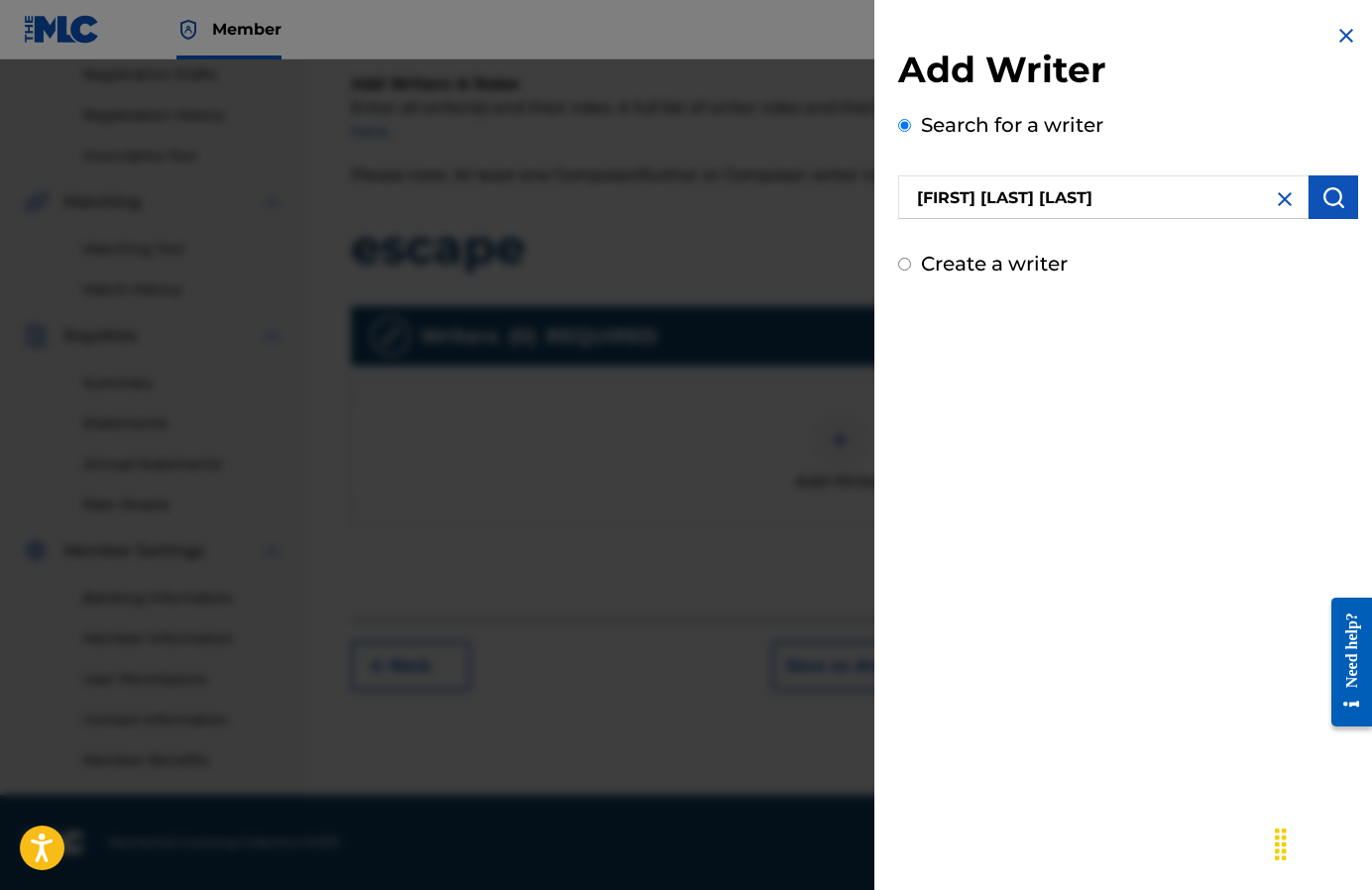 click at bounding box center (1333, 197) 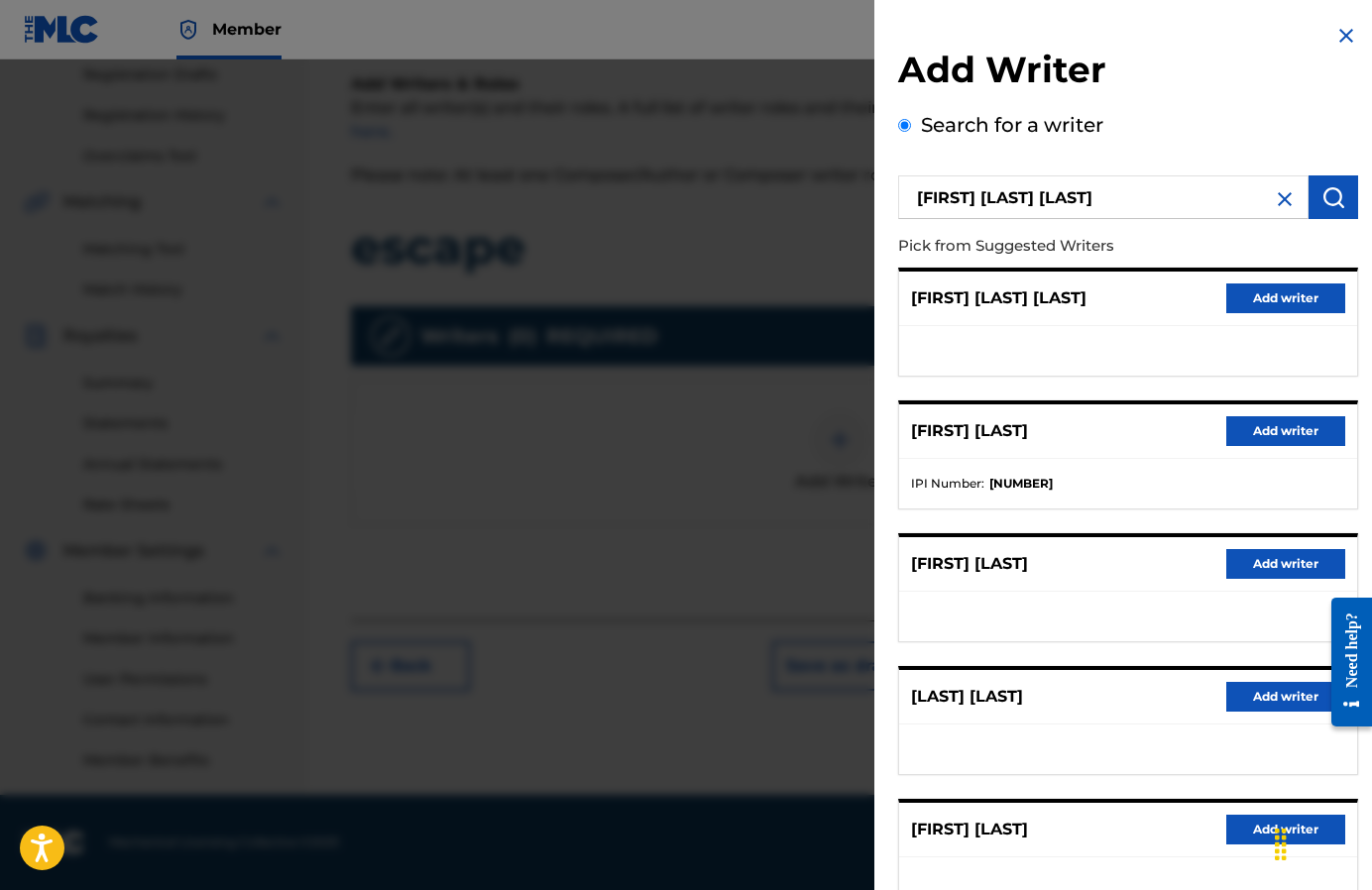 click on "Add writer" at bounding box center (1286, 431) 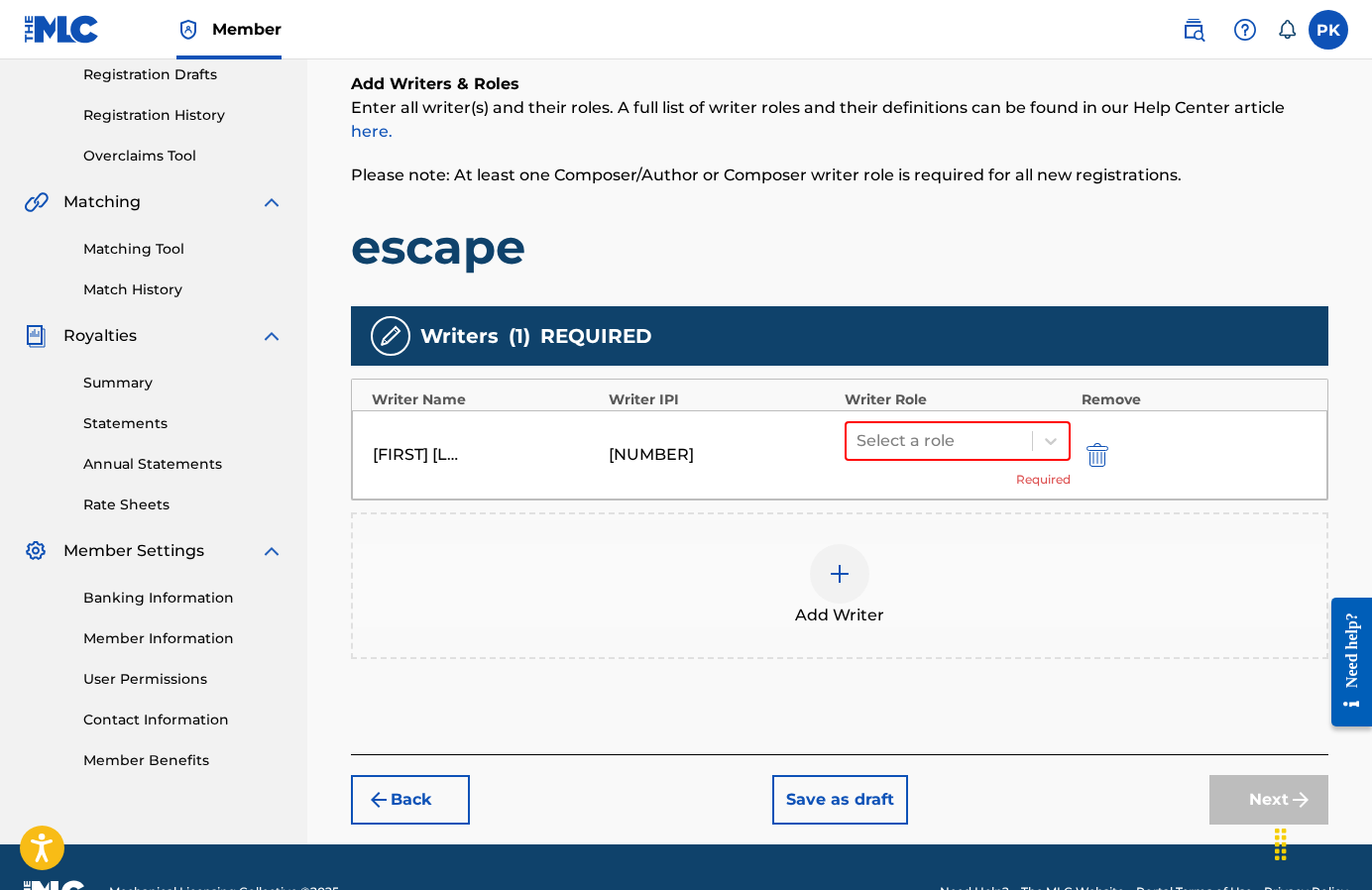 click on "[FIRST] [LAST] [LAST] [NUMBER] Select a role Required" at bounding box center (840, 455) 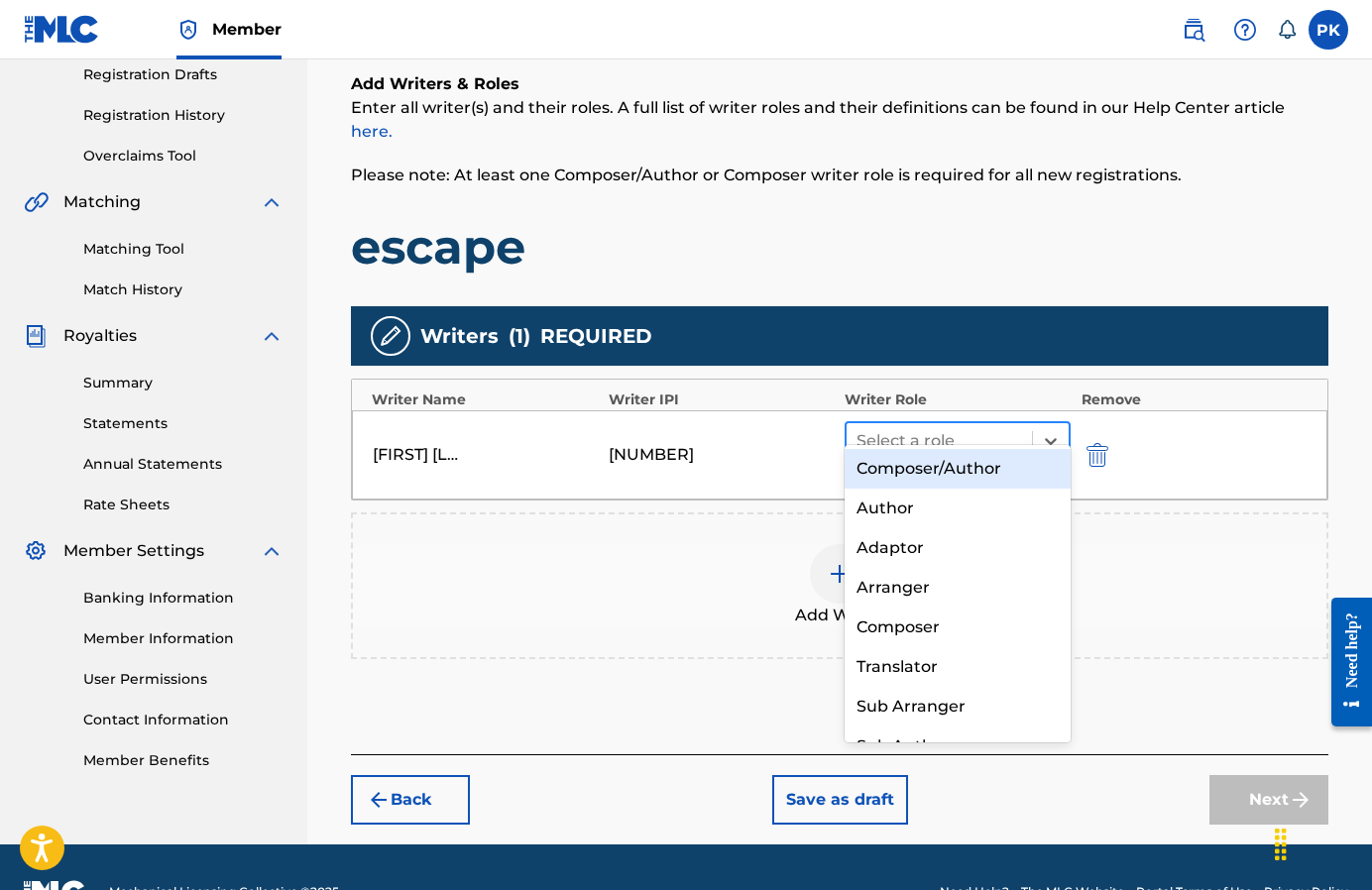 click at bounding box center (939, 441) 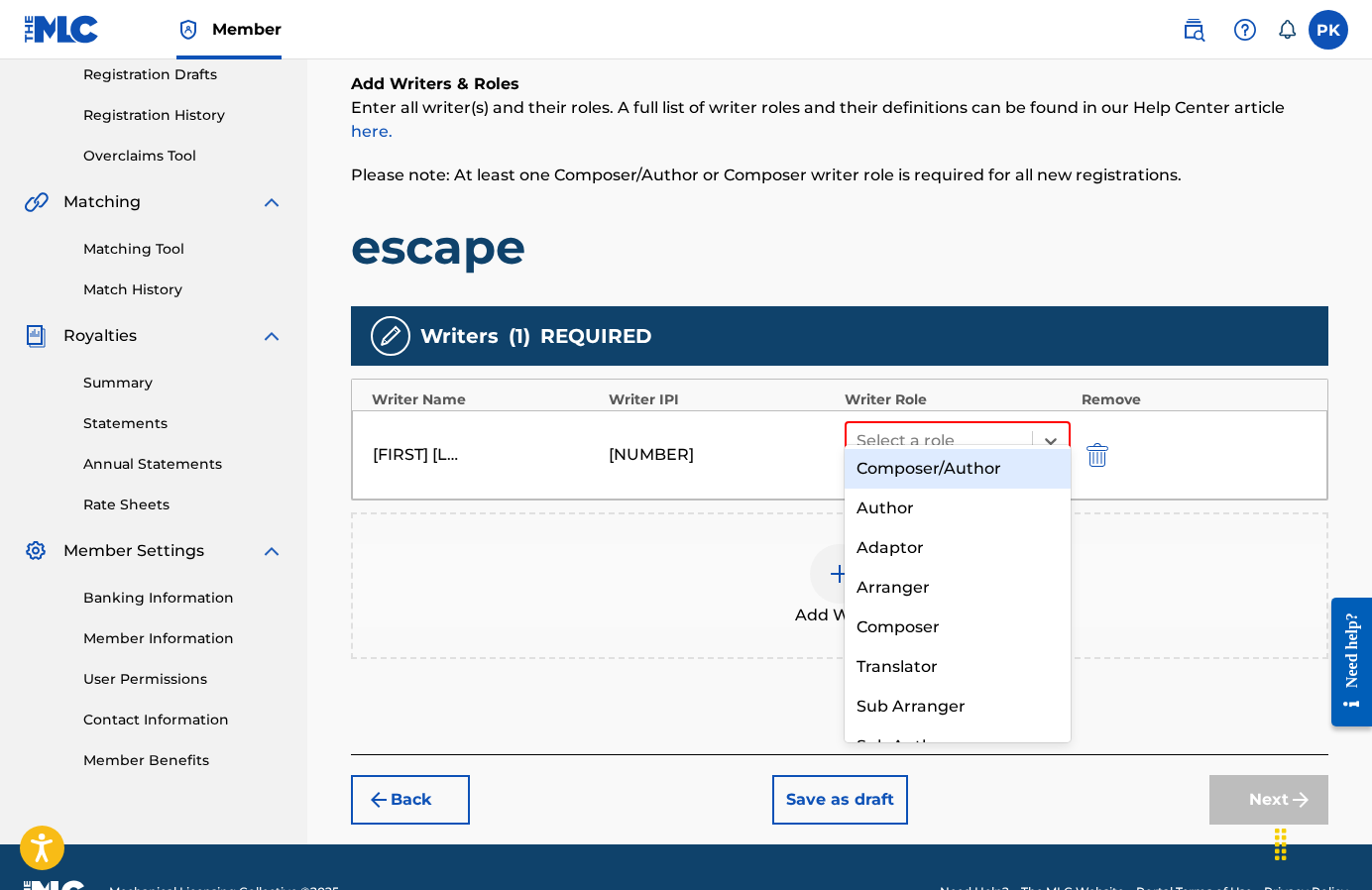 click on "Composer/Author" at bounding box center (958, 469) 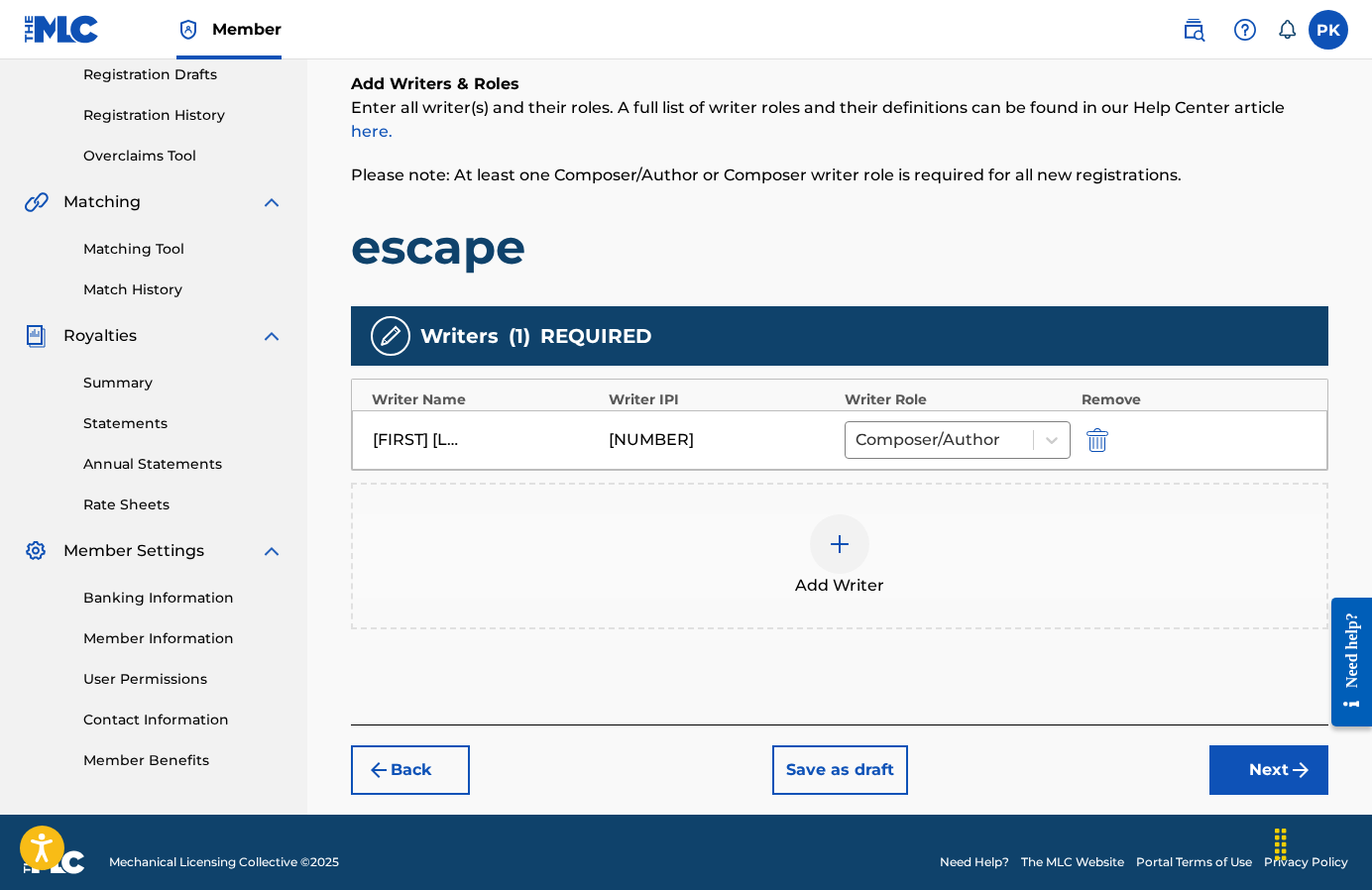 click on "Next" at bounding box center (1269, 770) 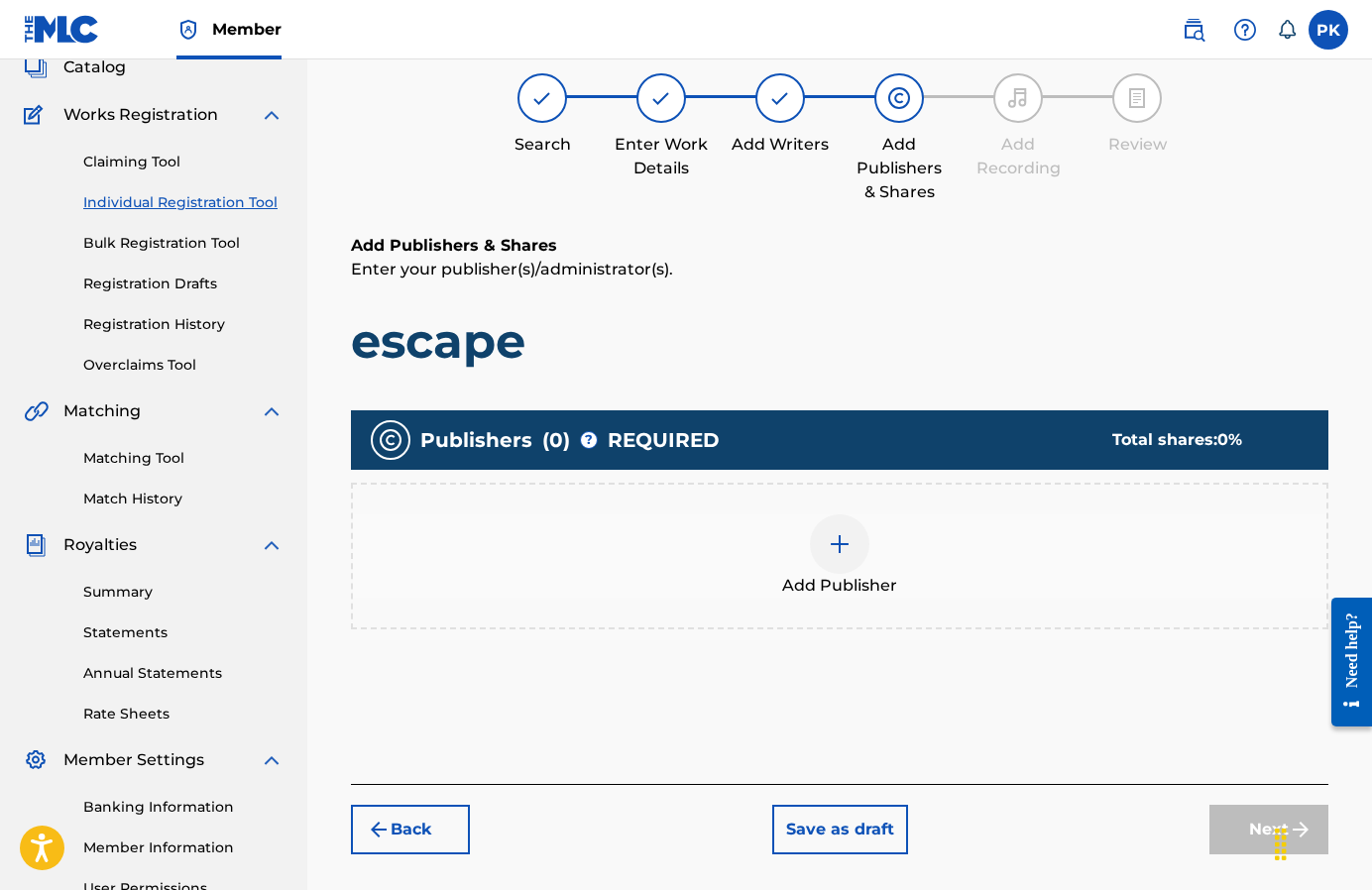 scroll, scrollTop: 89, scrollLeft: 0, axis: vertical 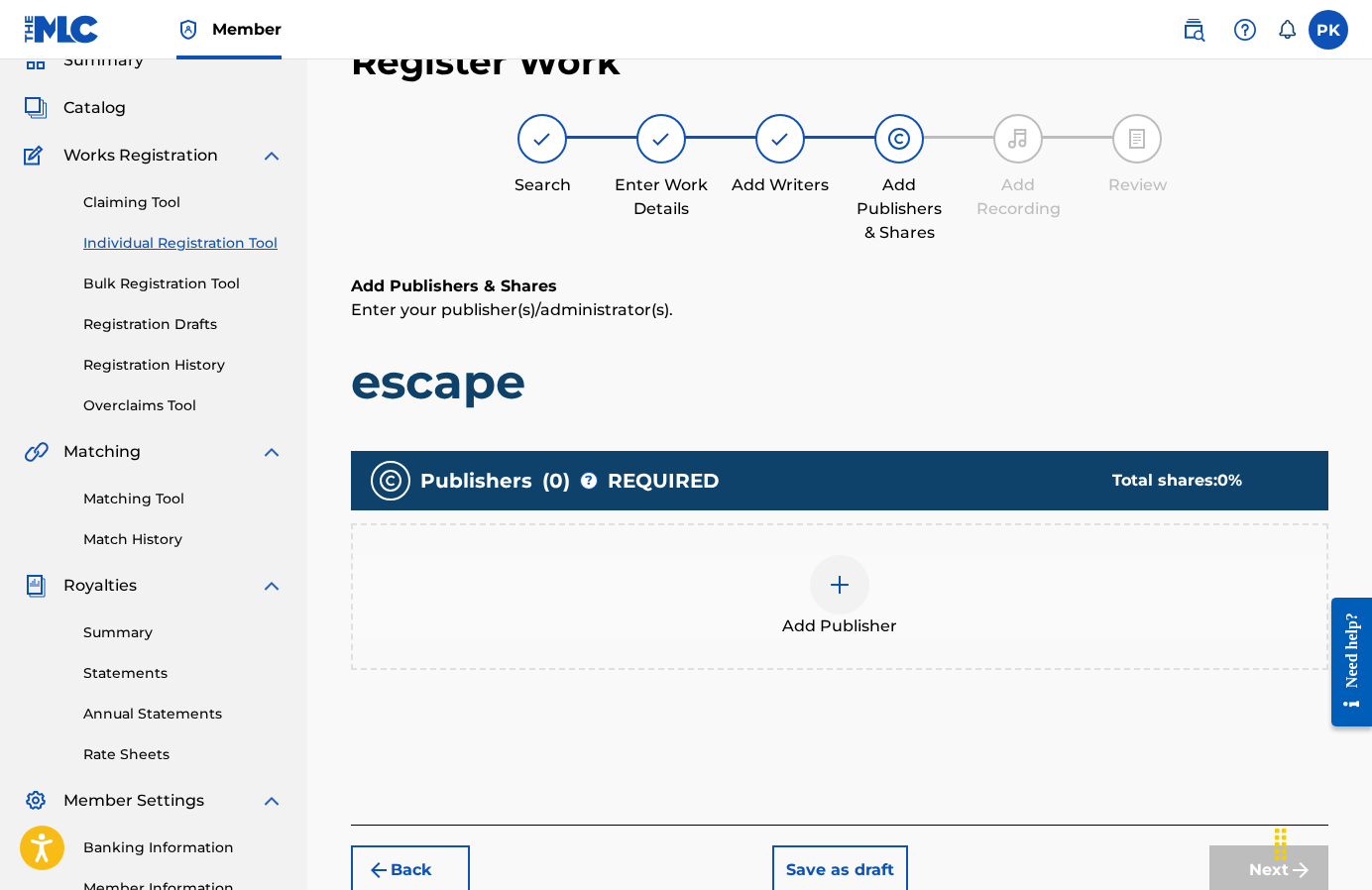 click at bounding box center (840, 585) 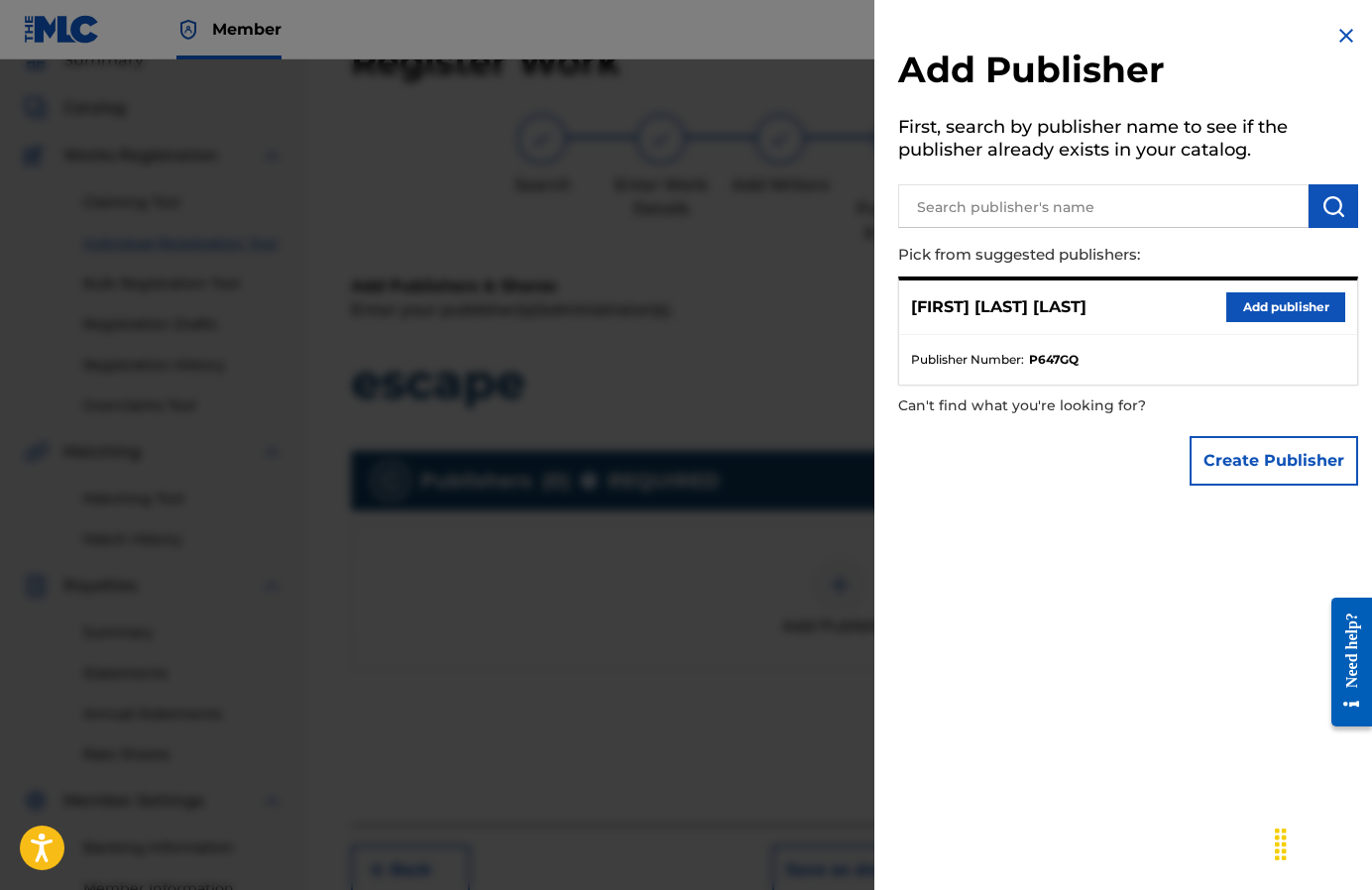 click on "Add publisher" at bounding box center [1286, 307] 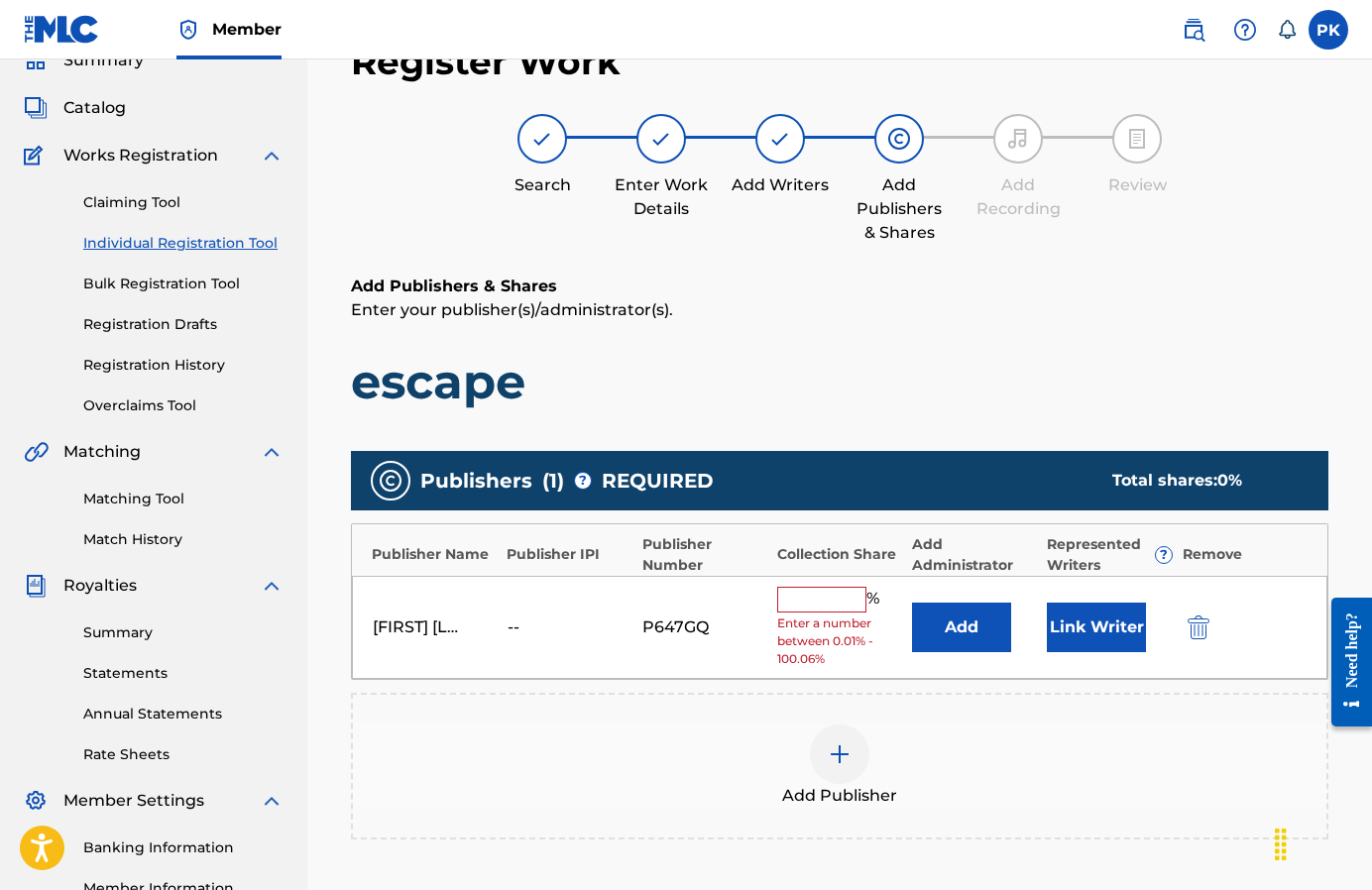 click at bounding box center (822, 600) 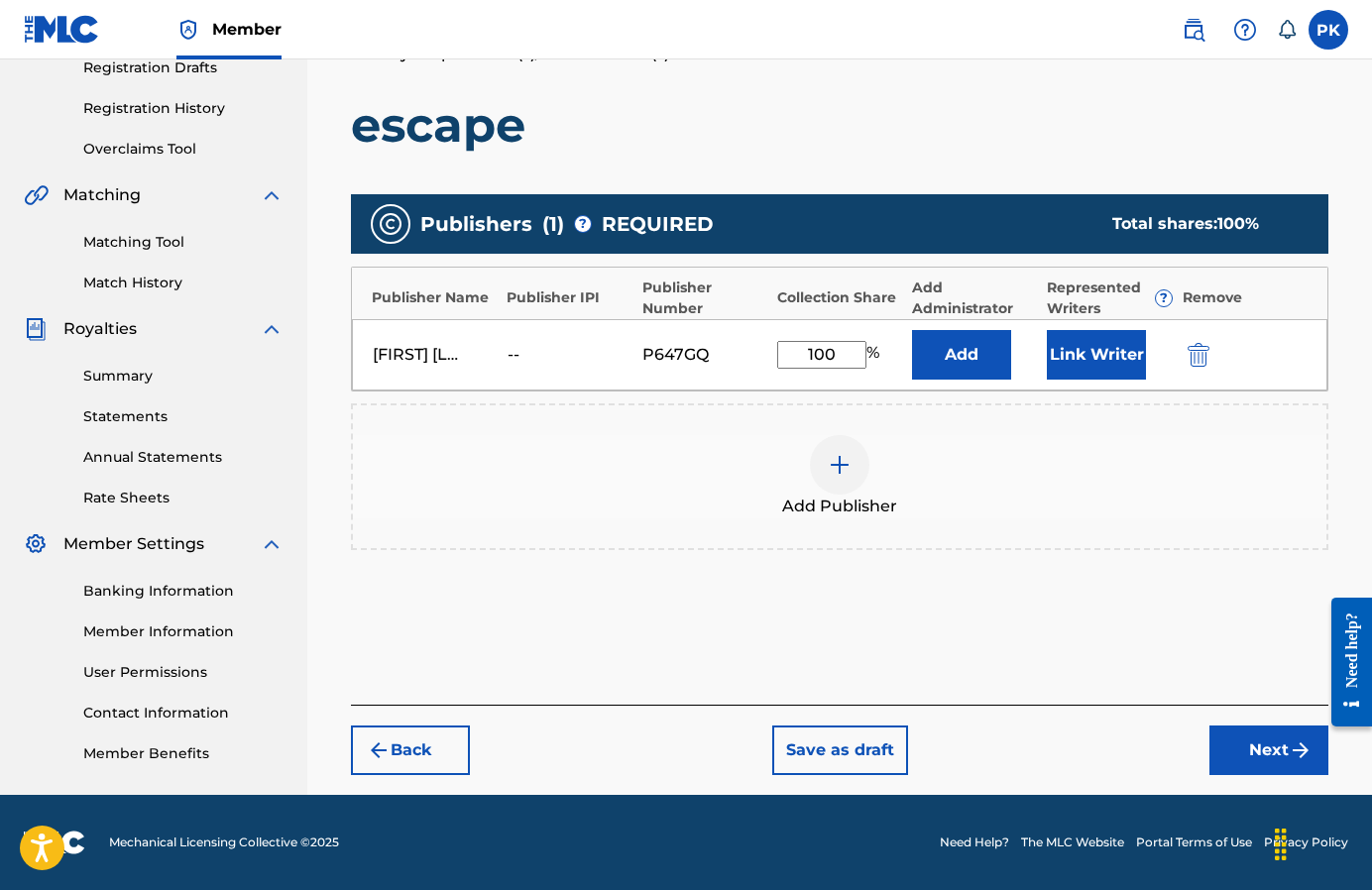 type on "100" 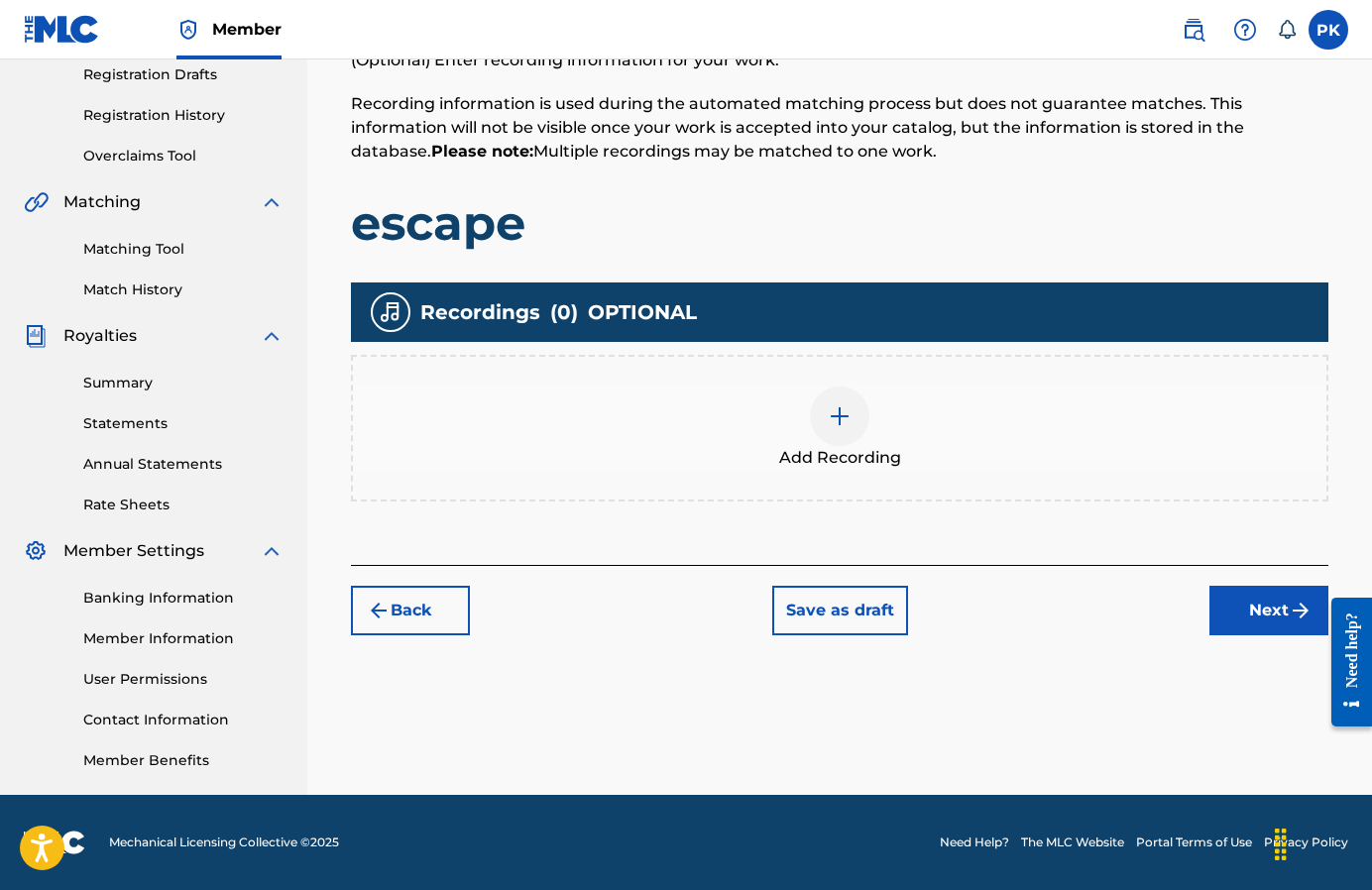 click on "Add Recording" at bounding box center [840, 458] 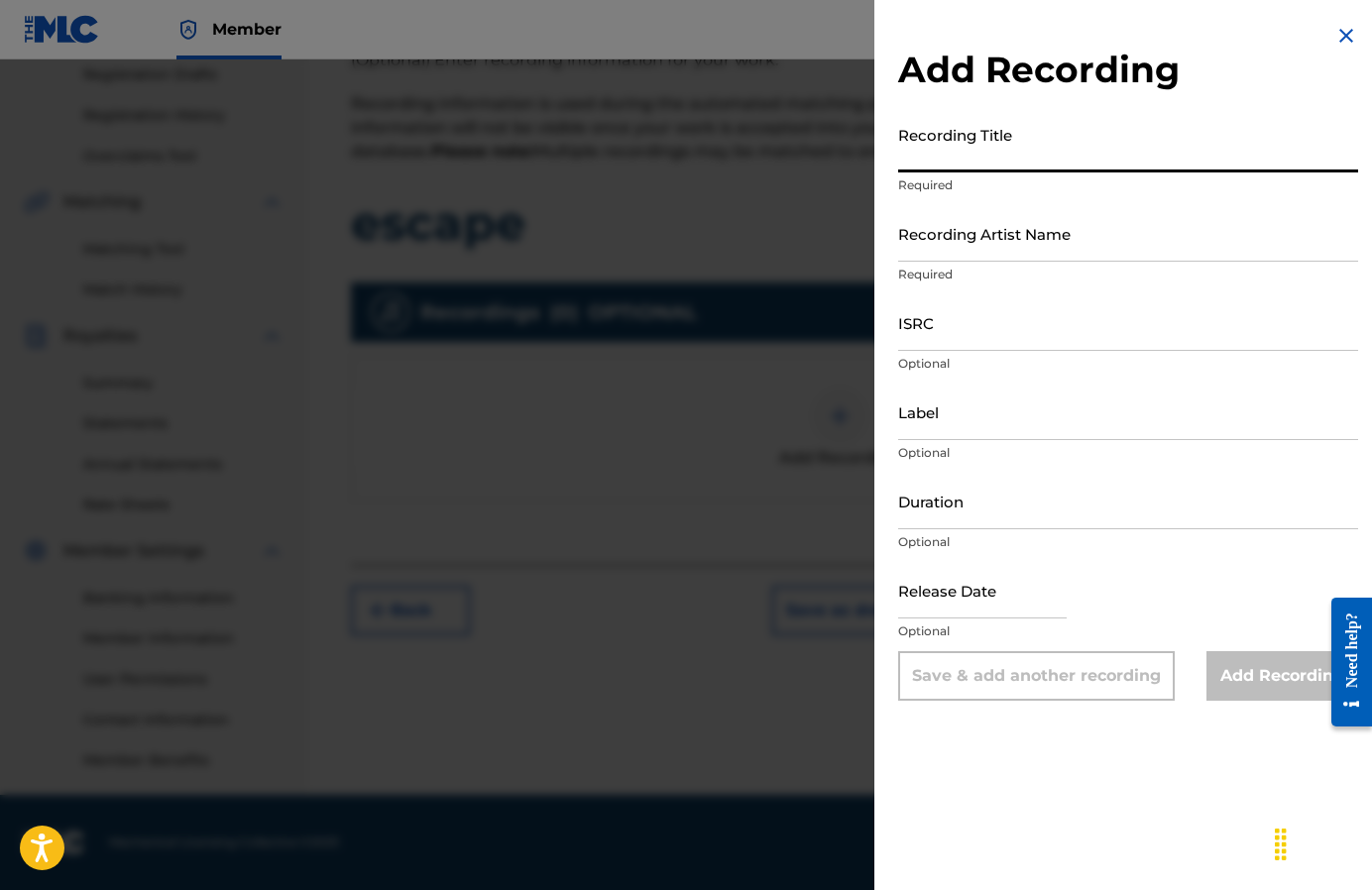 click on "Recording Title" at bounding box center [1128, 144] 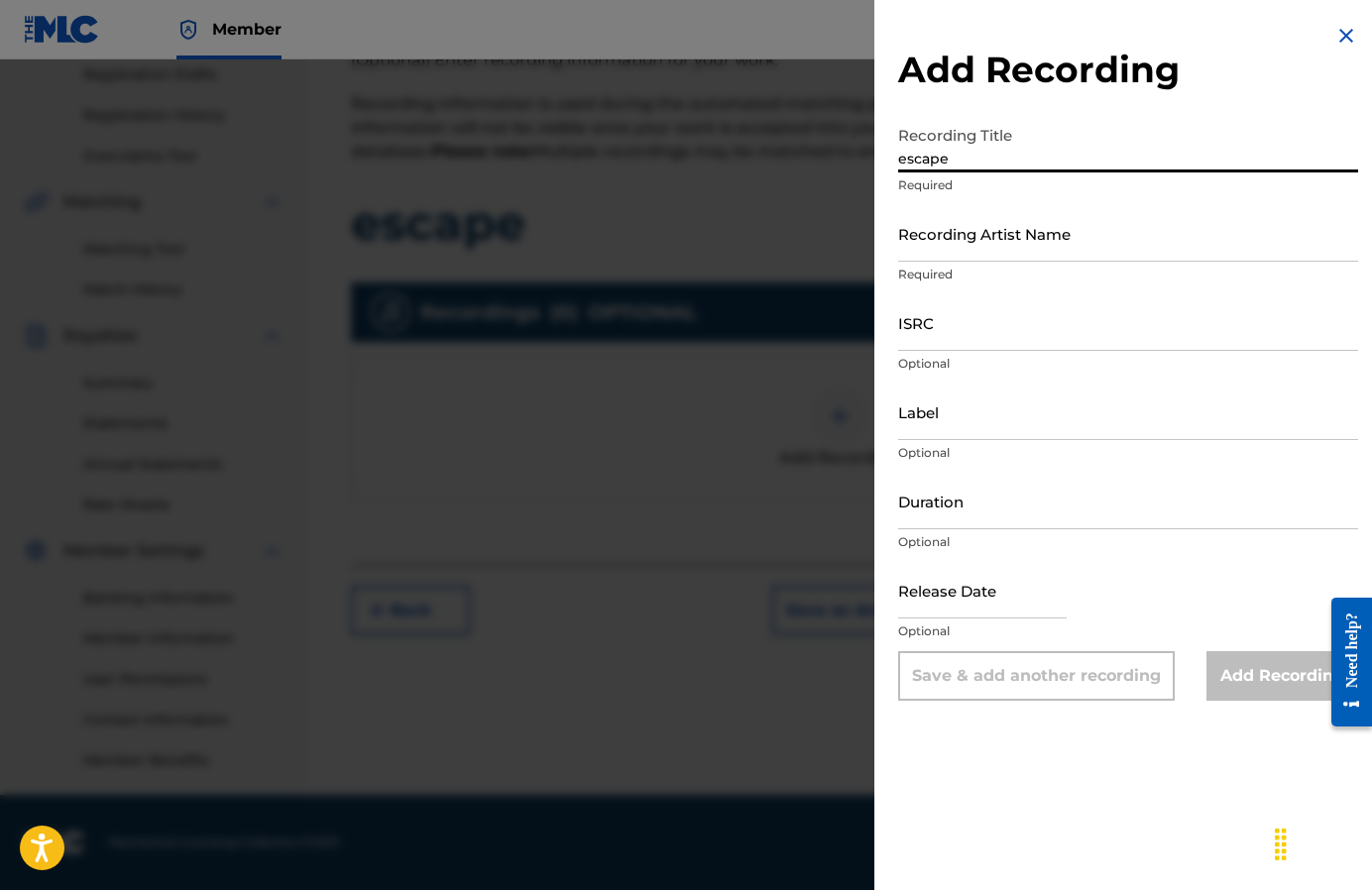 type on "escape" 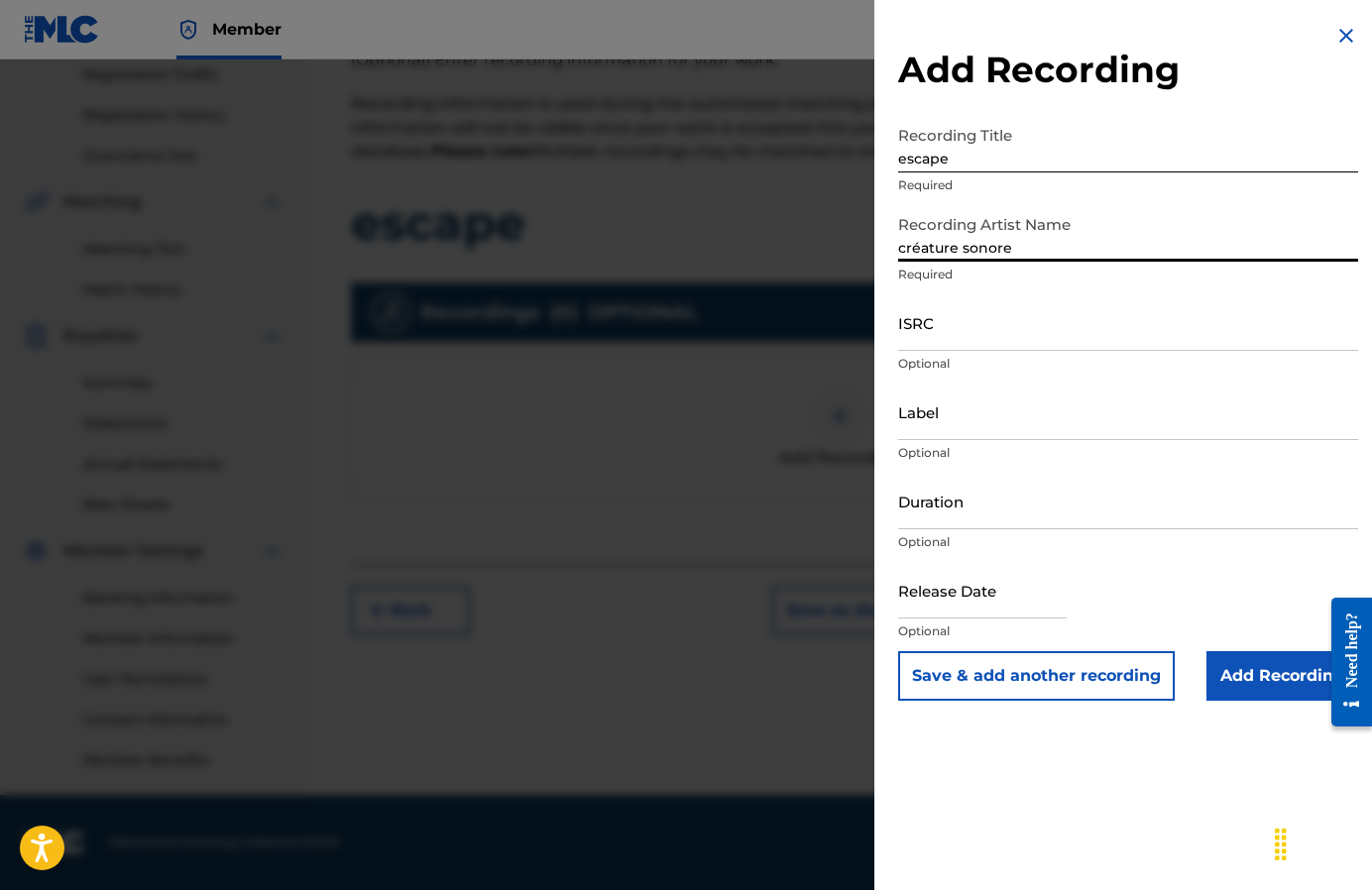 type on "créature sonore" 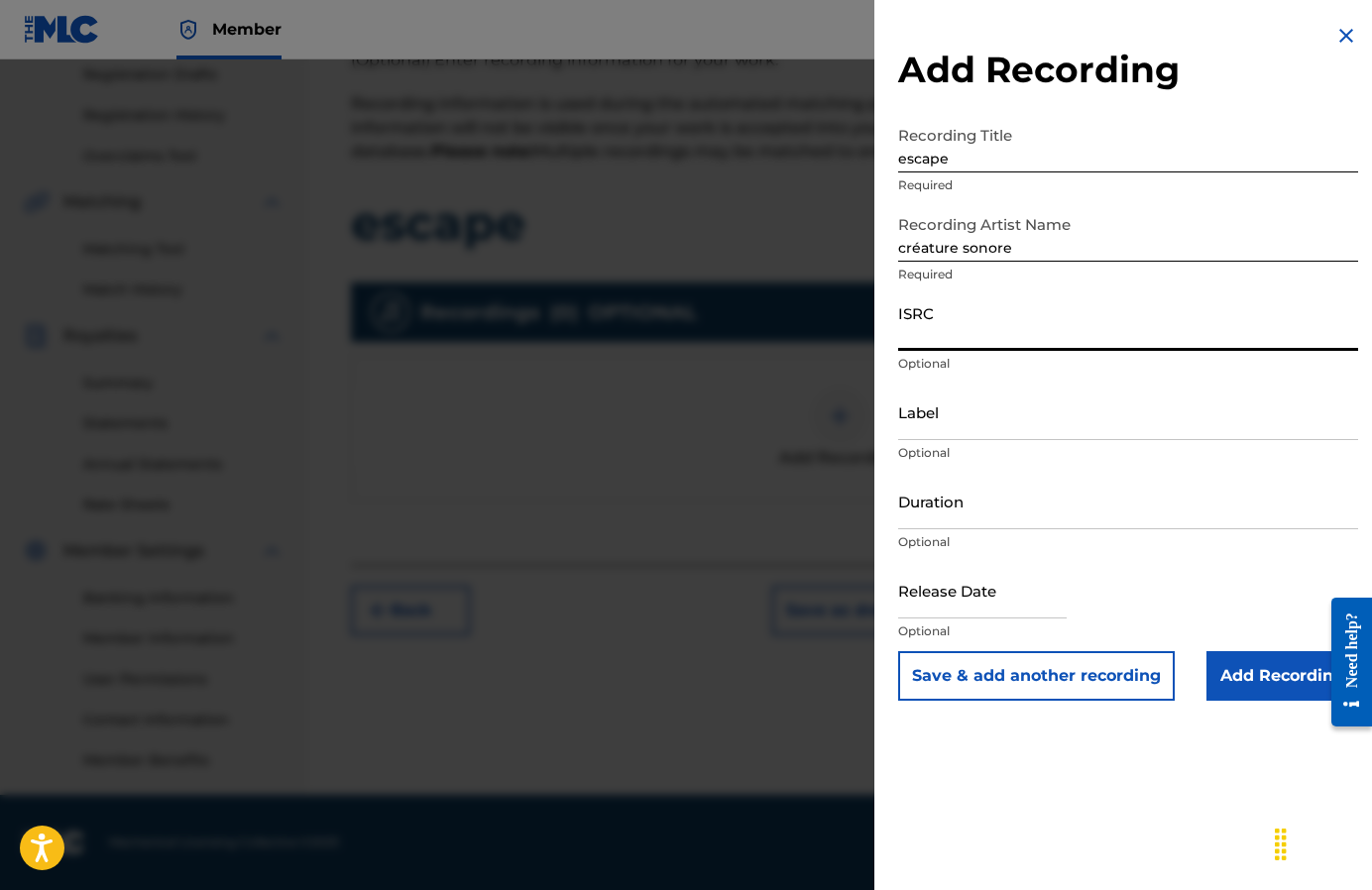 paste on "US3DF[NUMBER]" 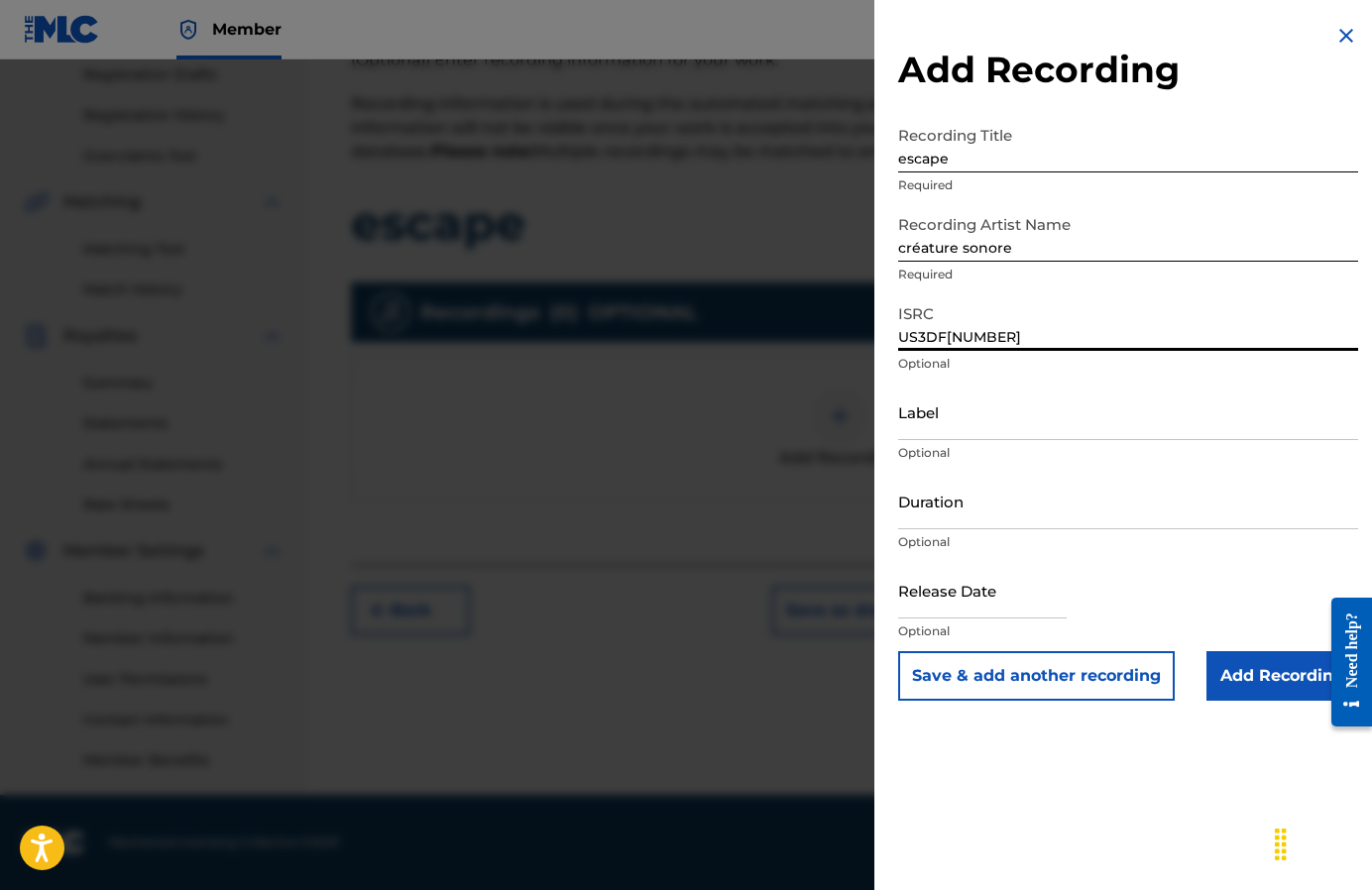 type on "US3DF[NUMBER]" 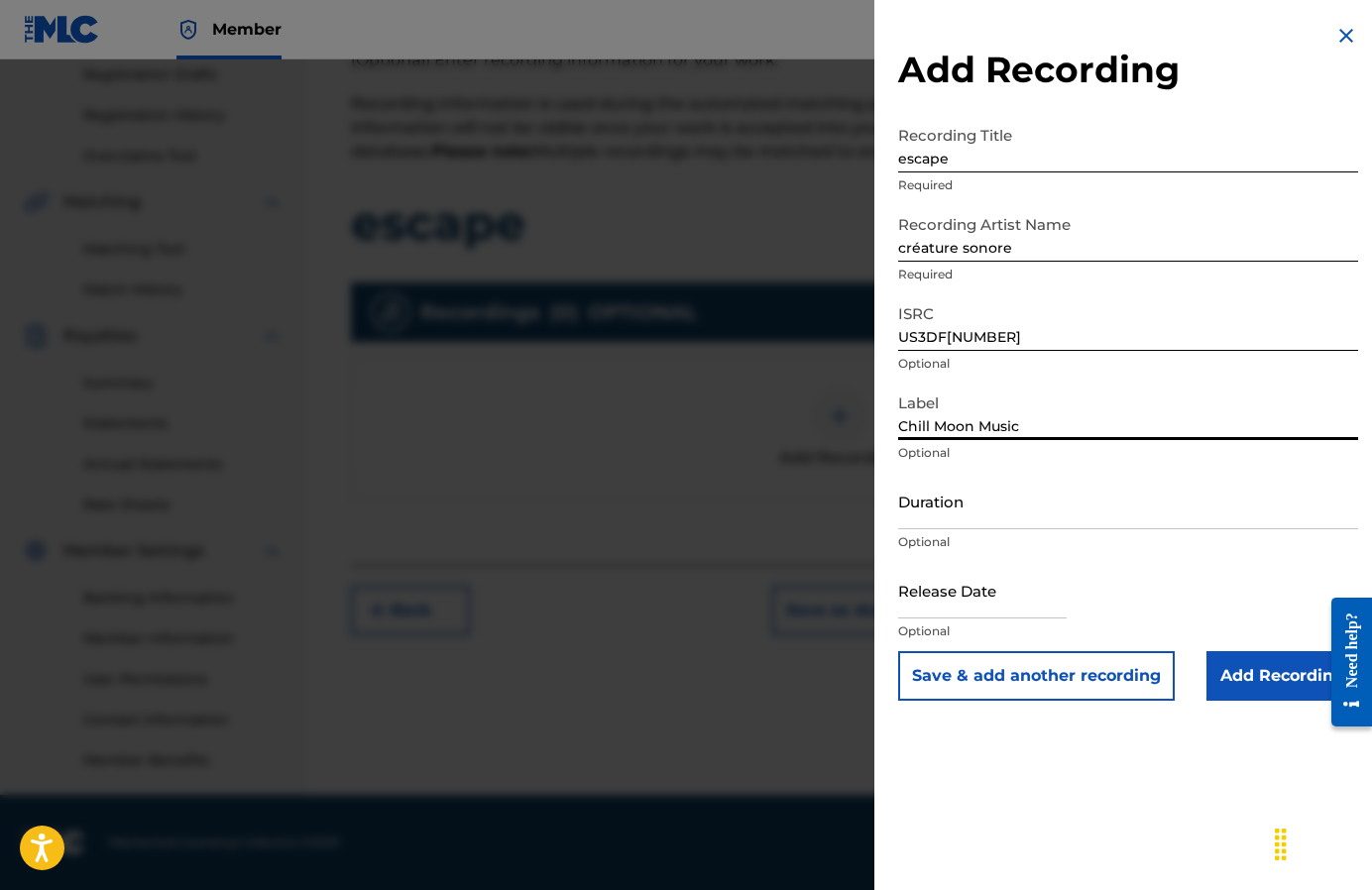 type on "Chill Moon Music" 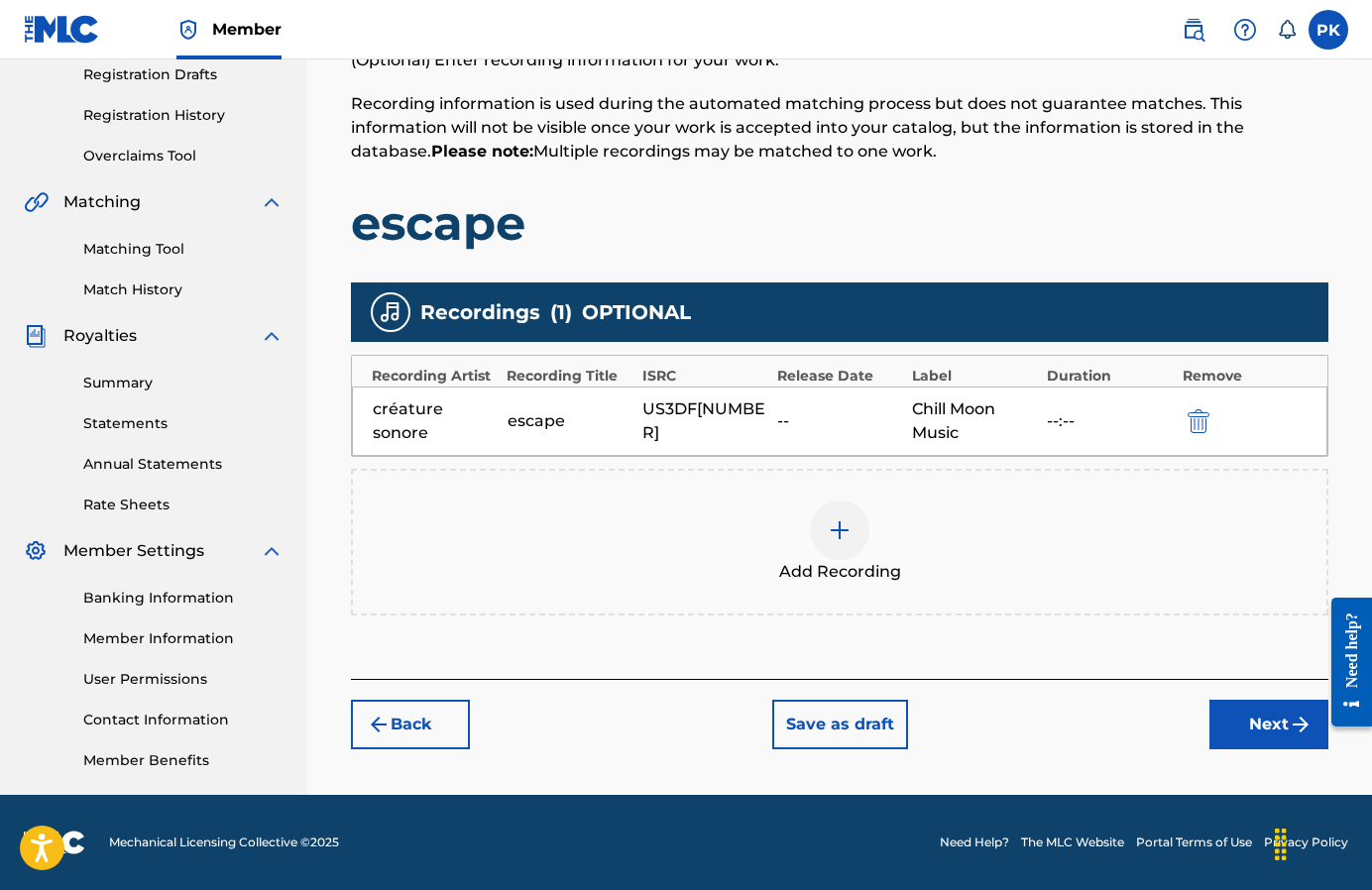 click on "Next" at bounding box center (1269, 724) 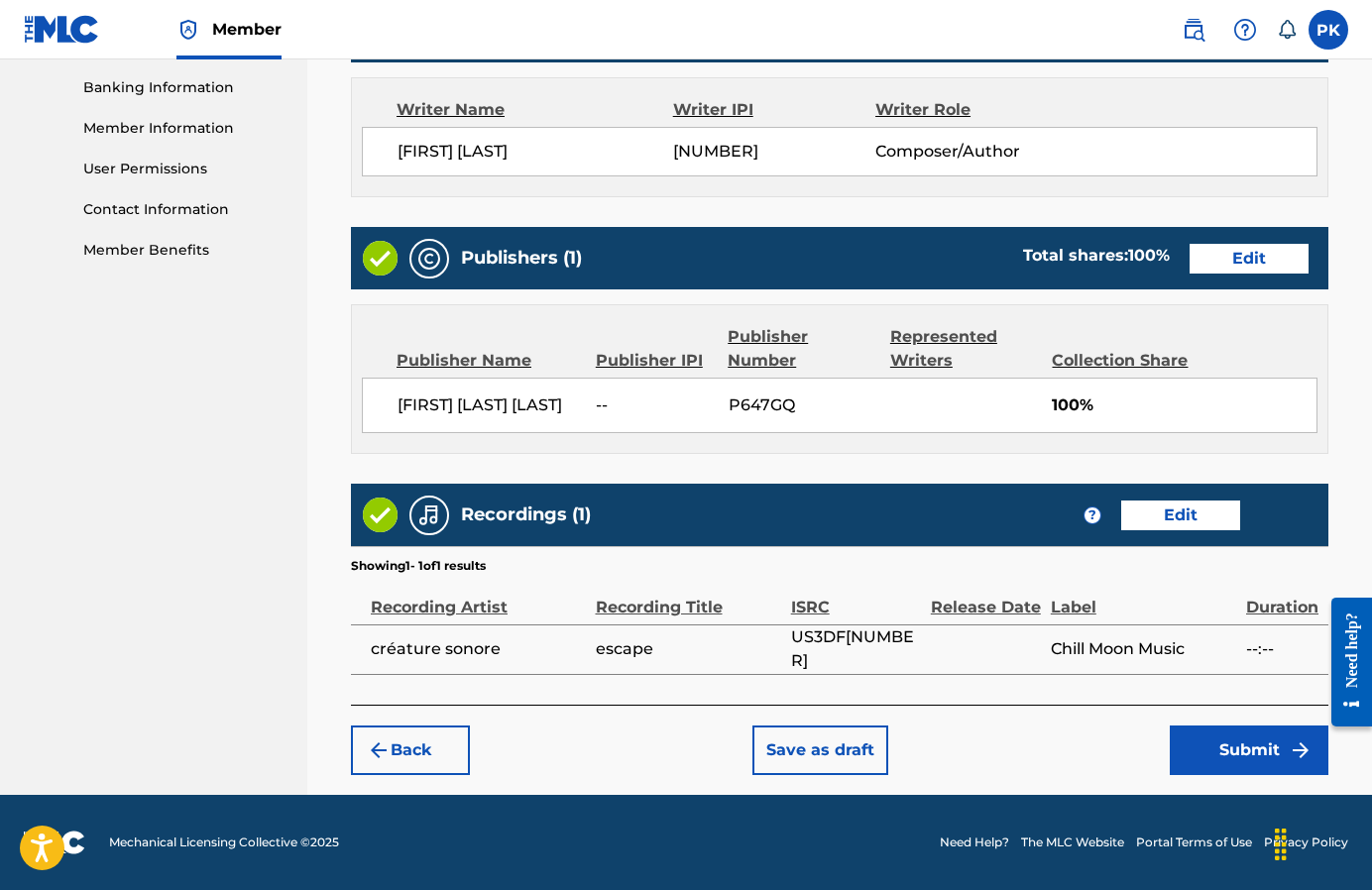 scroll, scrollTop: 849, scrollLeft: 0, axis: vertical 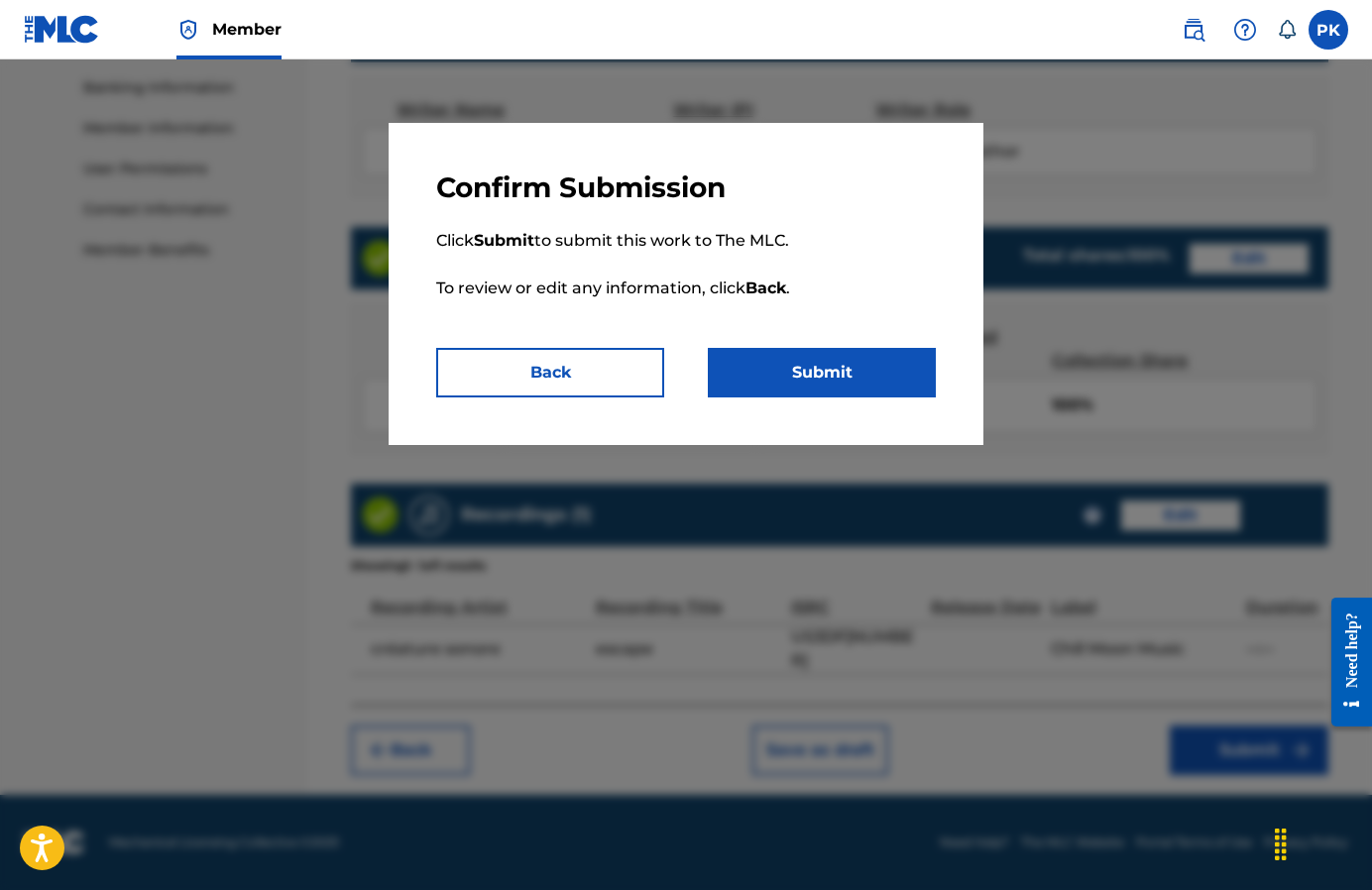 click on "Submit" at bounding box center (822, 373) 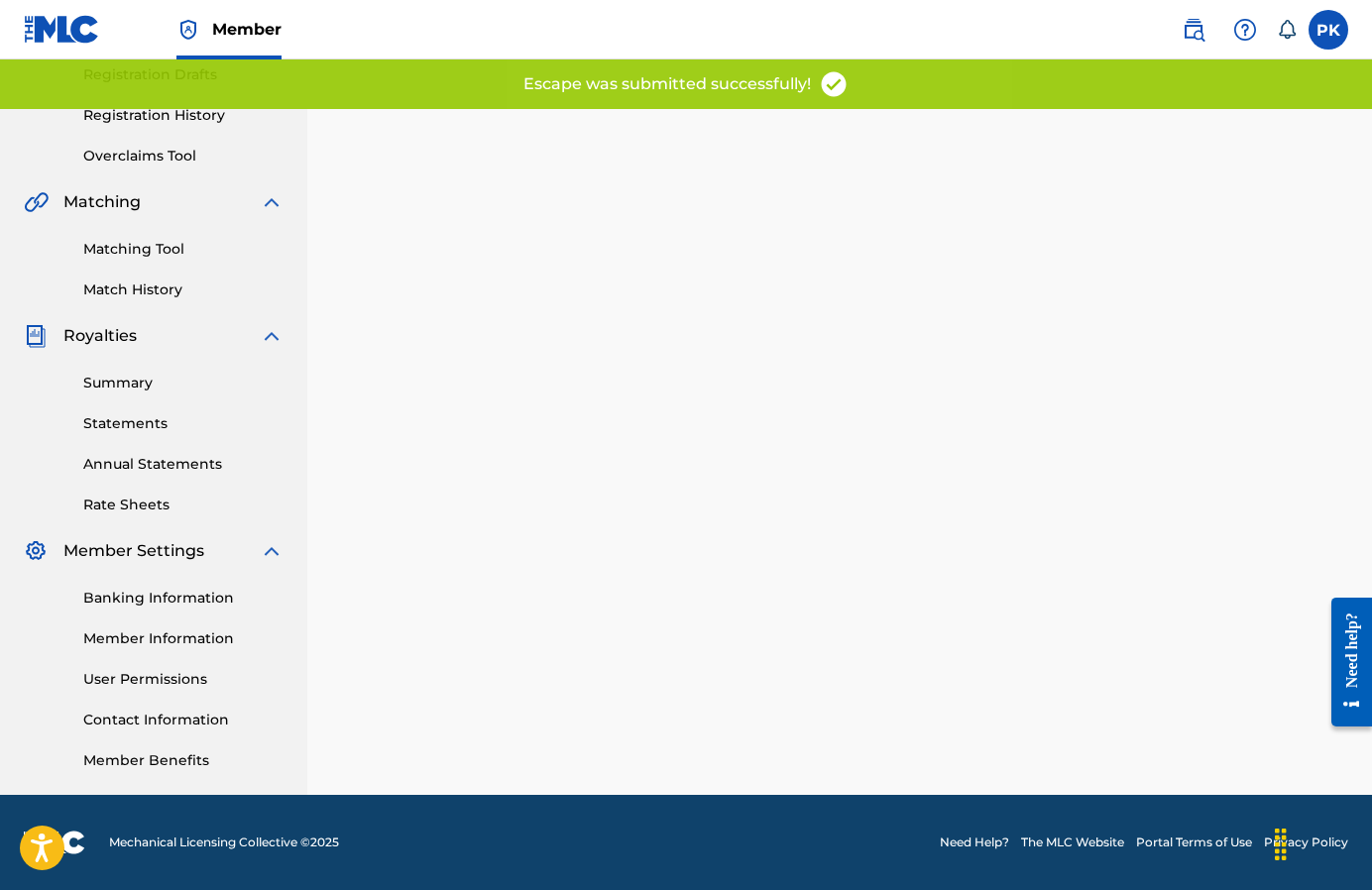 scroll, scrollTop: 0, scrollLeft: 0, axis: both 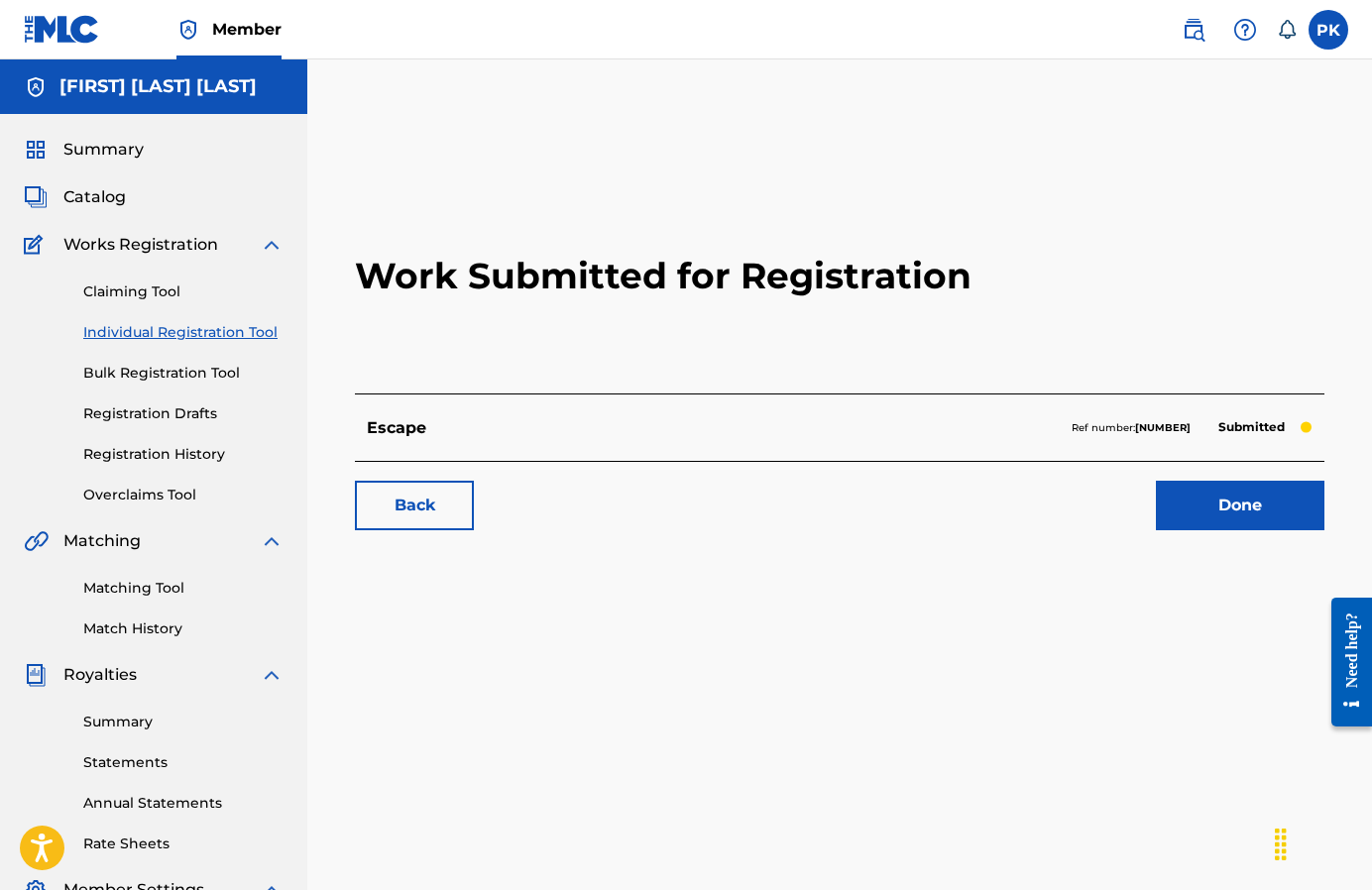 click on "Done" at bounding box center (1240, 505) 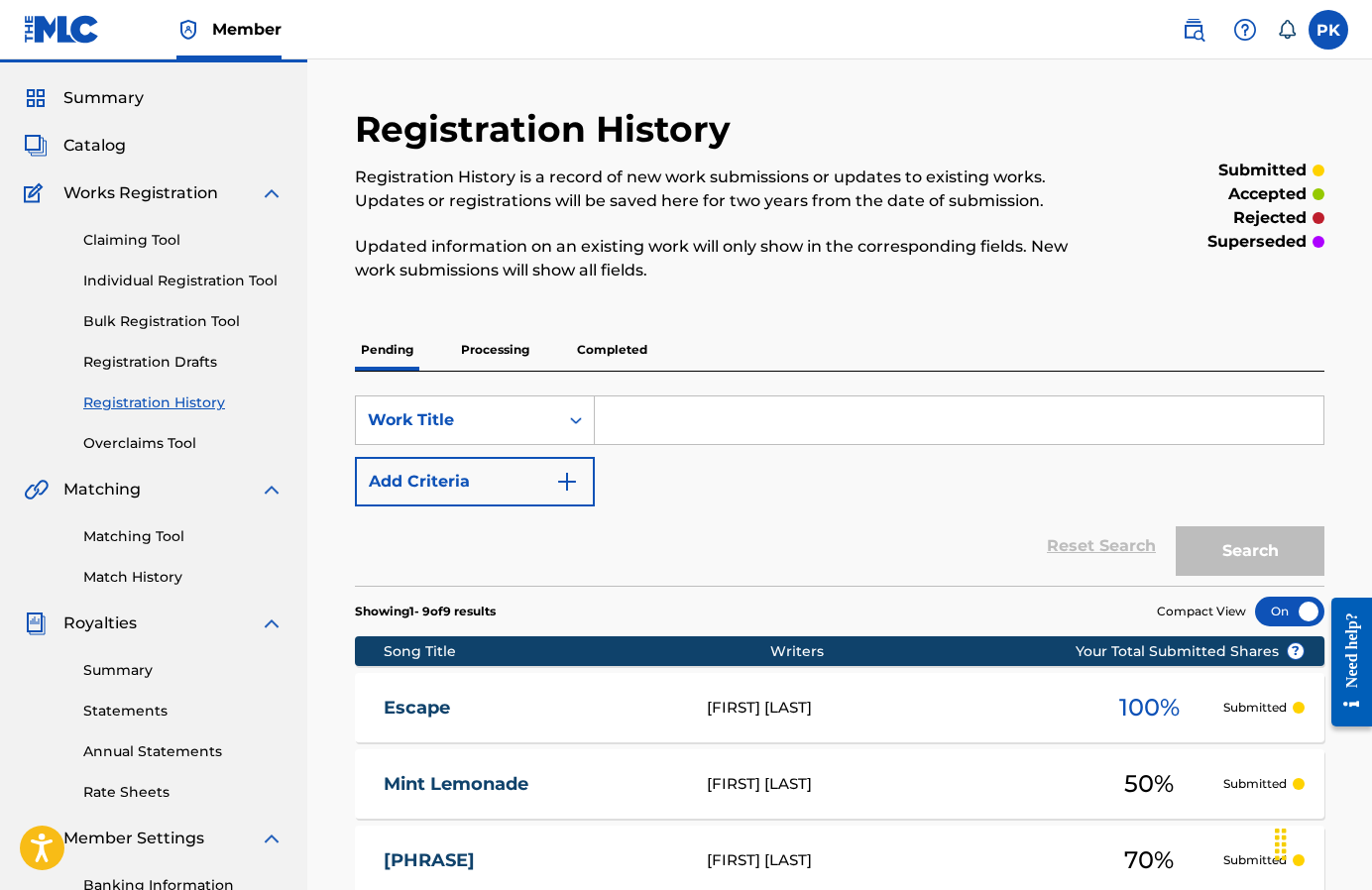 scroll, scrollTop: 53, scrollLeft: 0, axis: vertical 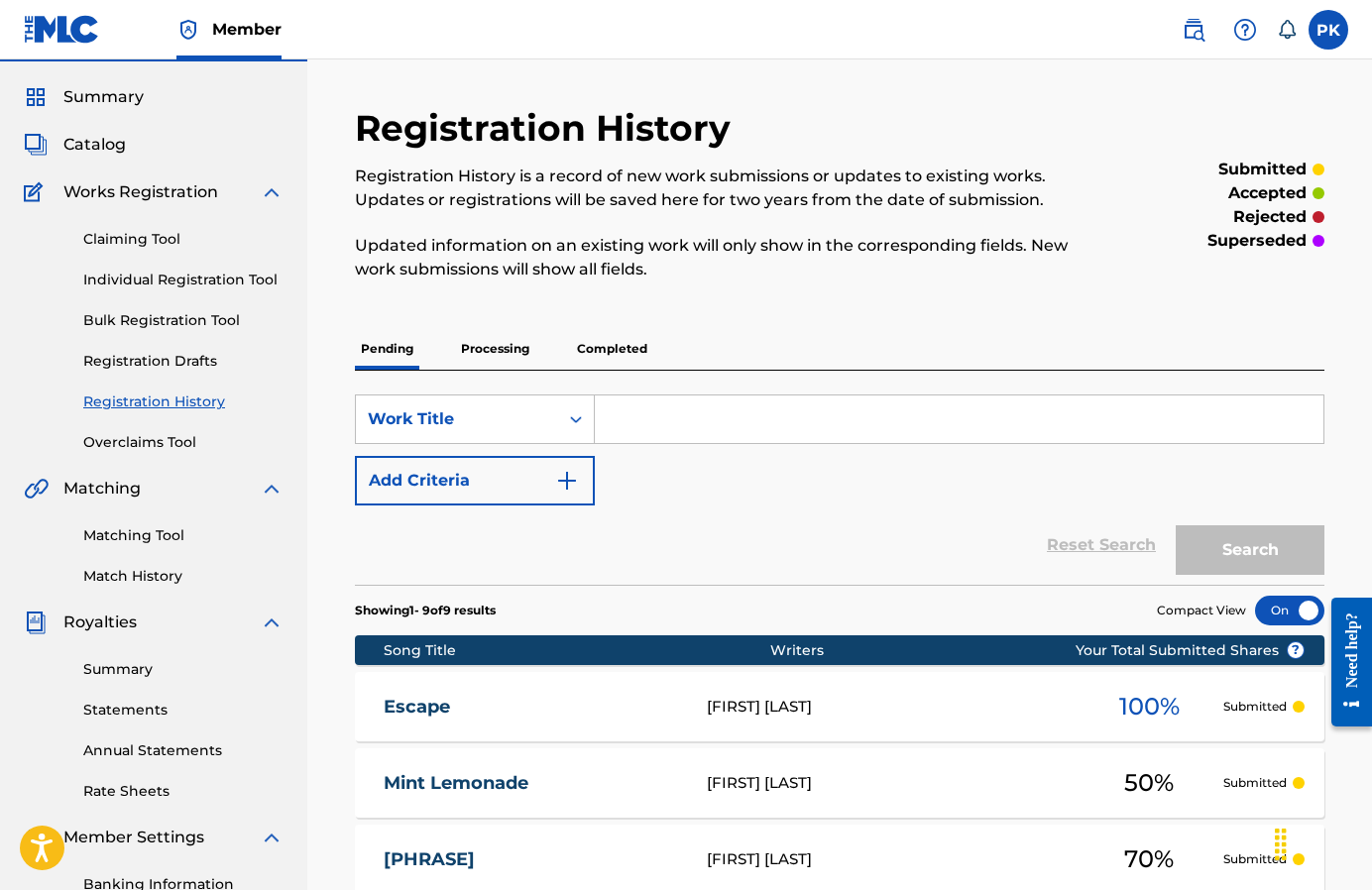 click on "Summary" at bounding box center (183, 669) 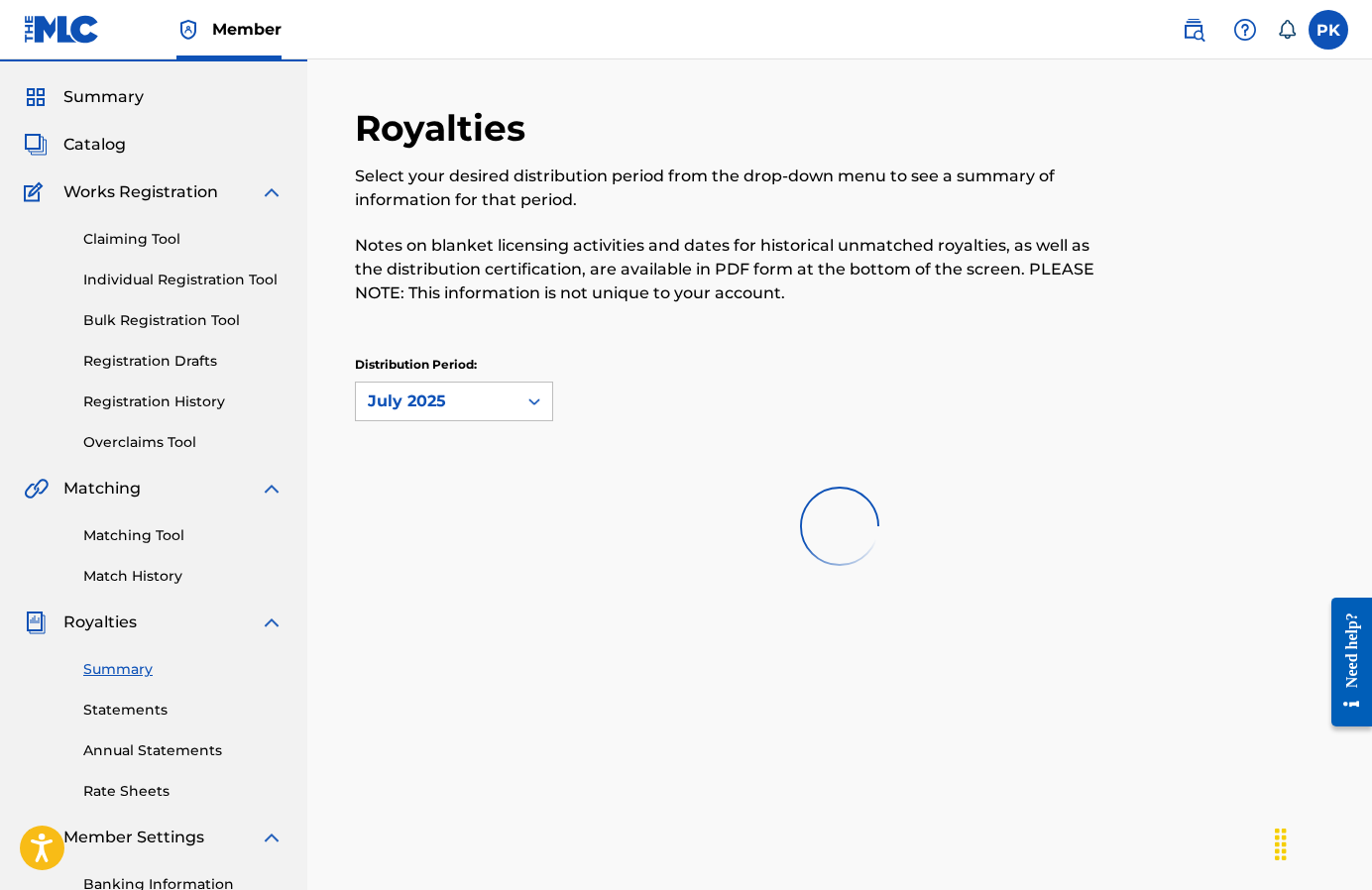 scroll, scrollTop: 0, scrollLeft: 0, axis: both 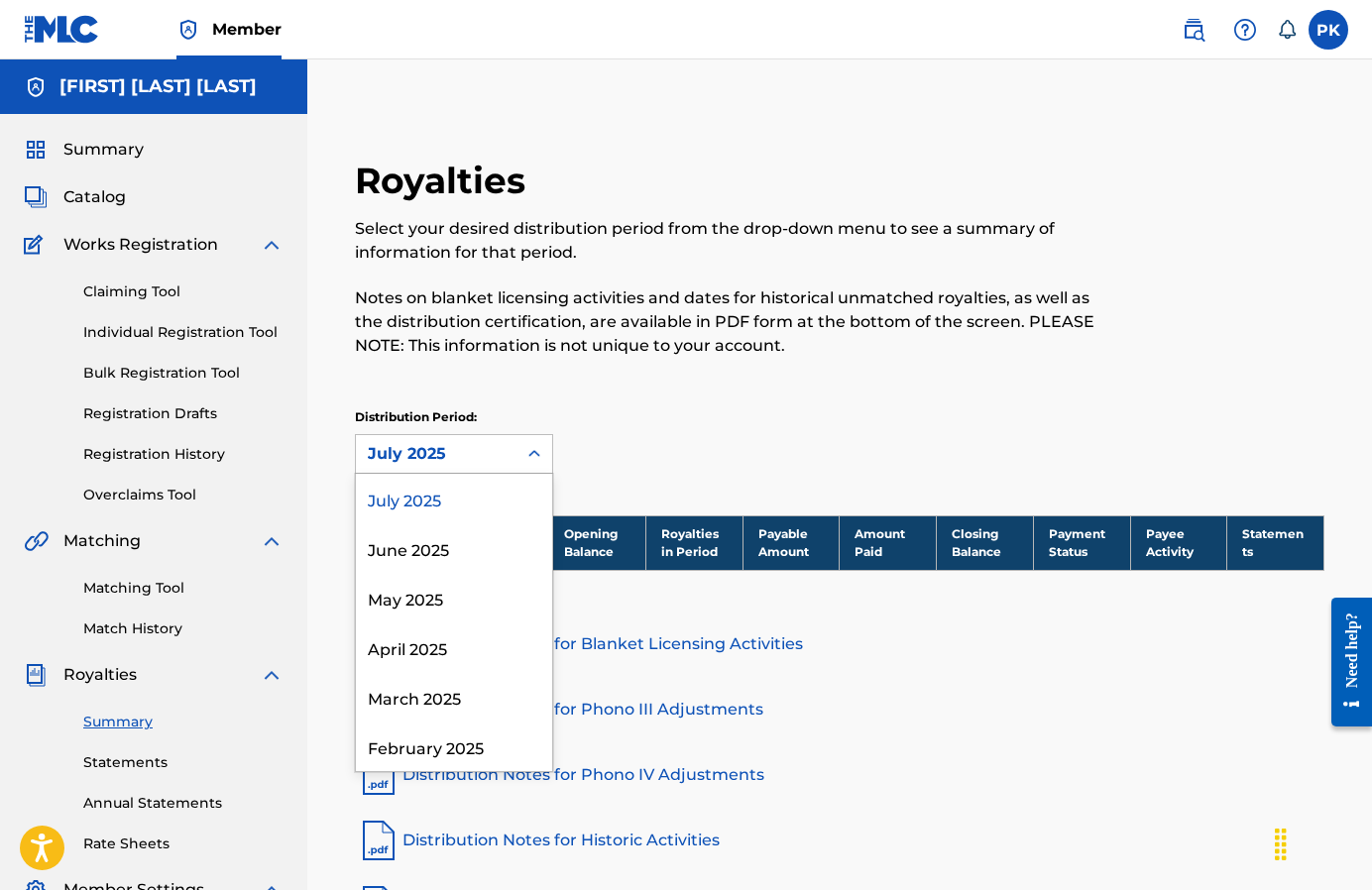 click on "July 2025" at bounding box center [436, 454] 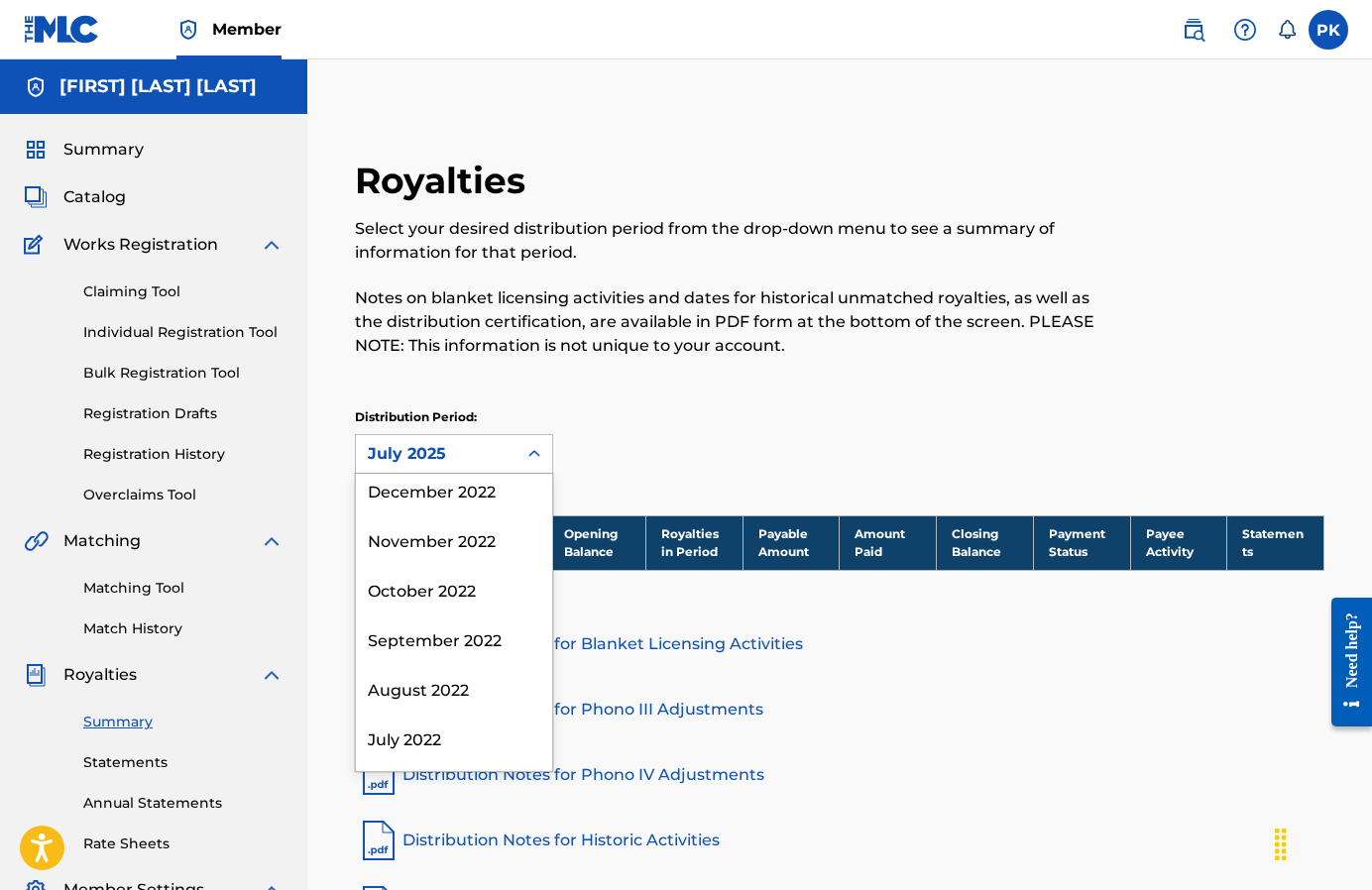 scroll, scrollTop: 1245, scrollLeft: 0, axis: vertical 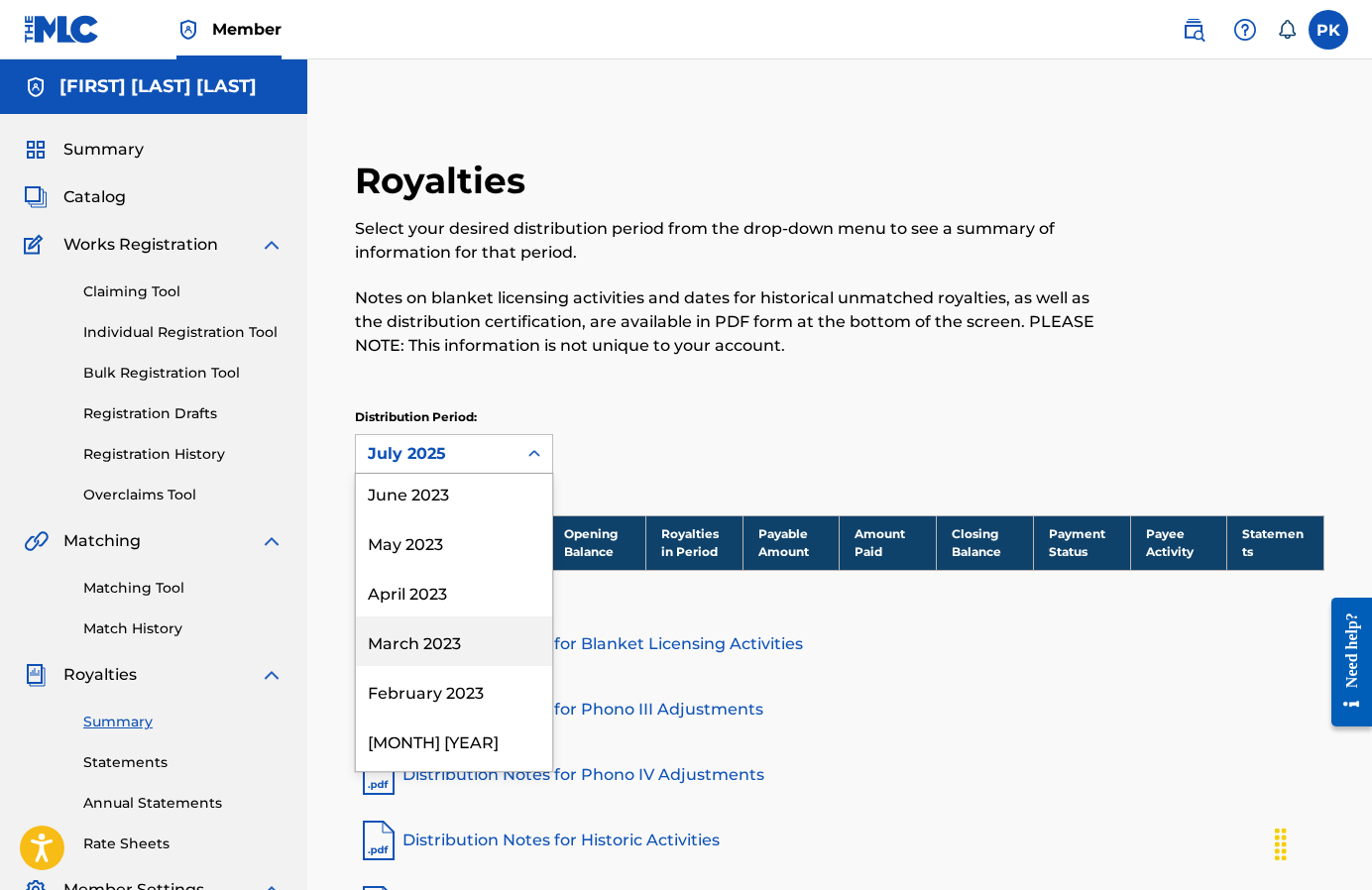click on "March 2023" at bounding box center [454, 641] 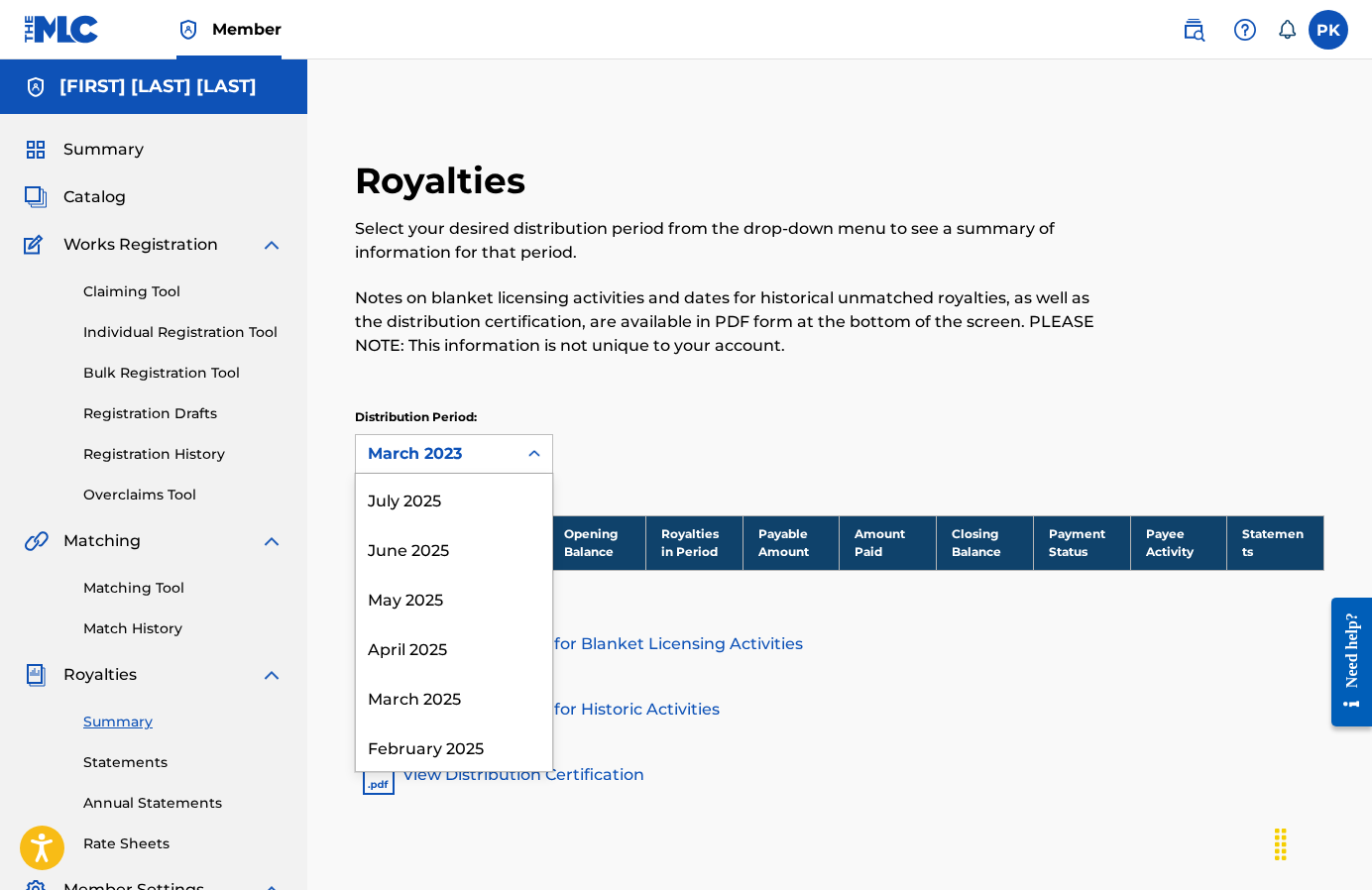 click on "March 2023" at bounding box center (436, 454) 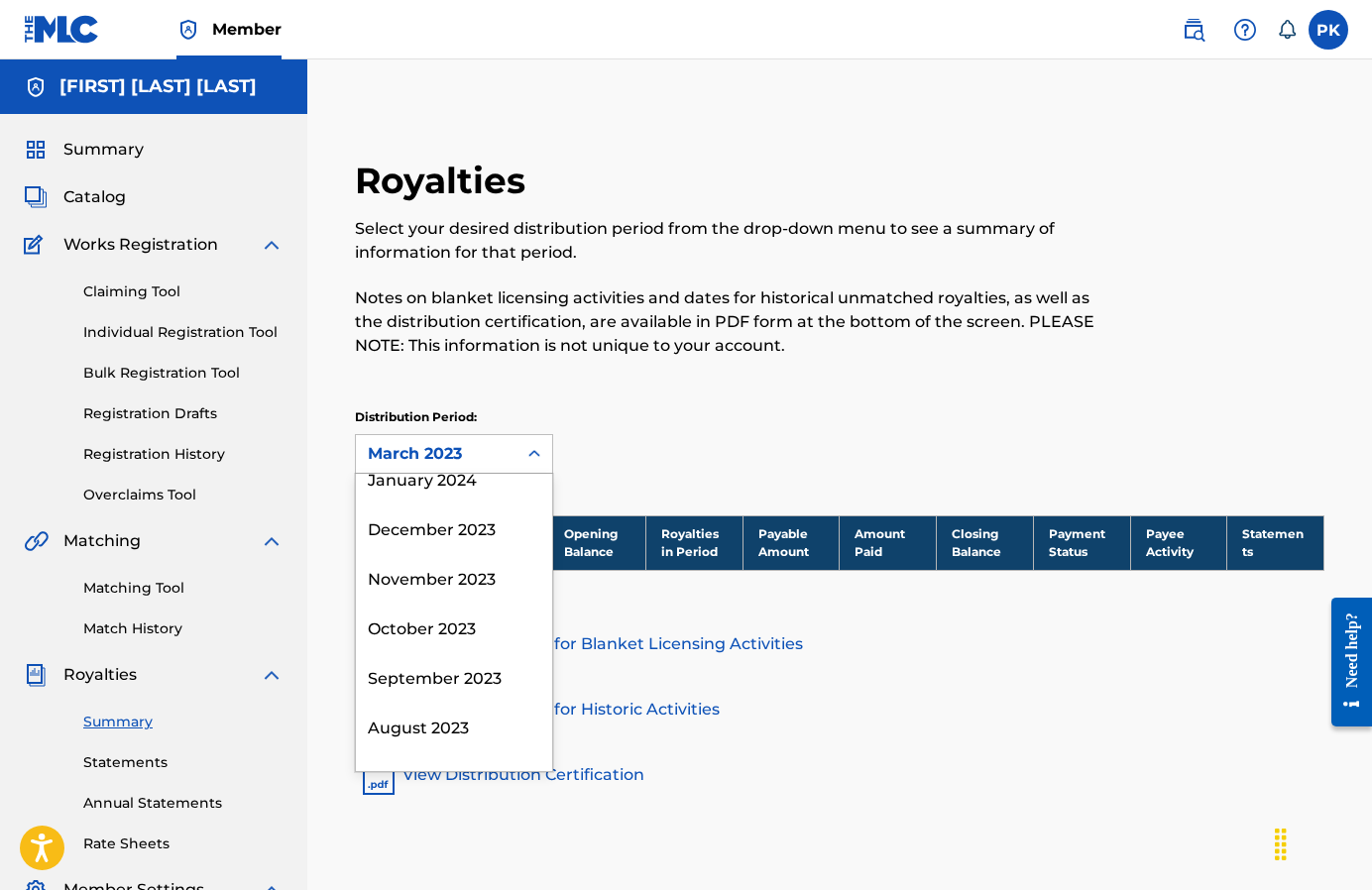 scroll, scrollTop: 806, scrollLeft: 0, axis: vertical 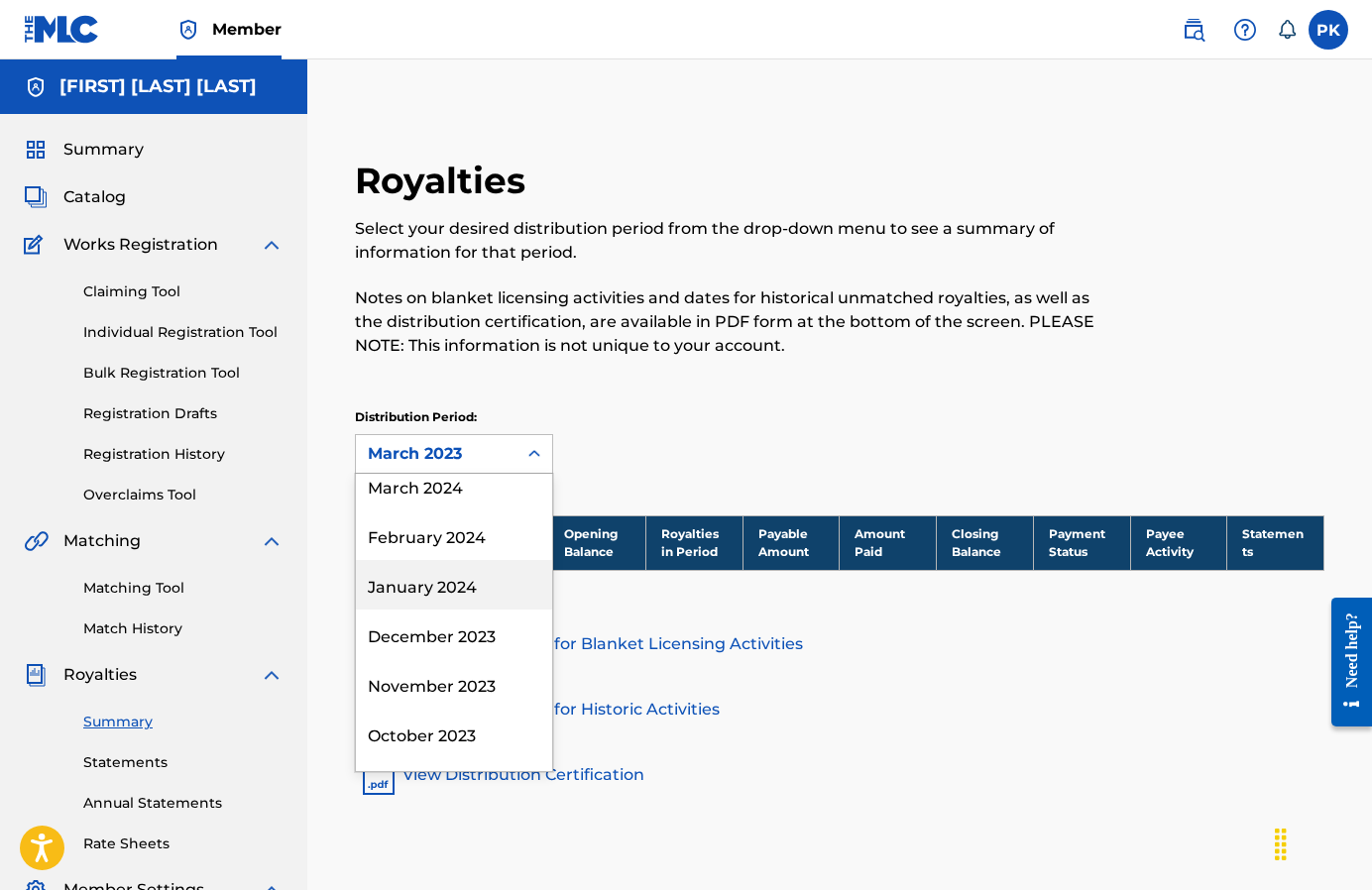 click on "January 2024" at bounding box center (454, 585) 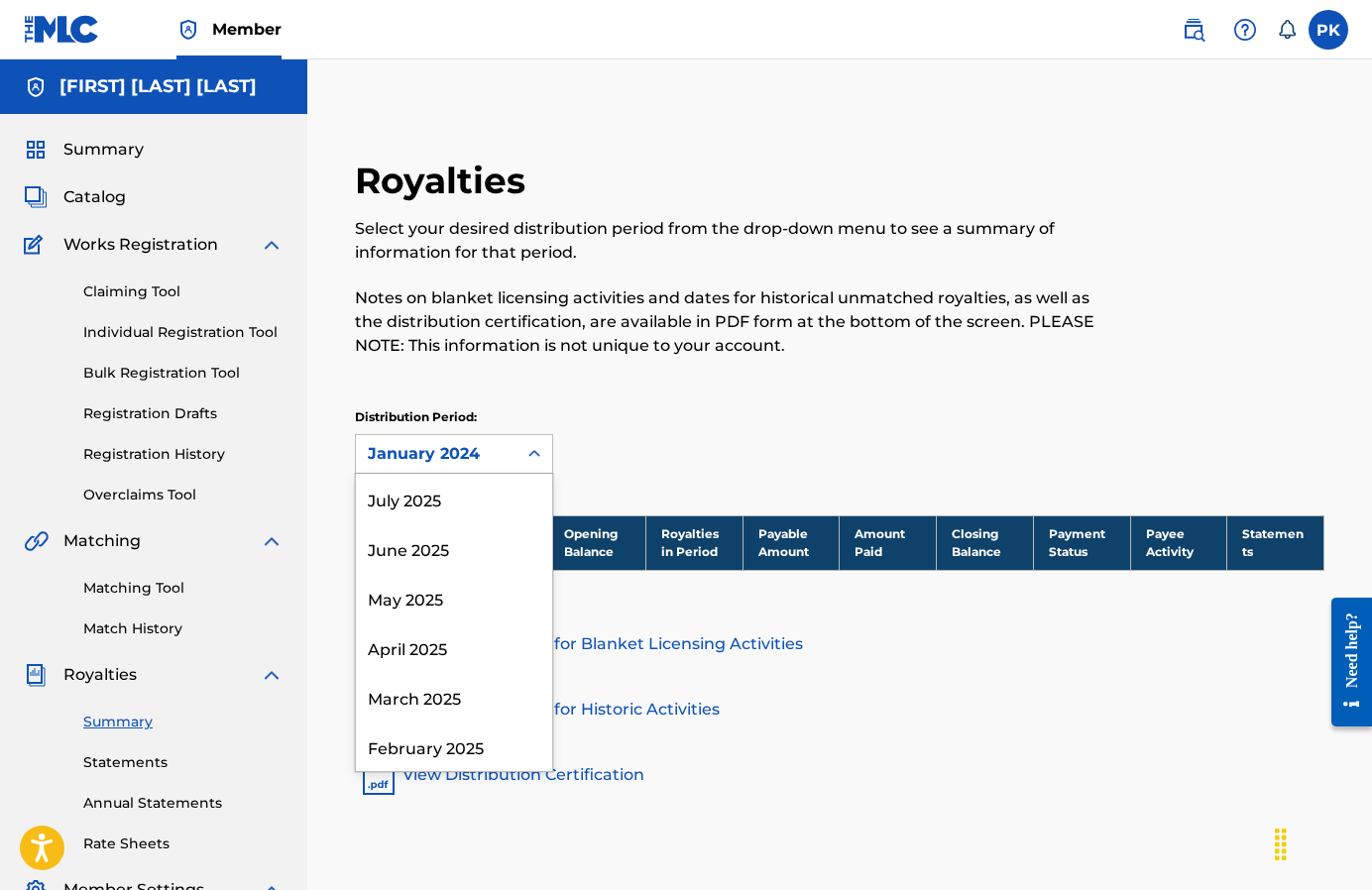 scroll, scrollTop: 660, scrollLeft: 0, axis: vertical 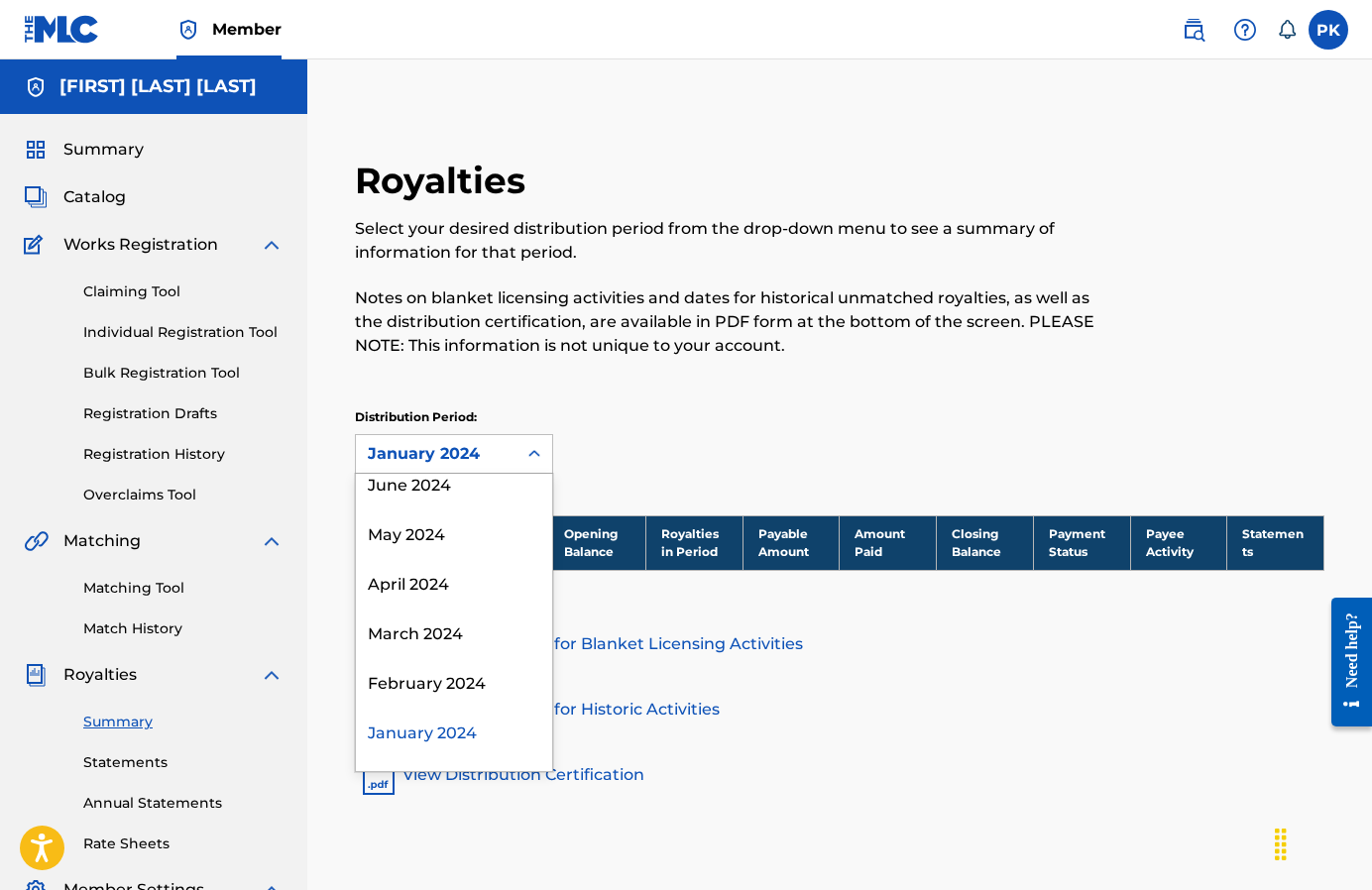click on "January 2024" at bounding box center [436, 454] 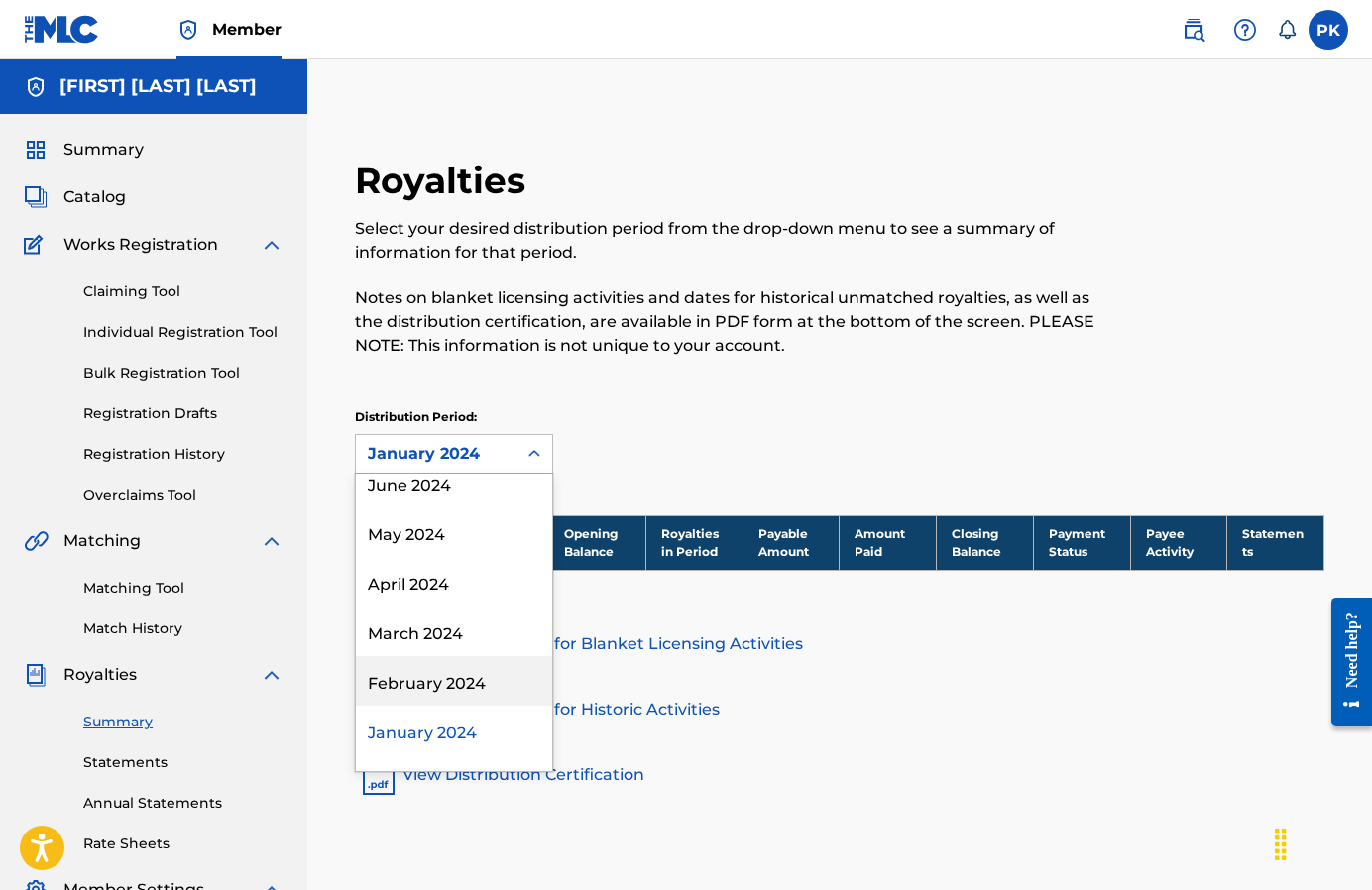 click on "February 2024" at bounding box center [454, 681] 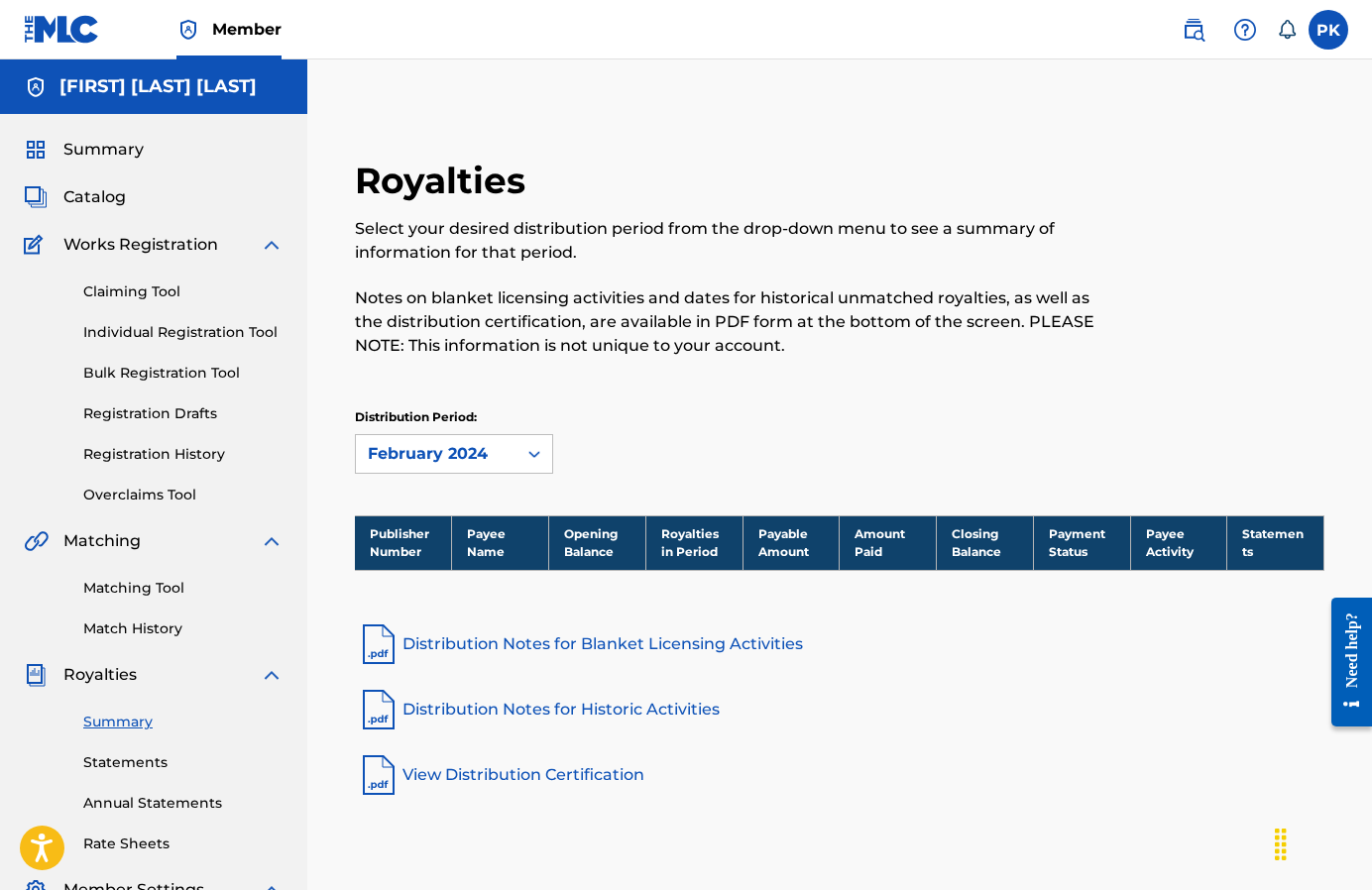 scroll, scrollTop: 0, scrollLeft: 0, axis: both 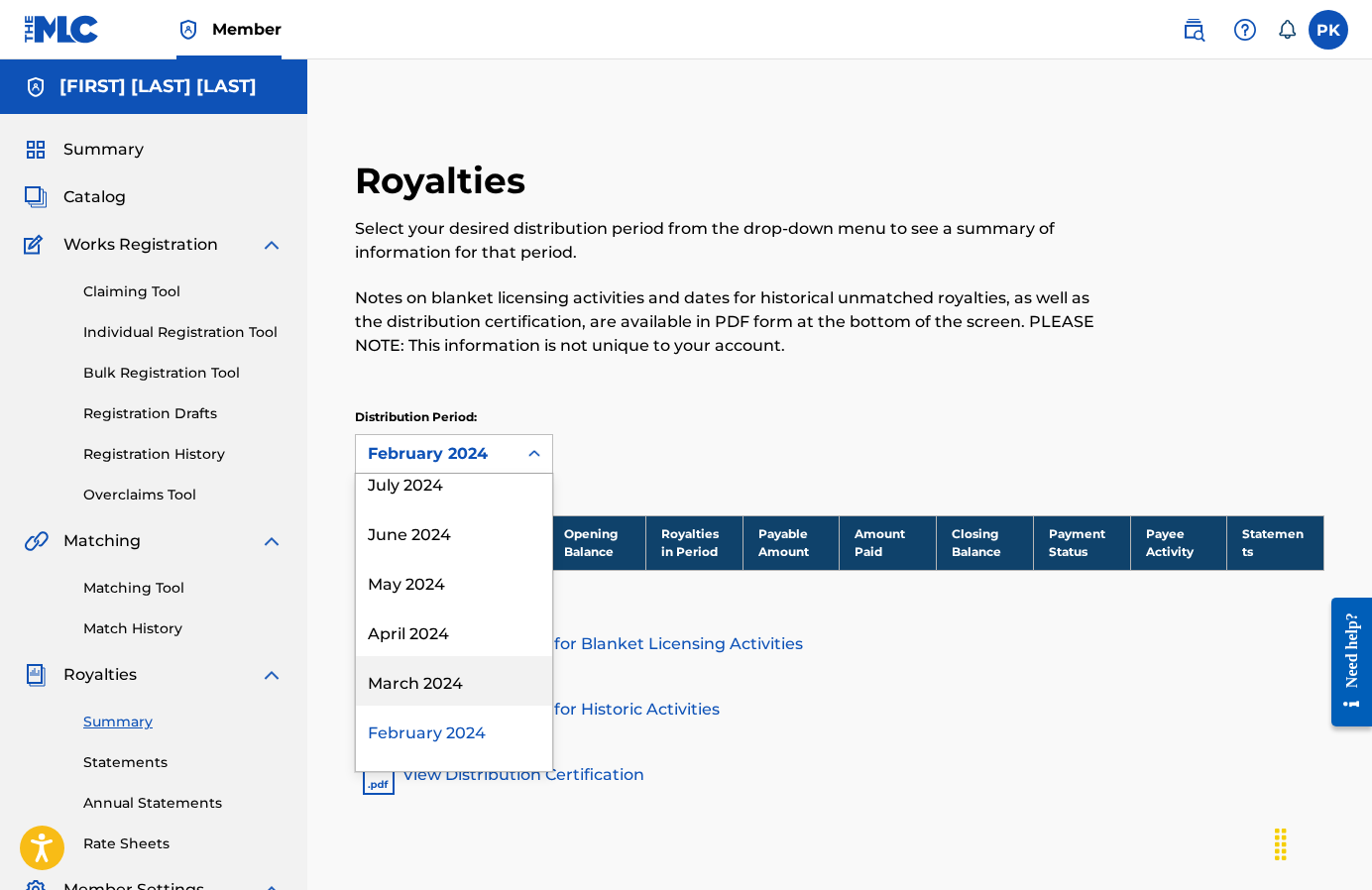 click on "March 2024" at bounding box center [454, 681] 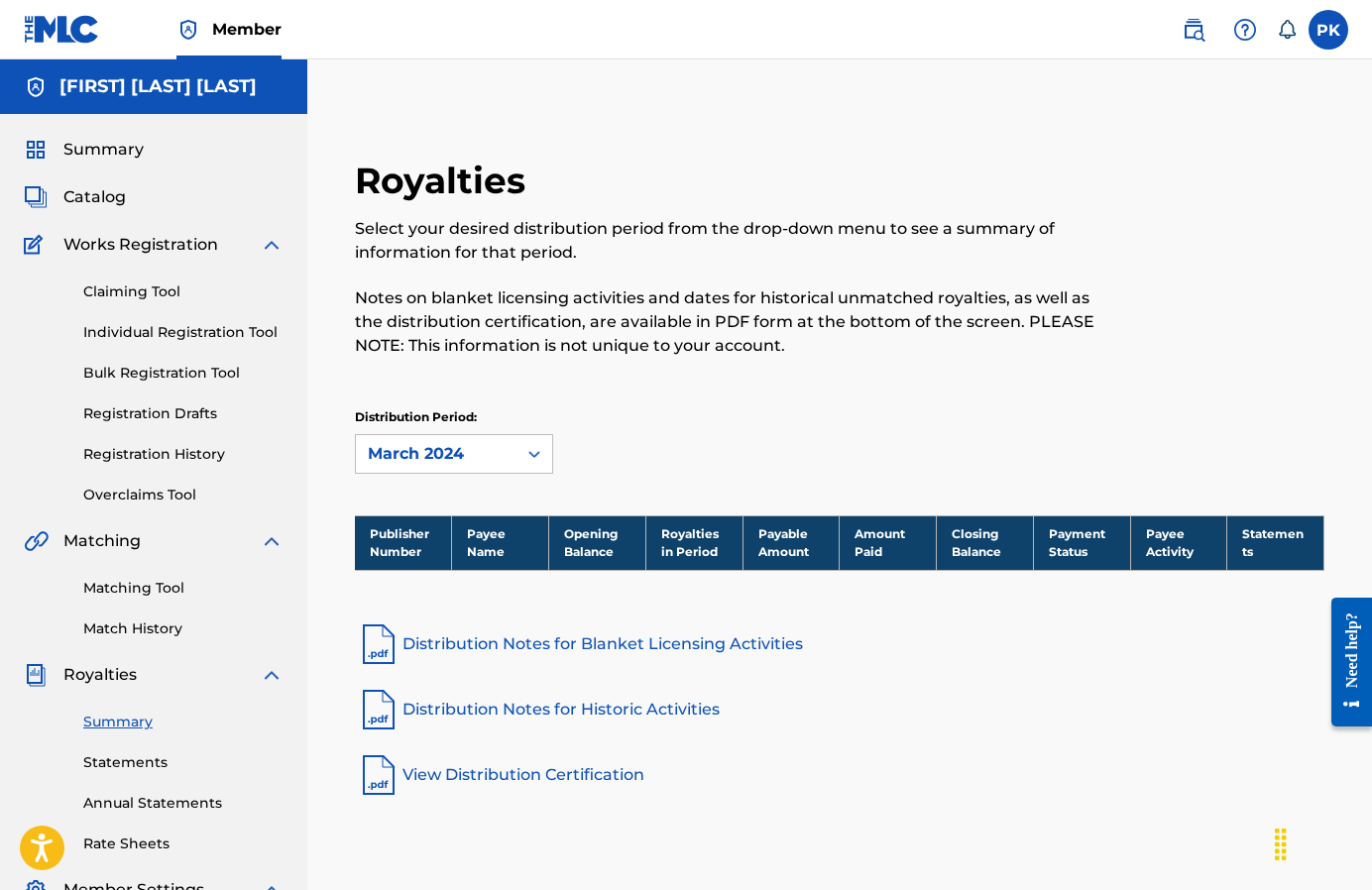 click on "March 2024" at bounding box center [436, 454] 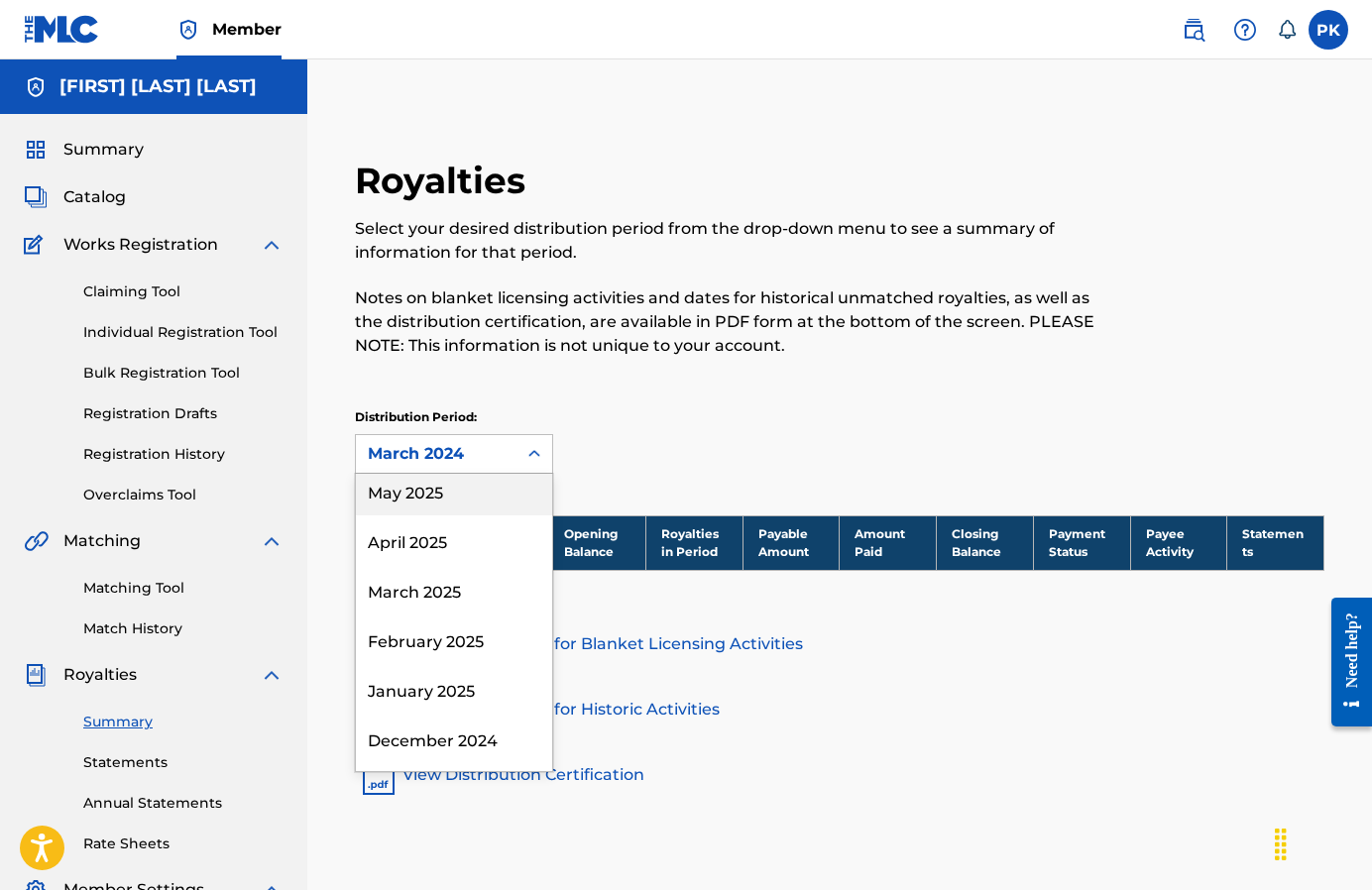 scroll, scrollTop: 198, scrollLeft: 0, axis: vertical 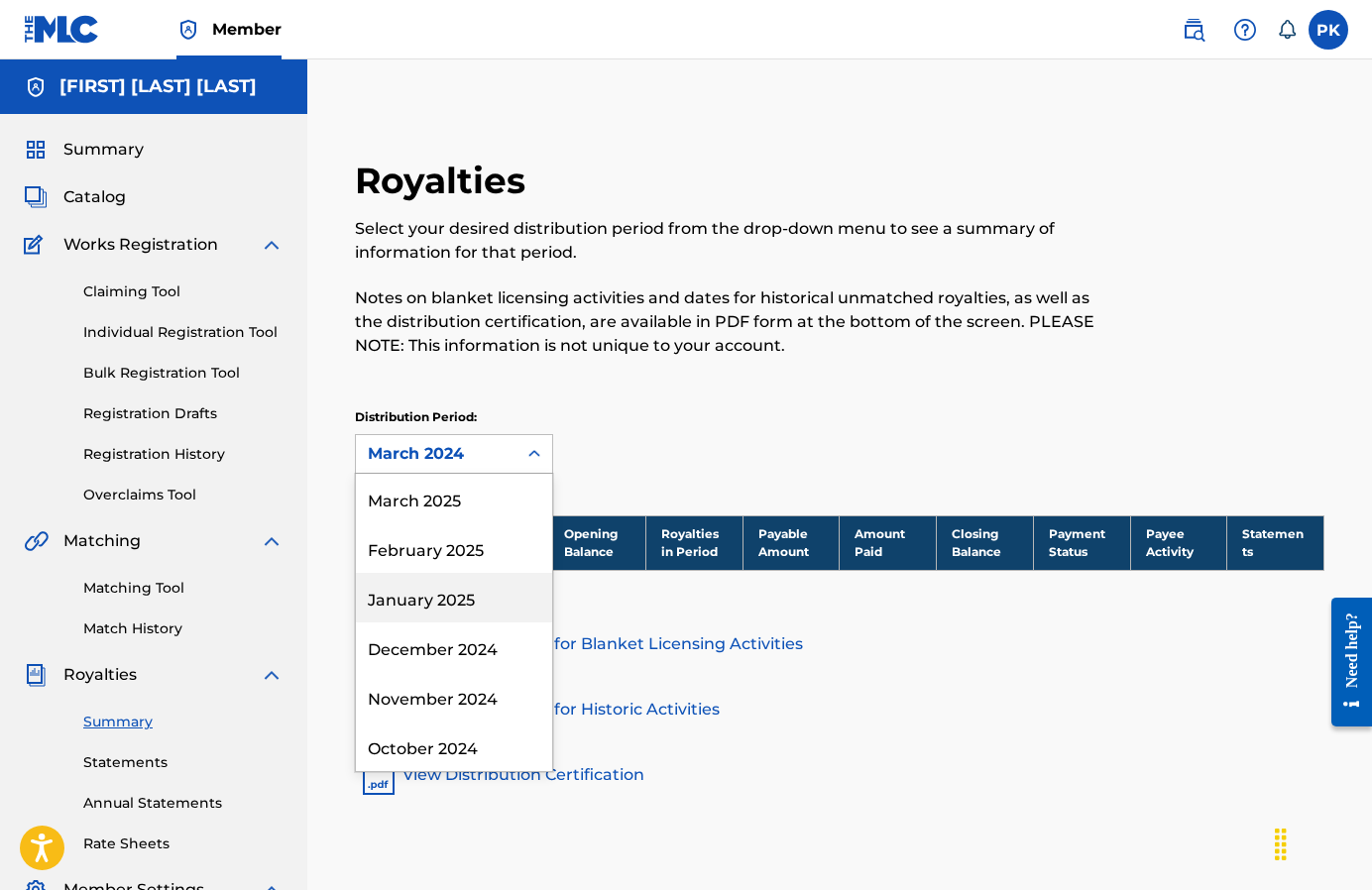 click on "January 2025" at bounding box center (454, 598) 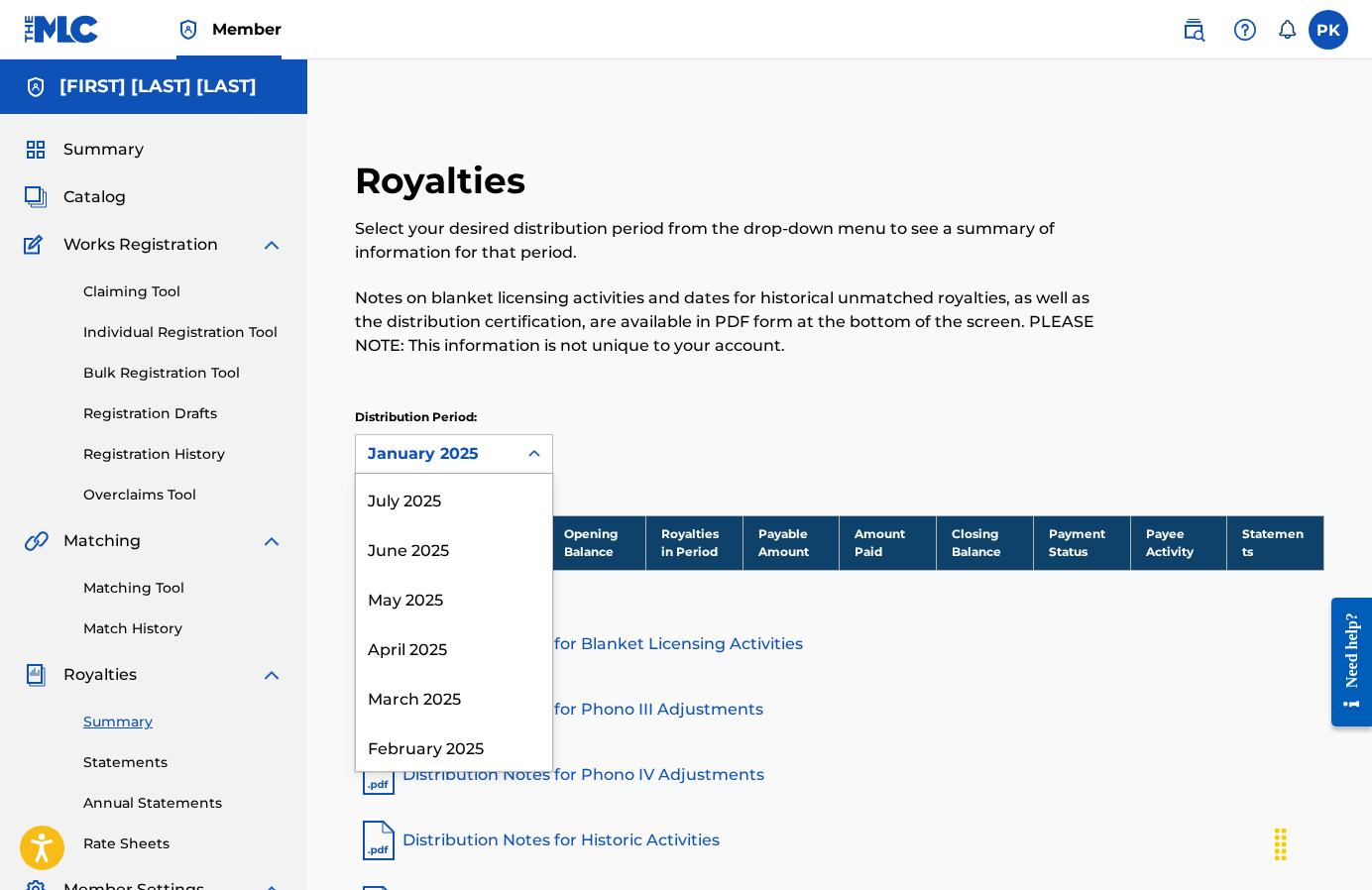 click on "January 2025" at bounding box center [436, 454] 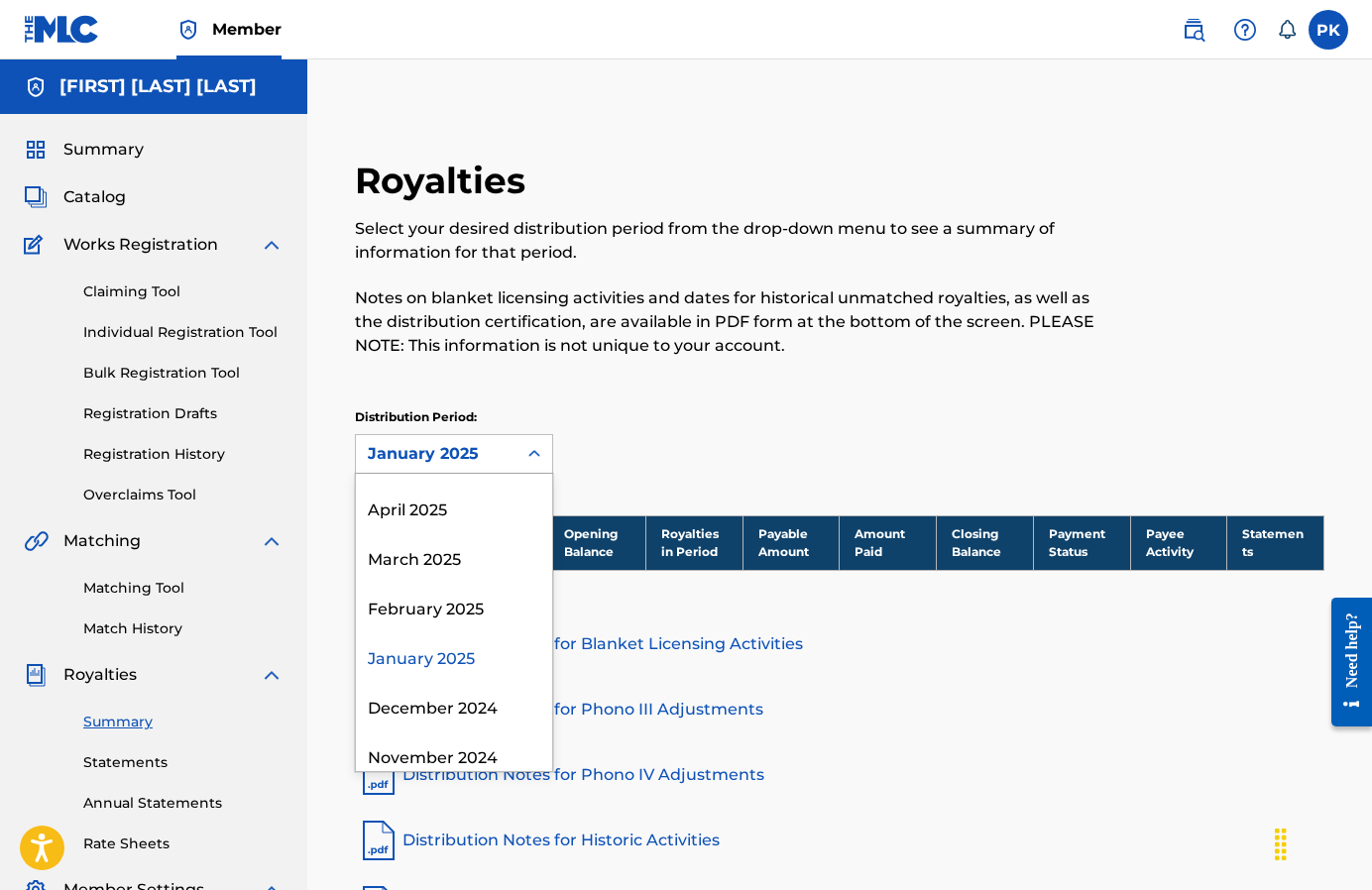 scroll, scrollTop: 171, scrollLeft: 0, axis: vertical 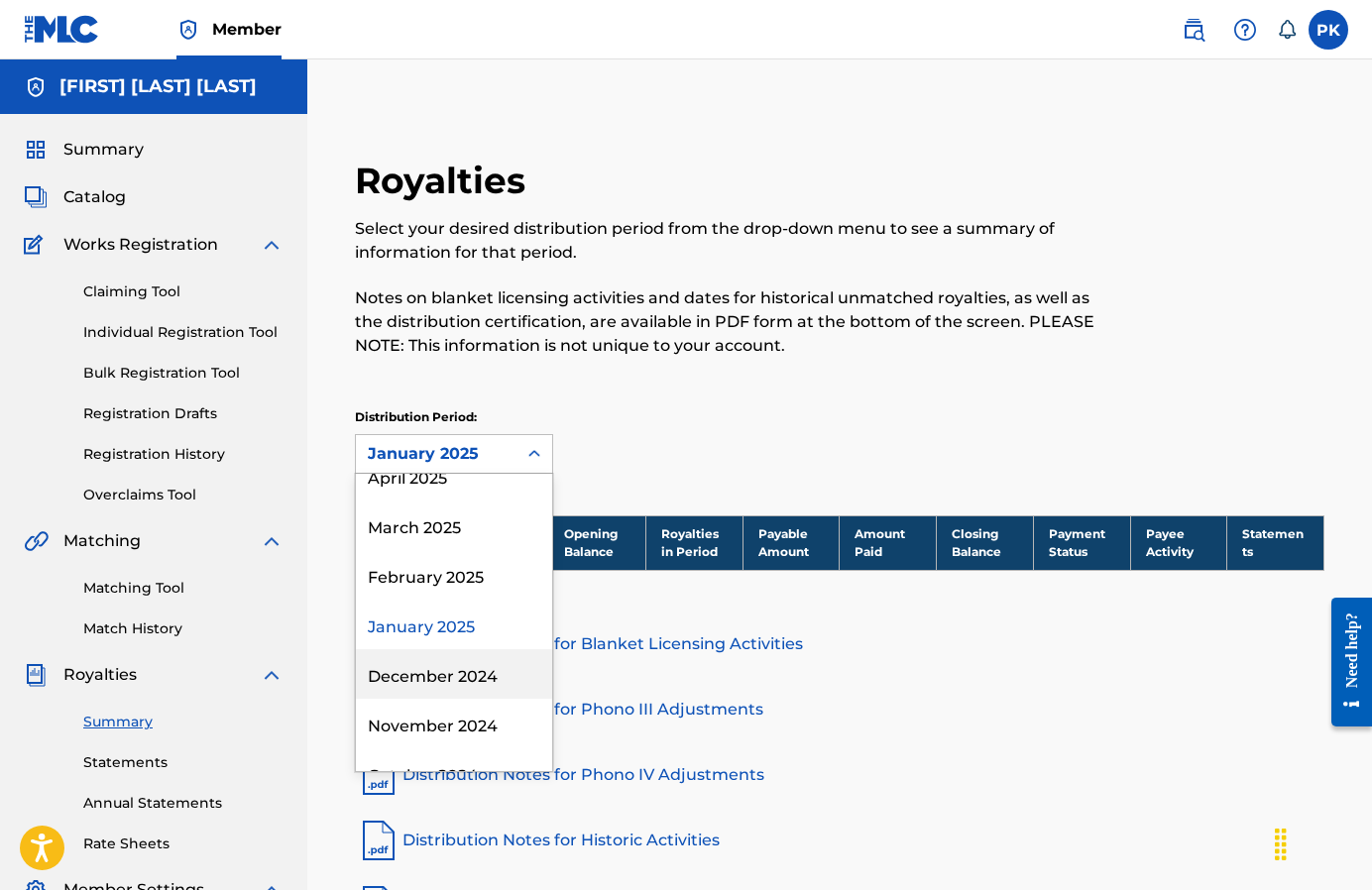 click on "December 2024" at bounding box center [454, 674] 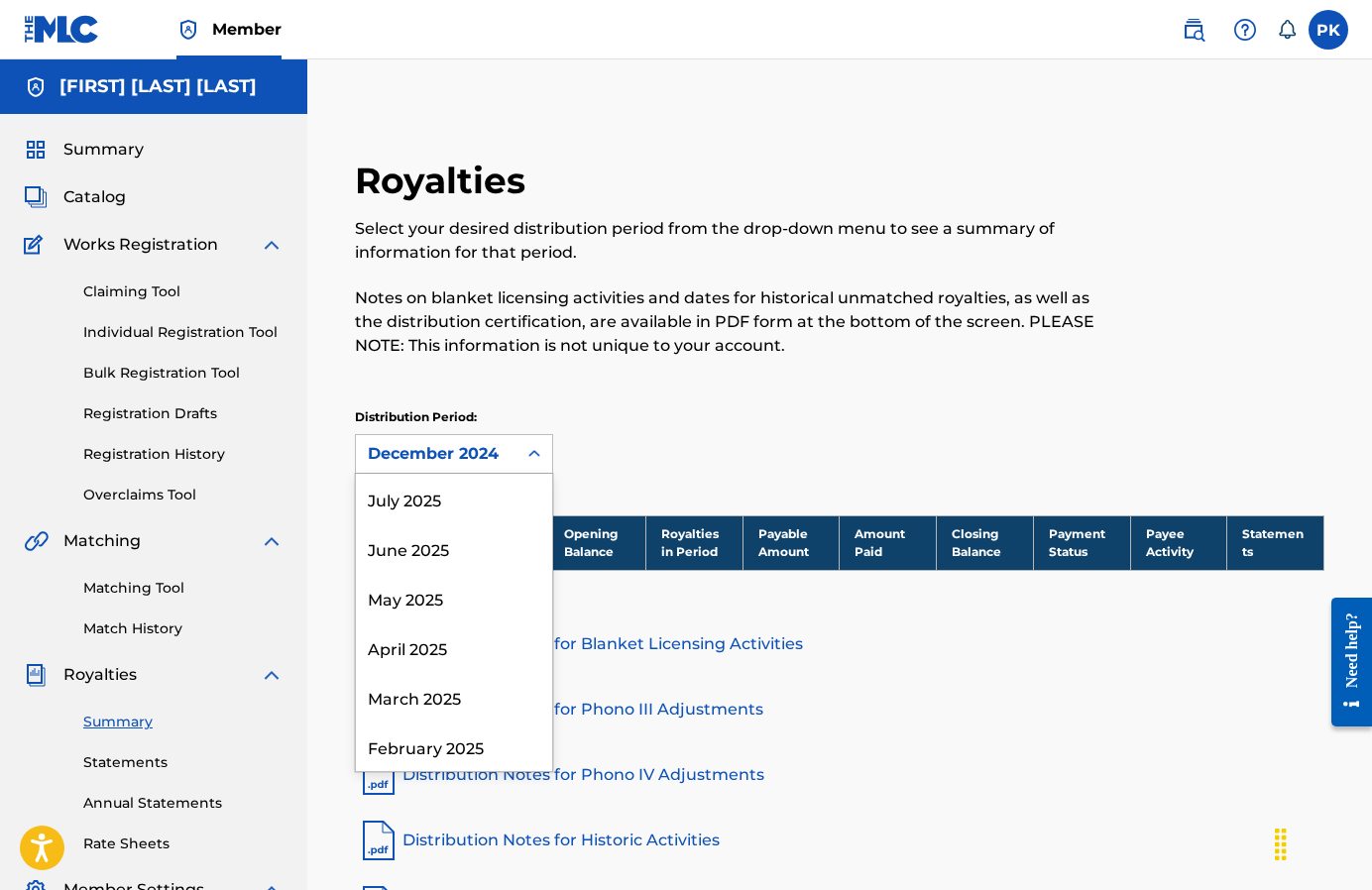 click on "December 2024" at bounding box center [436, 454] 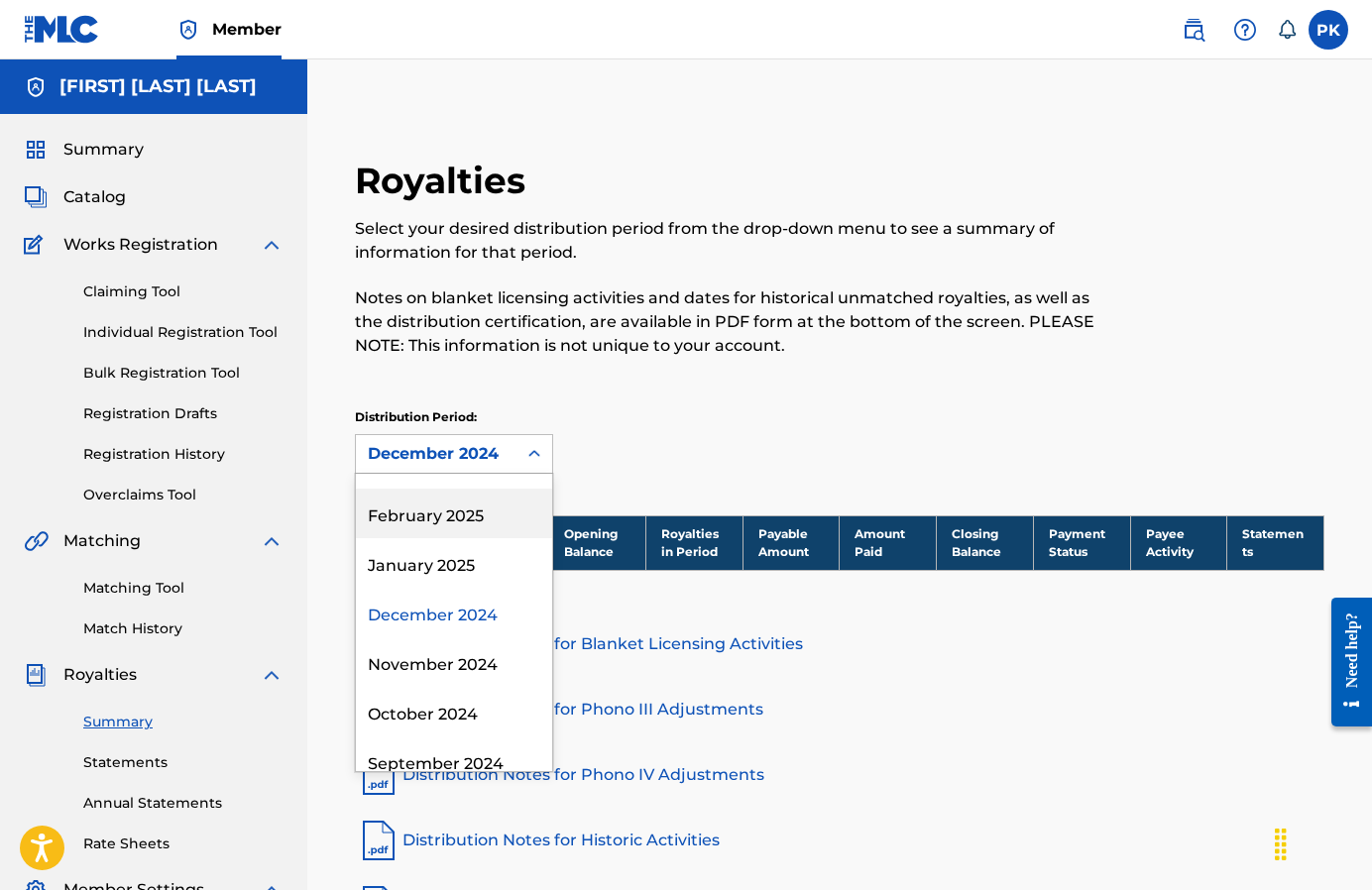 scroll, scrollTop: 244, scrollLeft: 0, axis: vertical 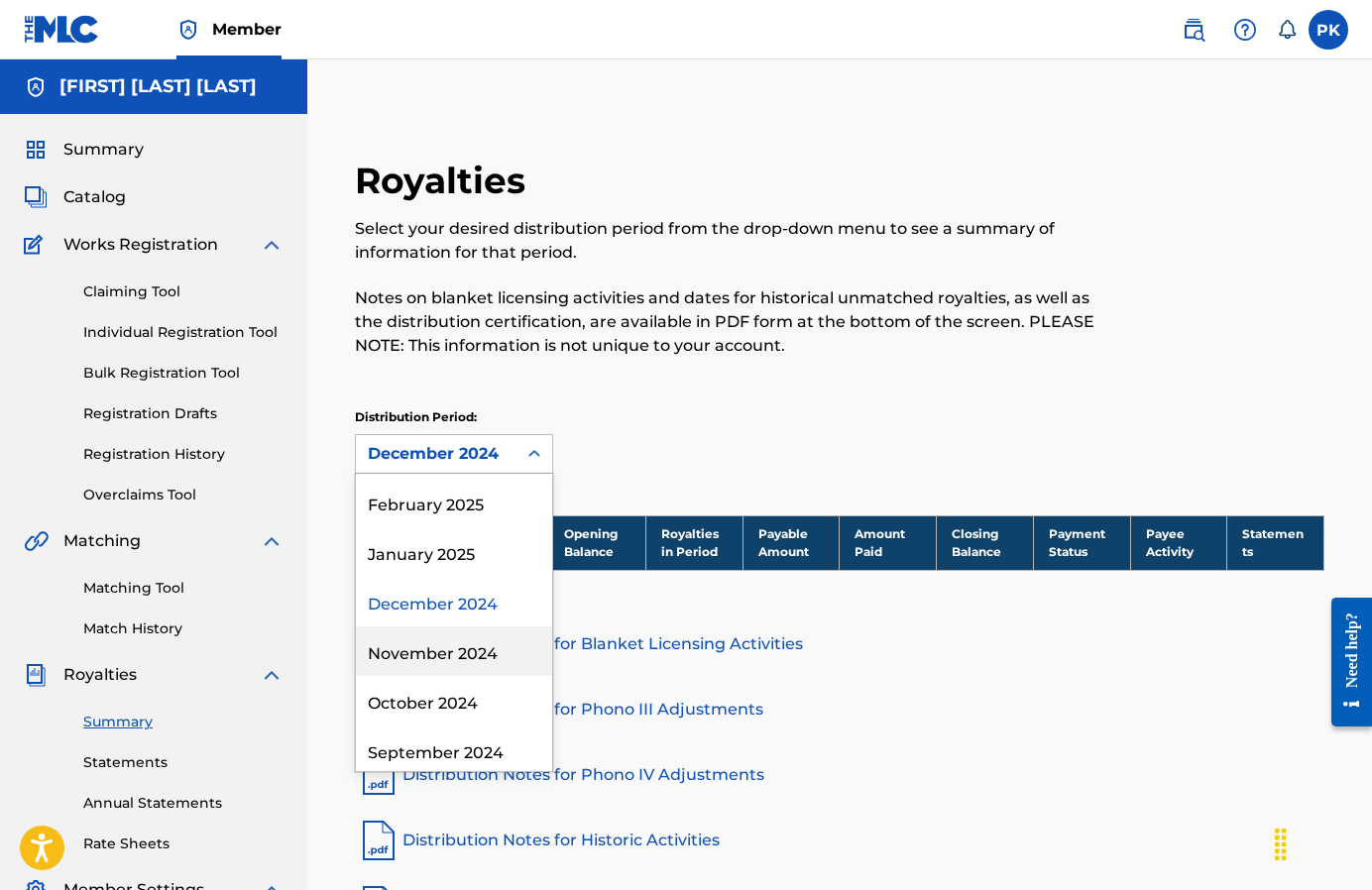 click on "November 2024" at bounding box center [454, 651] 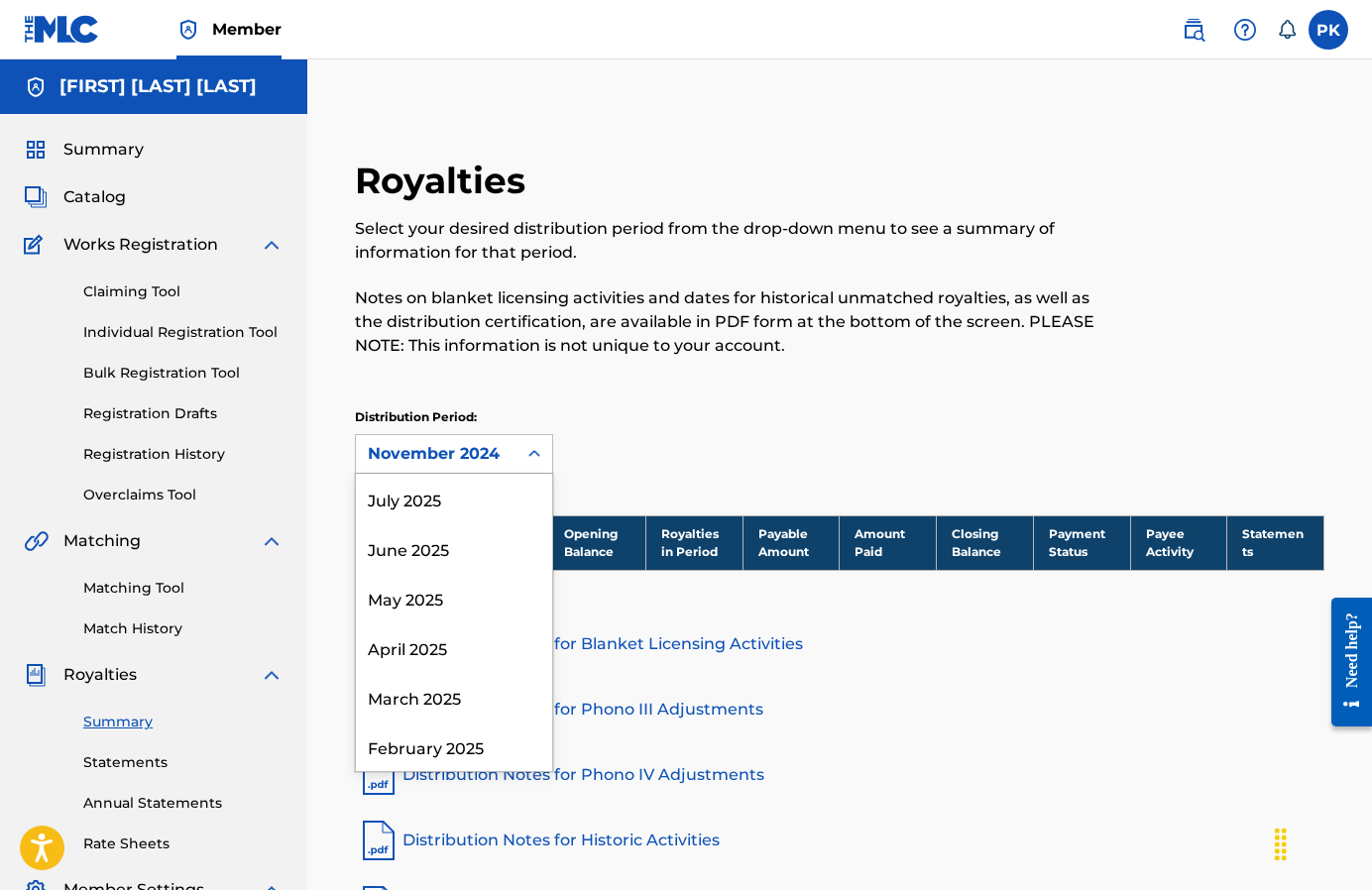 click on "November 2024" at bounding box center (436, 454) 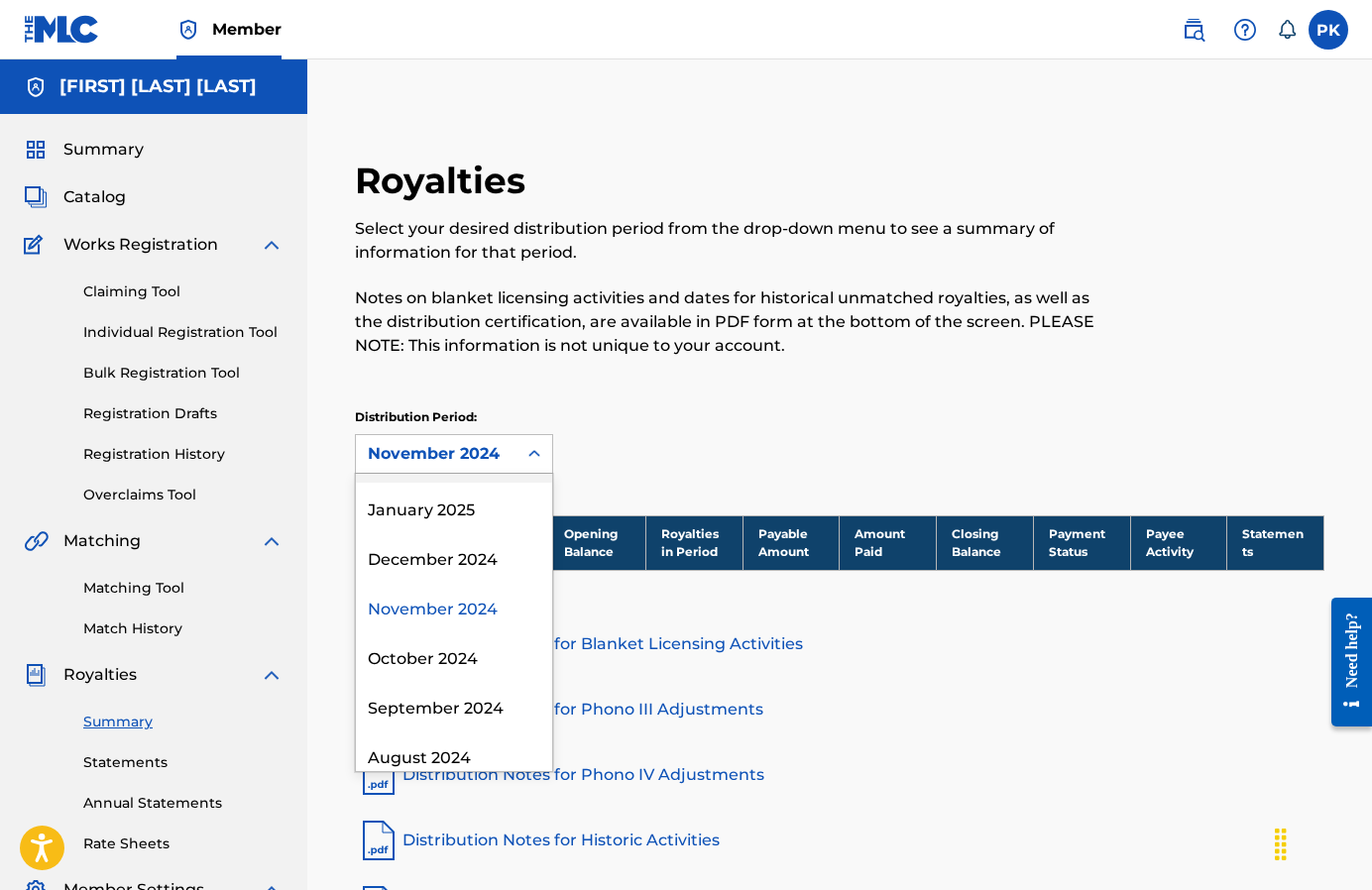 scroll, scrollTop: 315, scrollLeft: 0, axis: vertical 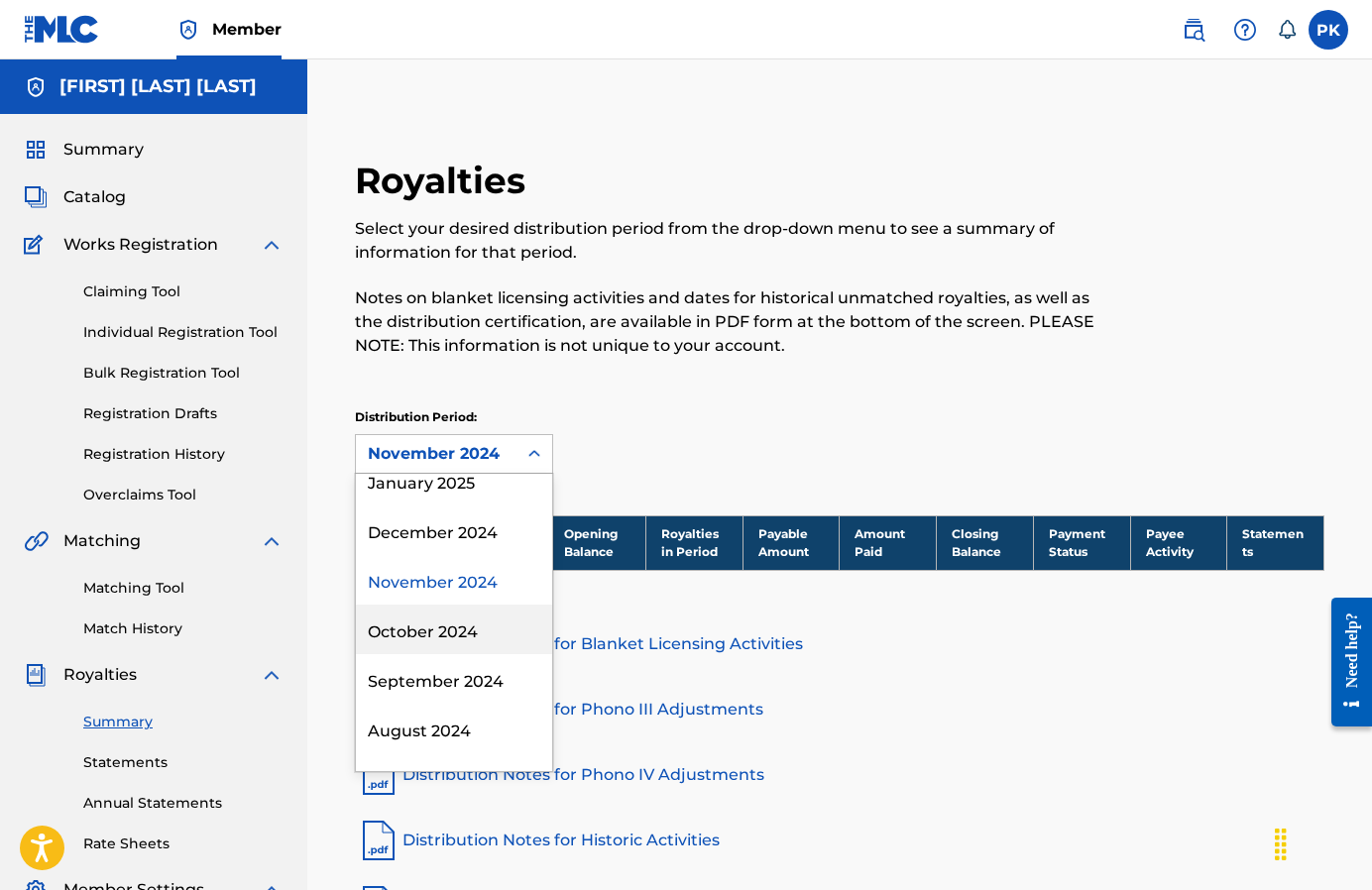 click on "October 2024" at bounding box center (454, 629) 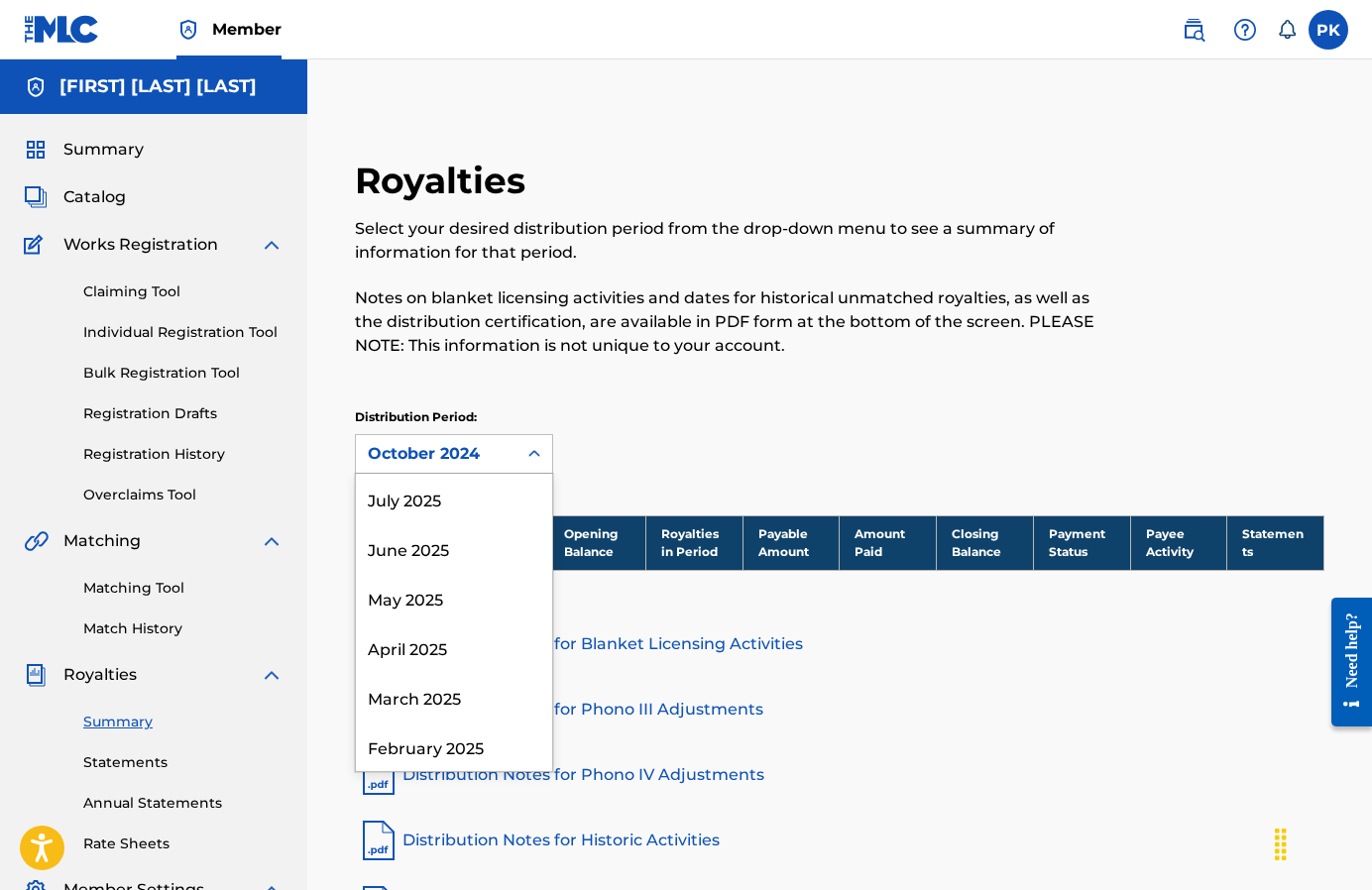 click on "October 2024" at bounding box center [436, 454] 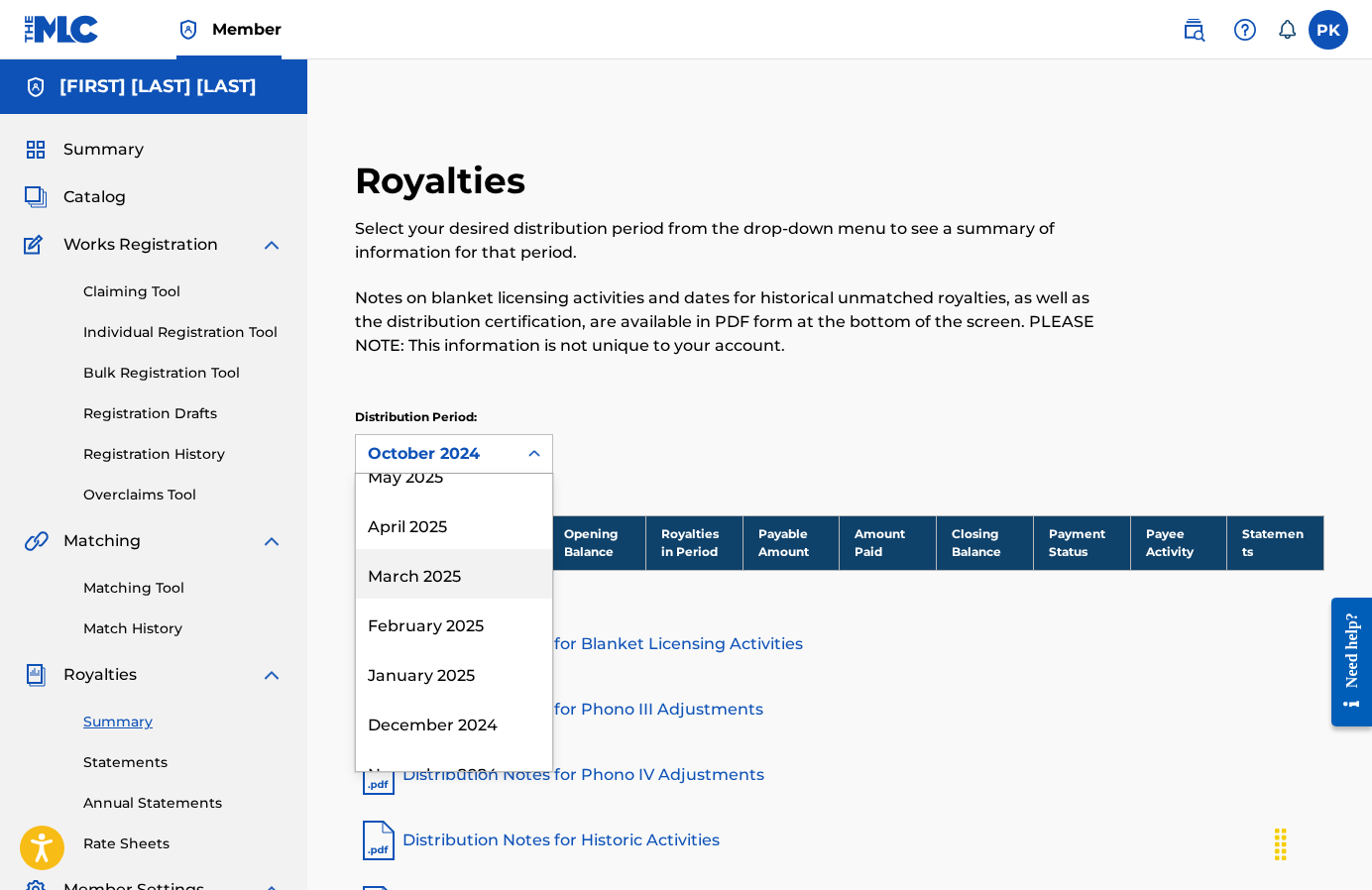 scroll, scrollTop: 116, scrollLeft: 0, axis: vertical 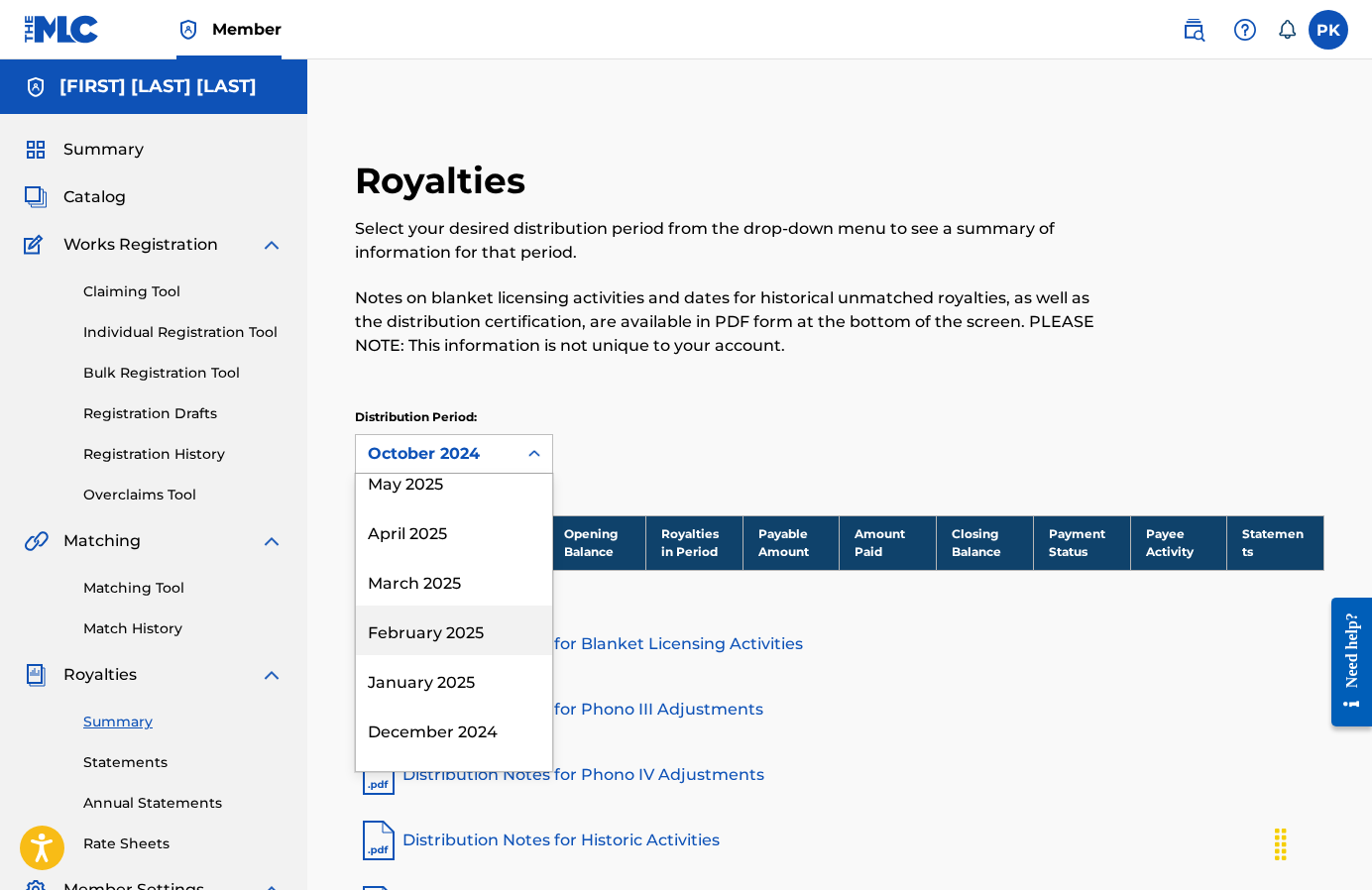 click on "February 2025" at bounding box center (454, 630) 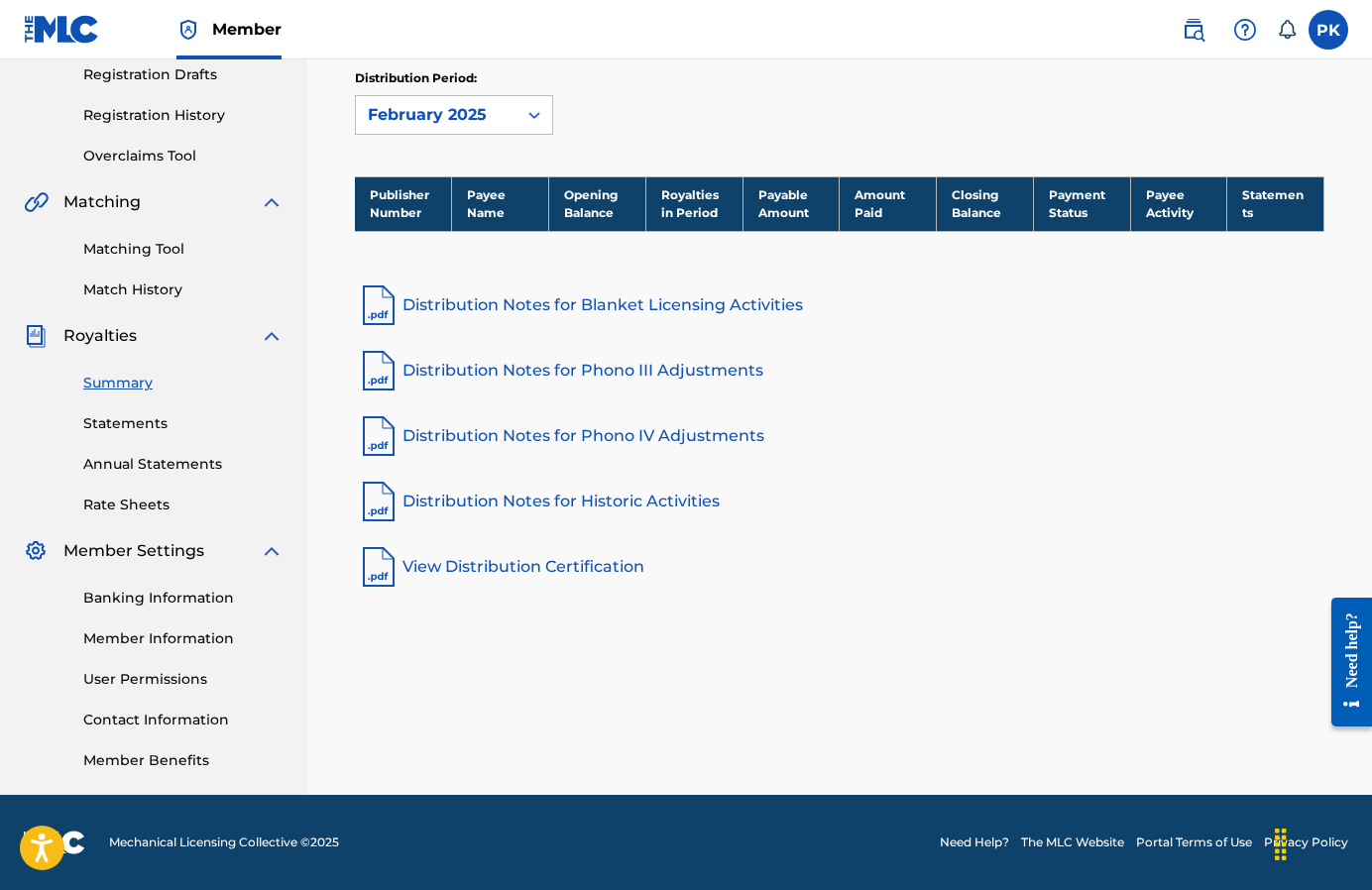 scroll, scrollTop: 339, scrollLeft: 0, axis: vertical 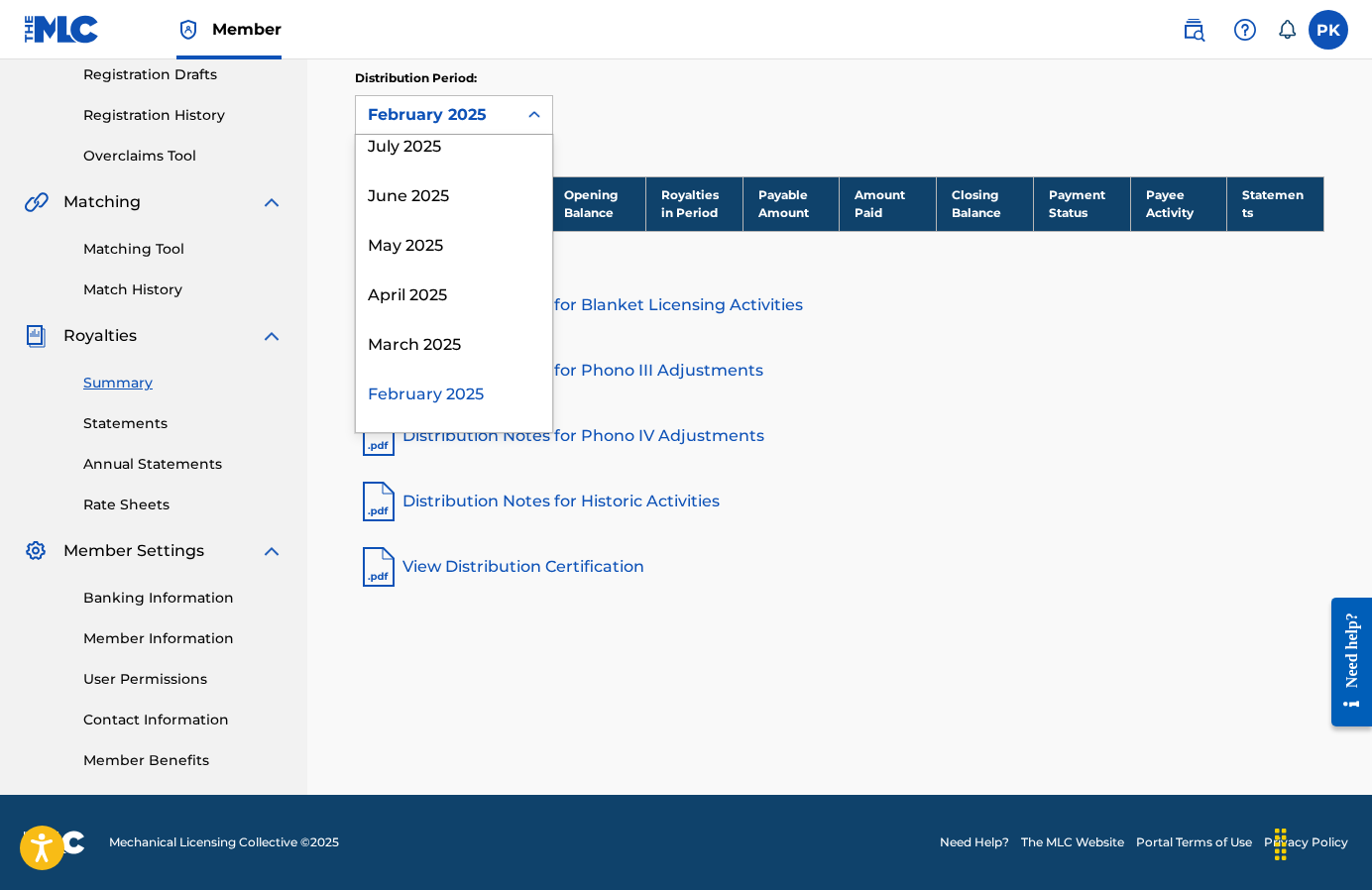click on "February 2025" at bounding box center [436, 115] 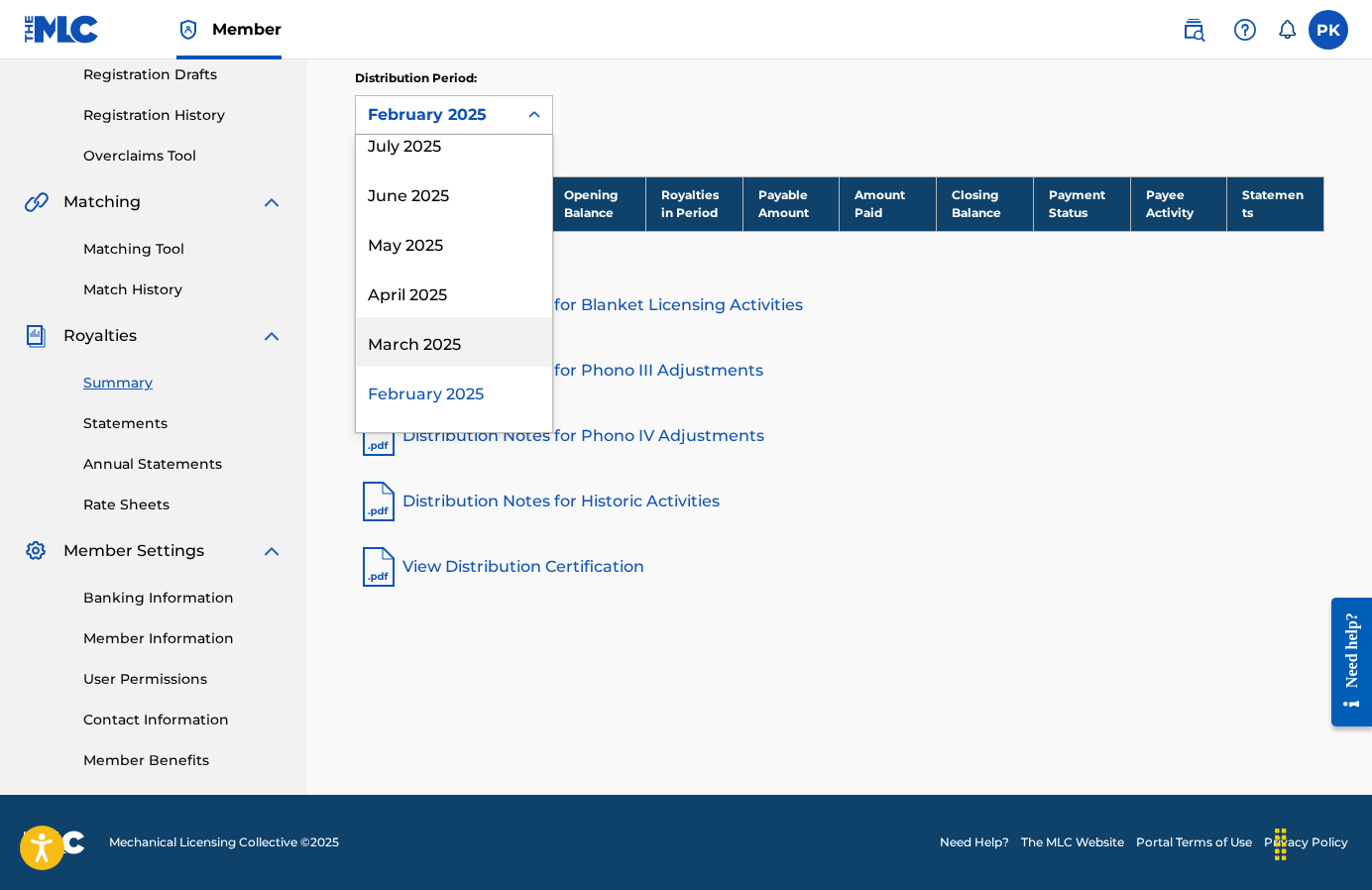 click on "March 2025" at bounding box center [454, 342] 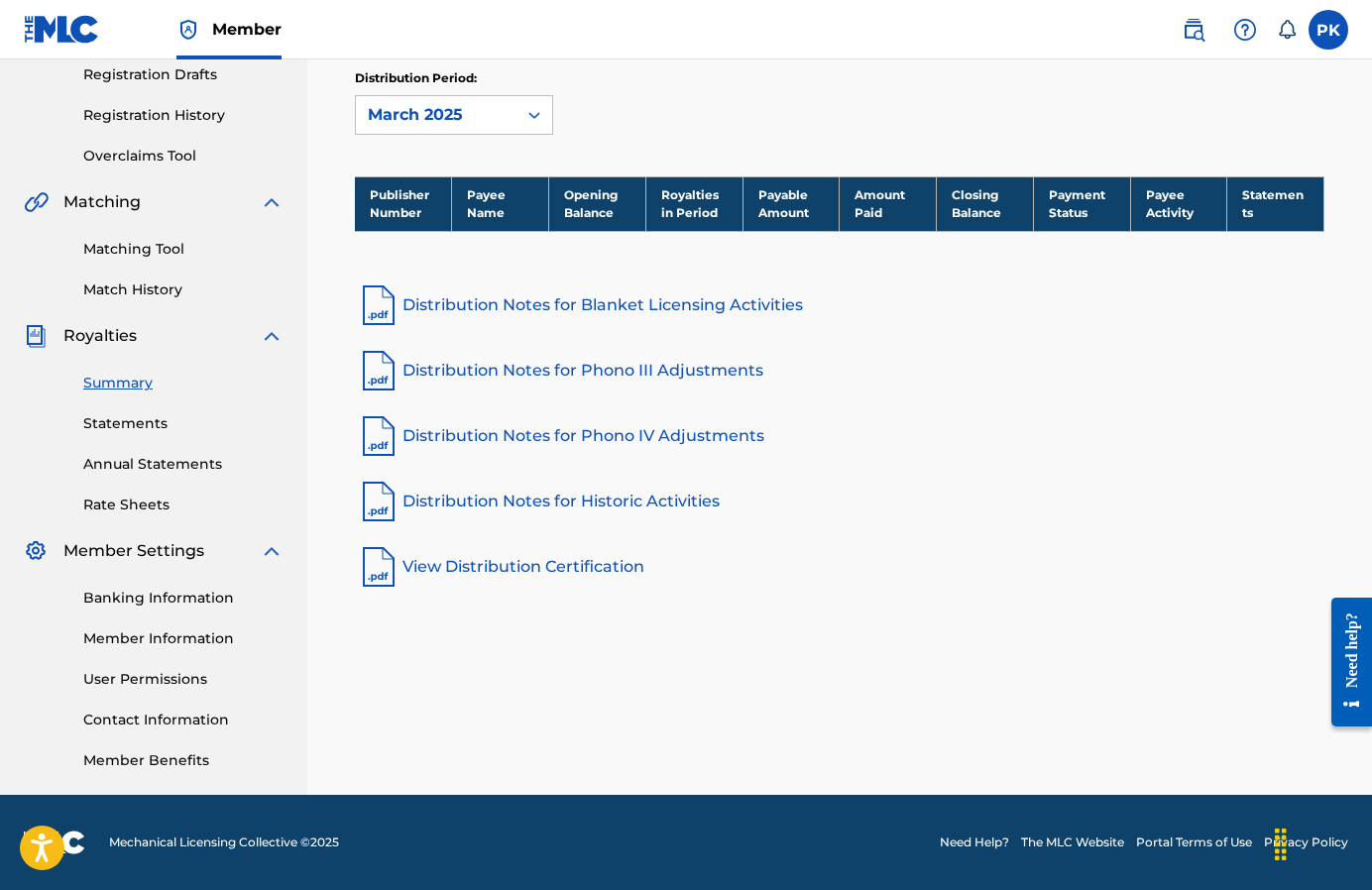 click on "March 2025" at bounding box center [436, 115] 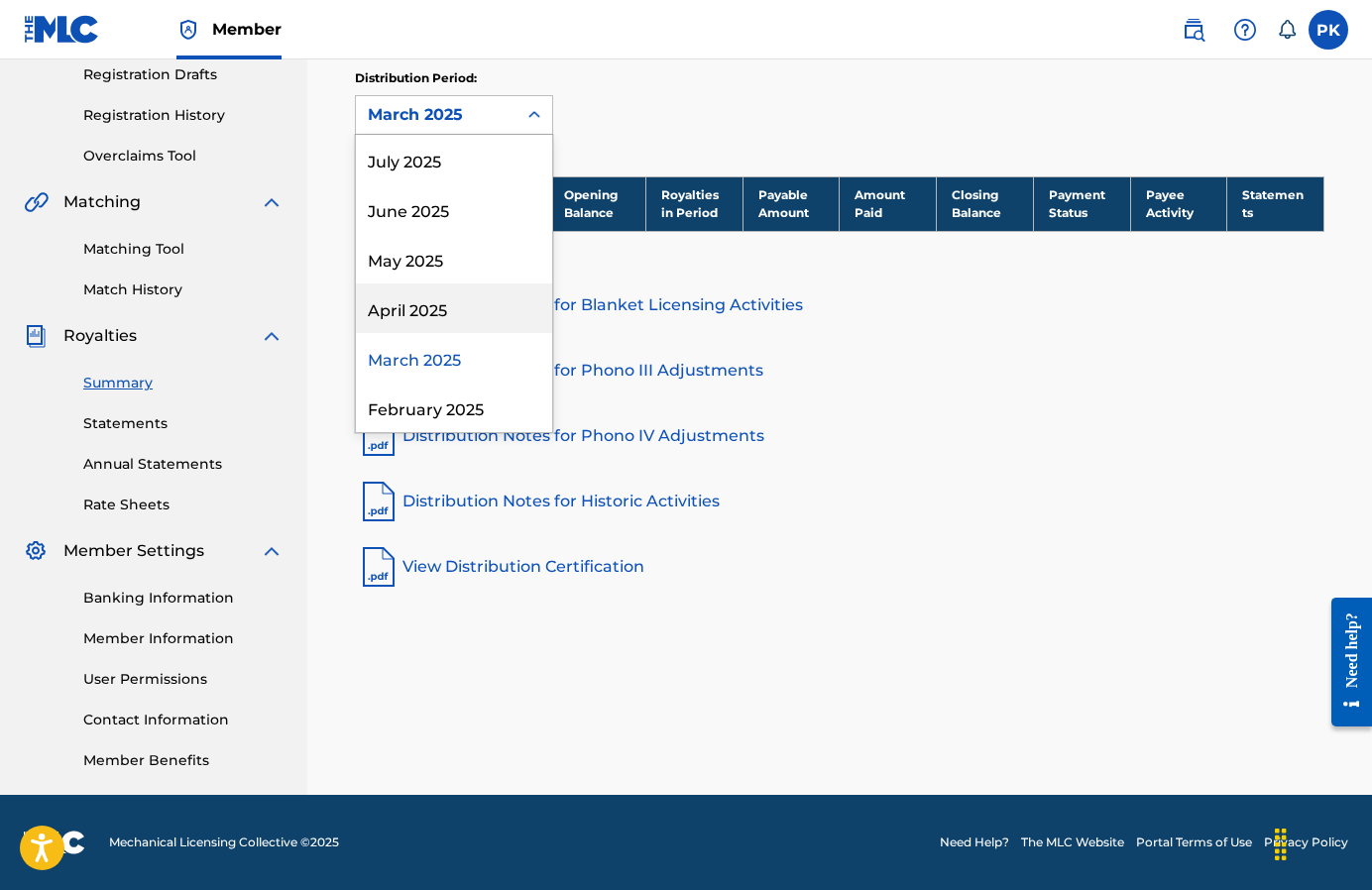 click on "April 2025" at bounding box center [454, 308] 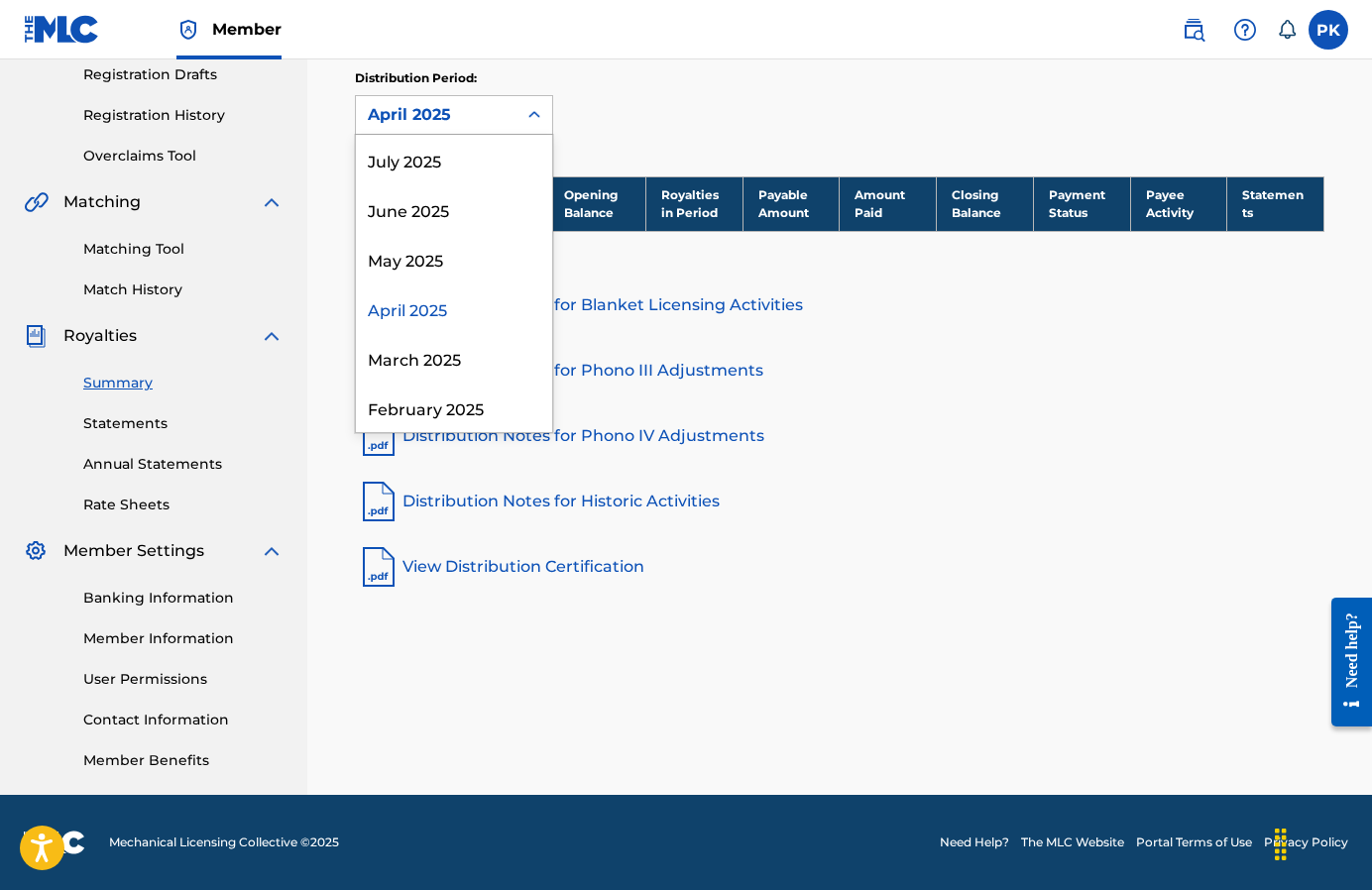 click on "April 2025" at bounding box center (436, 115) 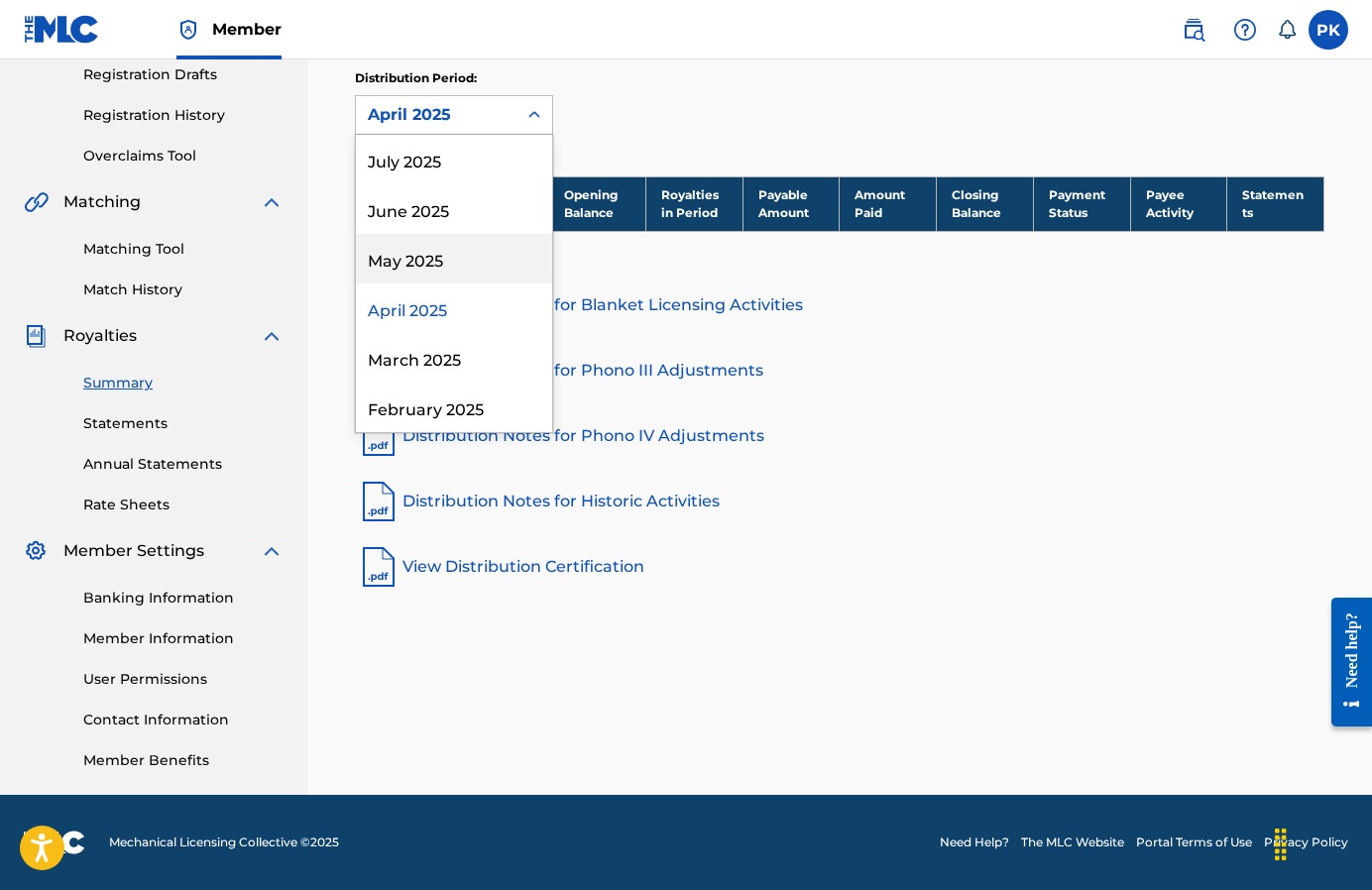 click on "May 2025" at bounding box center (454, 259) 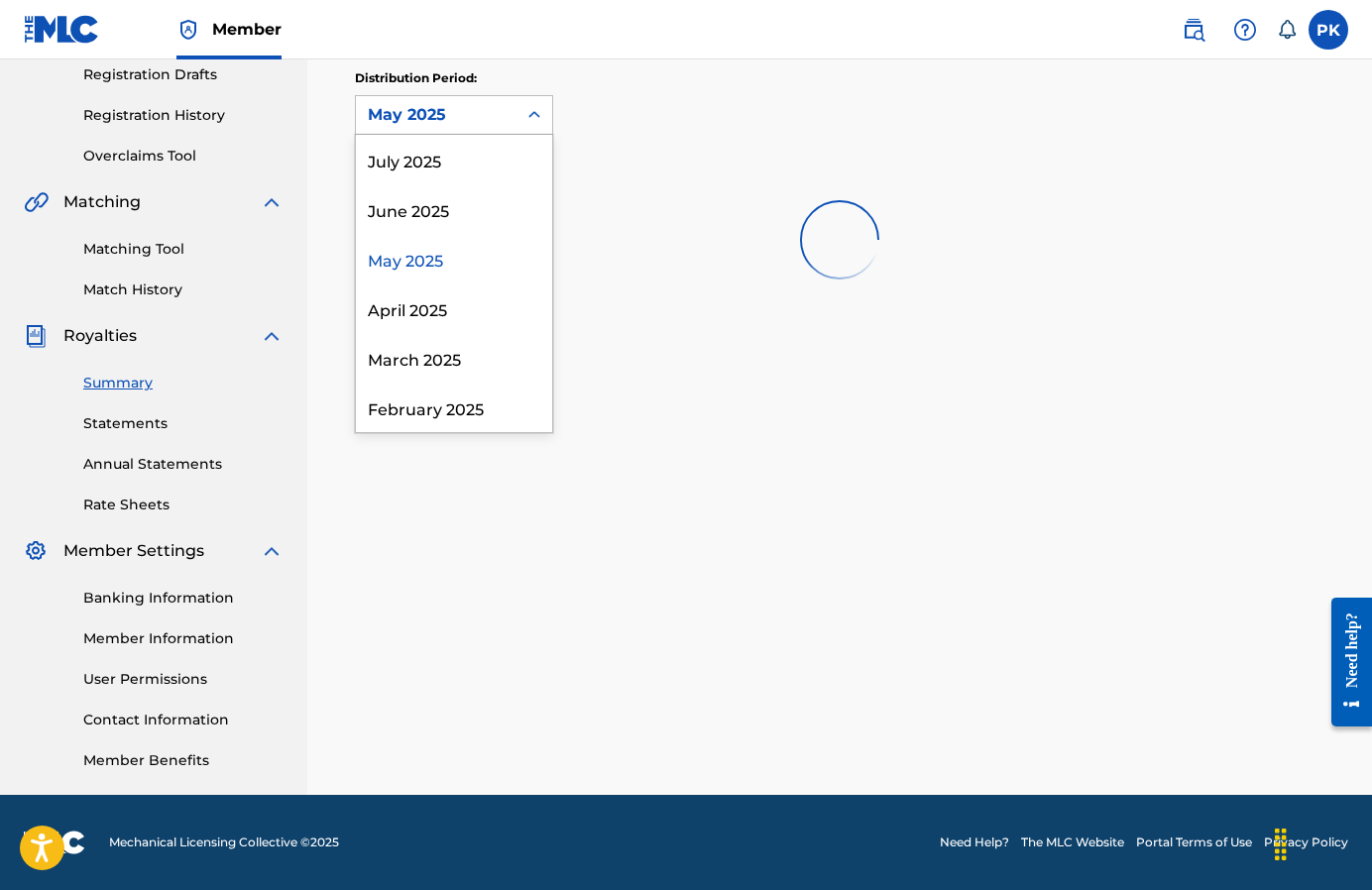click on "May 2025" at bounding box center (436, 115) 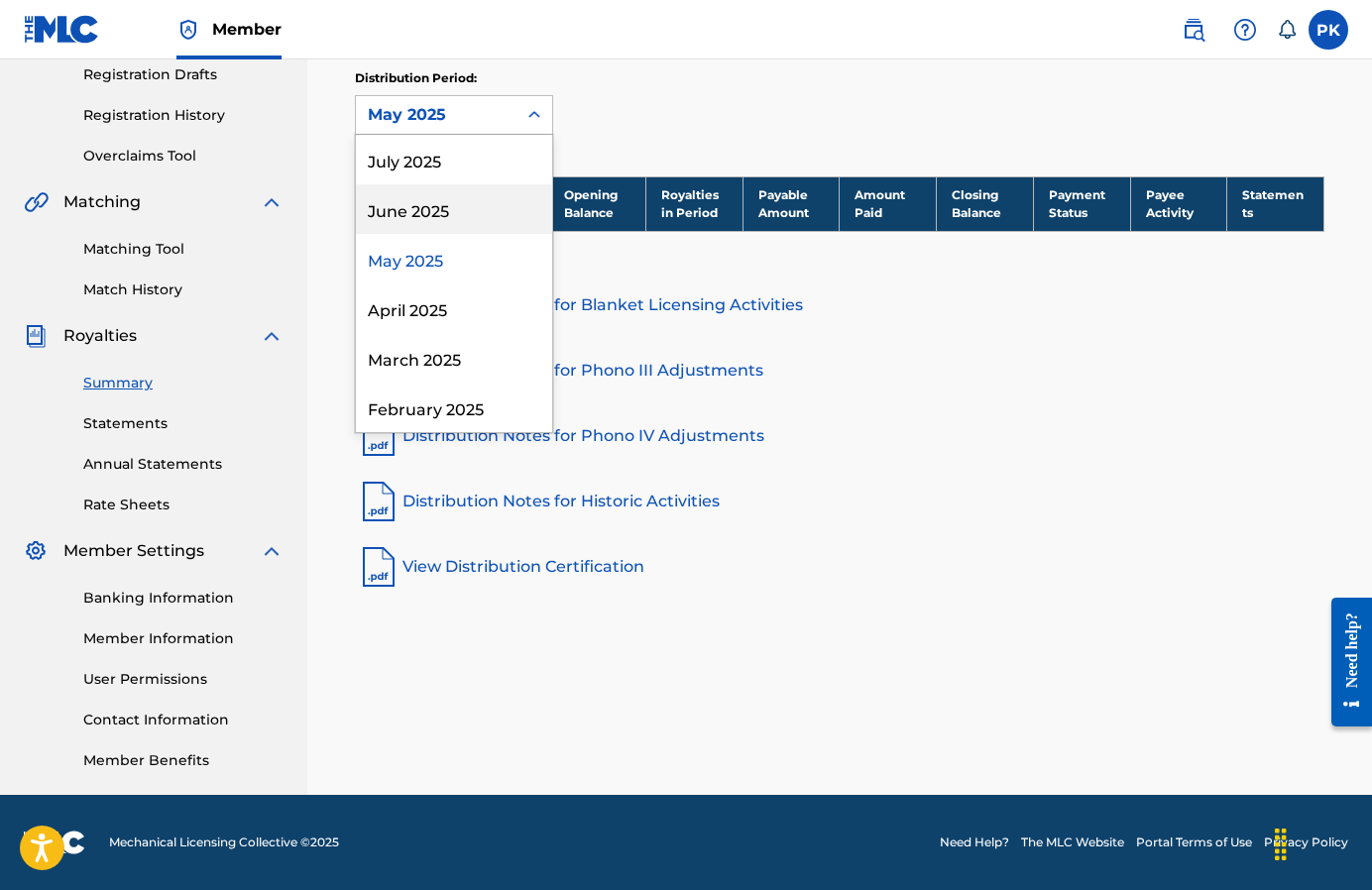 click on "June 2025" at bounding box center [454, 209] 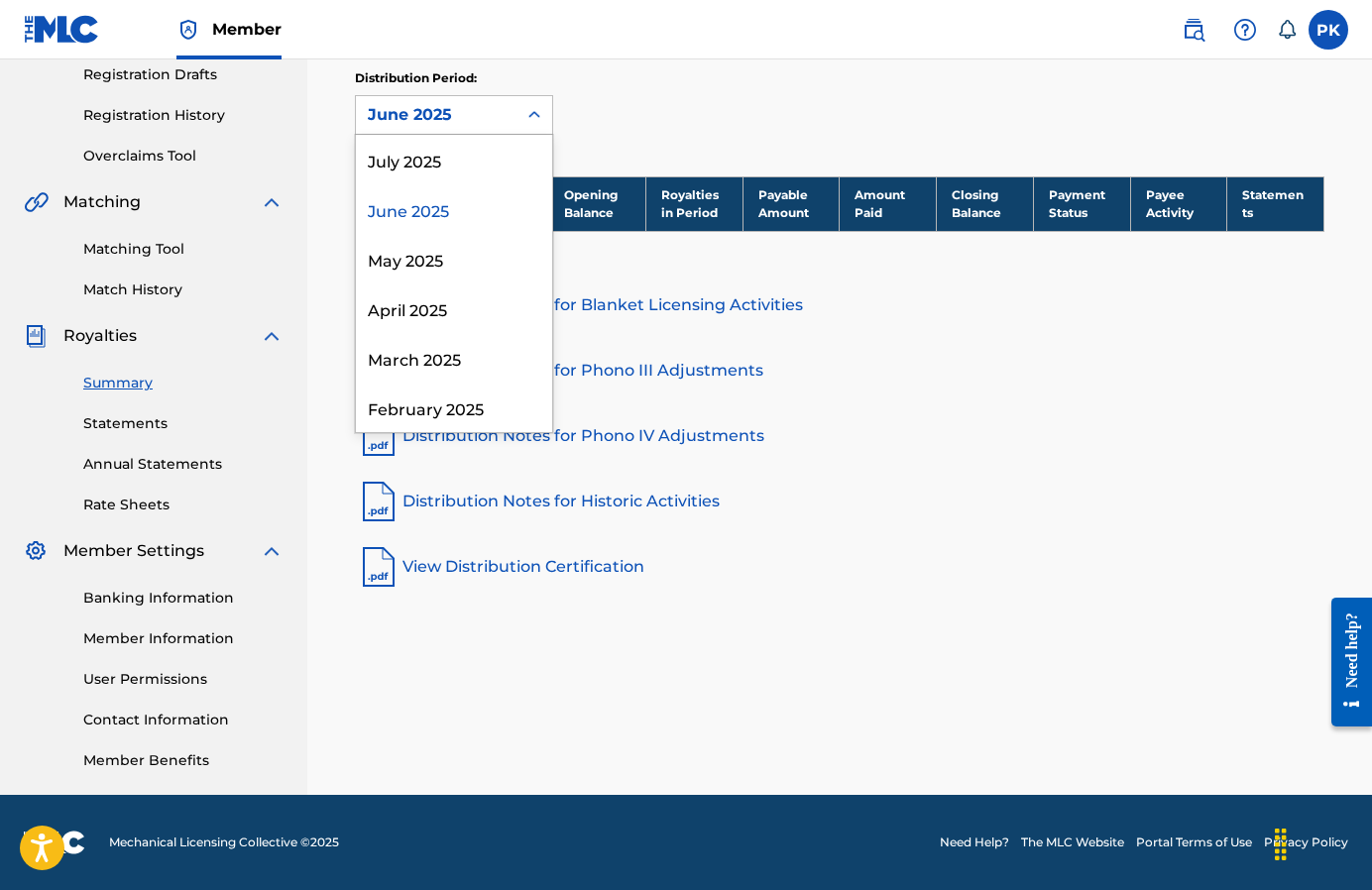click on "June 2025" at bounding box center [436, 115] 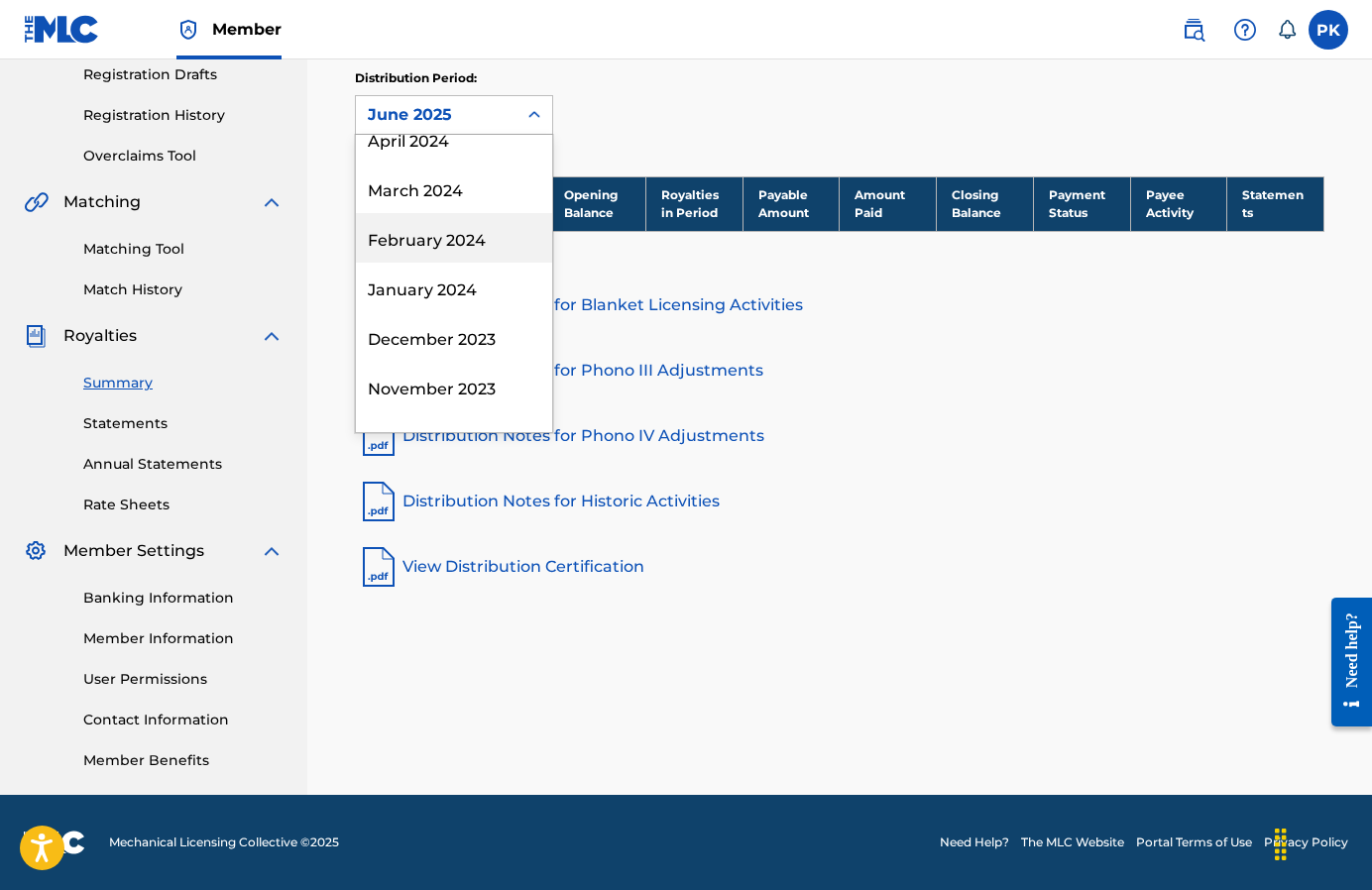 scroll, scrollTop: 754, scrollLeft: 0, axis: vertical 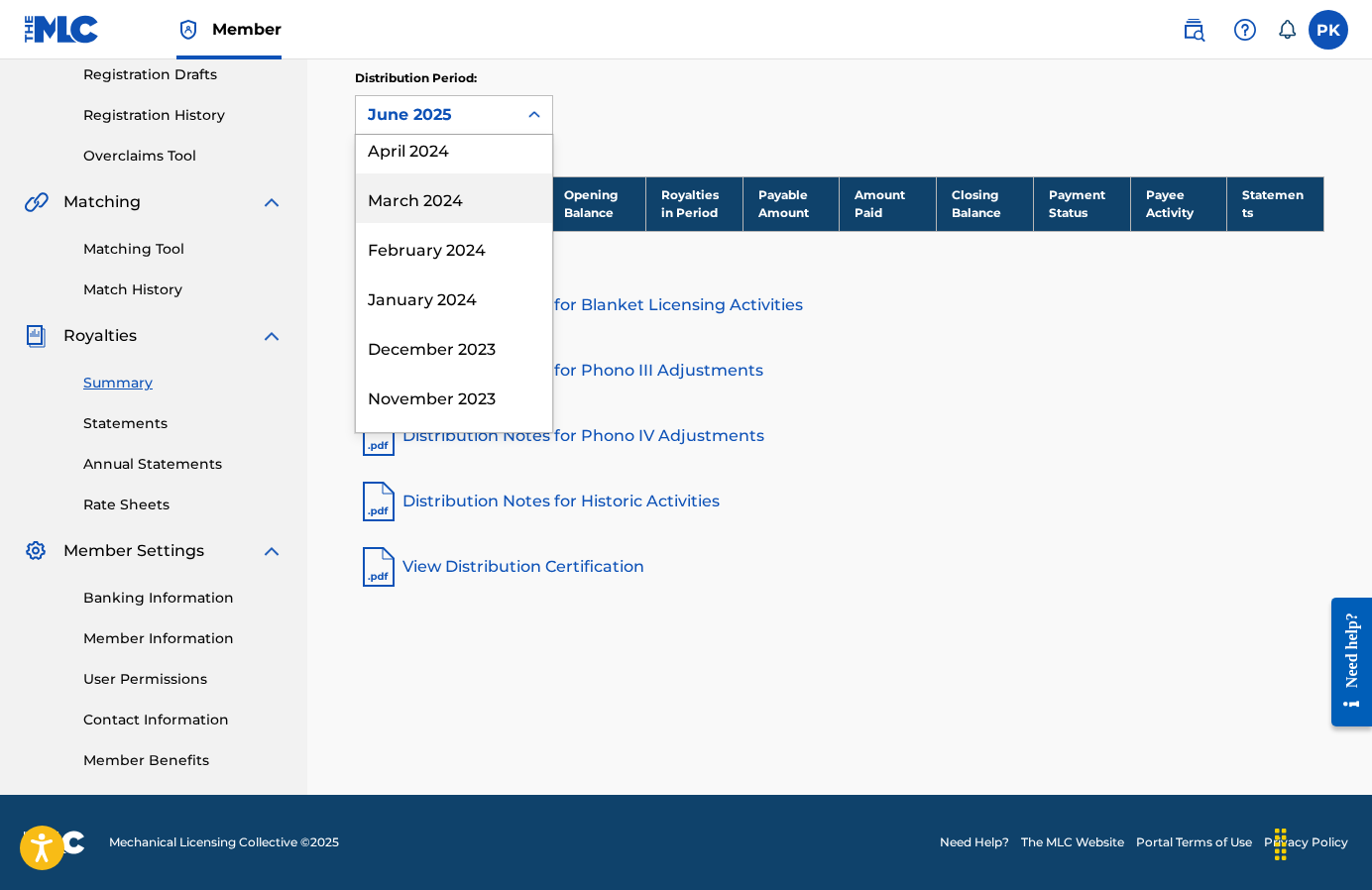 click on "March 2024" at bounding box center [454, 198] 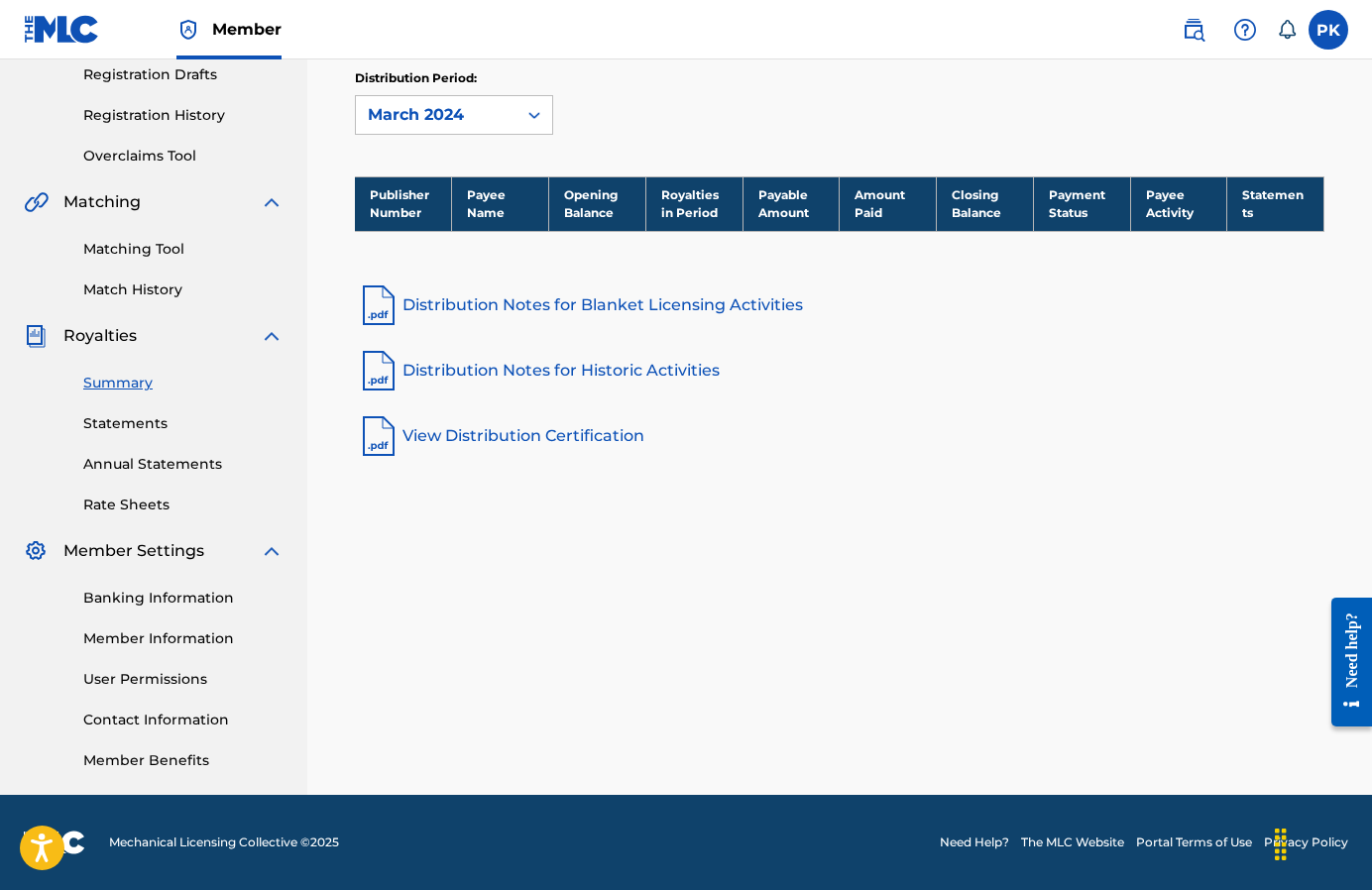 click on "Statements" at bounding box center (183, 423) 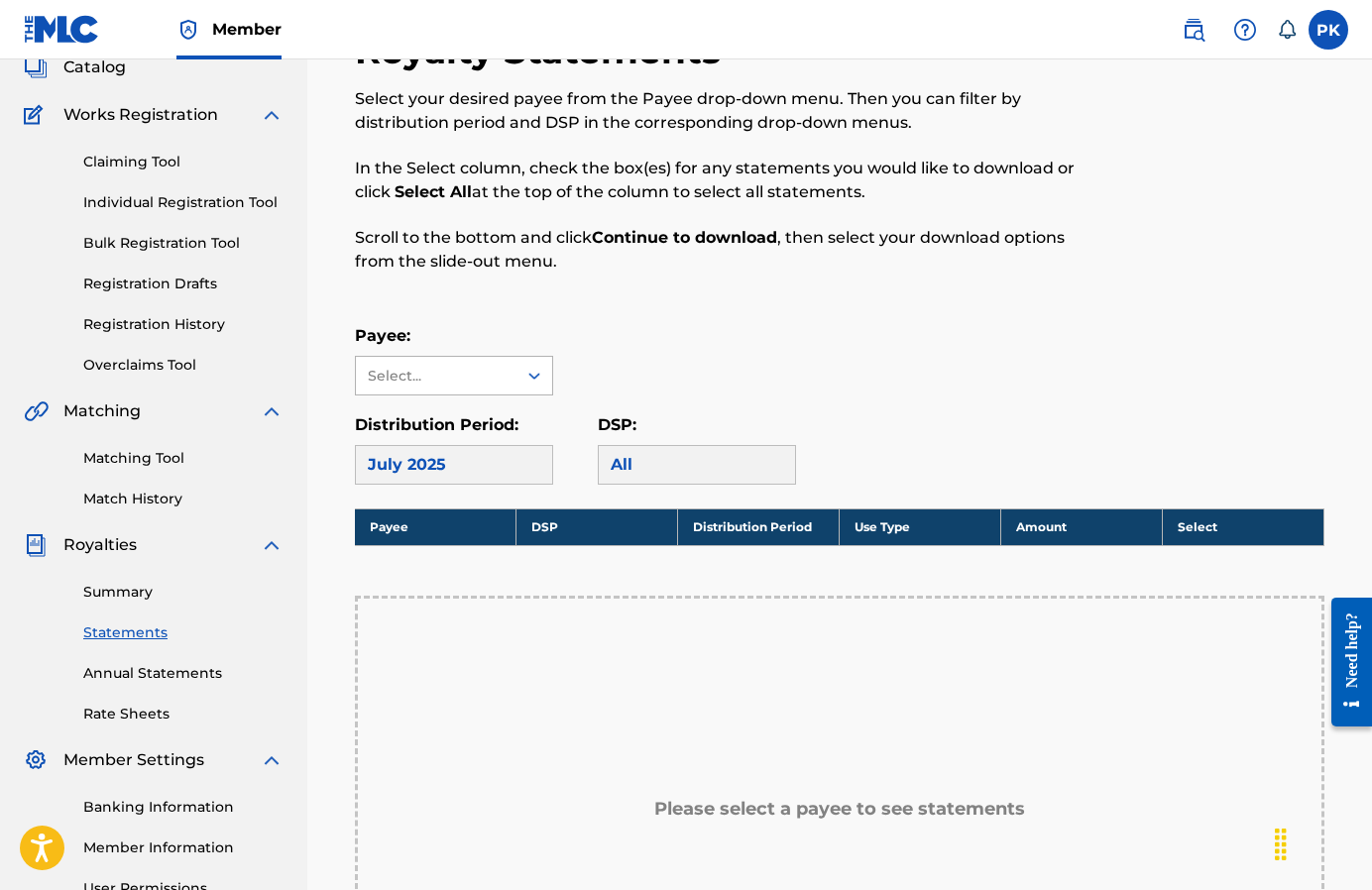 scroll, scrollTop: 152, scrollLeft: 0, axis: vertical 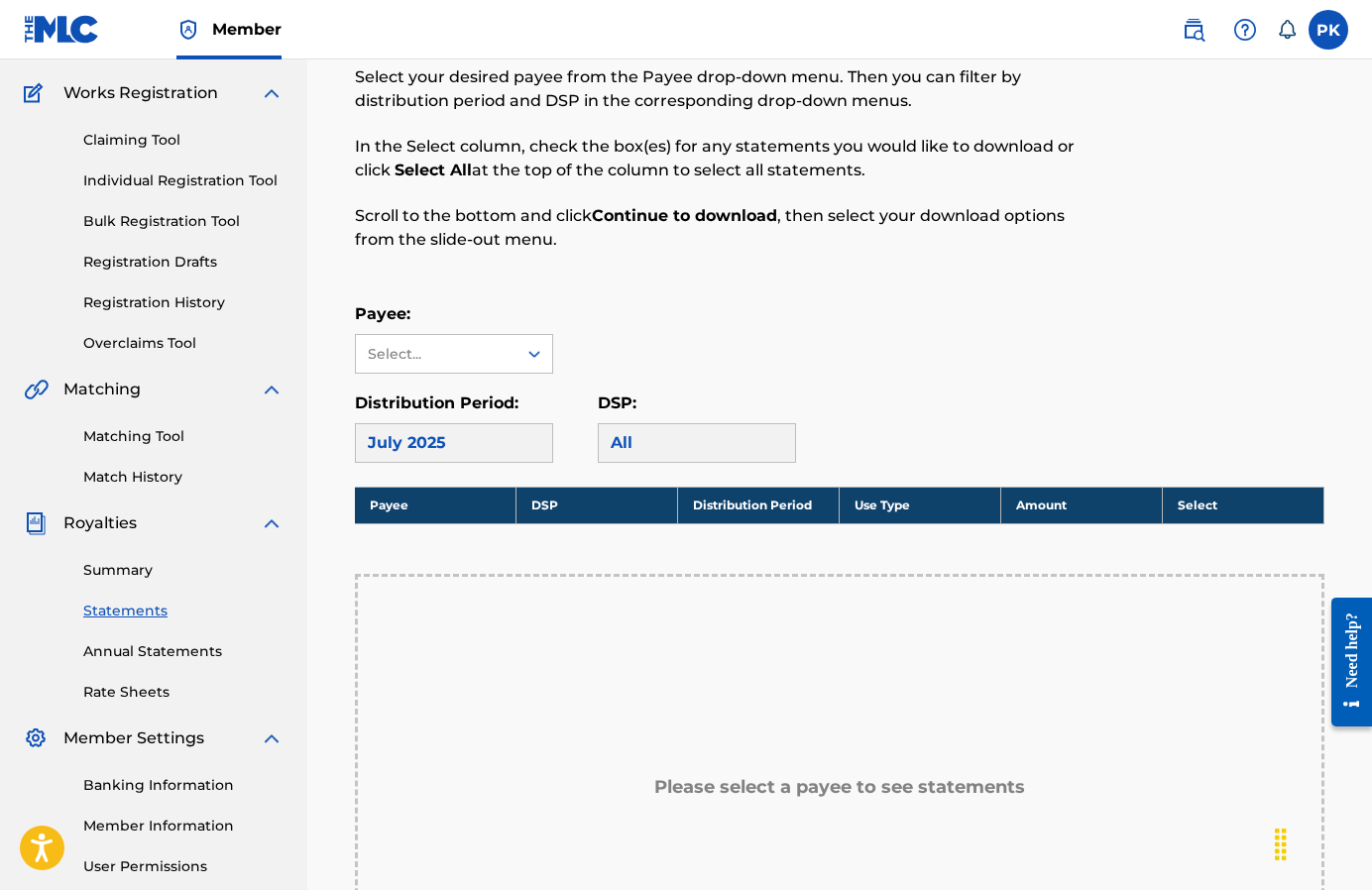click on "July 2025" at bounding box center [454, 443] 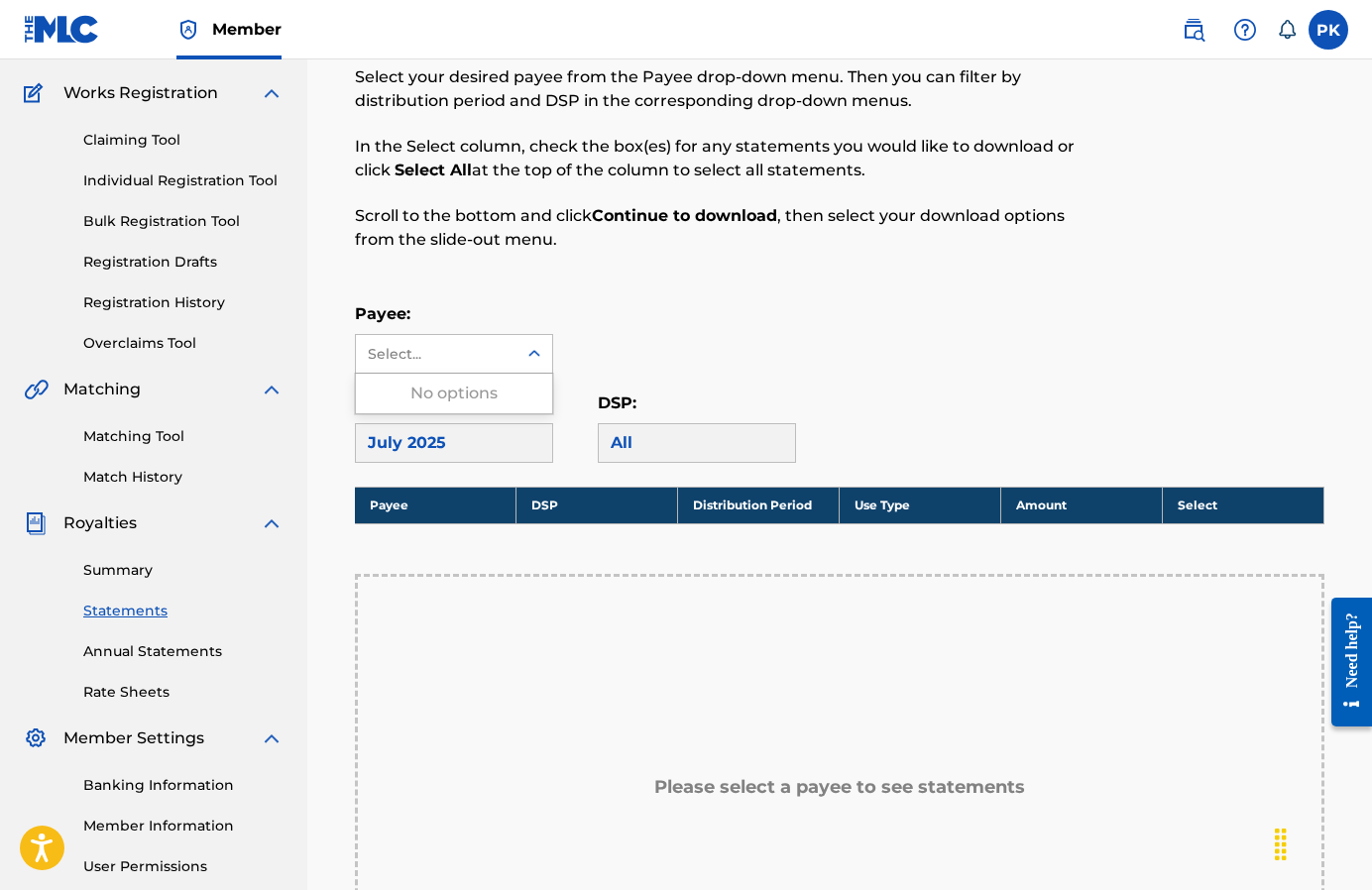 click on "Select..." at bounding box center [436, 354] 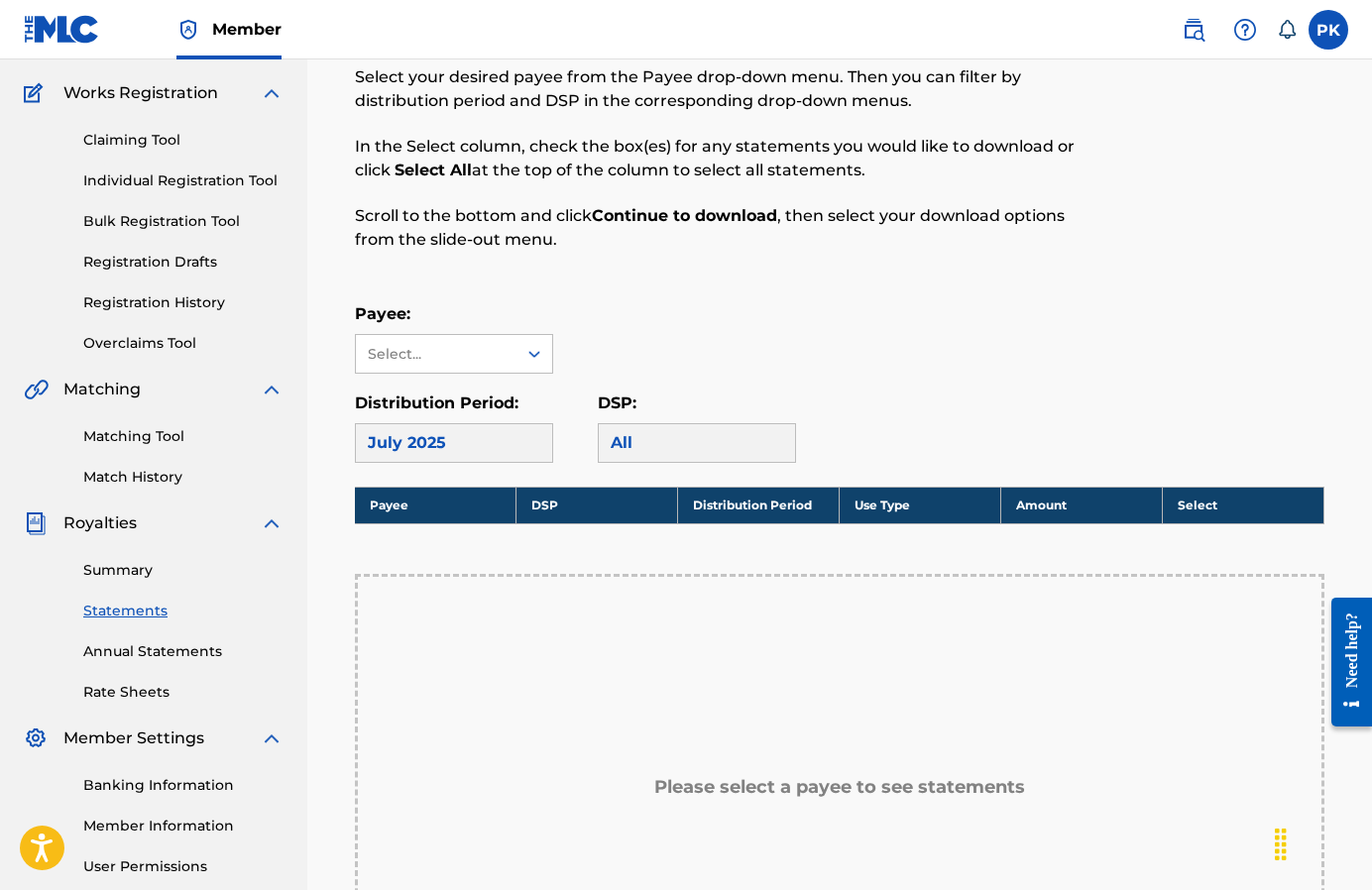 click on "Payee:" at bounding box center (454, 314) 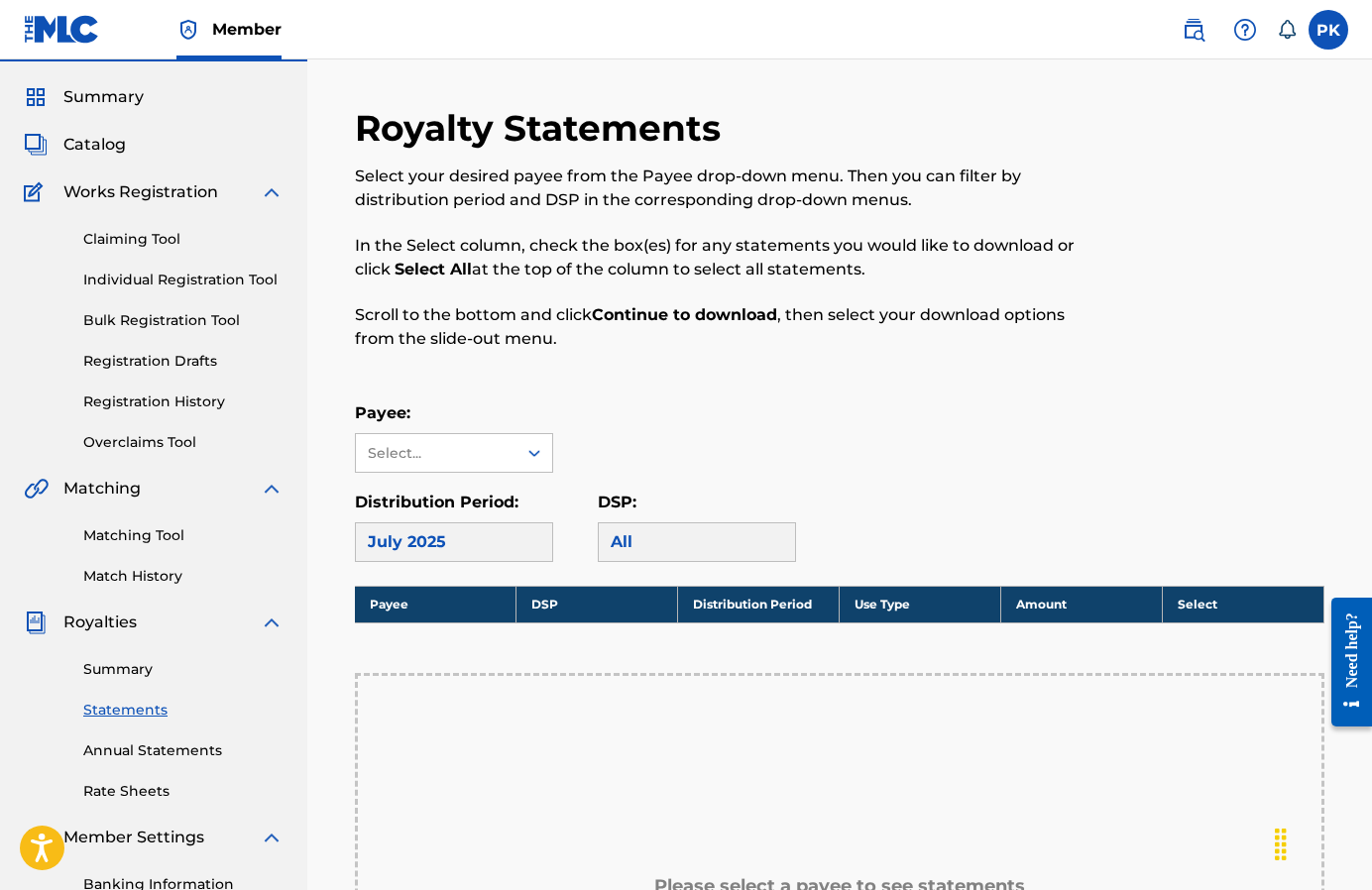 scroll, scrollTop: 60, scrollLeft: 0, axis: vertical 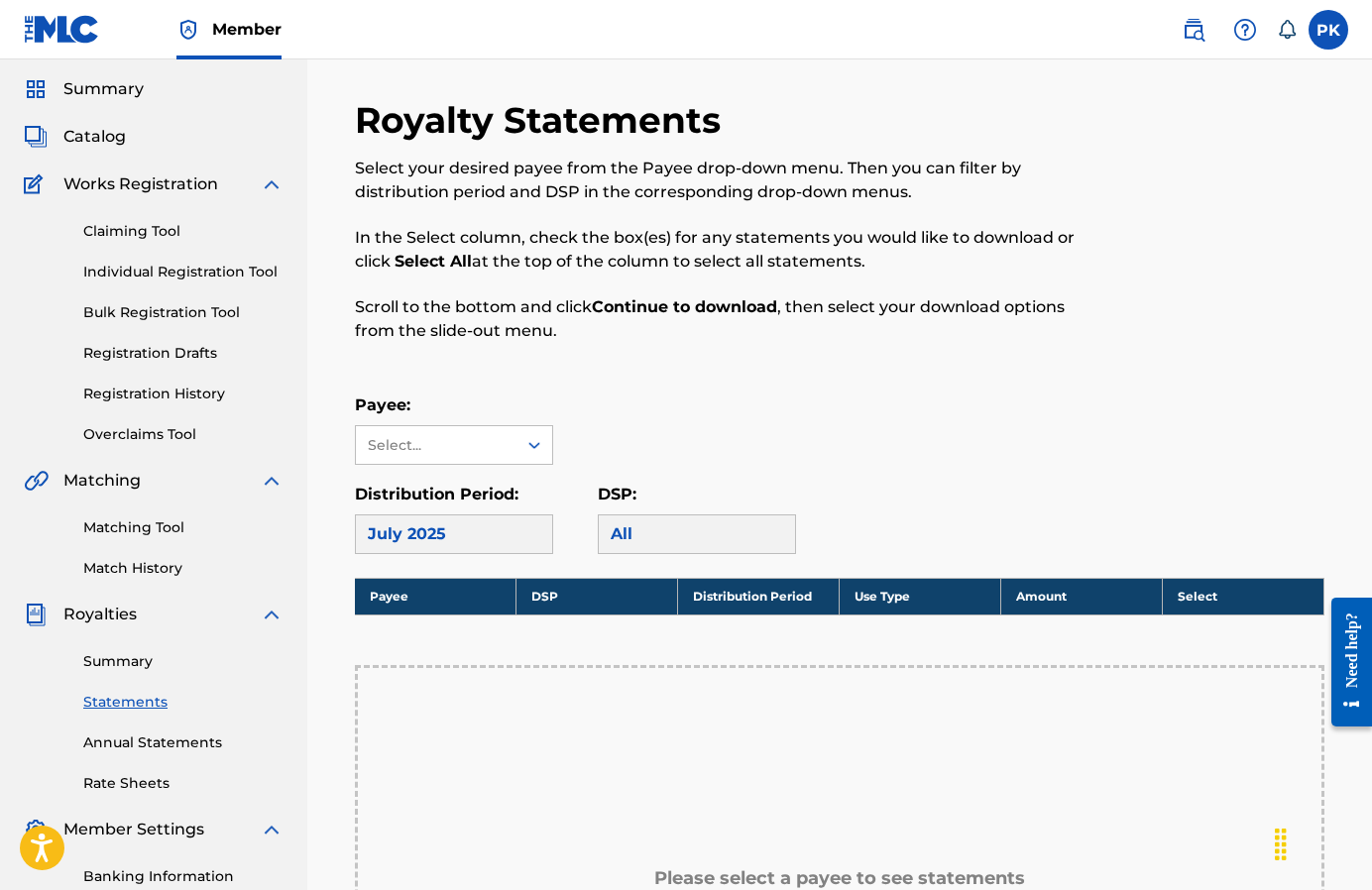 click on "Annual Statements" at bounding box center [183, 742] 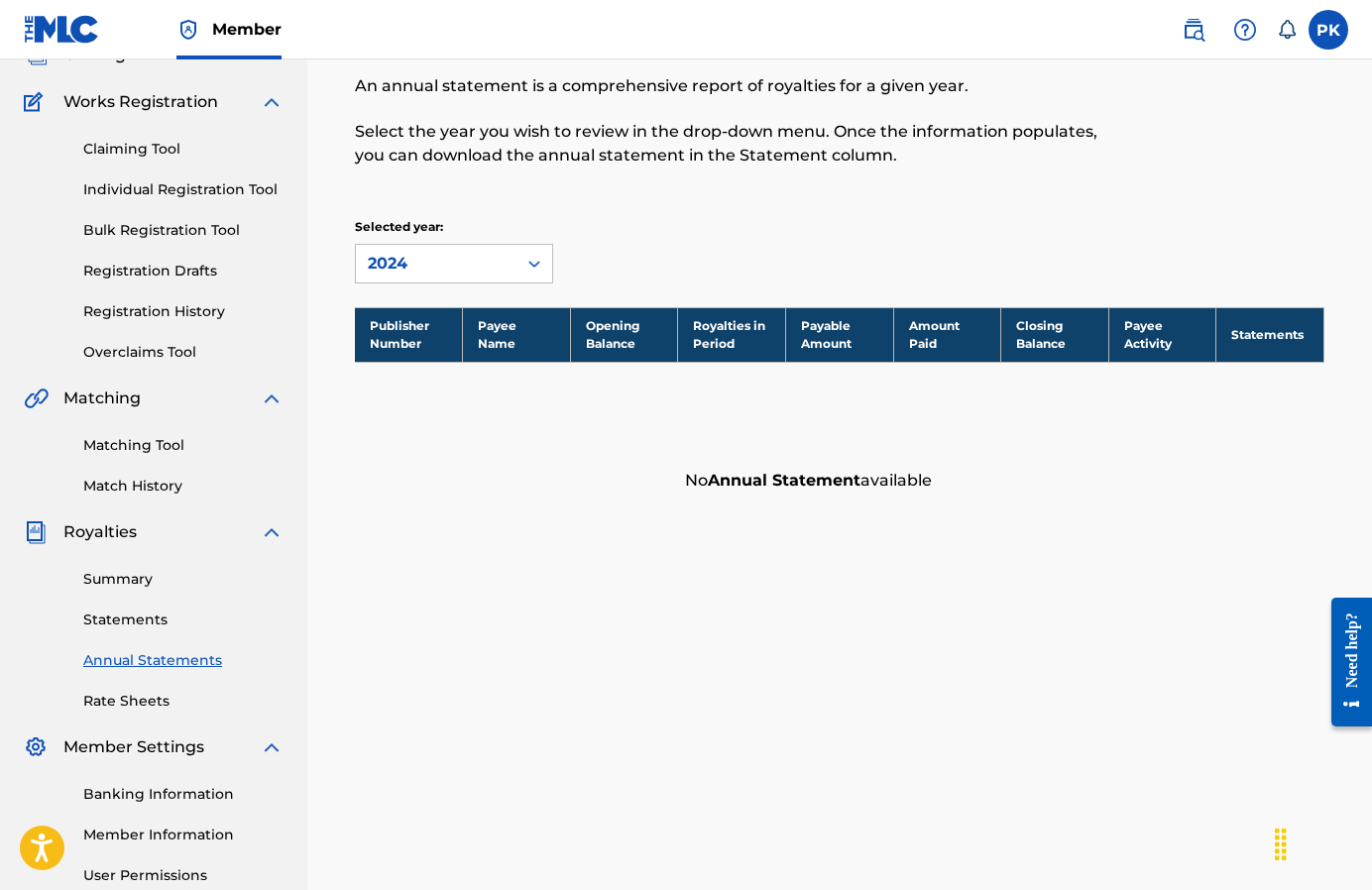 scroll, scrollTop: 160, scrollLeft: 0, axis: vertical 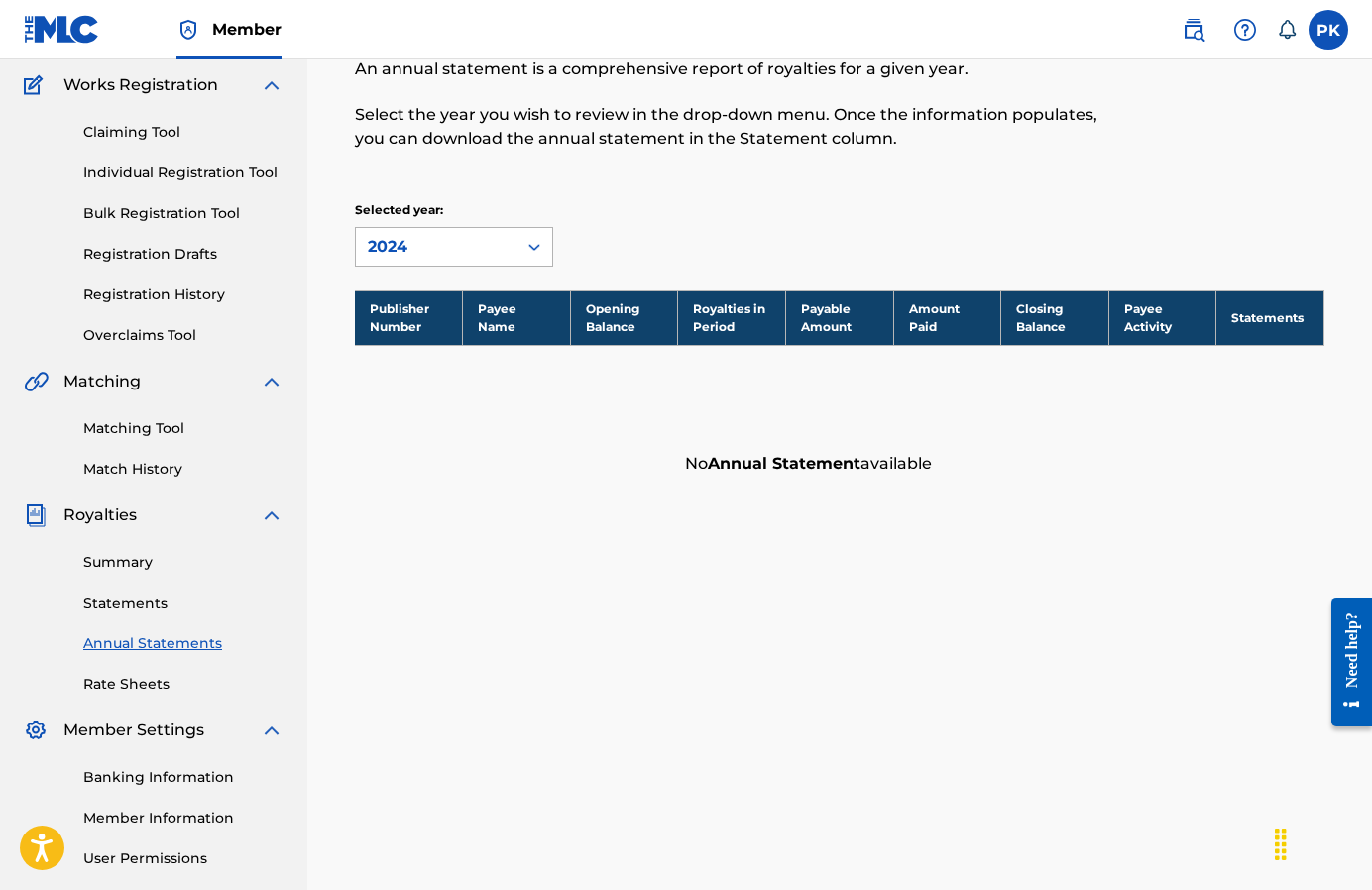 click on "2024" at bounding box center [436, 247] 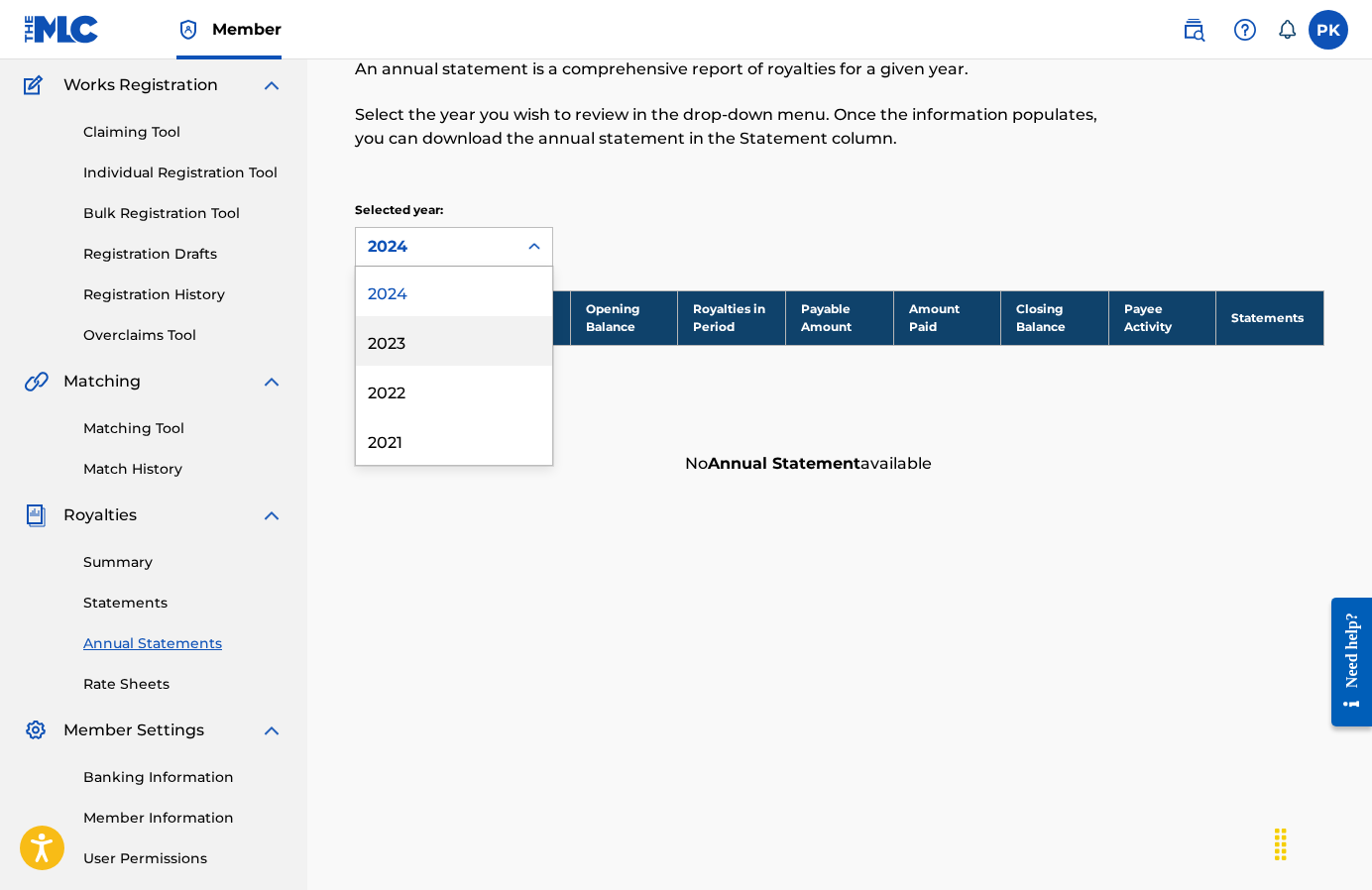 click on "2023" at bounding box center (454, 341) 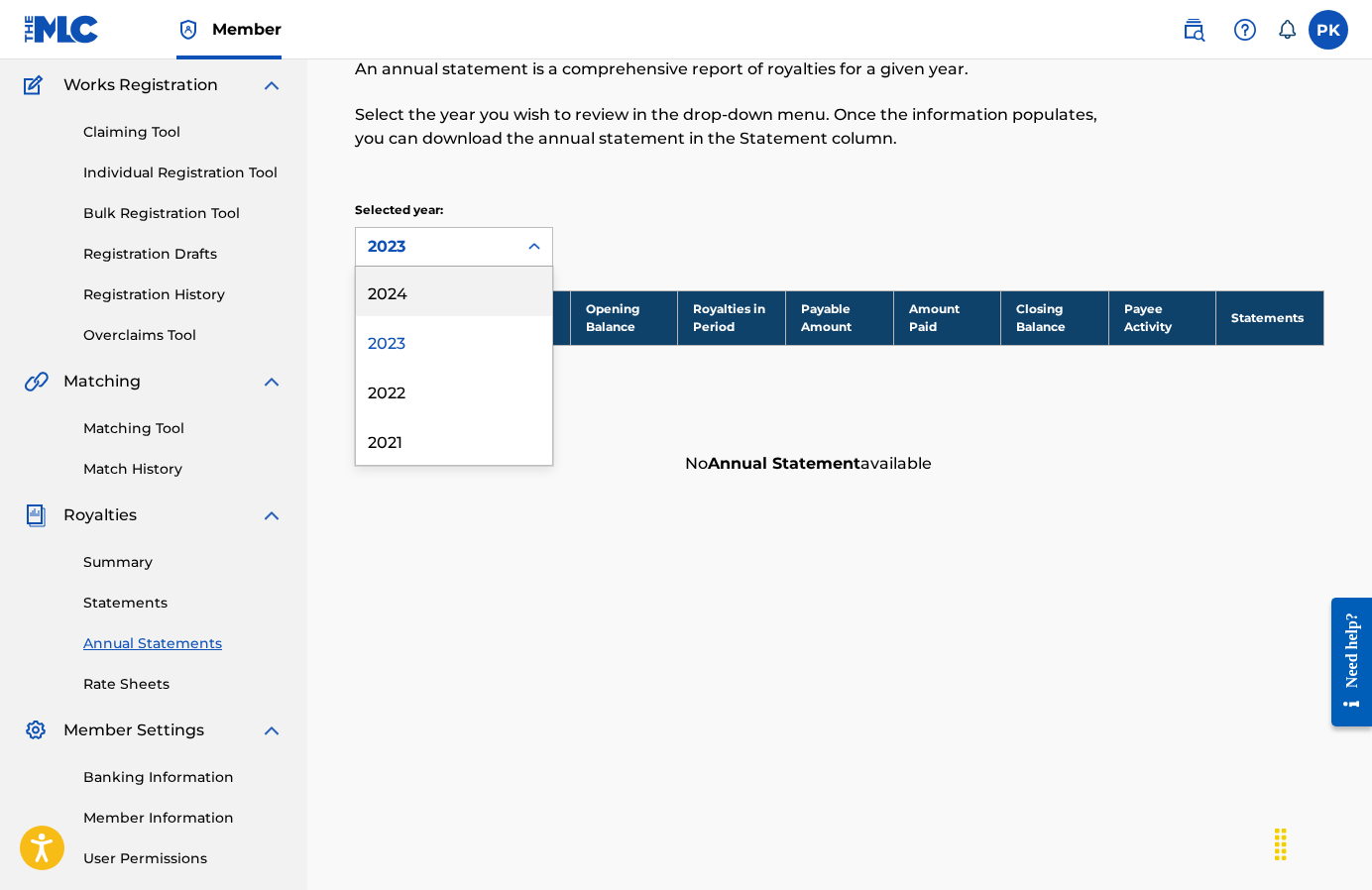 click on "2023" at bounding box center (436, 247) 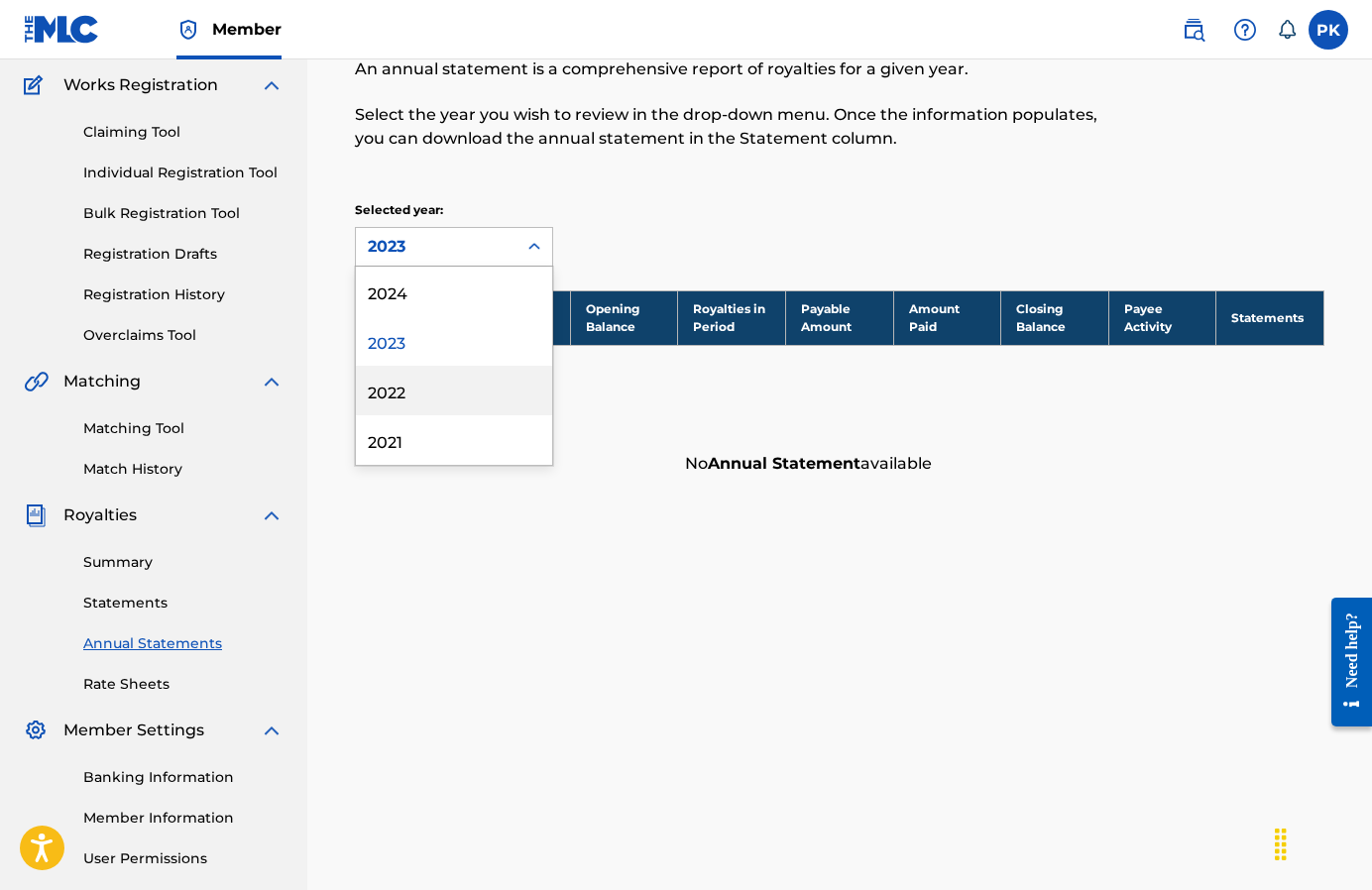 click on "2022" at bounding box center (454, 390) 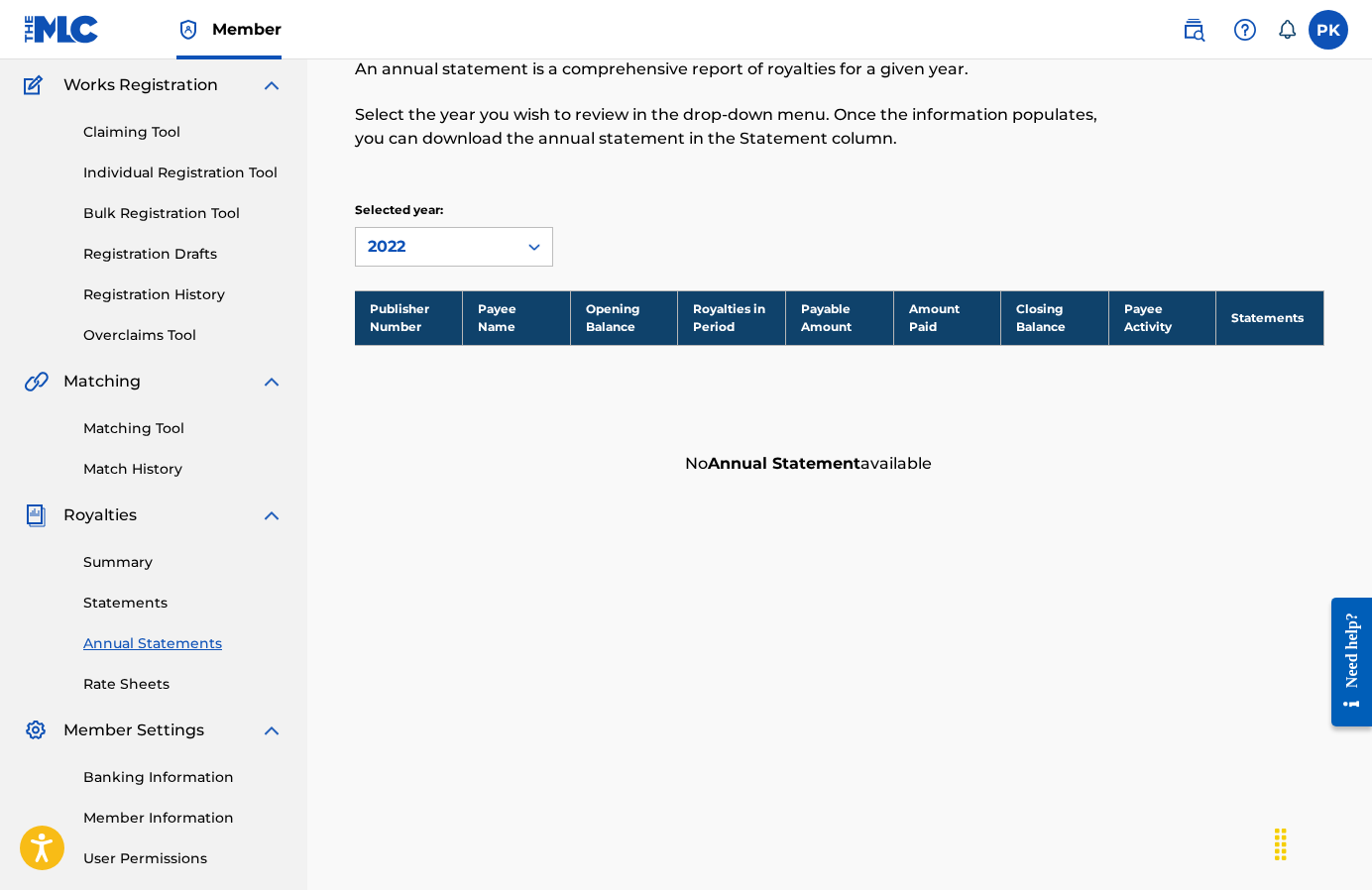 click on "2022" at bounding box center (436, 247) 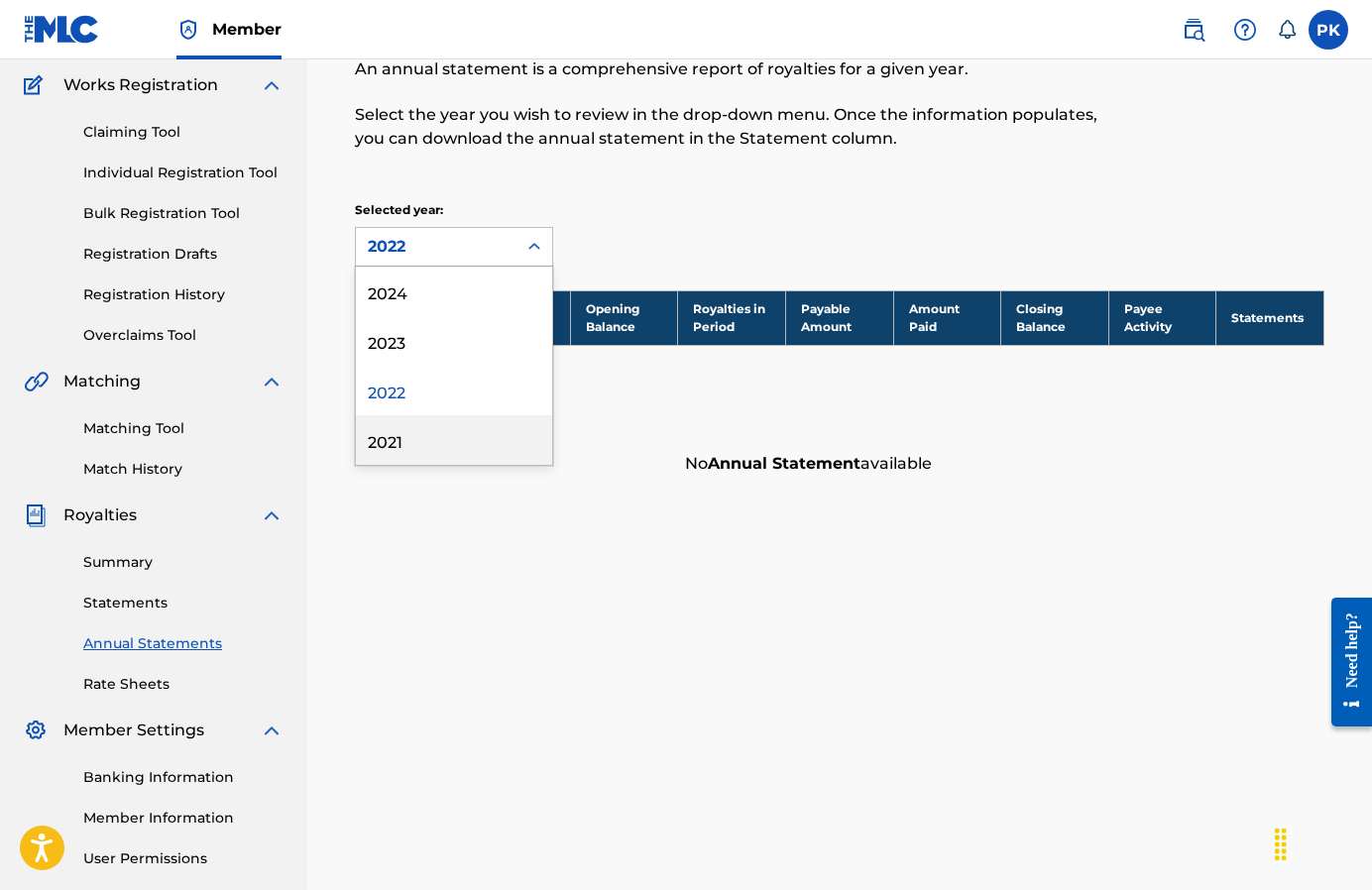 click on "2021" at bounding box center (454, 440) 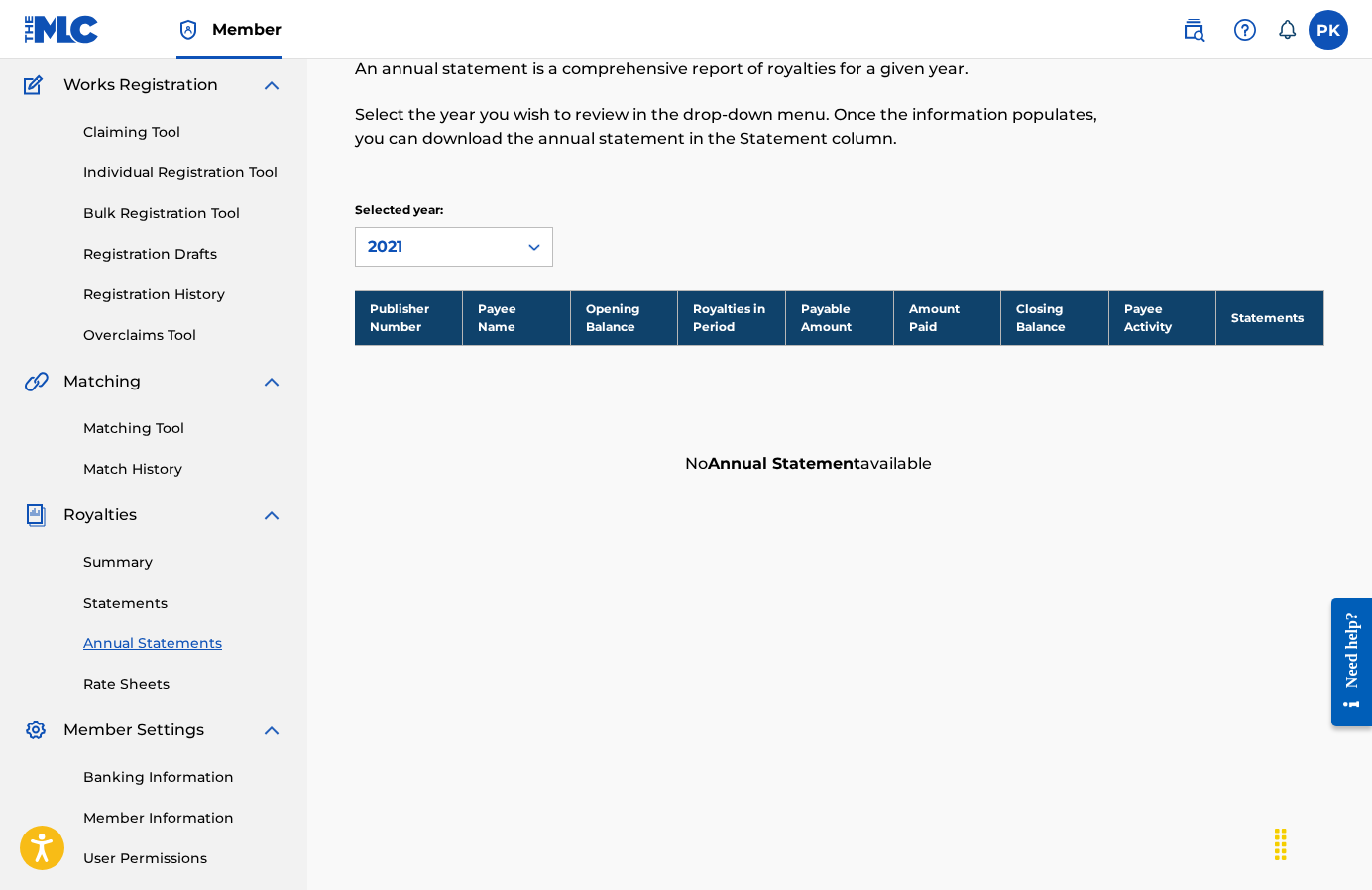 click on "Rate Sheets" at bounding box center (183, 684) 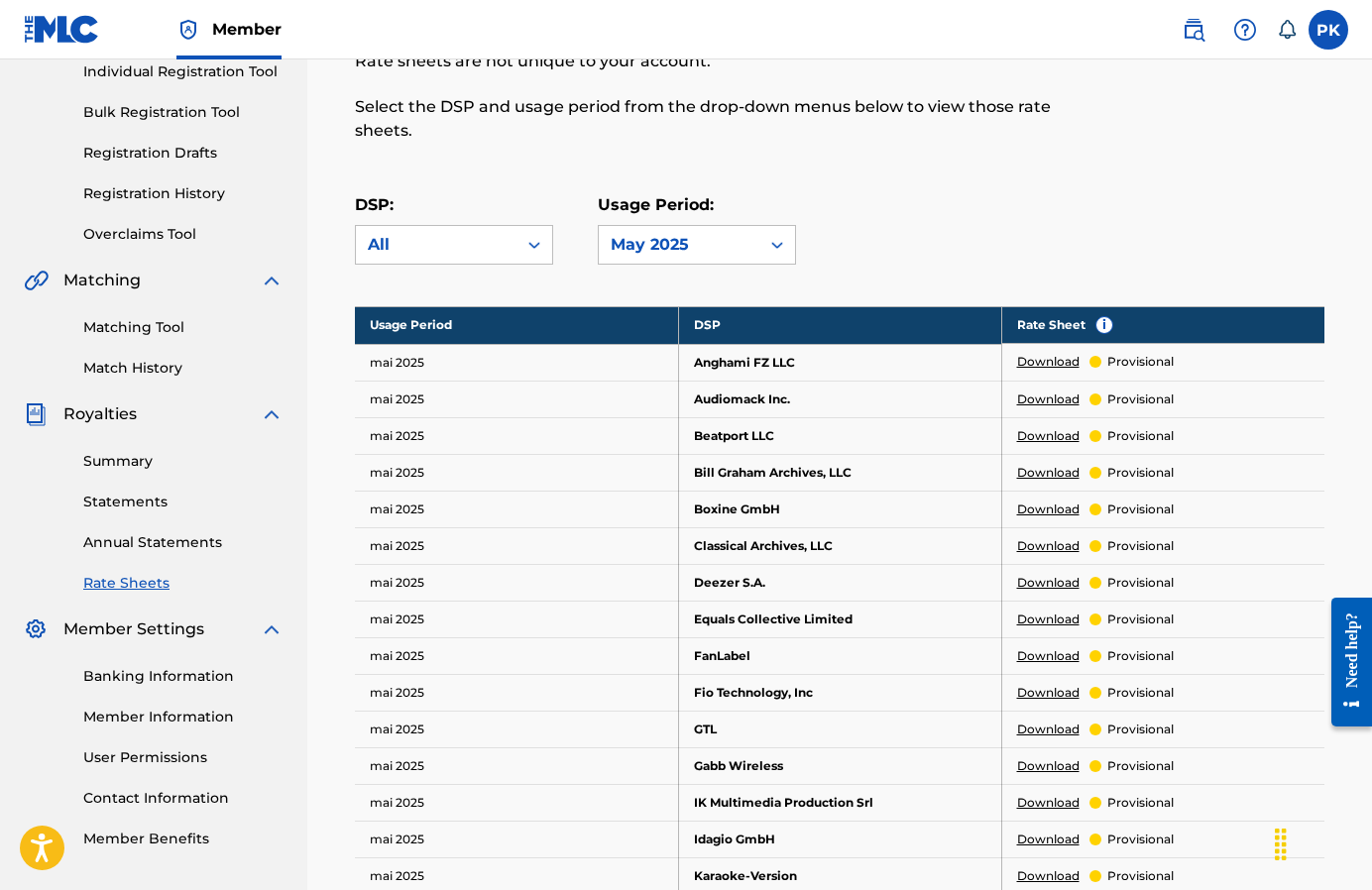 scroll, scrollTop: 268, scrollLeft: 0, axis: vertical 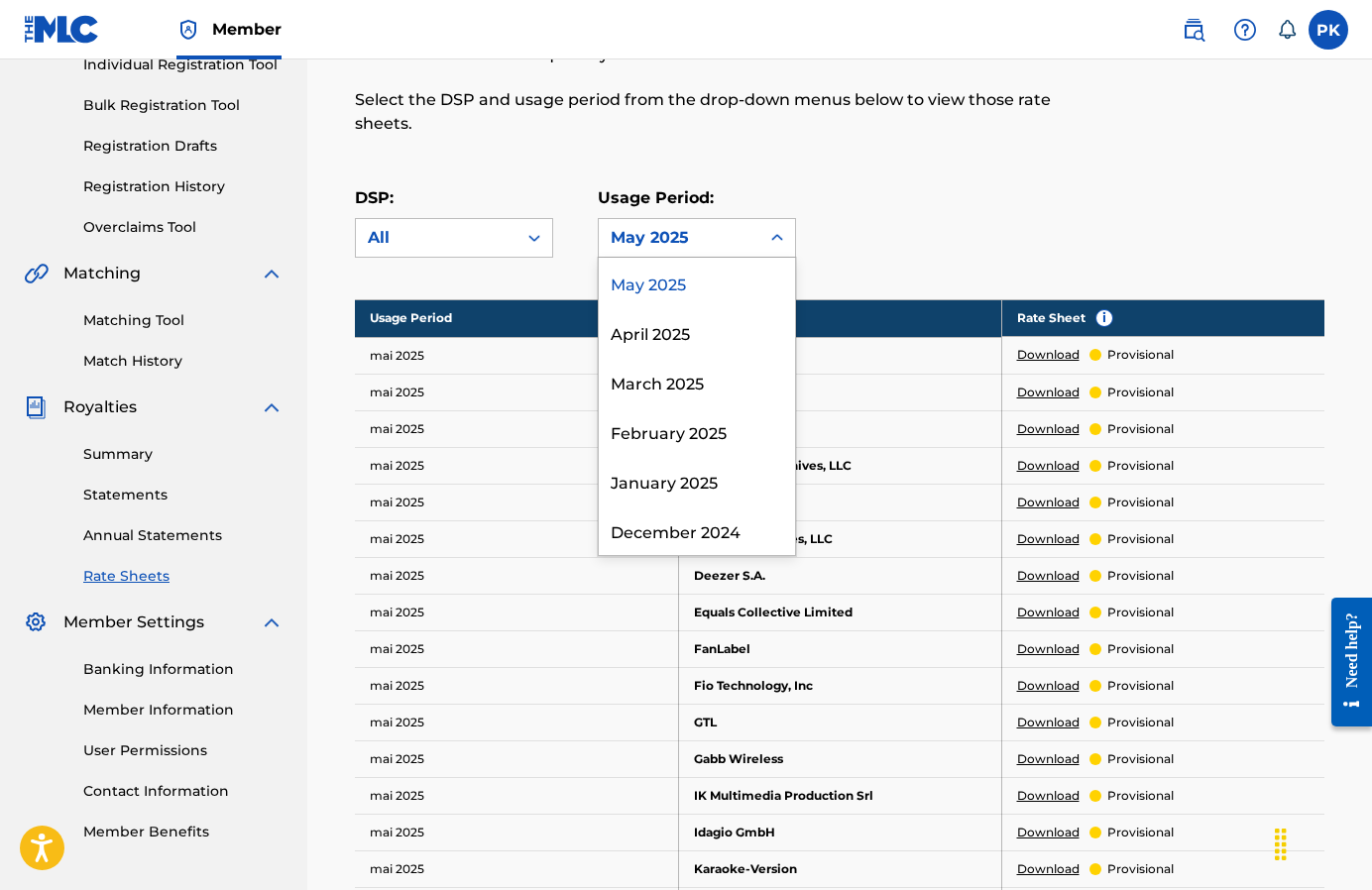click on "May 2025" at bounding box center (679, 238) 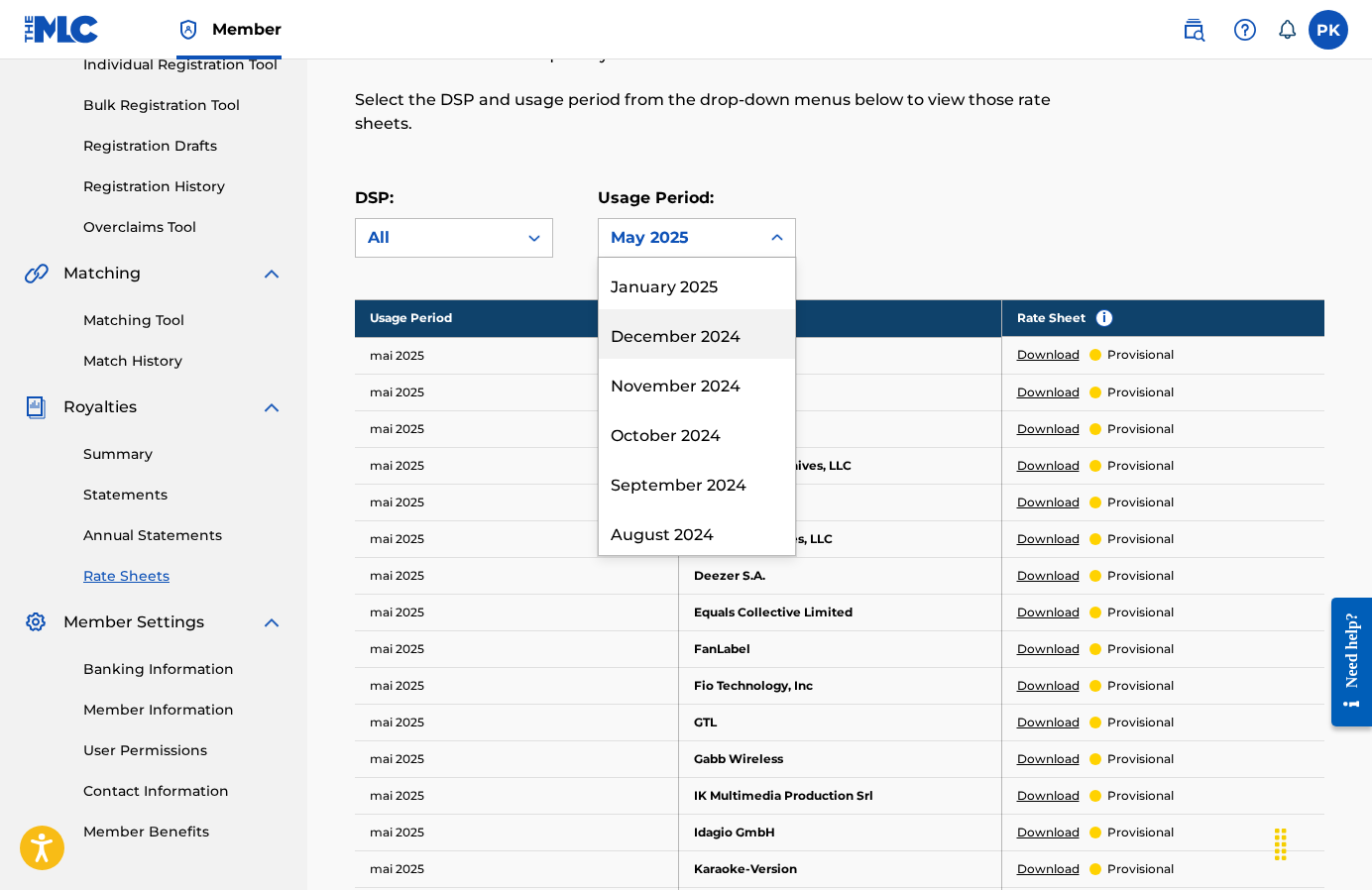 scroll, scrollTop: 243, scrollLeft: 0, axis: vertical 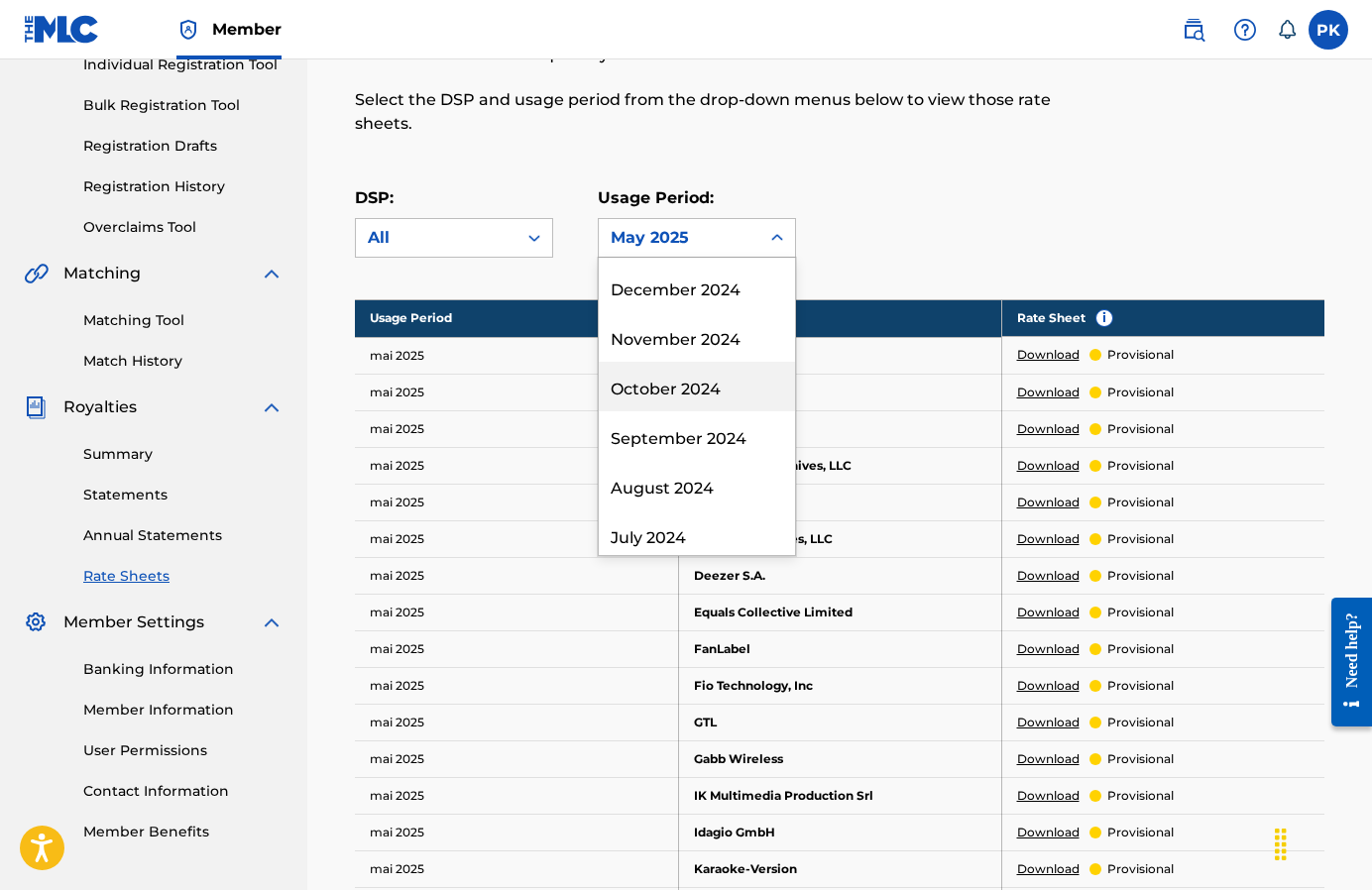 click on "October 2024" at bounding box center (697, 387) 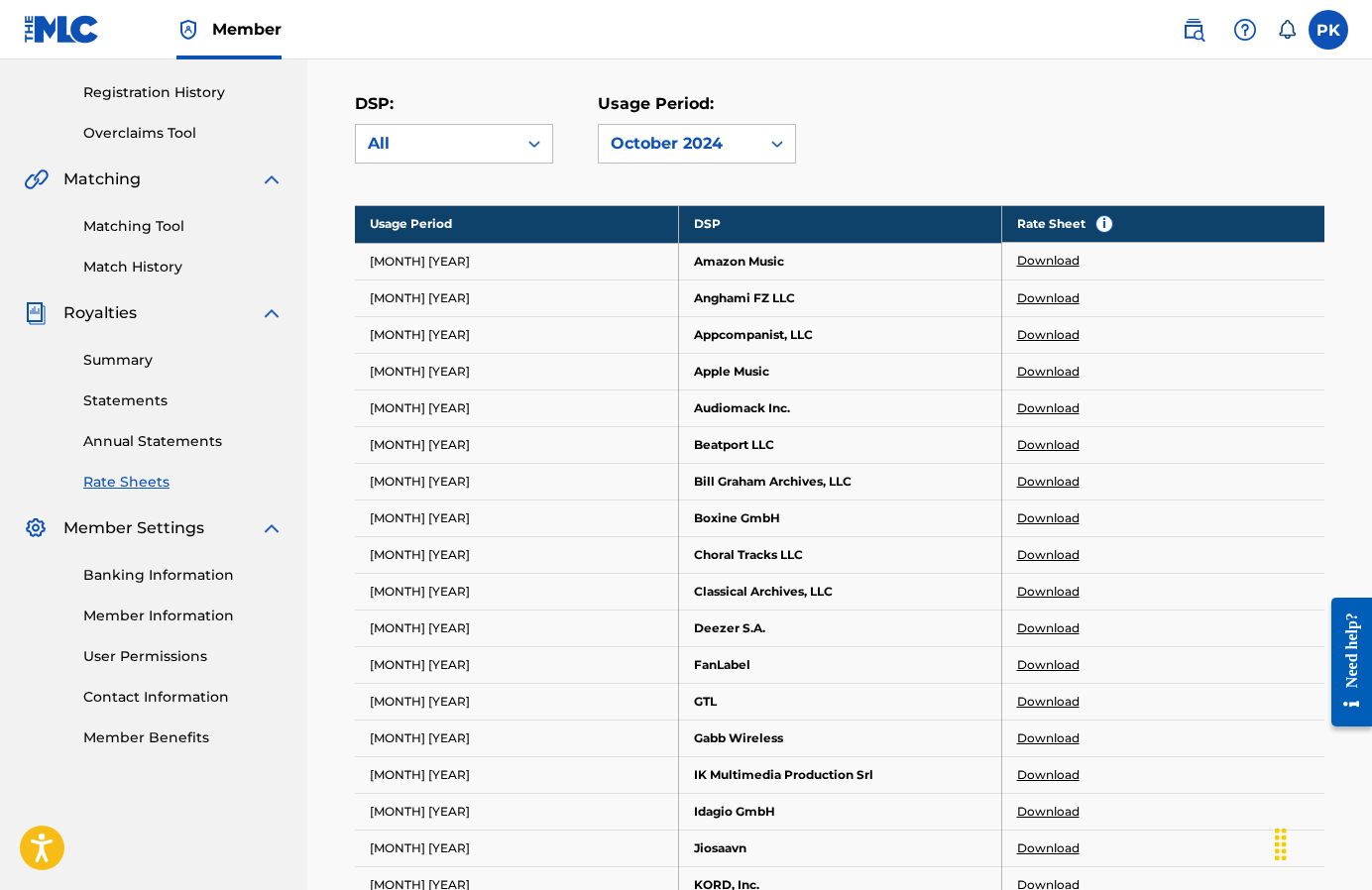 scroll, scrollTop: 366, scrollLeft: 0, axis: vertical 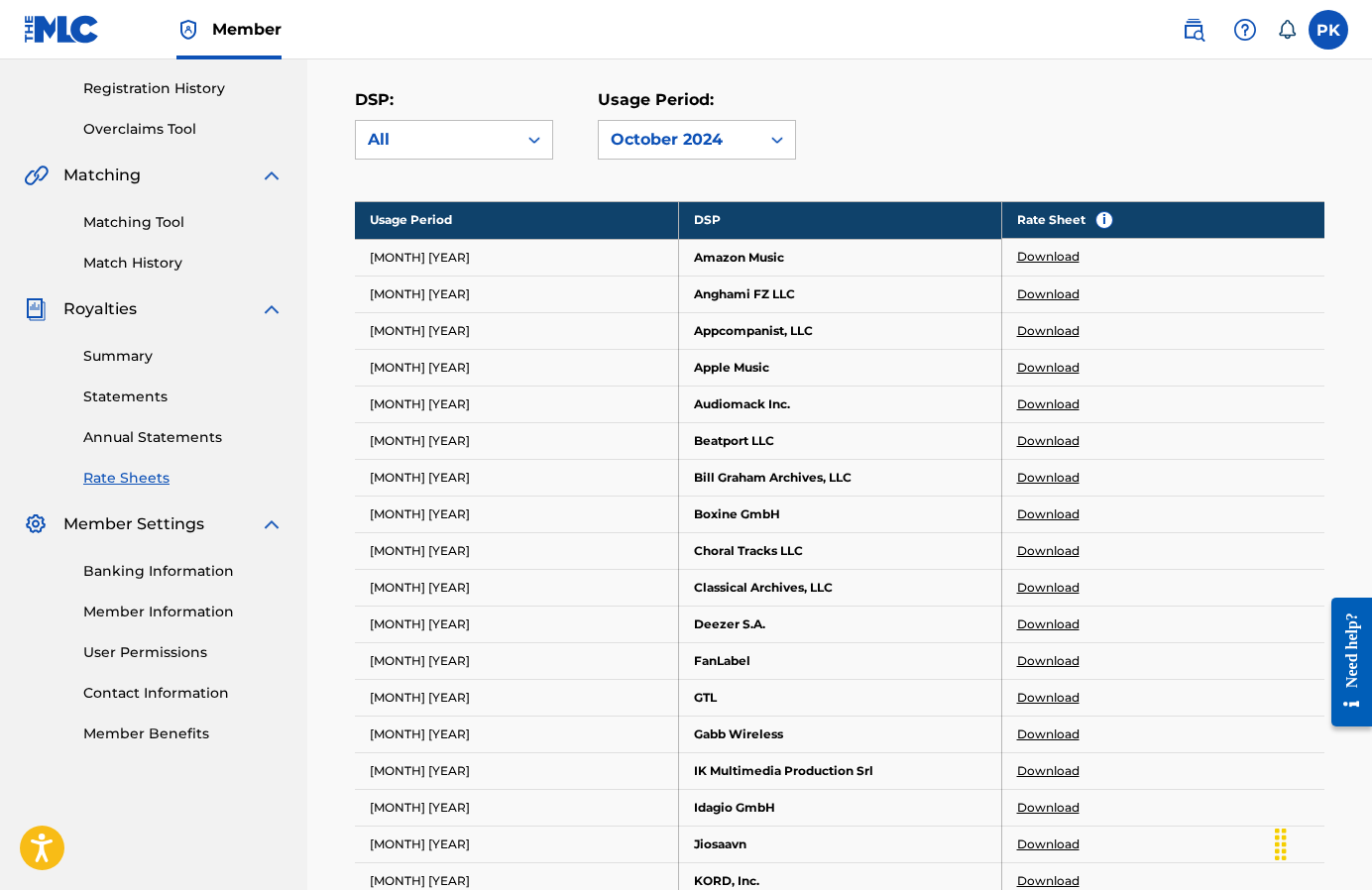click on "Banking Information" at bounding box center [183, 571] 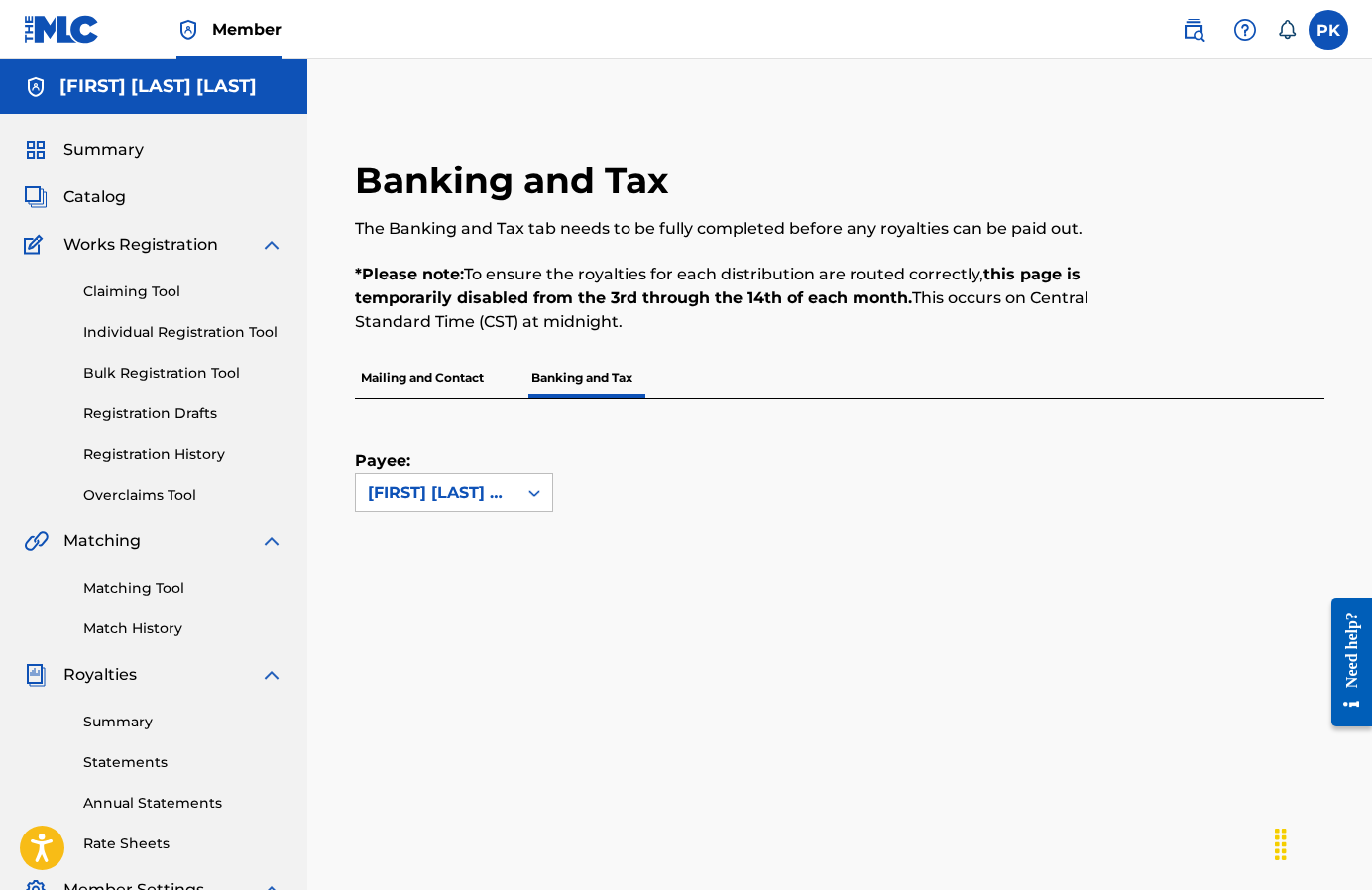 scroll, scrollTop: 0, scrollLeft: 0, axis: both 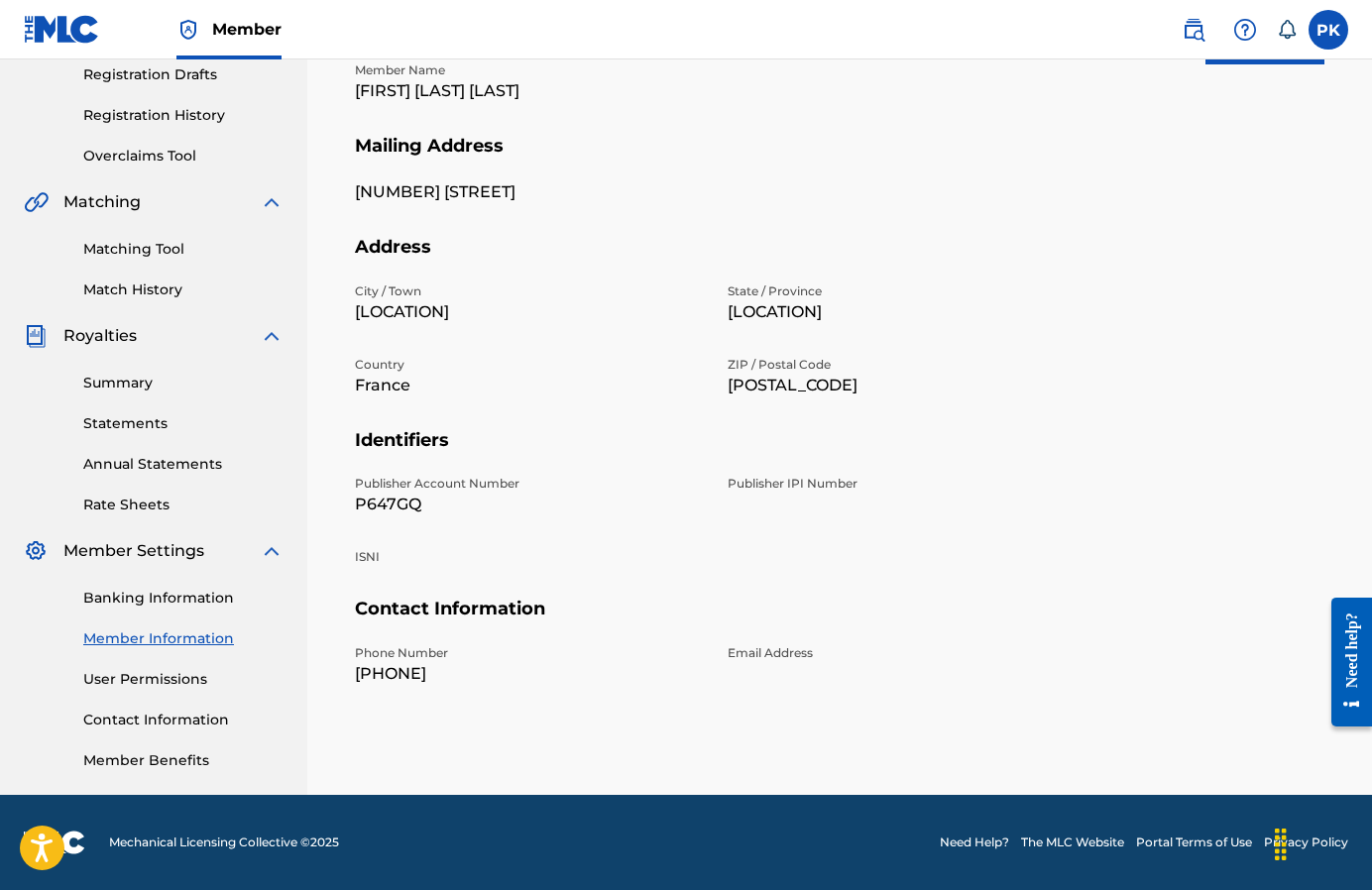 click on "Member Benefits" at bounding box center (183, 760) 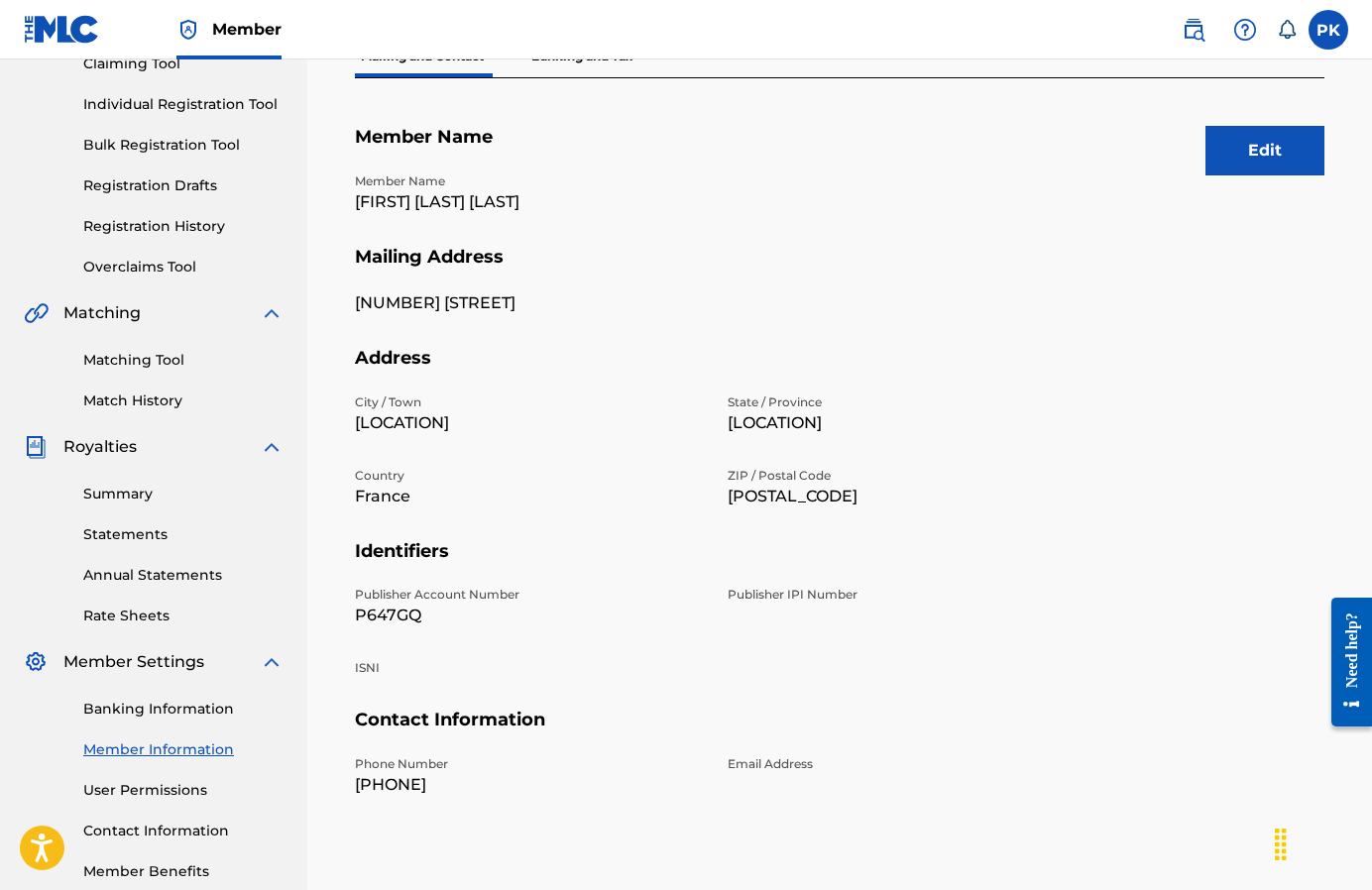 scroll, scrollTop: 223, scrollLeft: 0, axis: vertical 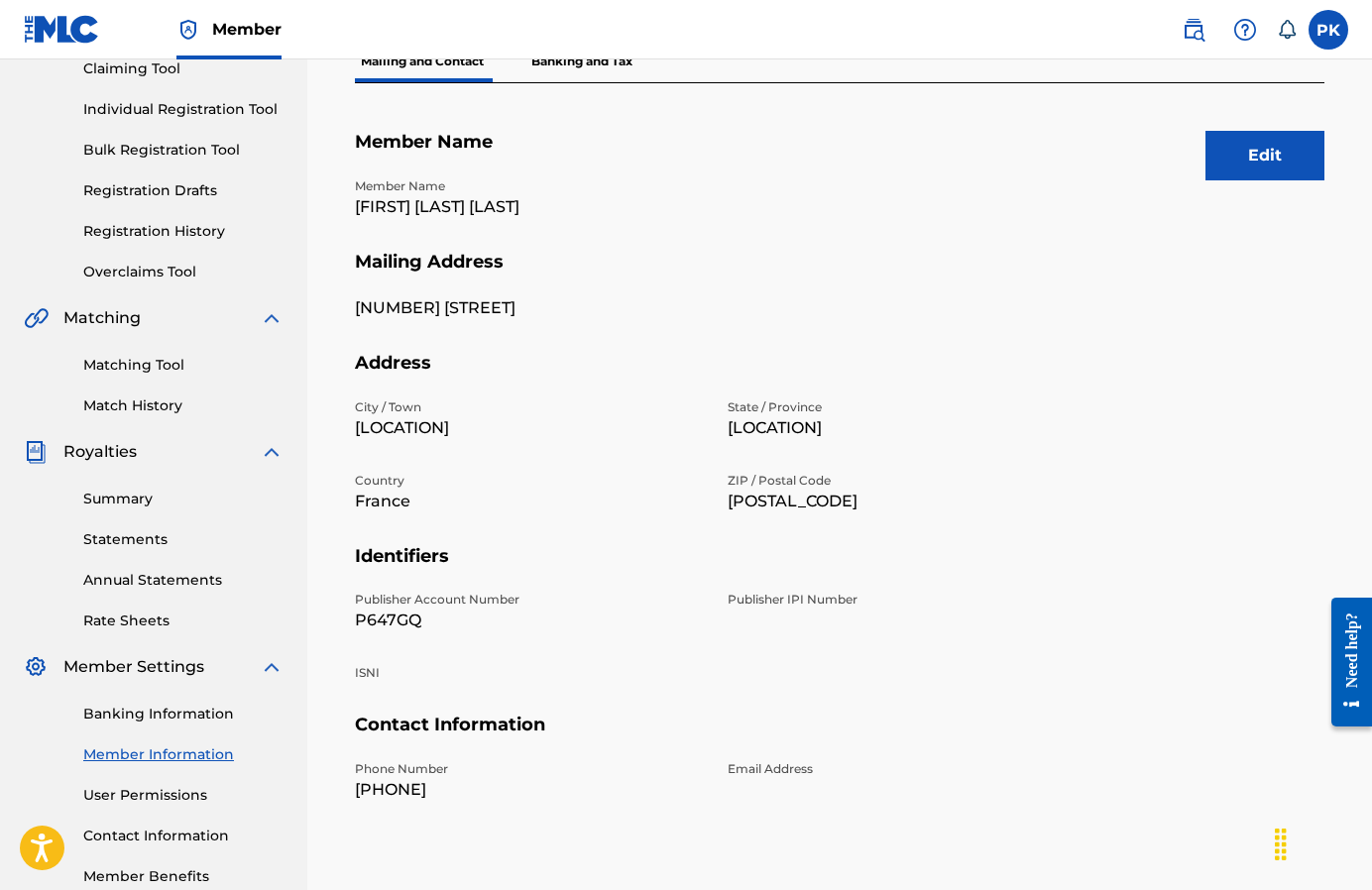 click on "Summary" at bounding box center (183, 499) 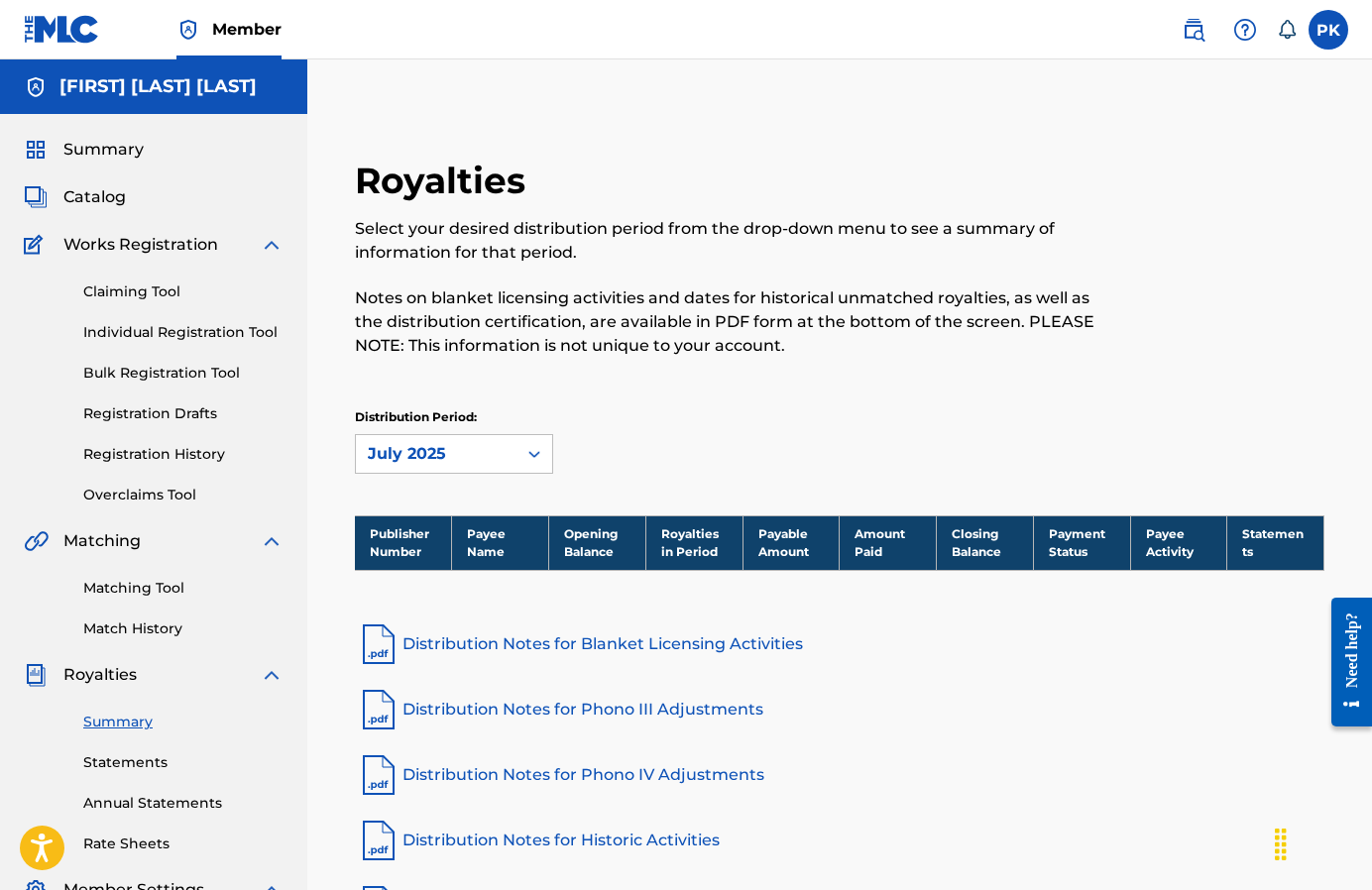 scroll, scrollTop: 0, scrollLeft: 0, axis: both 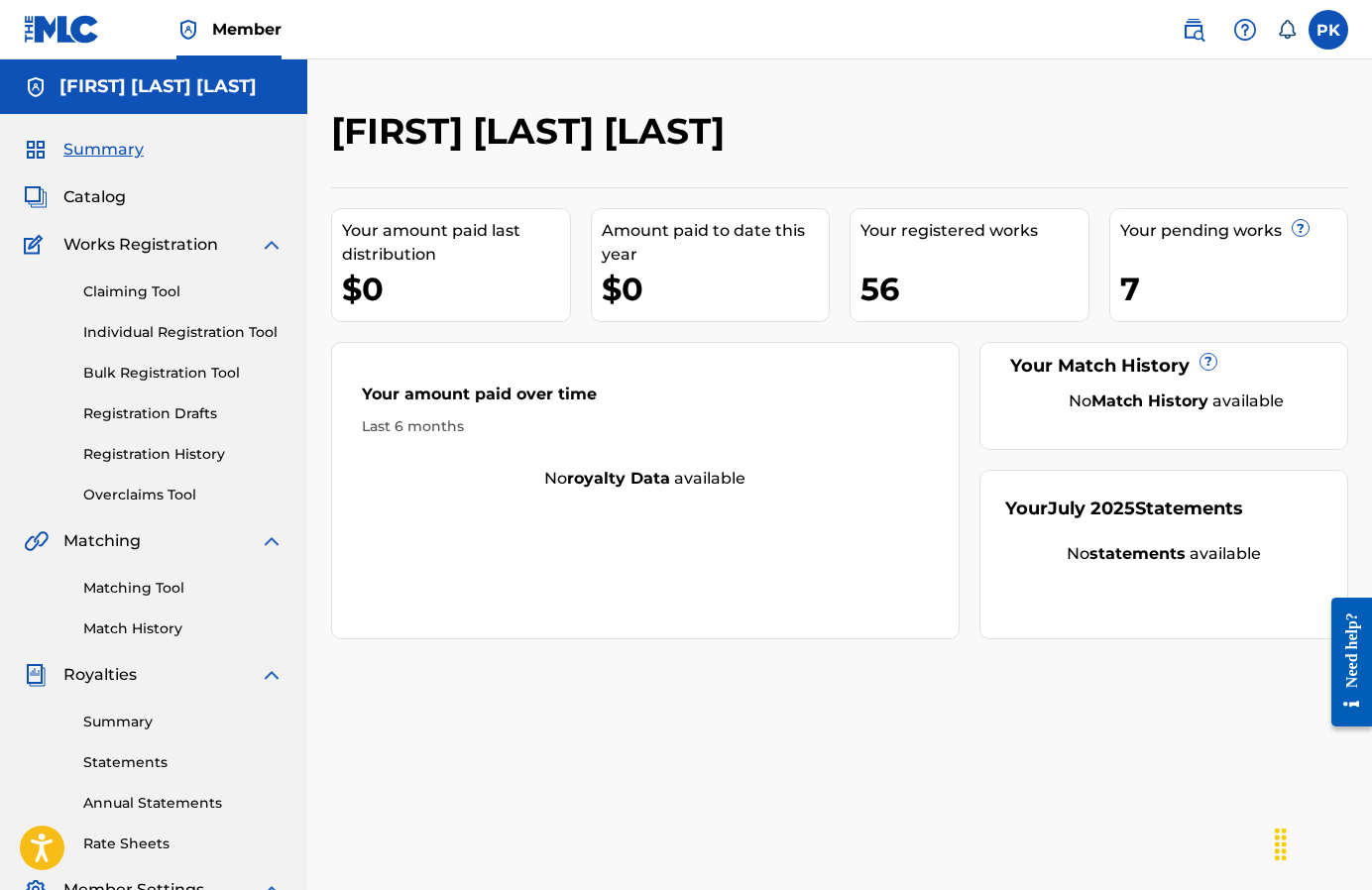 click on "Claiming Tool Individual Registration Tool Bulk Registration Tool Registration Drafts Registration History Overclaims Tool" at bounding box center (154, 381) 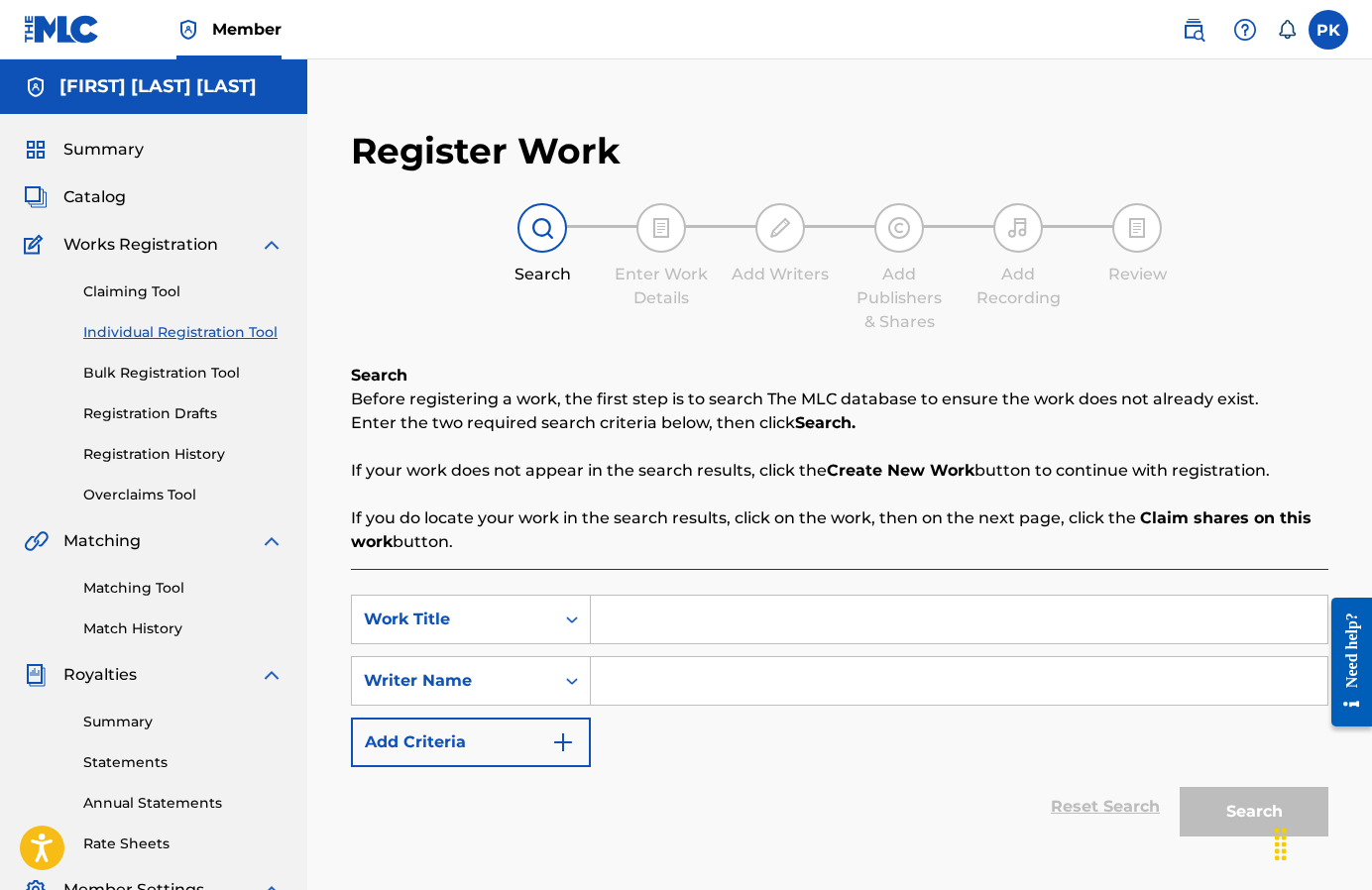 click at bounding box center [959, 619] 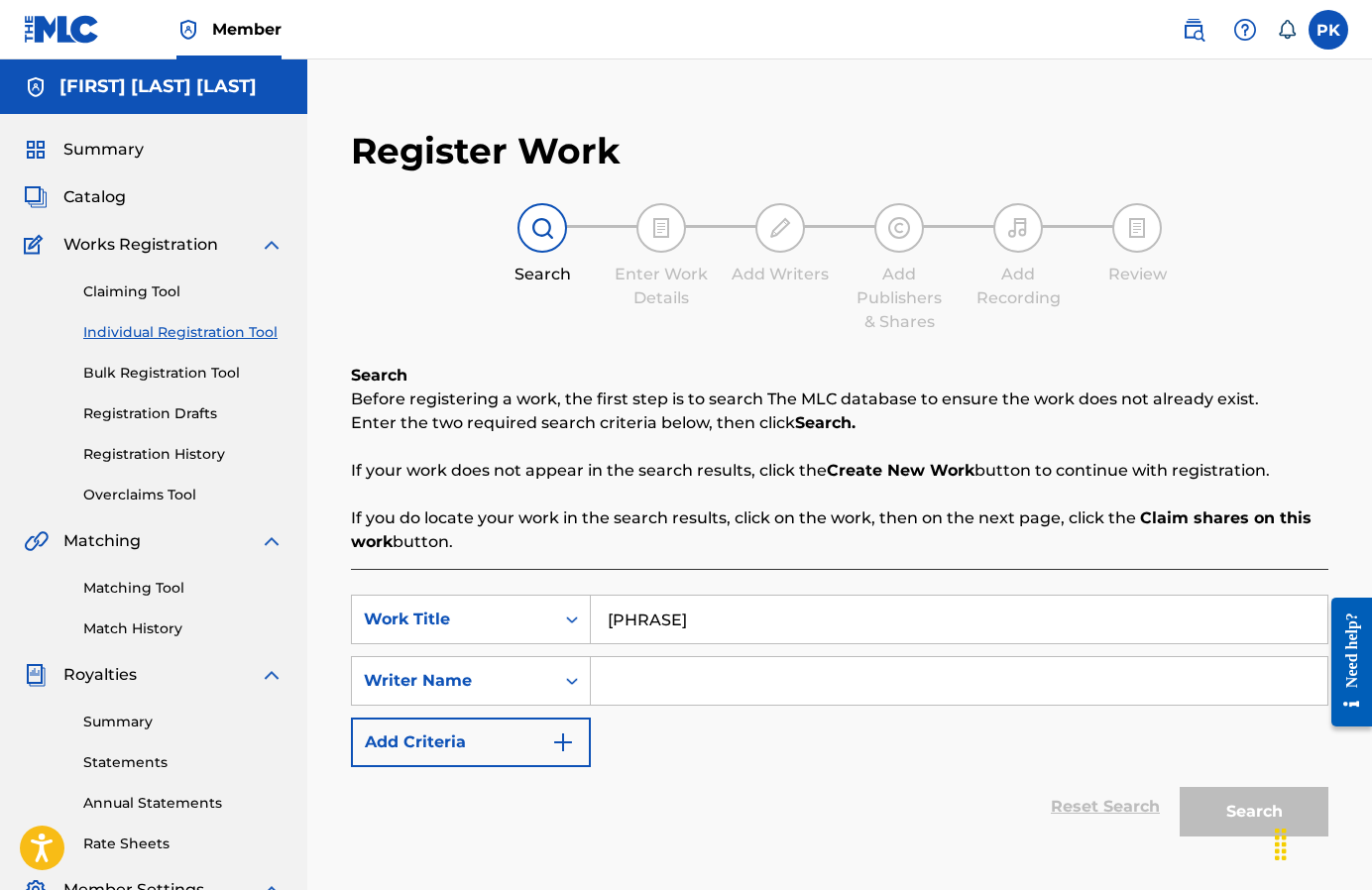 type on "[PHRASE]" 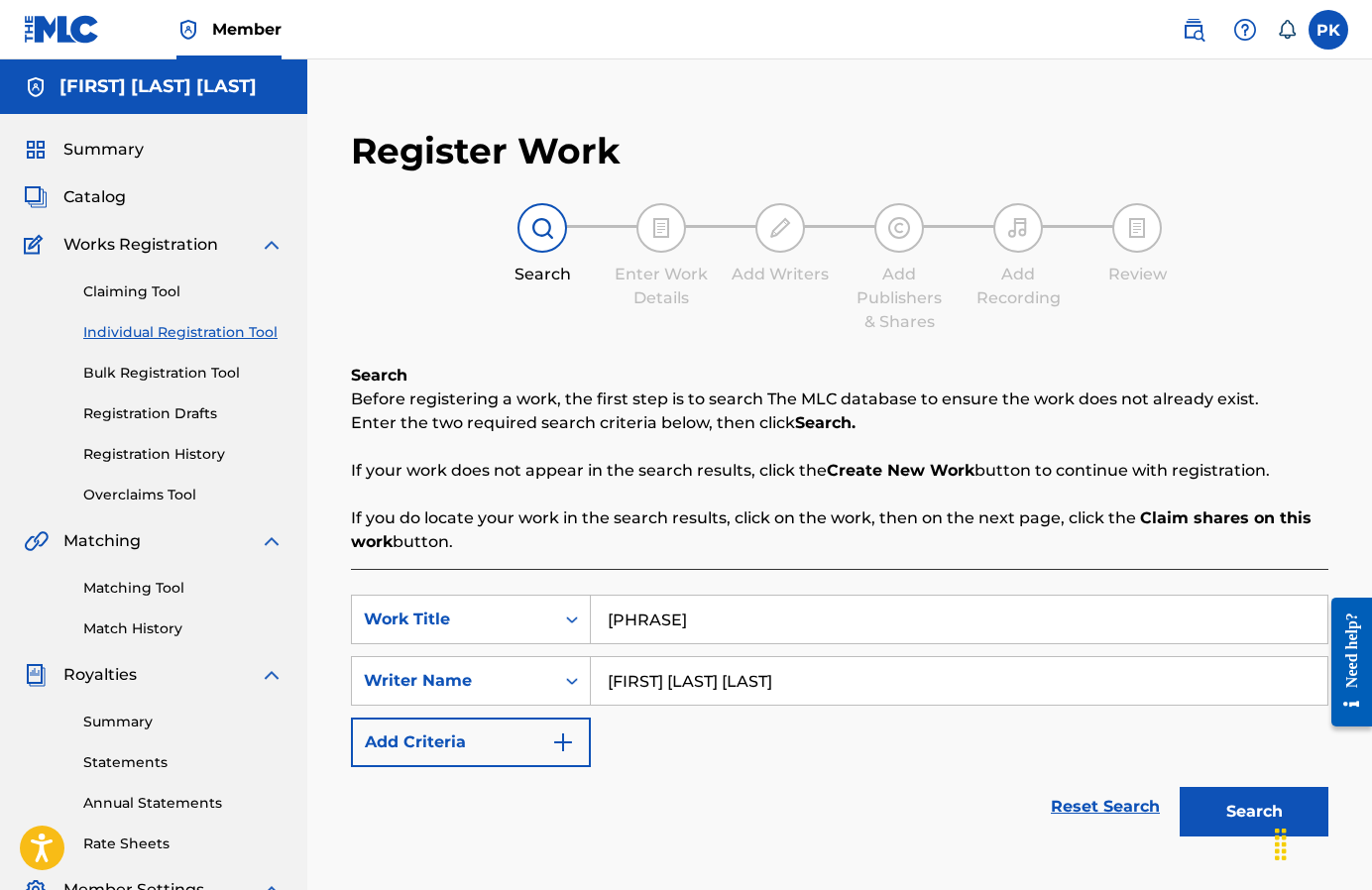 type on "[FIRST] [LAST] [LAST]" 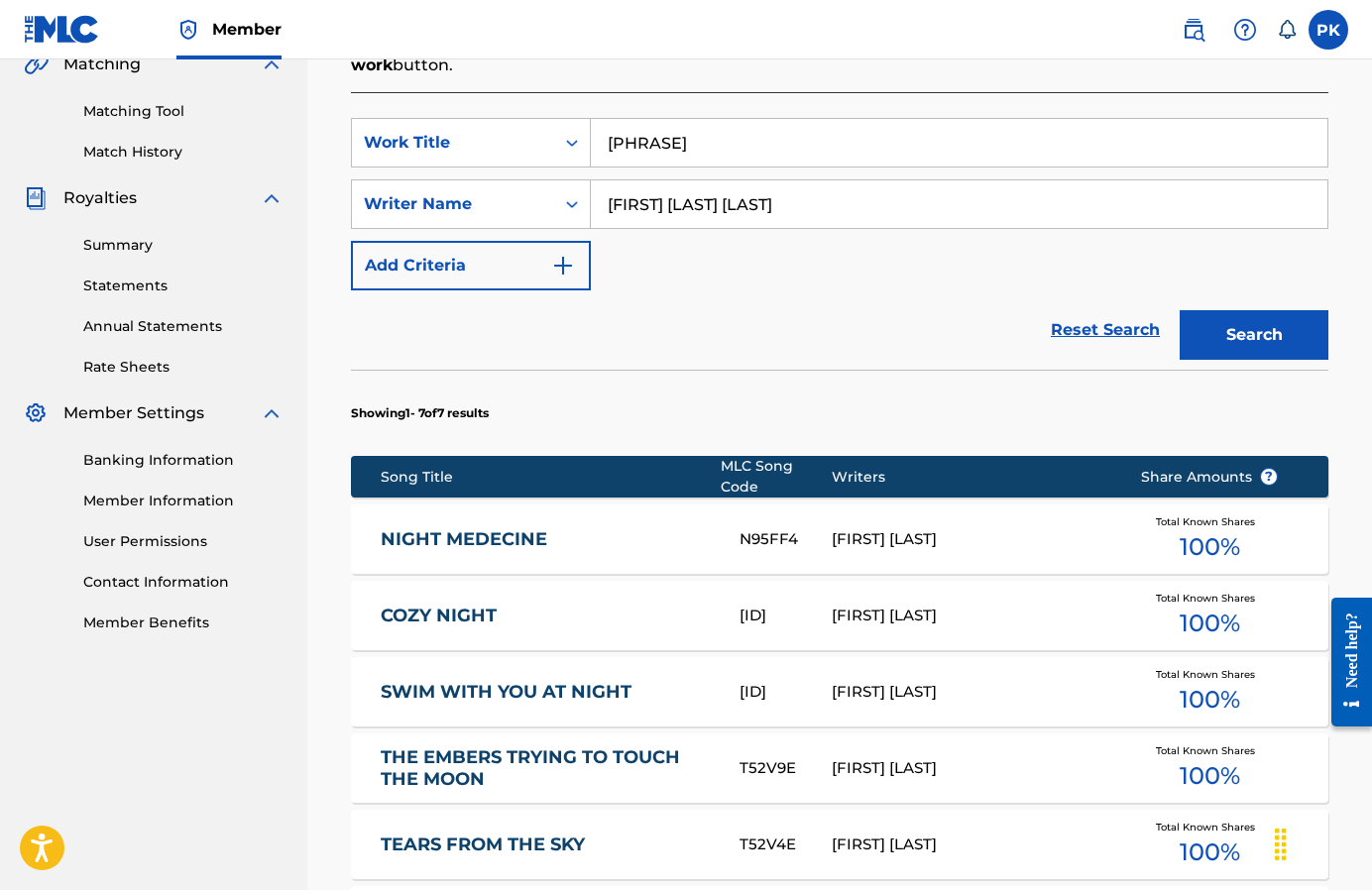 scroll, scrollTop: 765, scrollLeft: 0, axis: vertical 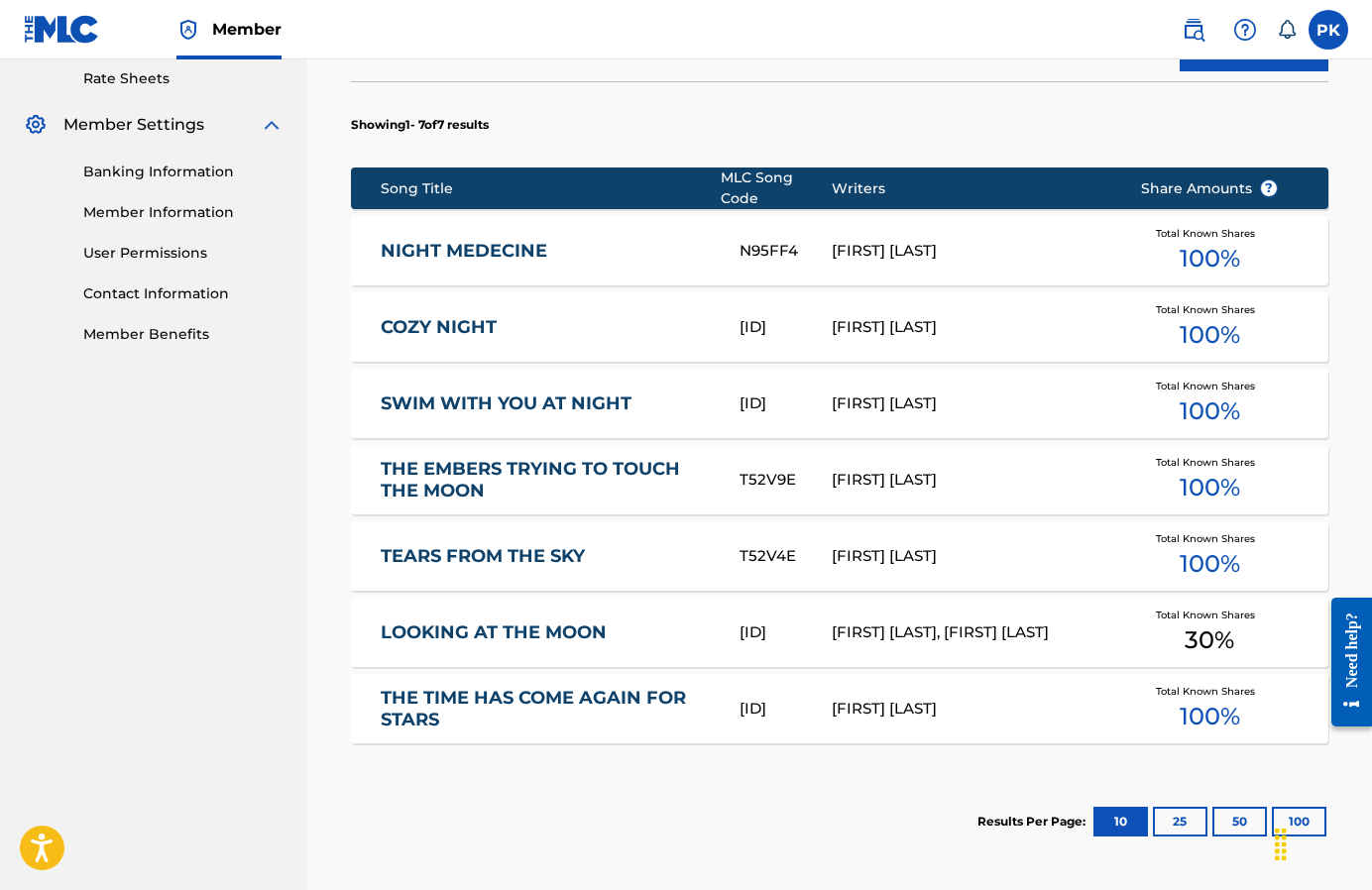click at bounding box center [1322, 842] 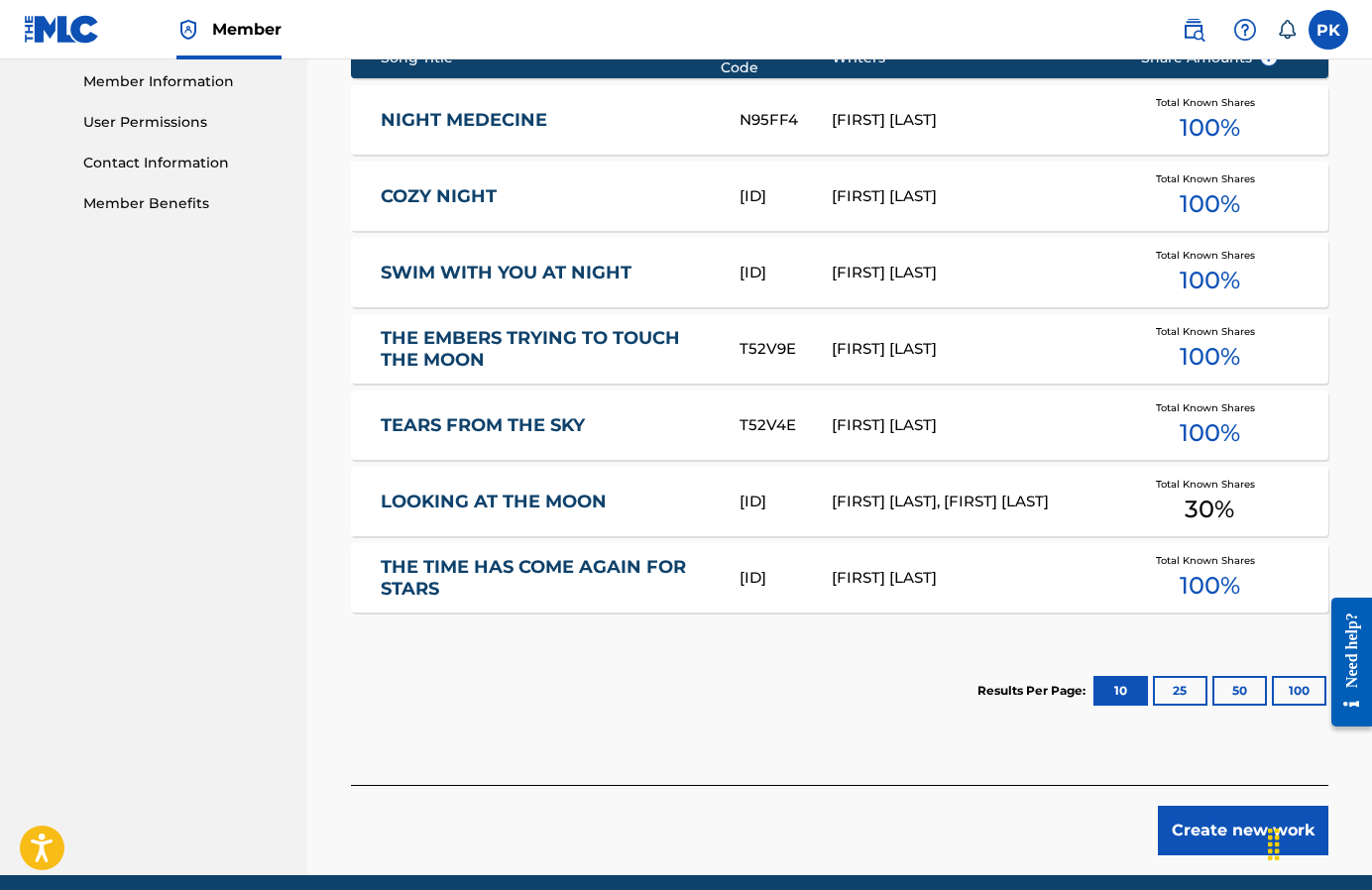click on "100" at bounding box center (1299, 691) 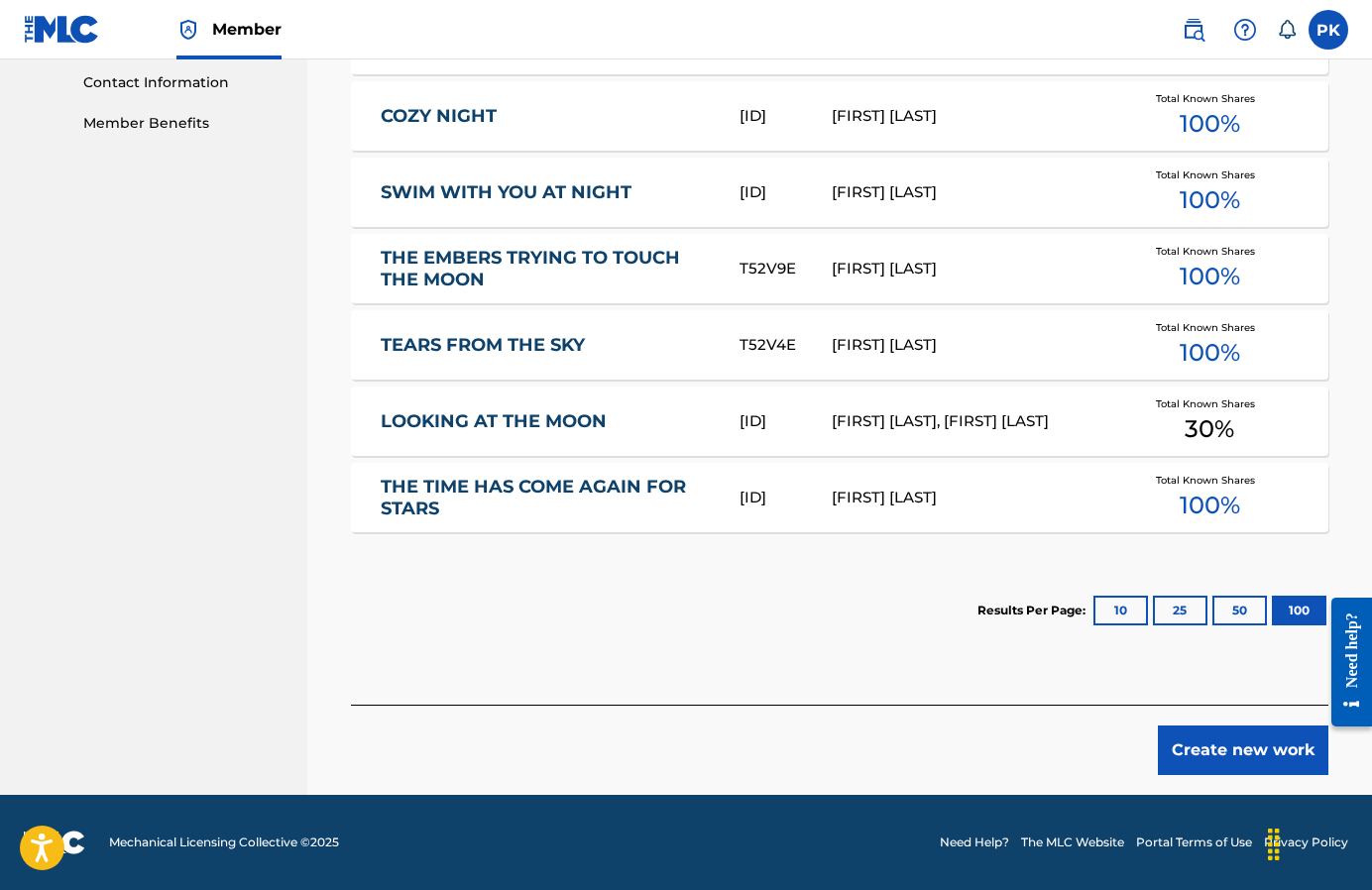 click on "Create new work" at bounding box center (840, 739) 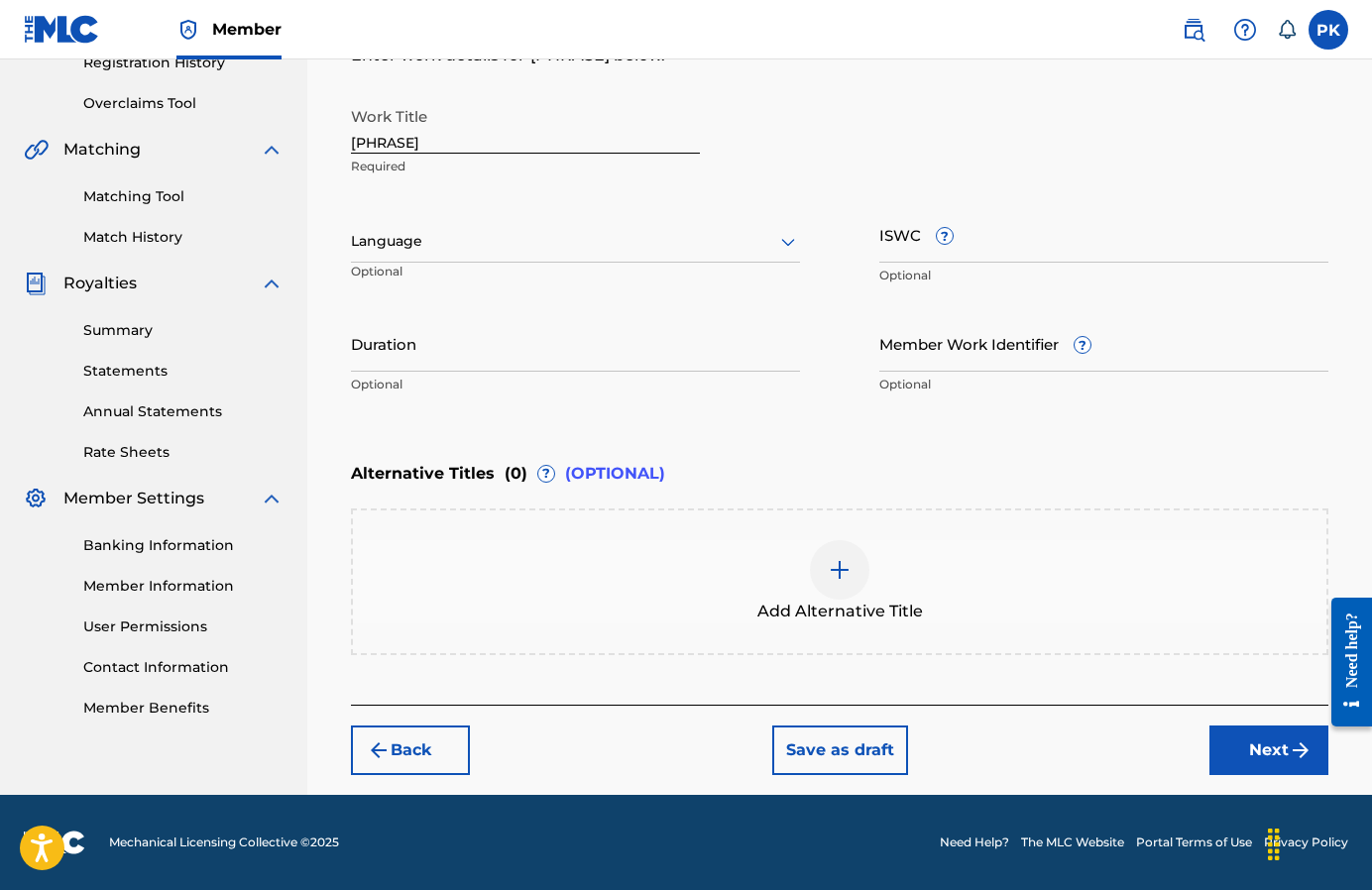 click on "Back Save as draft Next" at bounding box center [840, 739] 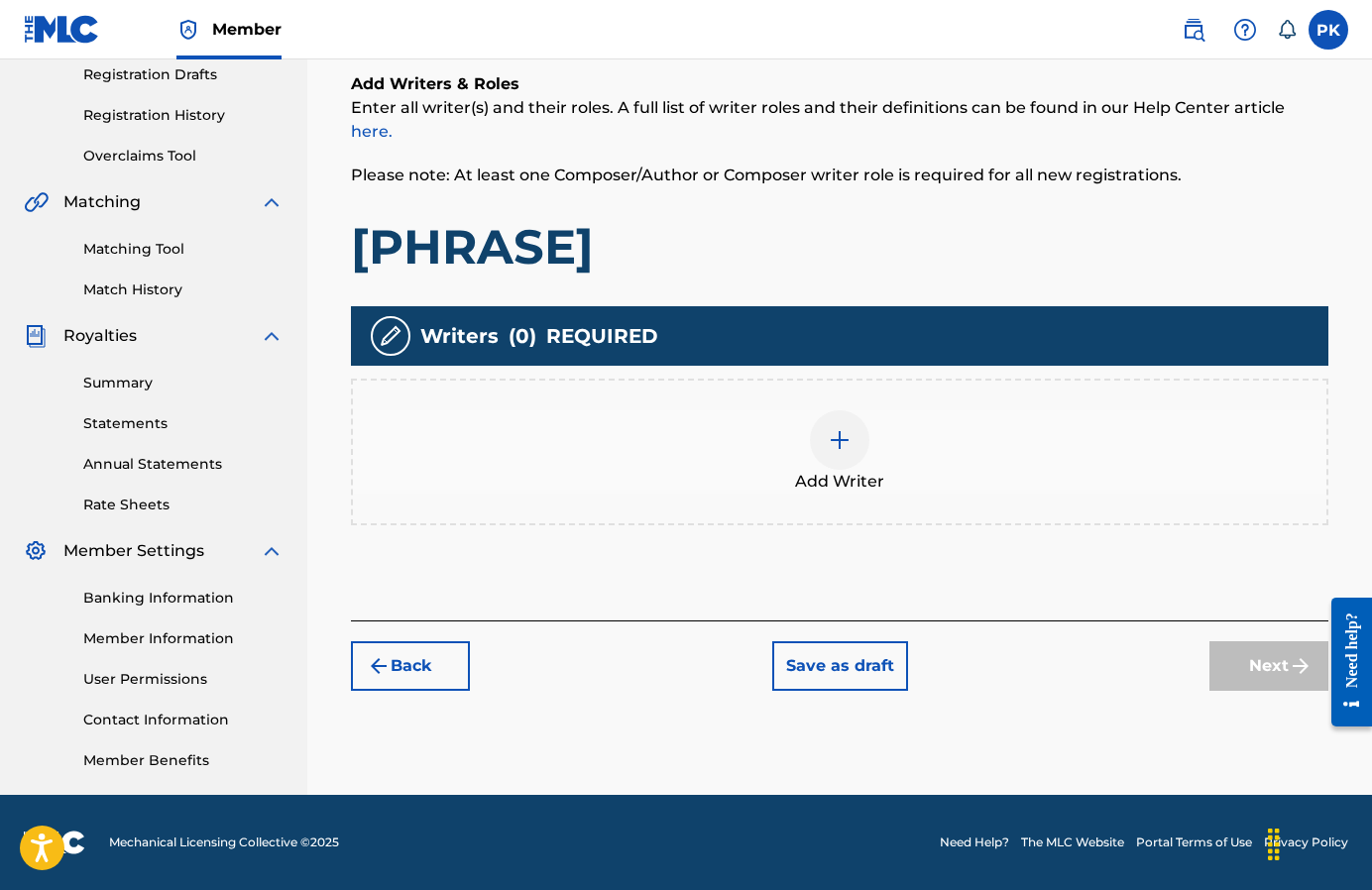 scroll, scrollTop: 339, scrollLeft: 0, axis: vertical 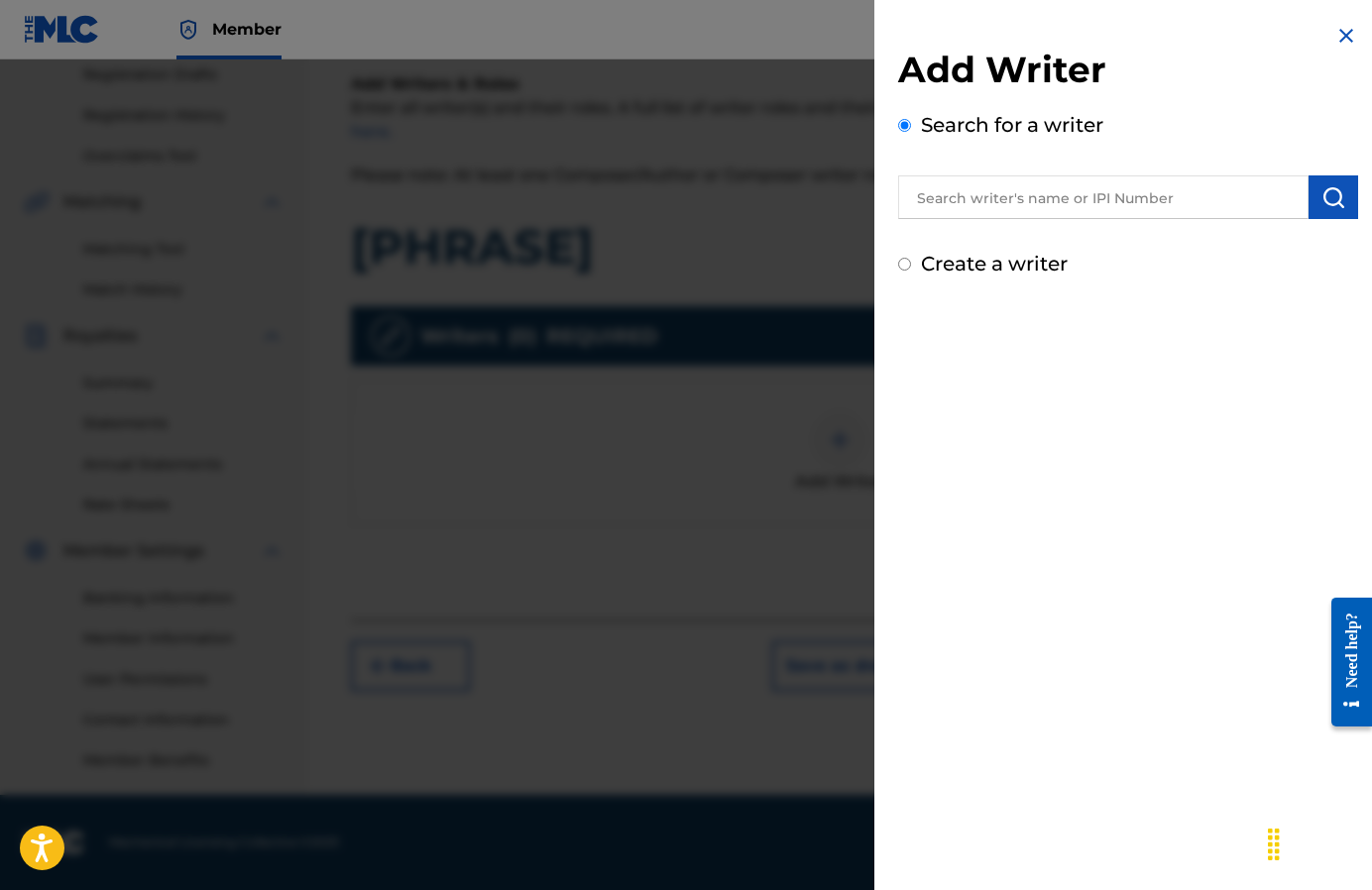 click at bounding box center (1103, 197) 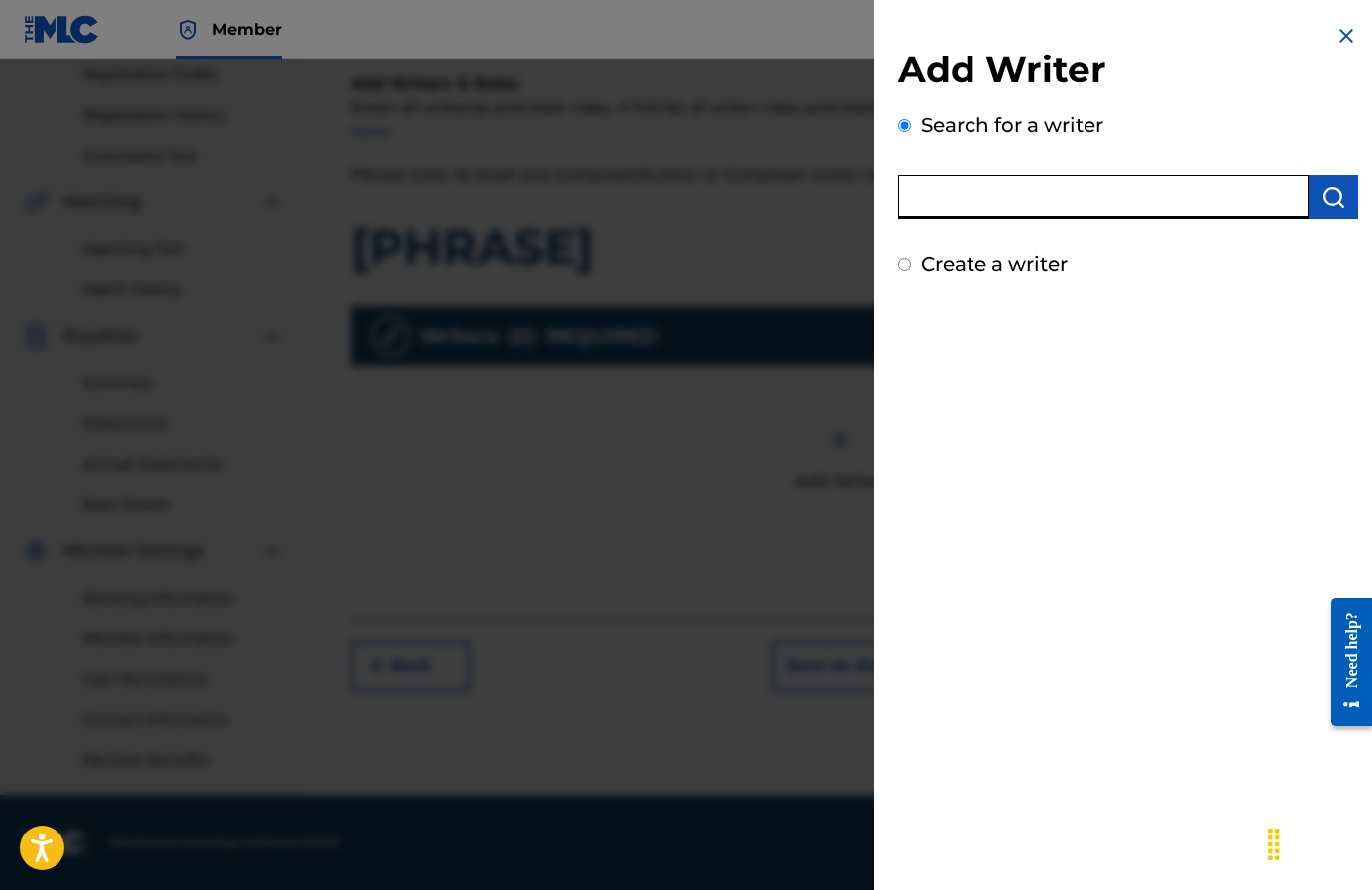 click at bounding box center (1103, 197) 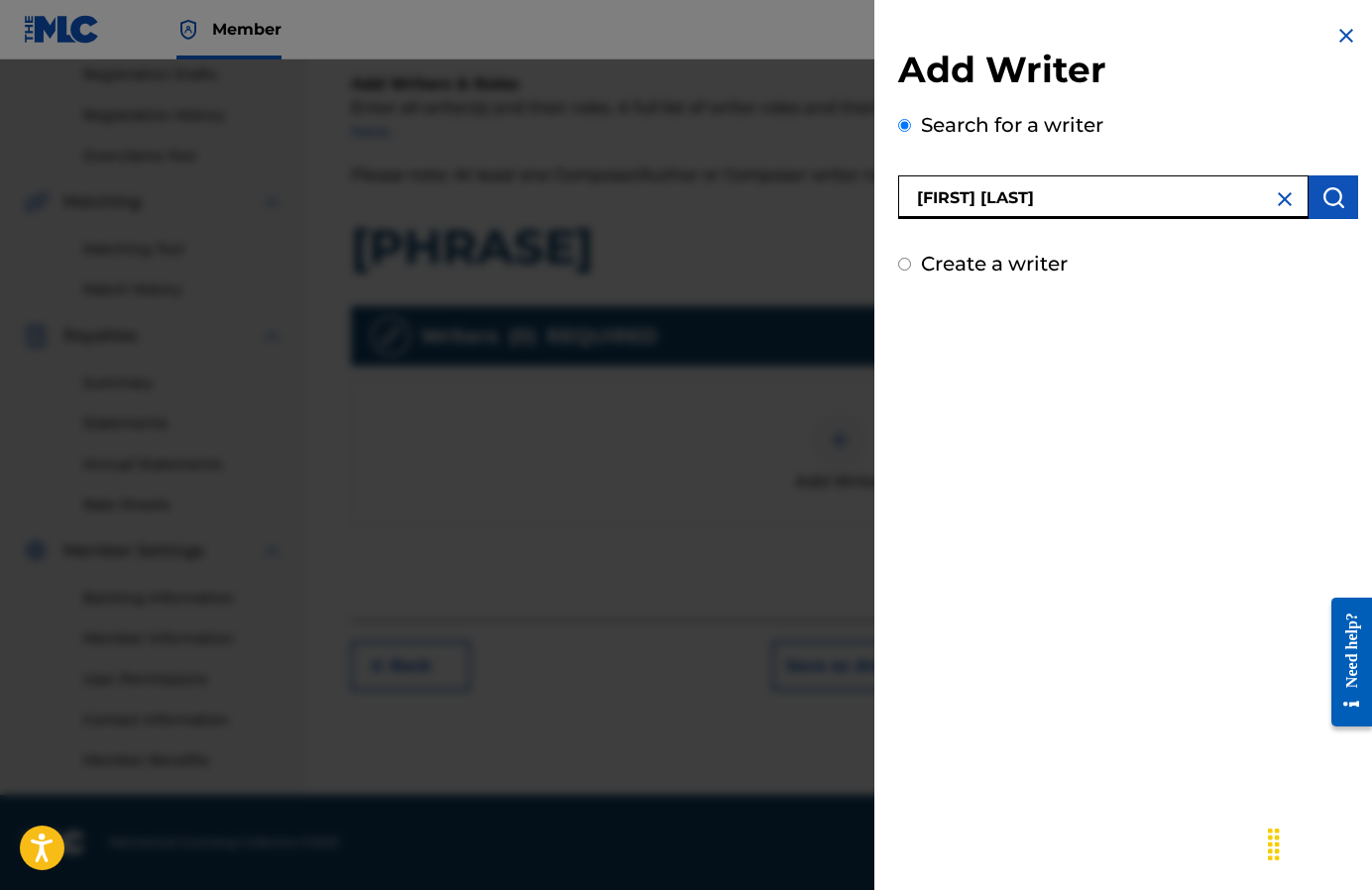 click on "[FIRST] [LAST]" at bounding box center [1103, 197] 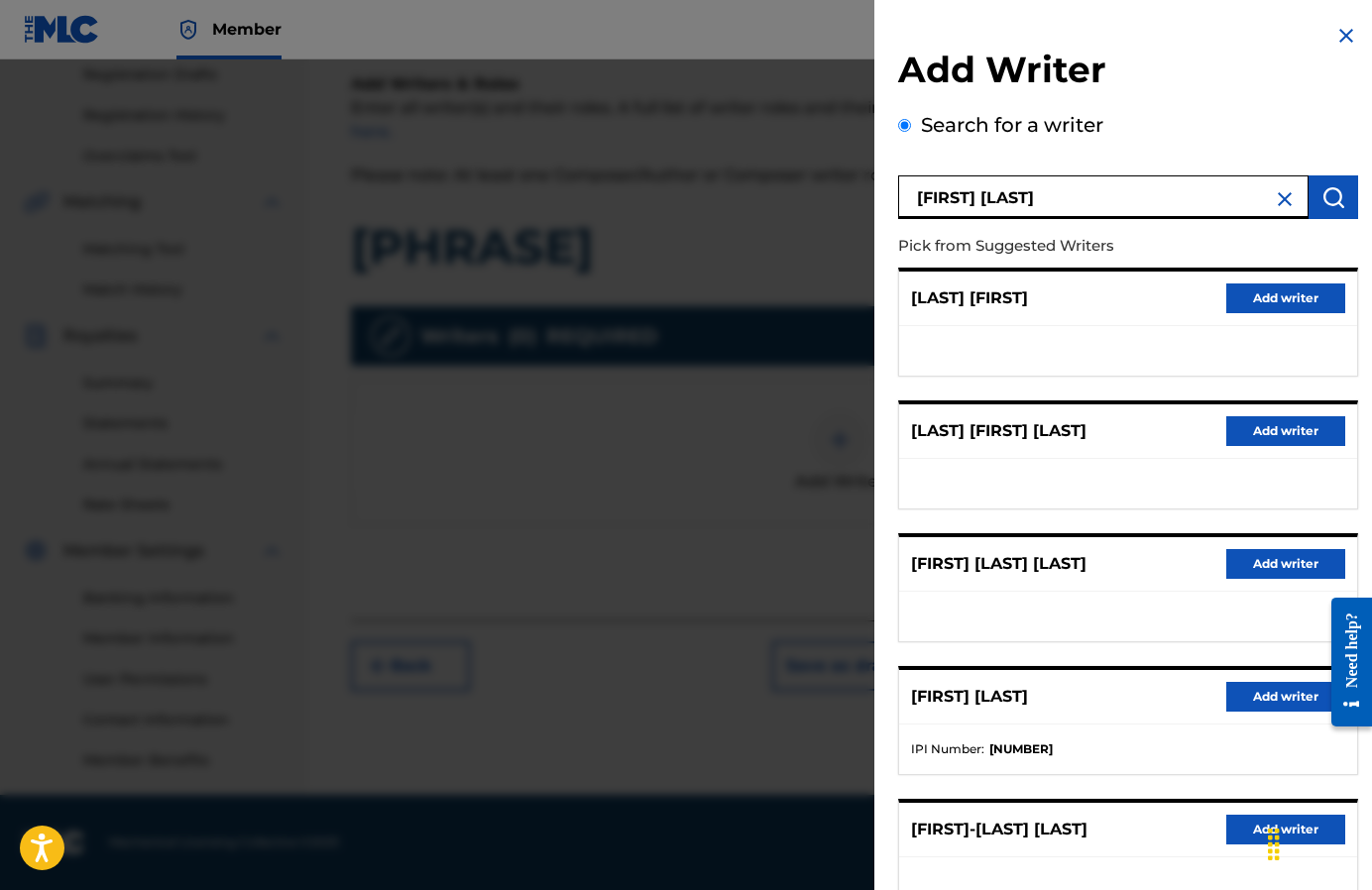 click on "Add writer" at bounding box center [1286, 697] 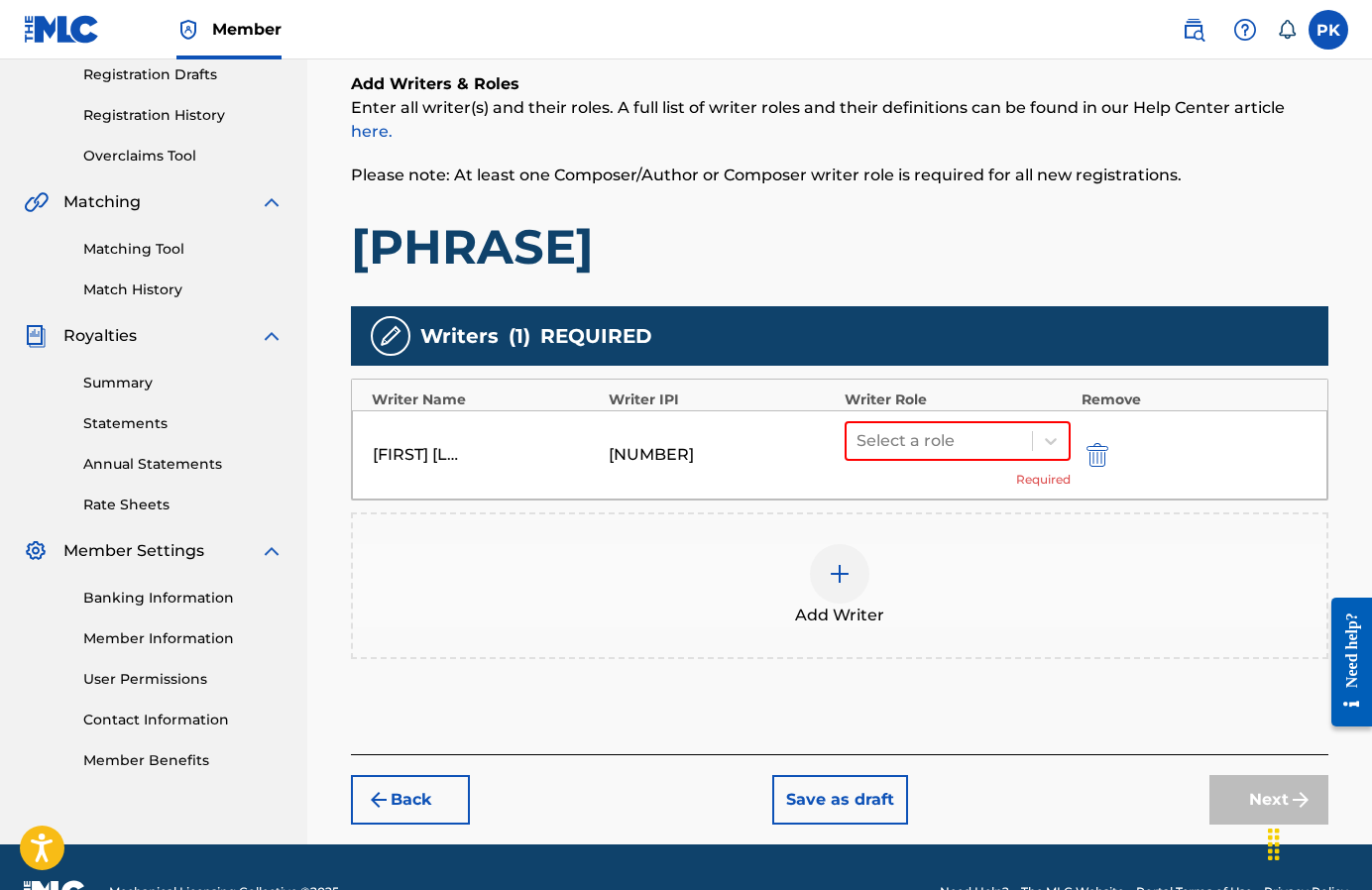 click on "[FIRST] [LAST] [LAST] [NUMBER] Select a role Required" at bounding box center (840, 455) 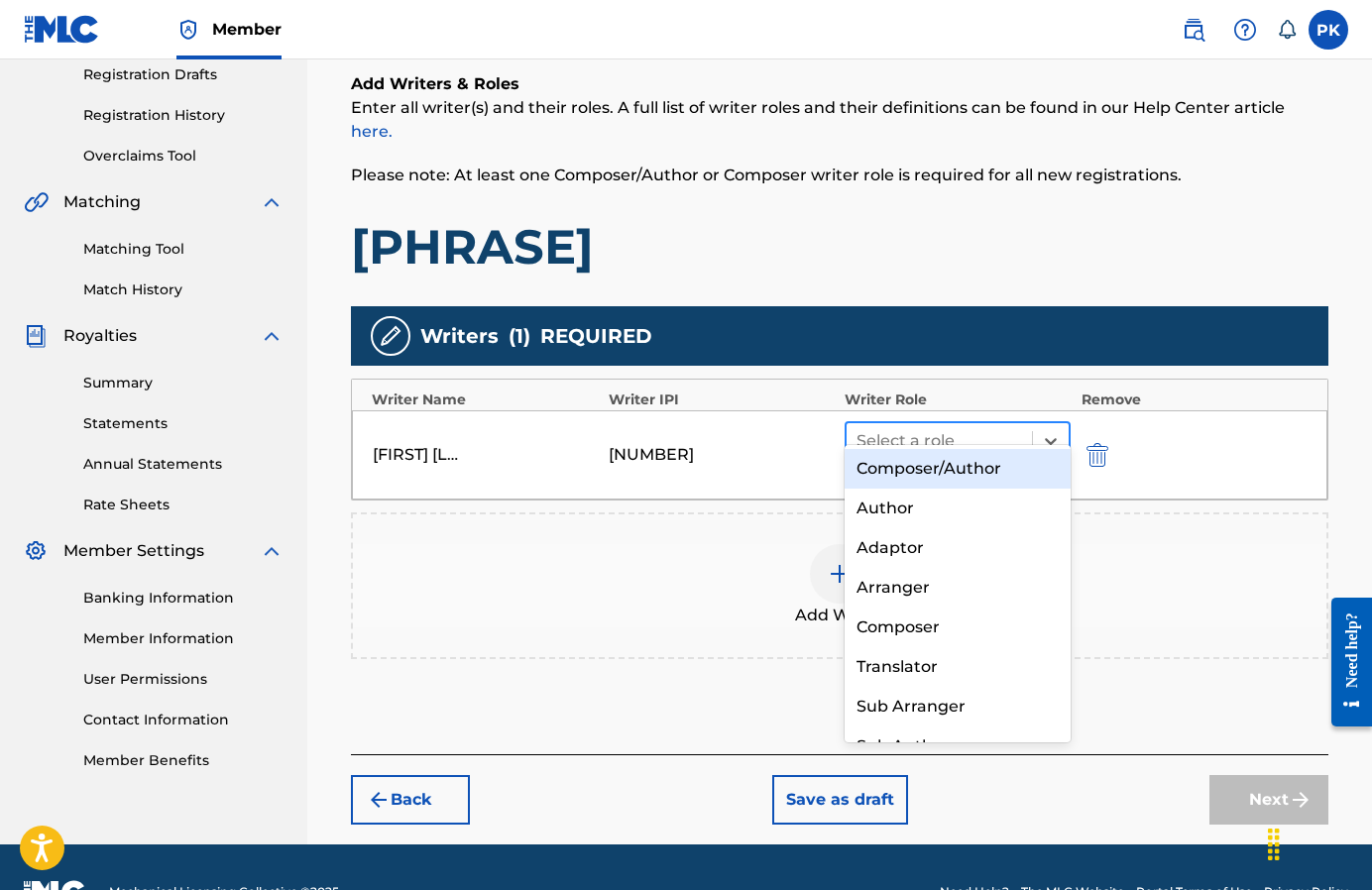 click at bounding box center (939, 441) 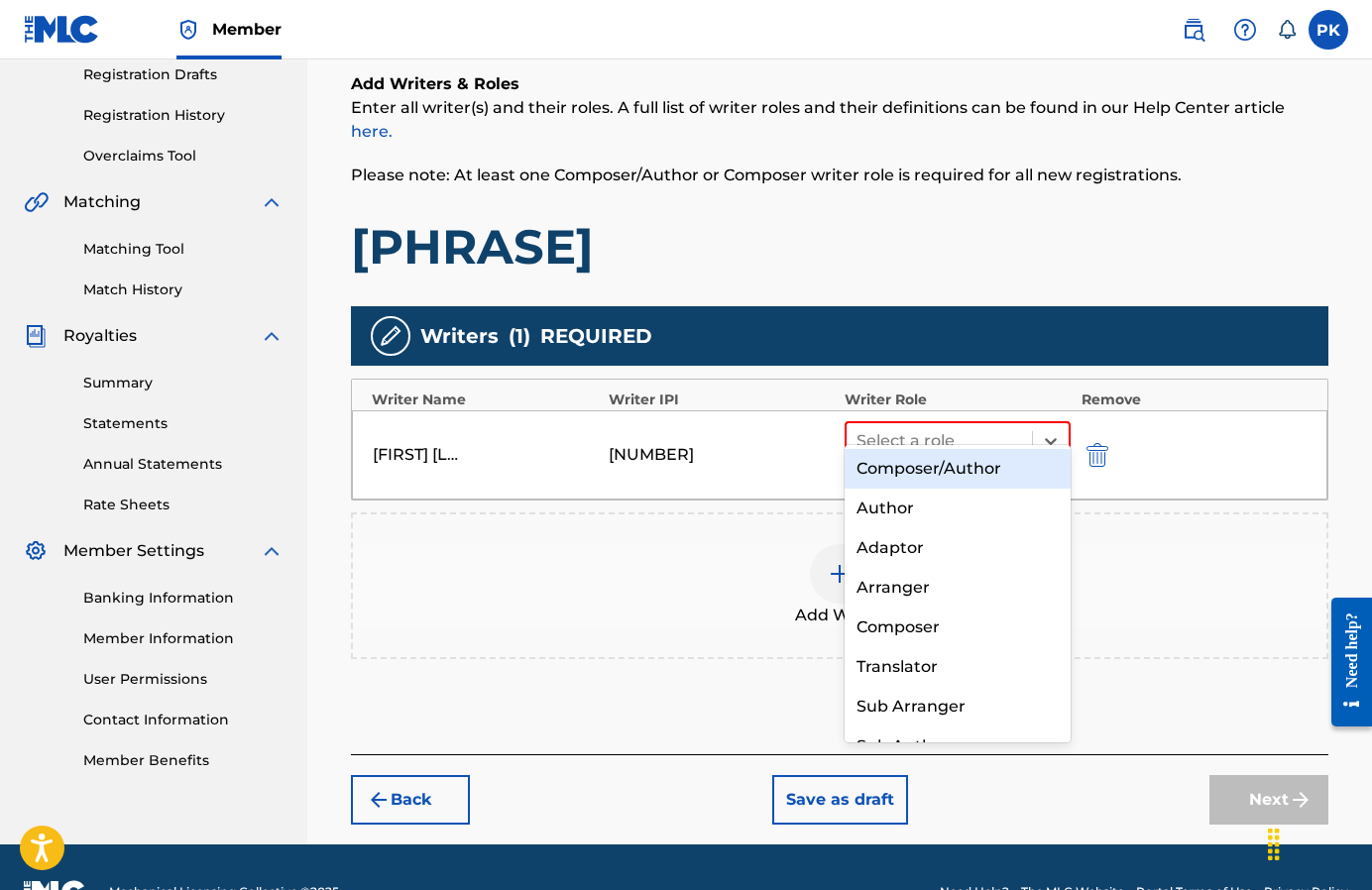 click on "Composer/Author" at bounding box center (958, 469) 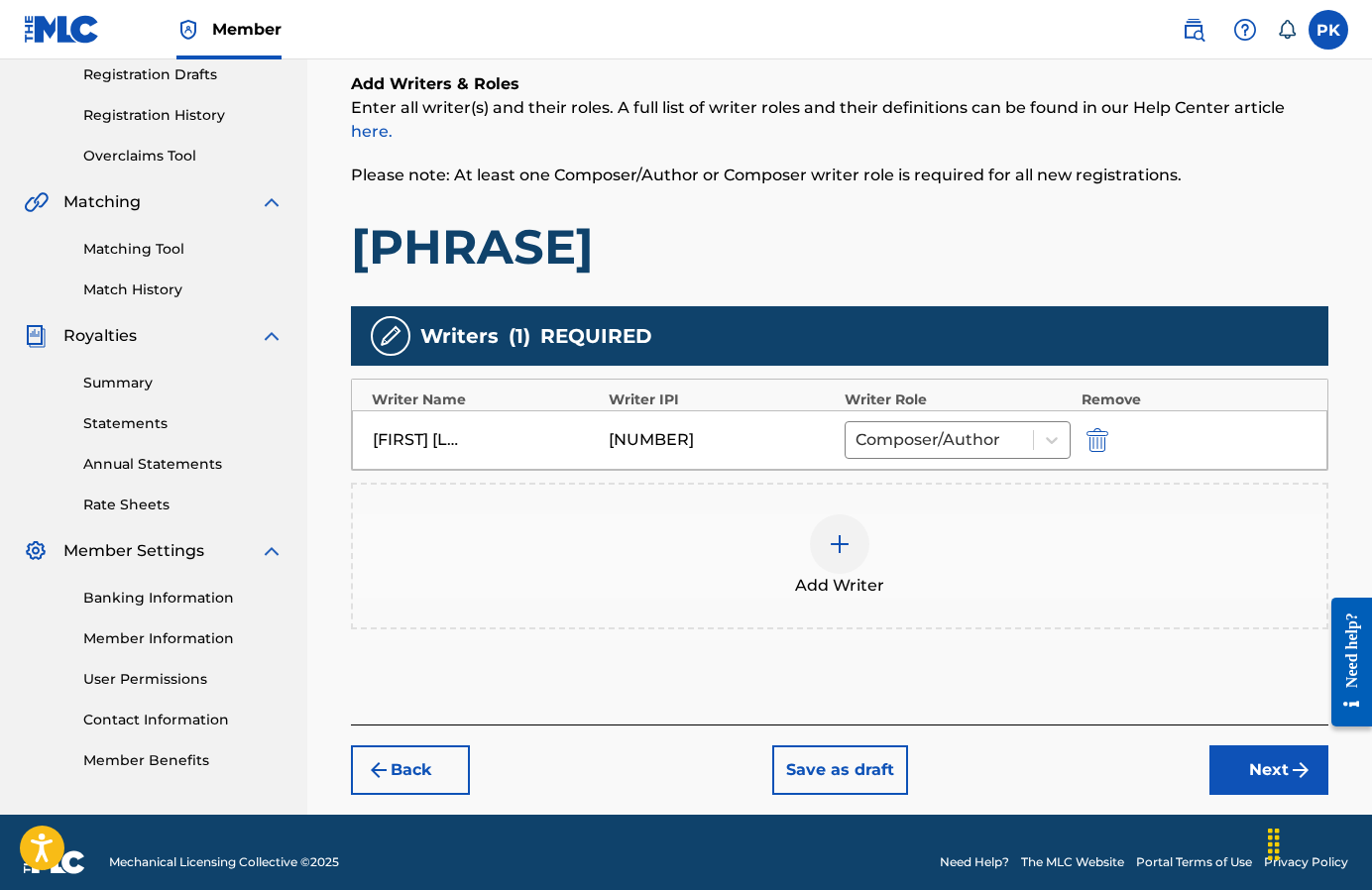 click on "Next" at bounding box center [1269, 770] 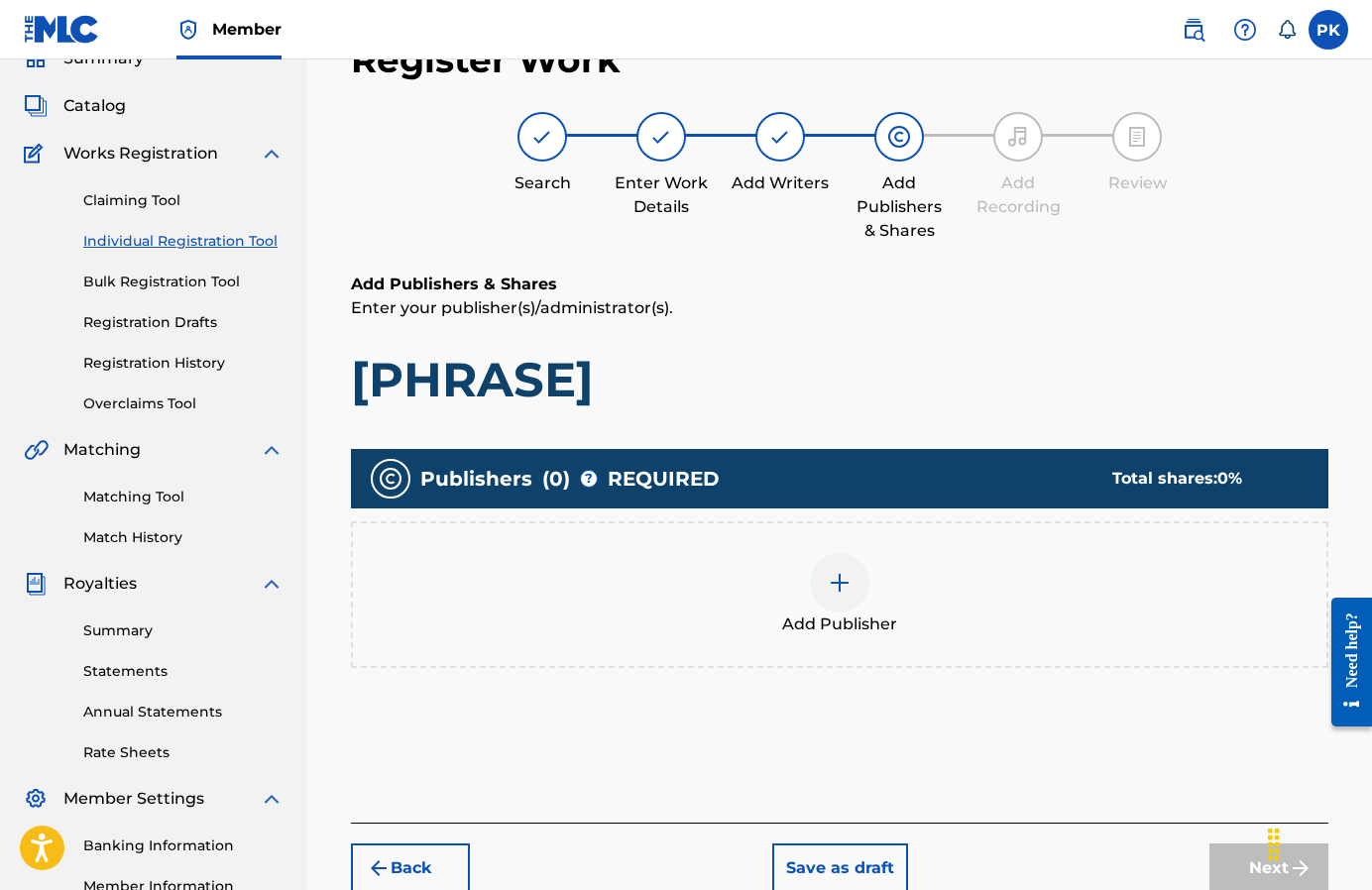 scroll, scrollTop: 89, scrollLeft: 0, axis: vertical 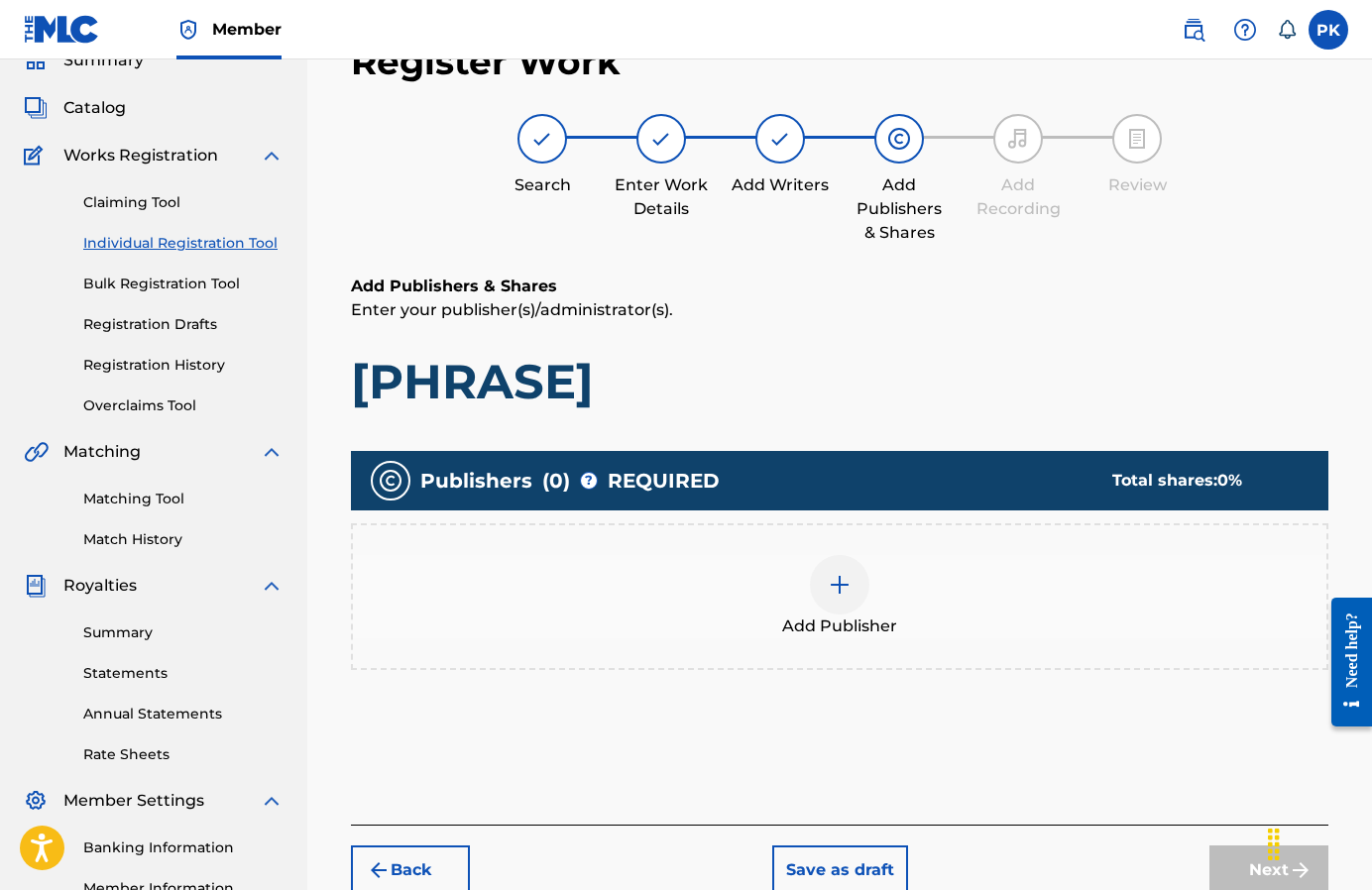 click on "Add Publisher" at bounding box center [840, 597] 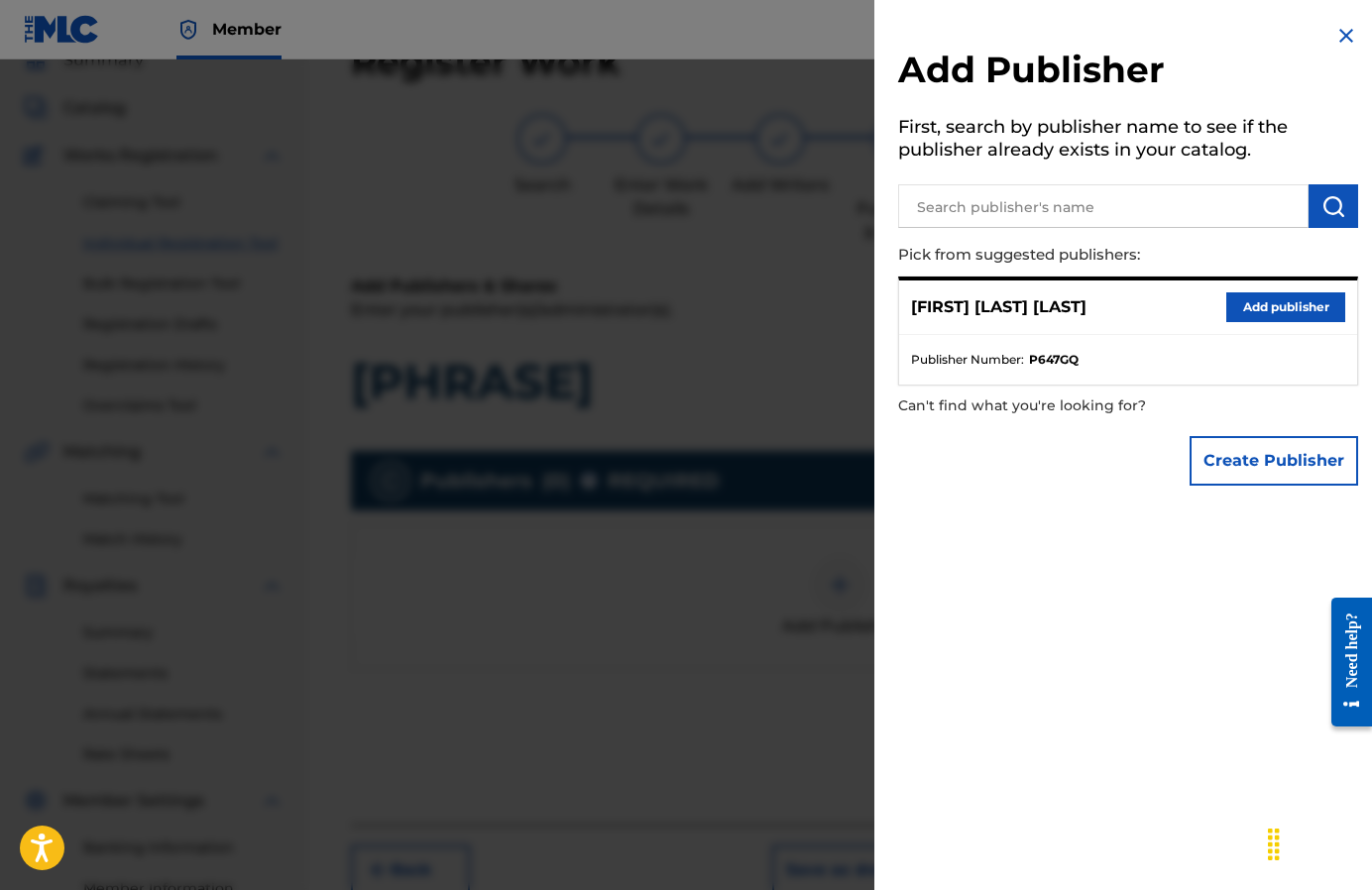 click on "Add publisher" at bounding box center (1286, 307) 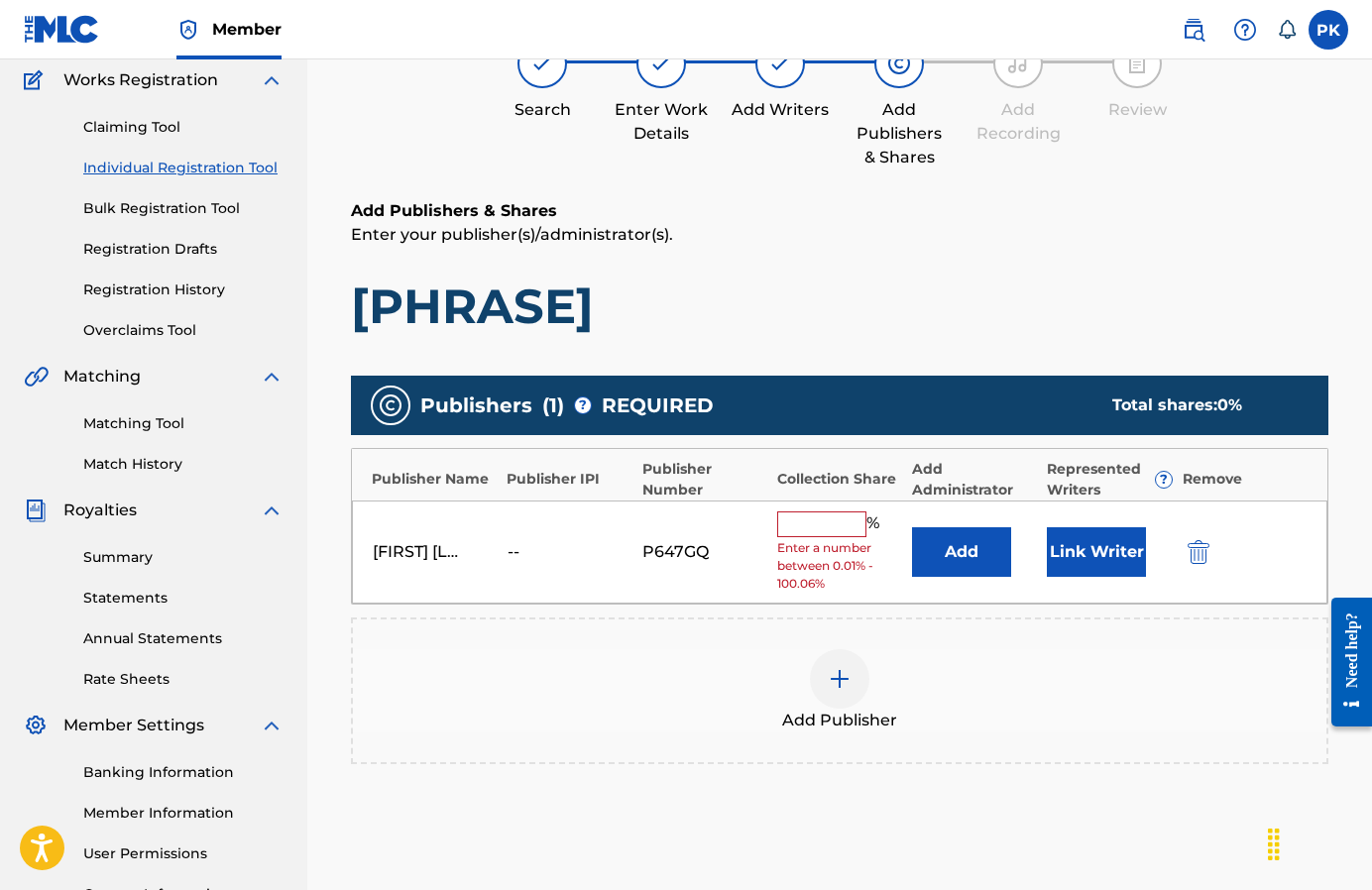 scroll, scrollTop: 196, scrollLeft: 0, axis: vertical 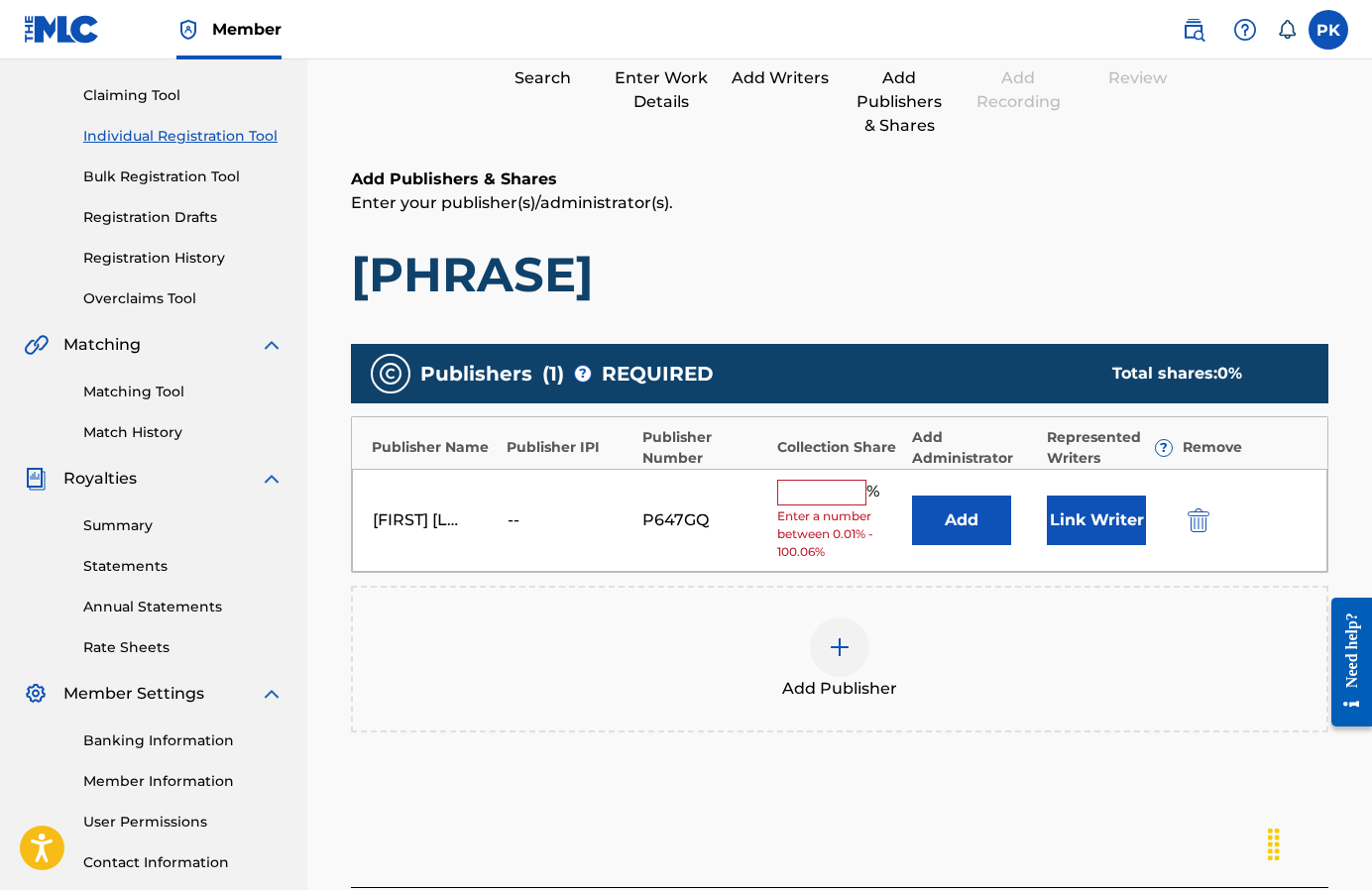 click at bounding box center [822, 493] 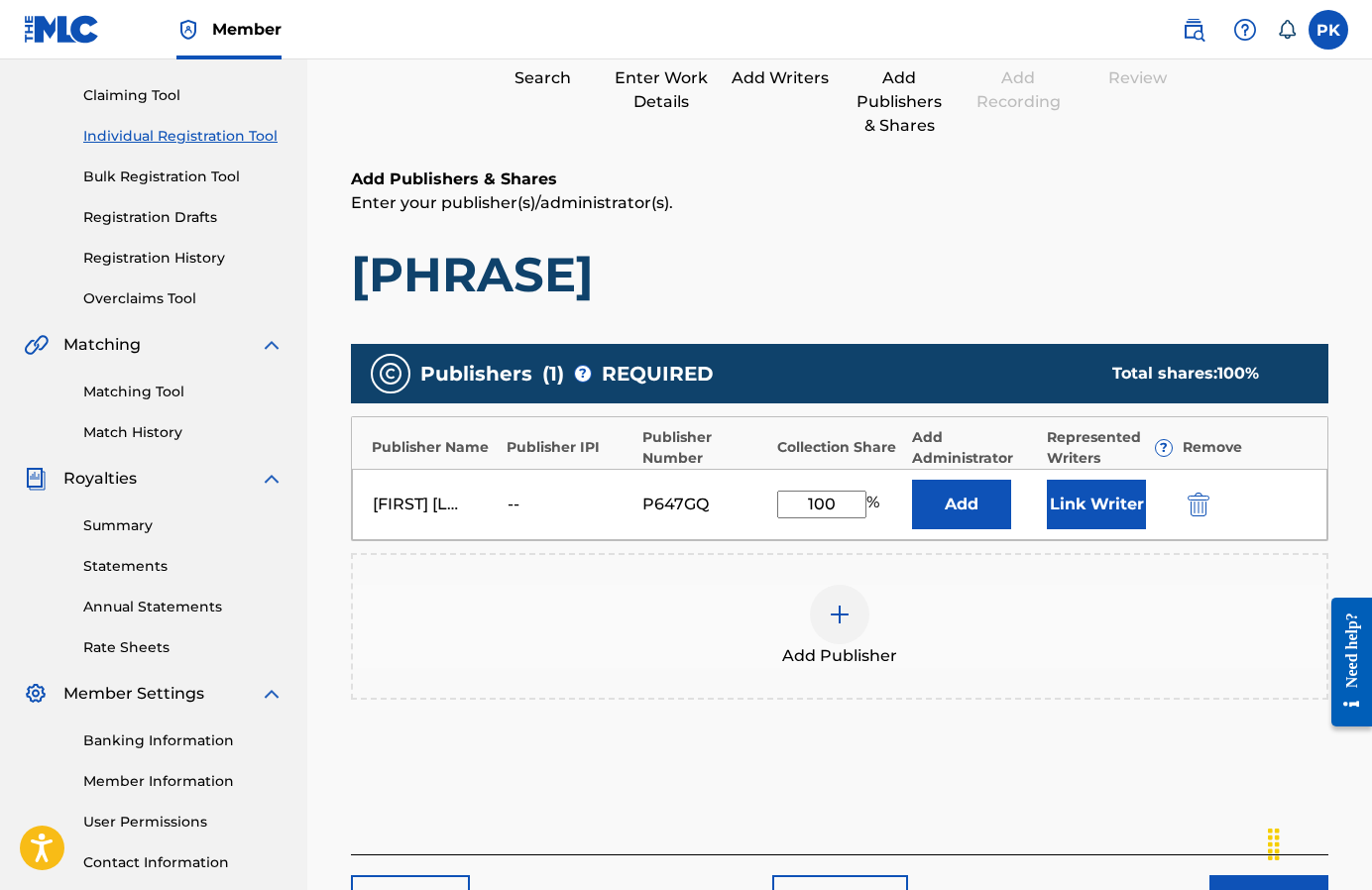 scroll, scrollTop: 278, scrollLeft: 1, axis: both 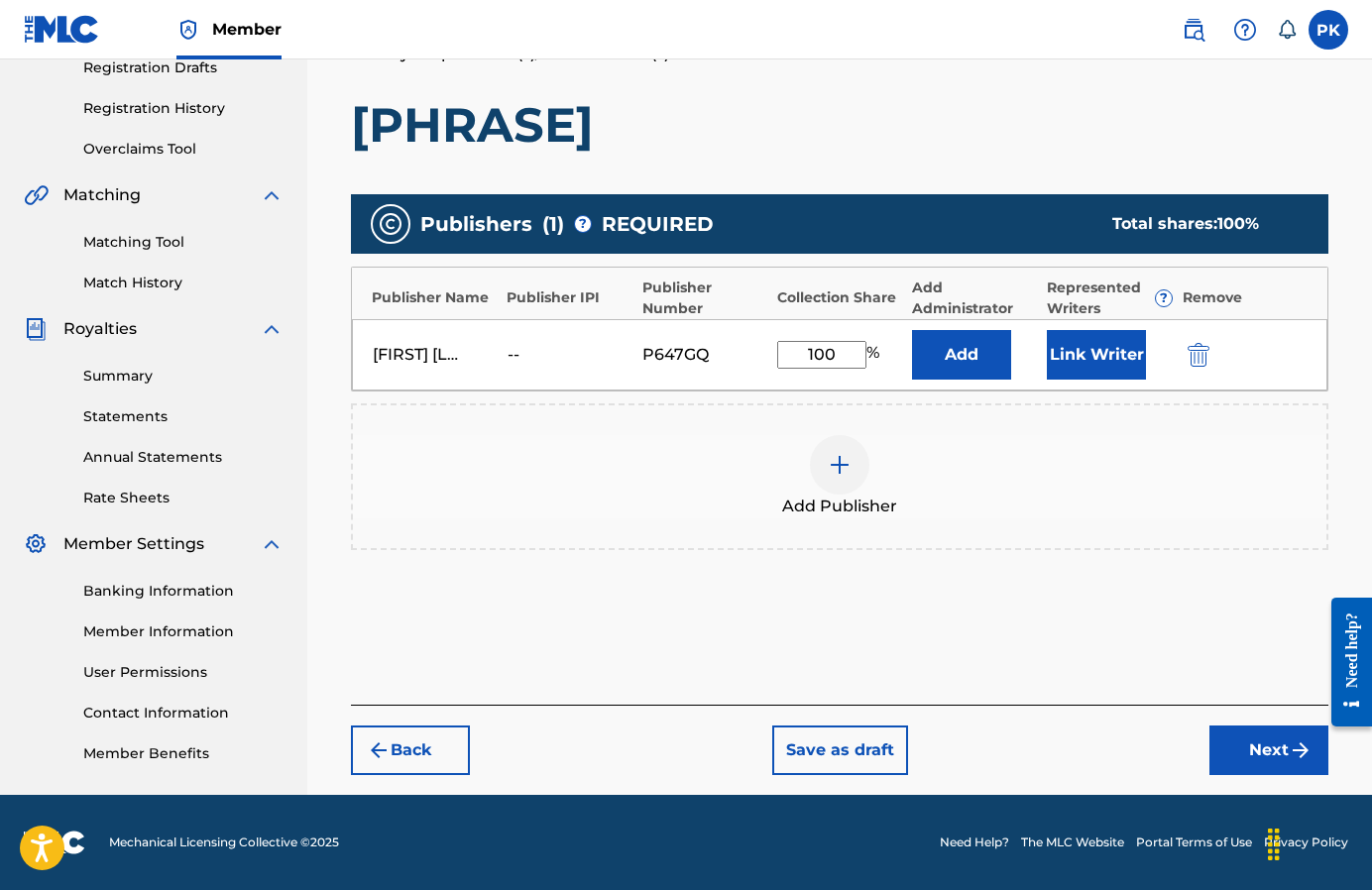 type on "100" 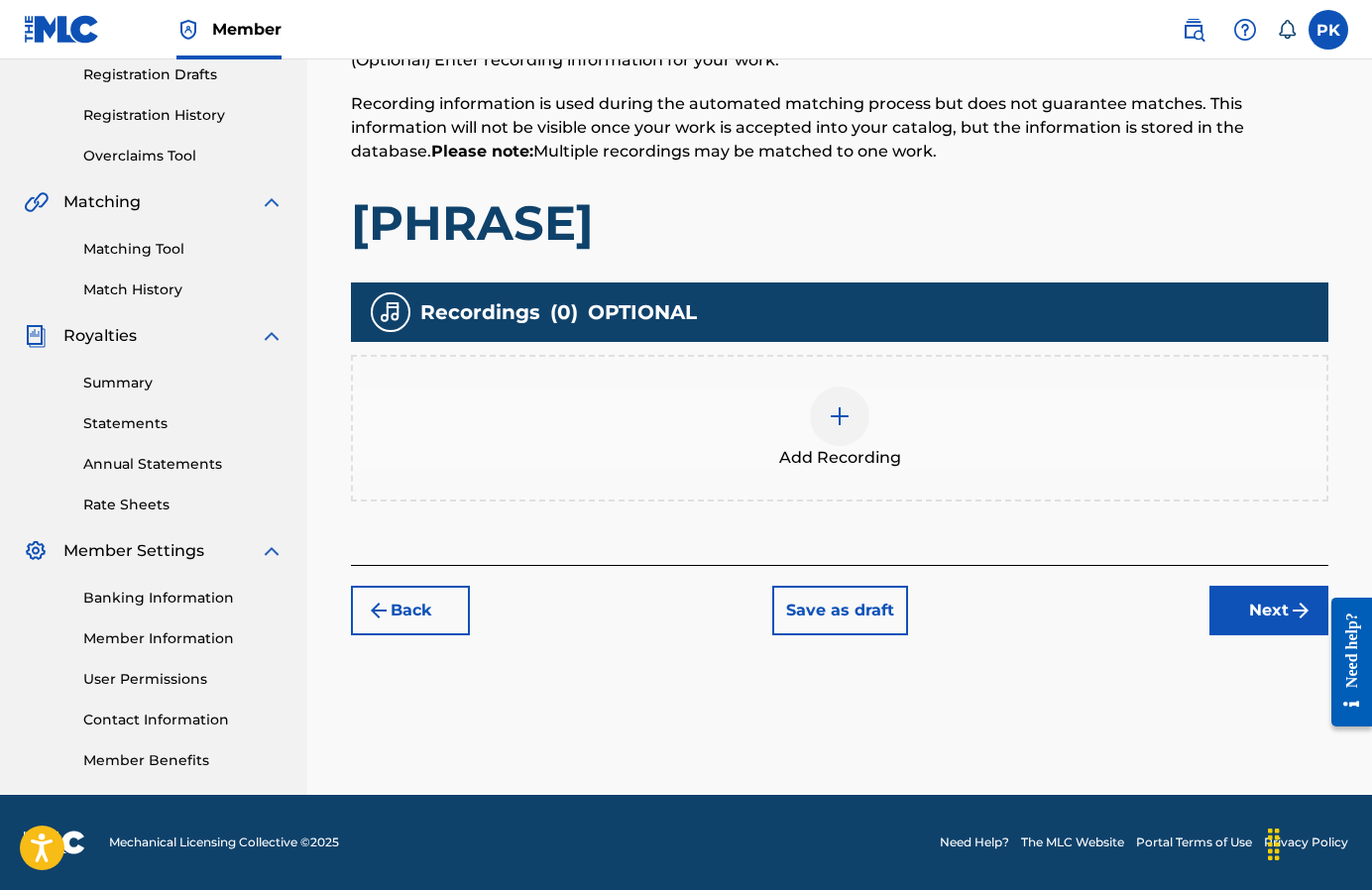 scroll, scrollTop: 339, scrollLeft: 0, axis: vertical 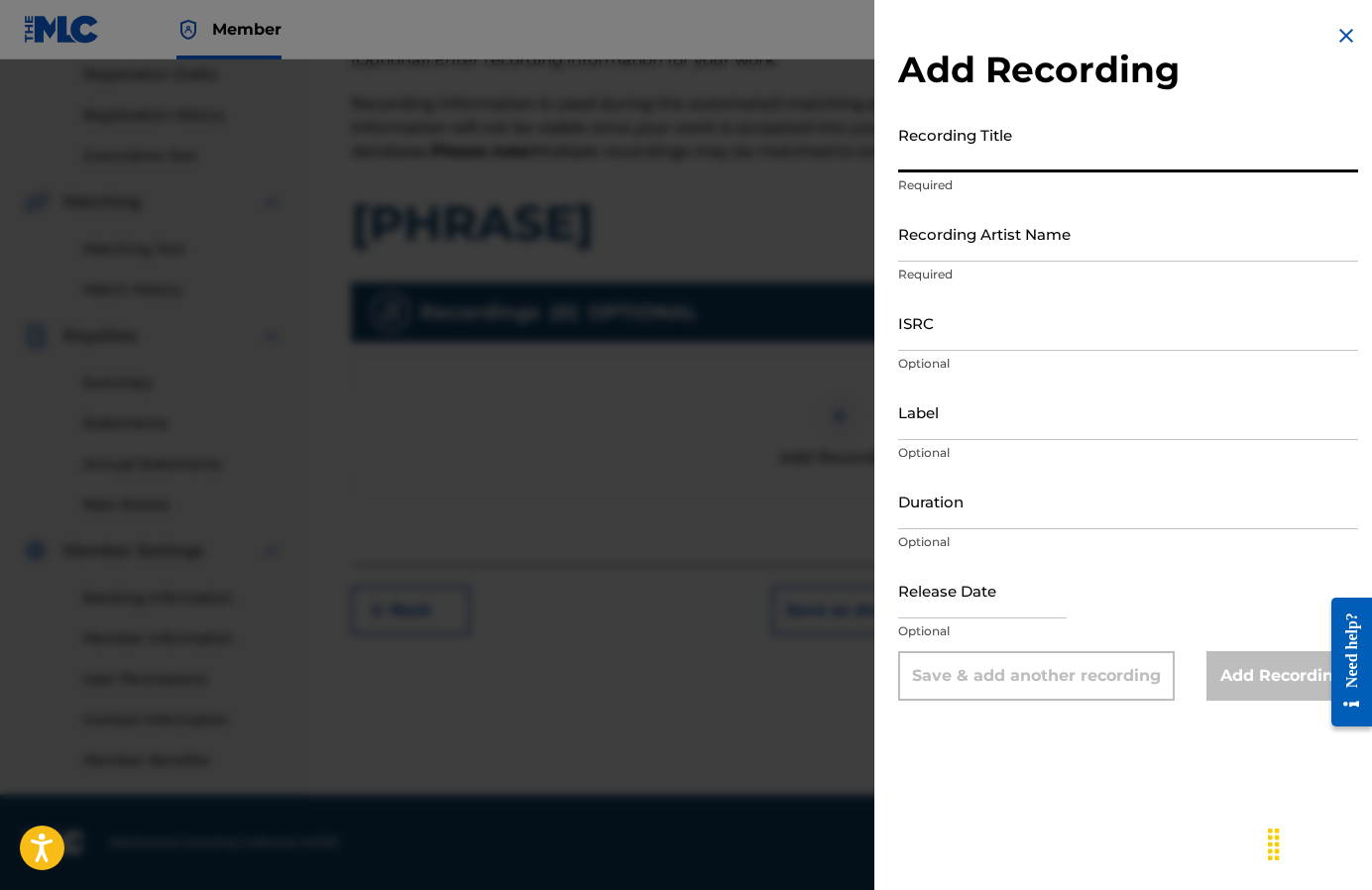 click on "Recording Title" at bounding box center [1128, 144] 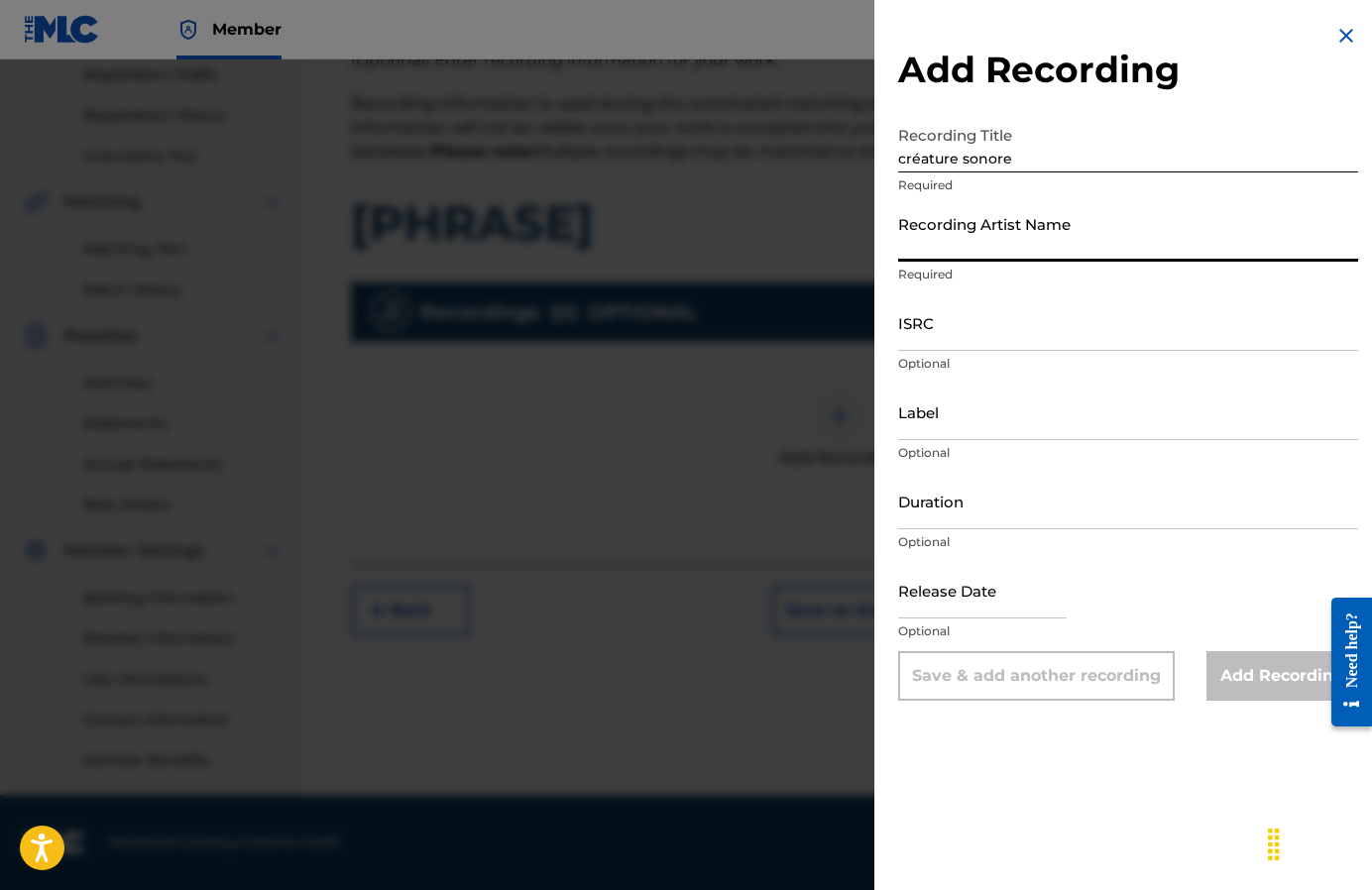 click on "Recording Artist Name" at bounding box center [1128, 233] 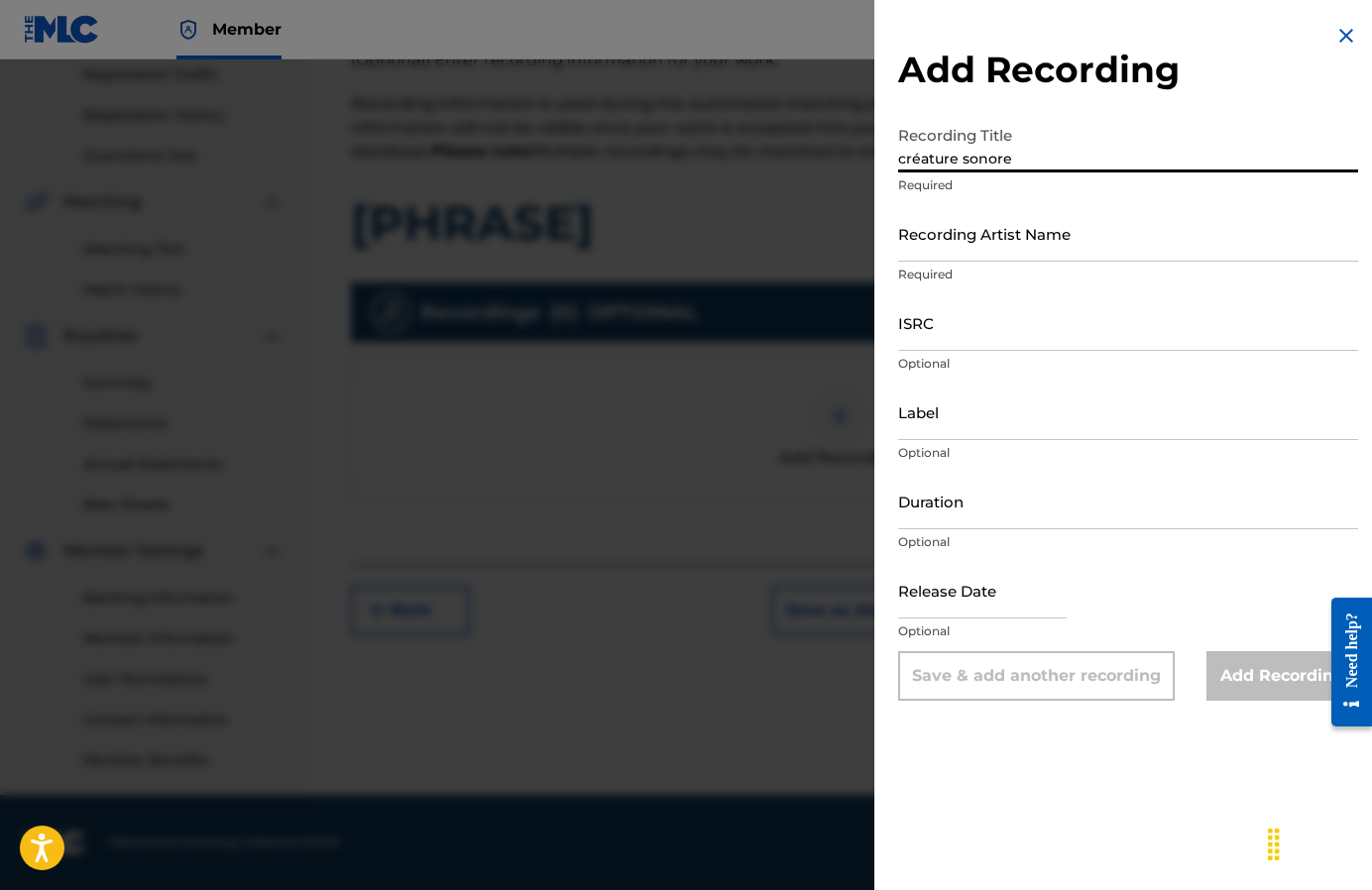 click on "créature sonore" at bounding box center (1128, 144) 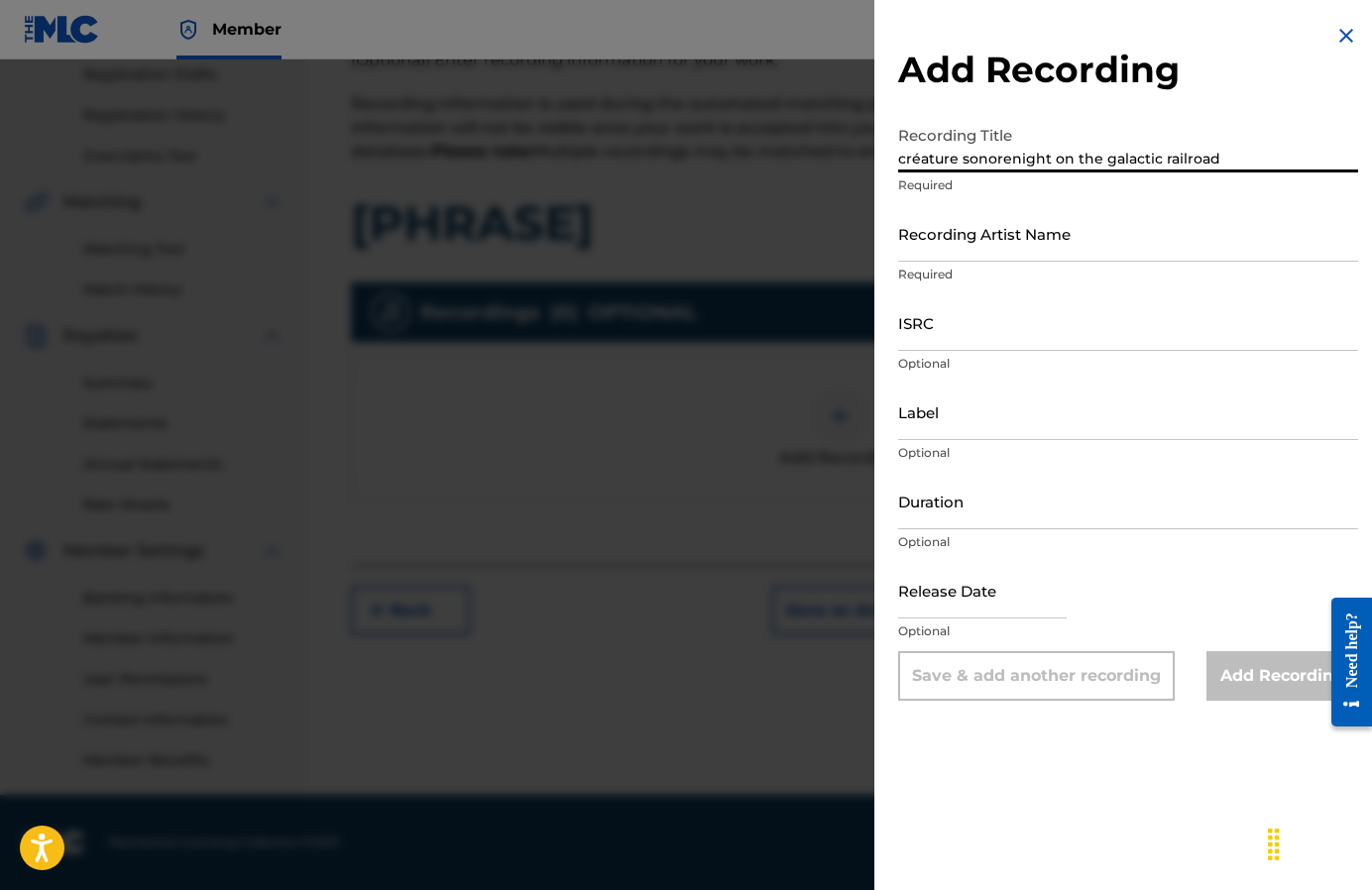 drag, startPoint x: 1008, startPoint y: 155, endPoint x: 844, endPoint y: 141, distance: 164.59648 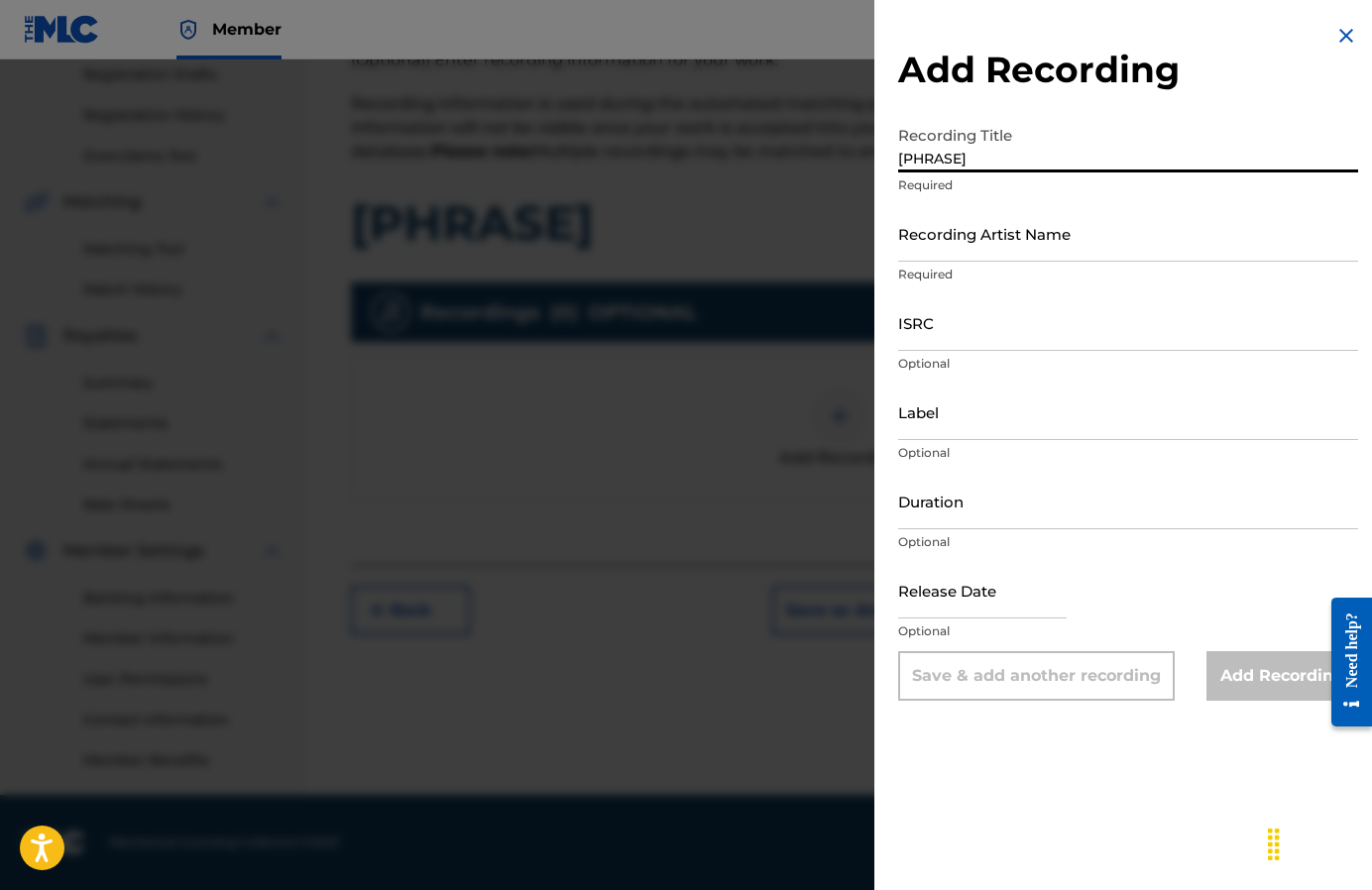 type on "[PHRASE]" 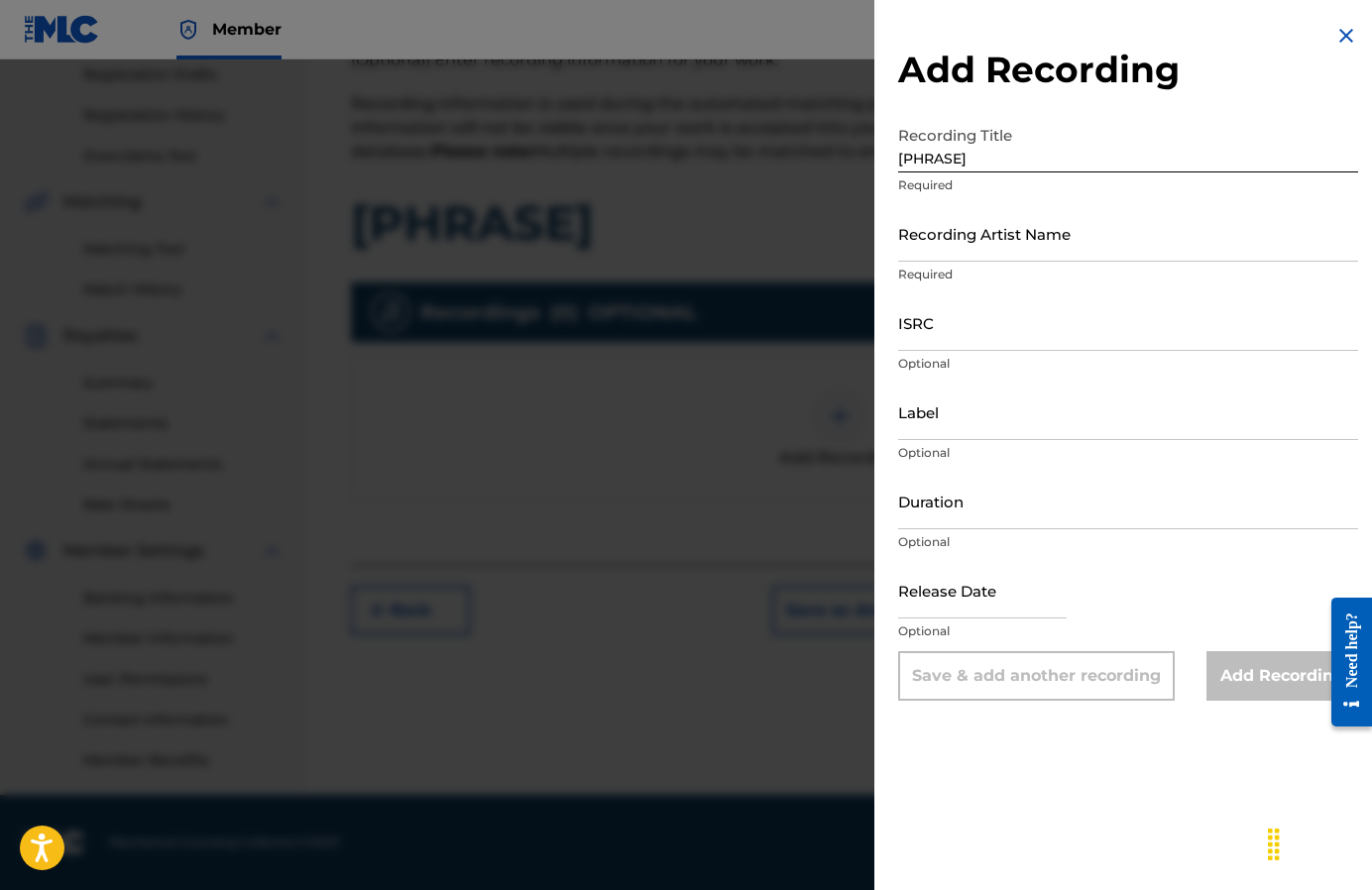 click on "Recording Artist Name" at bounding box center [1128, 233] 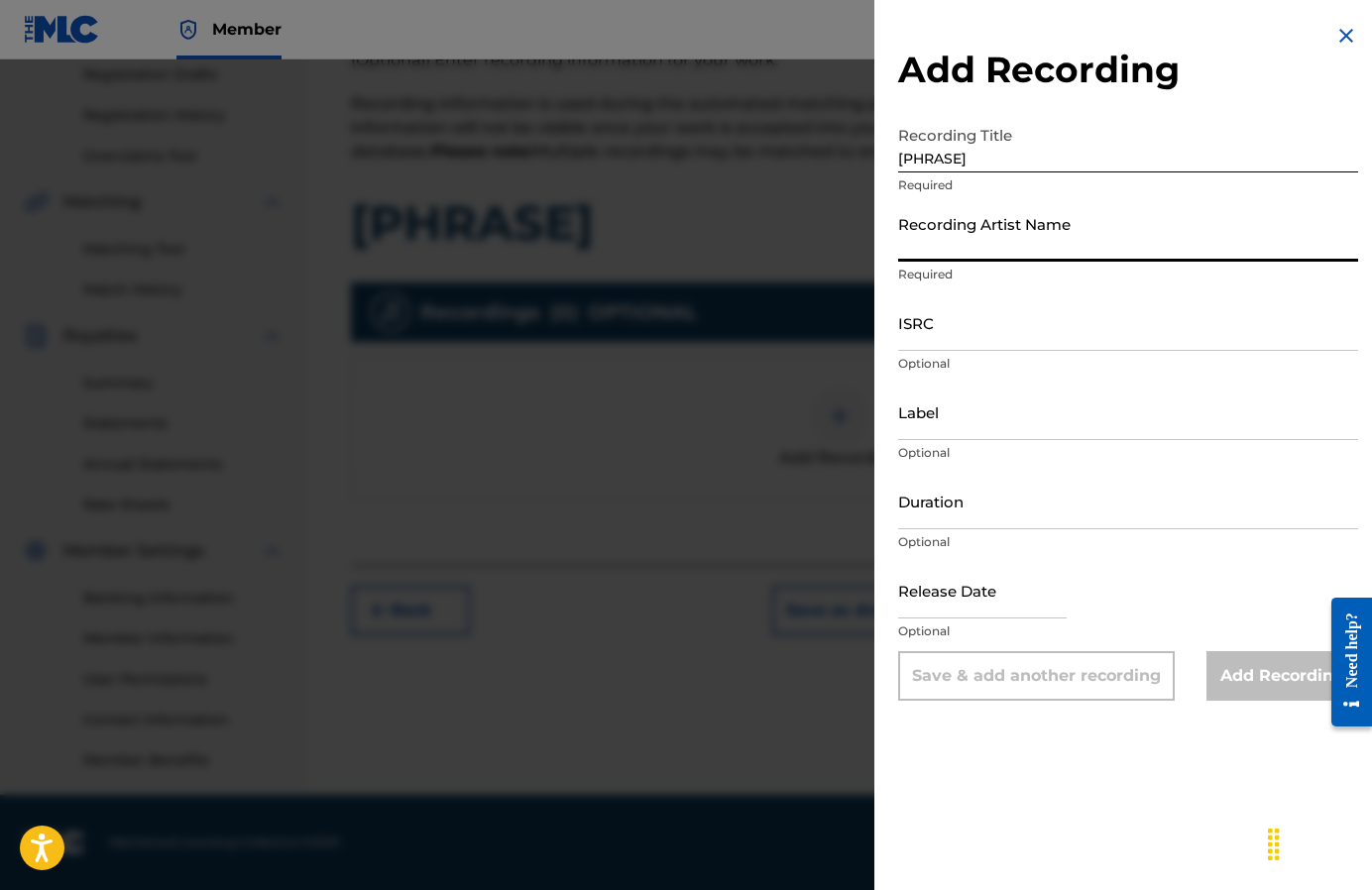 paste on "créature sonore" 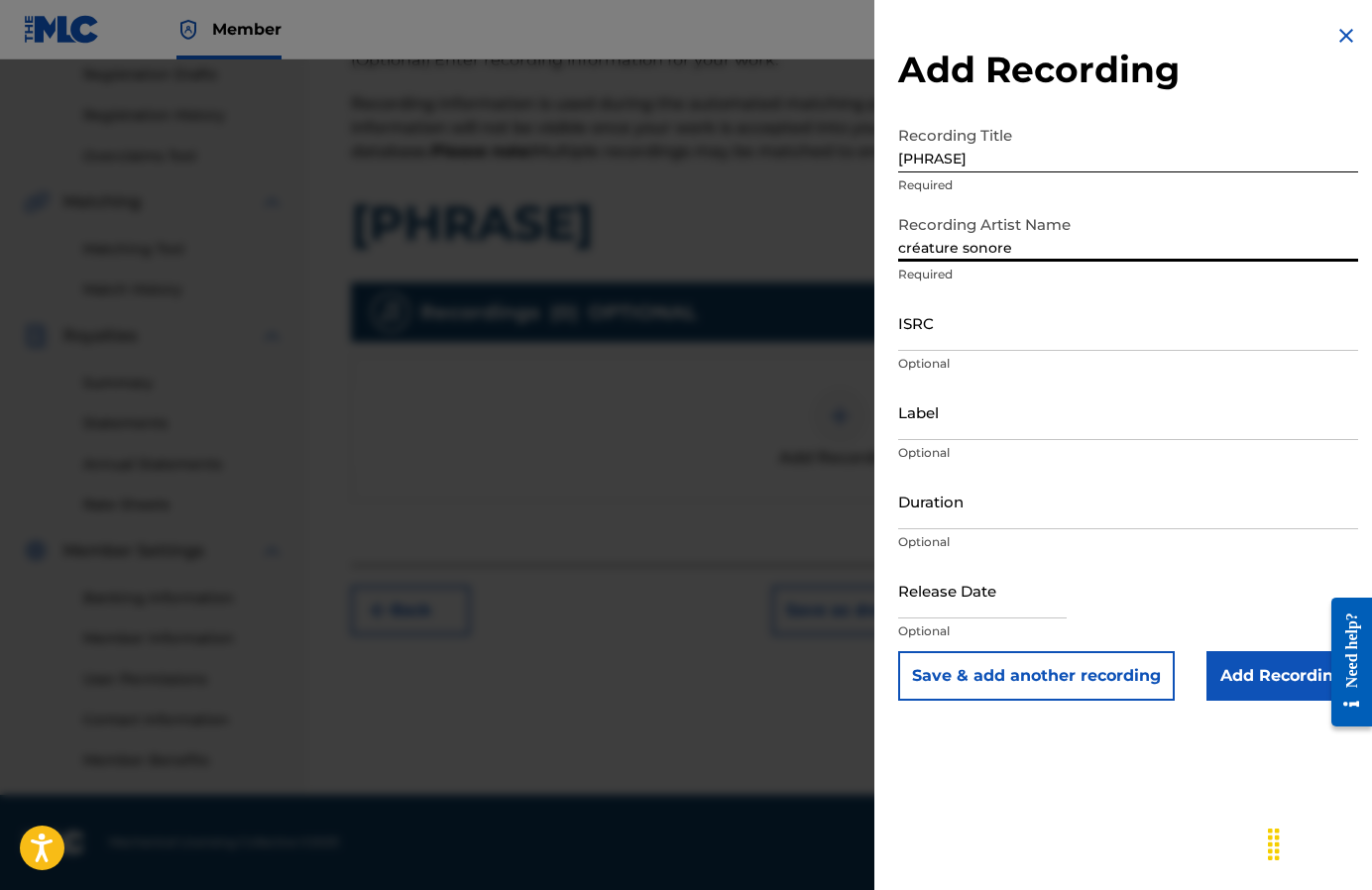 type on "créature sonore" 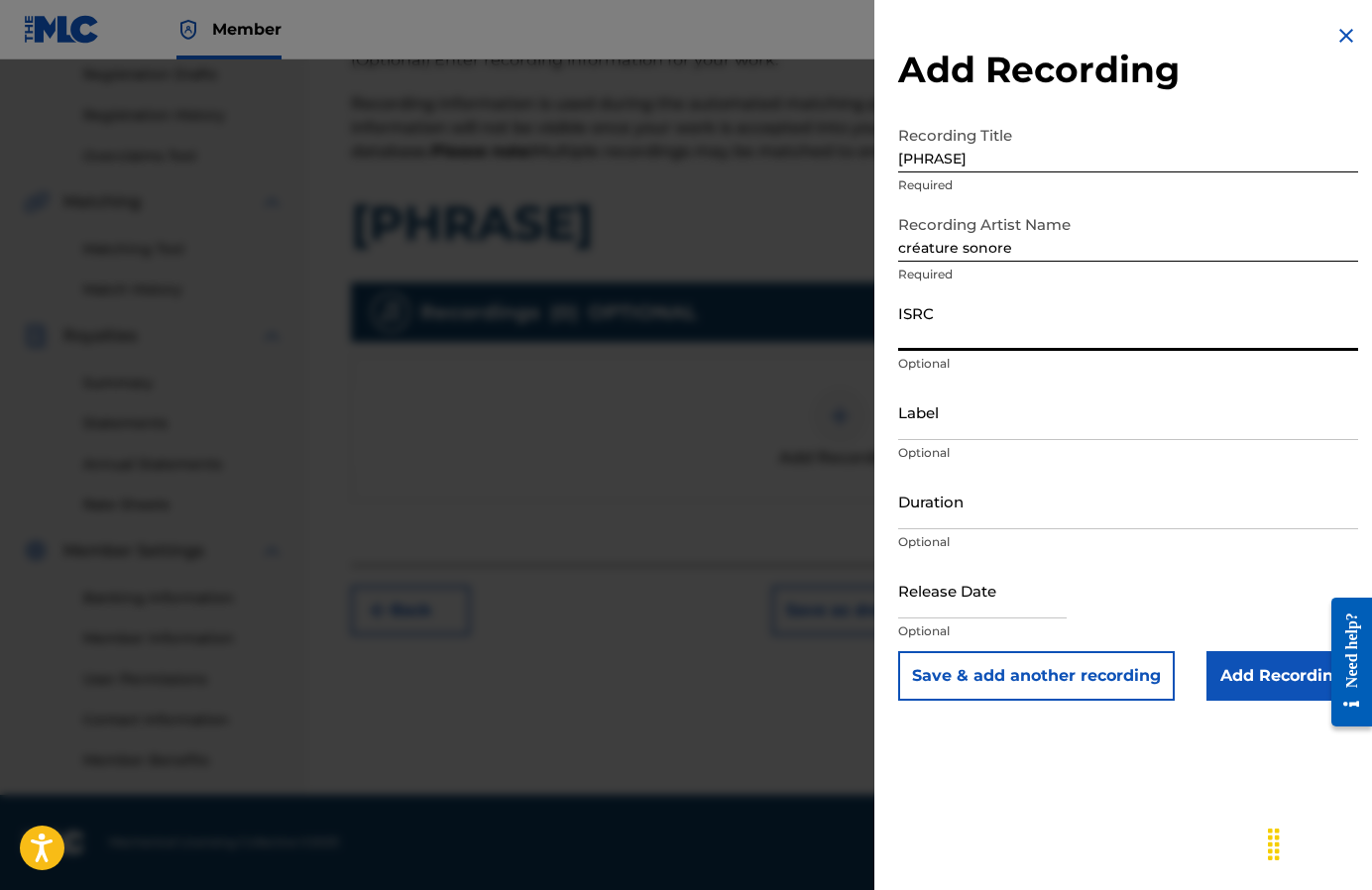 paste on "[ID]" 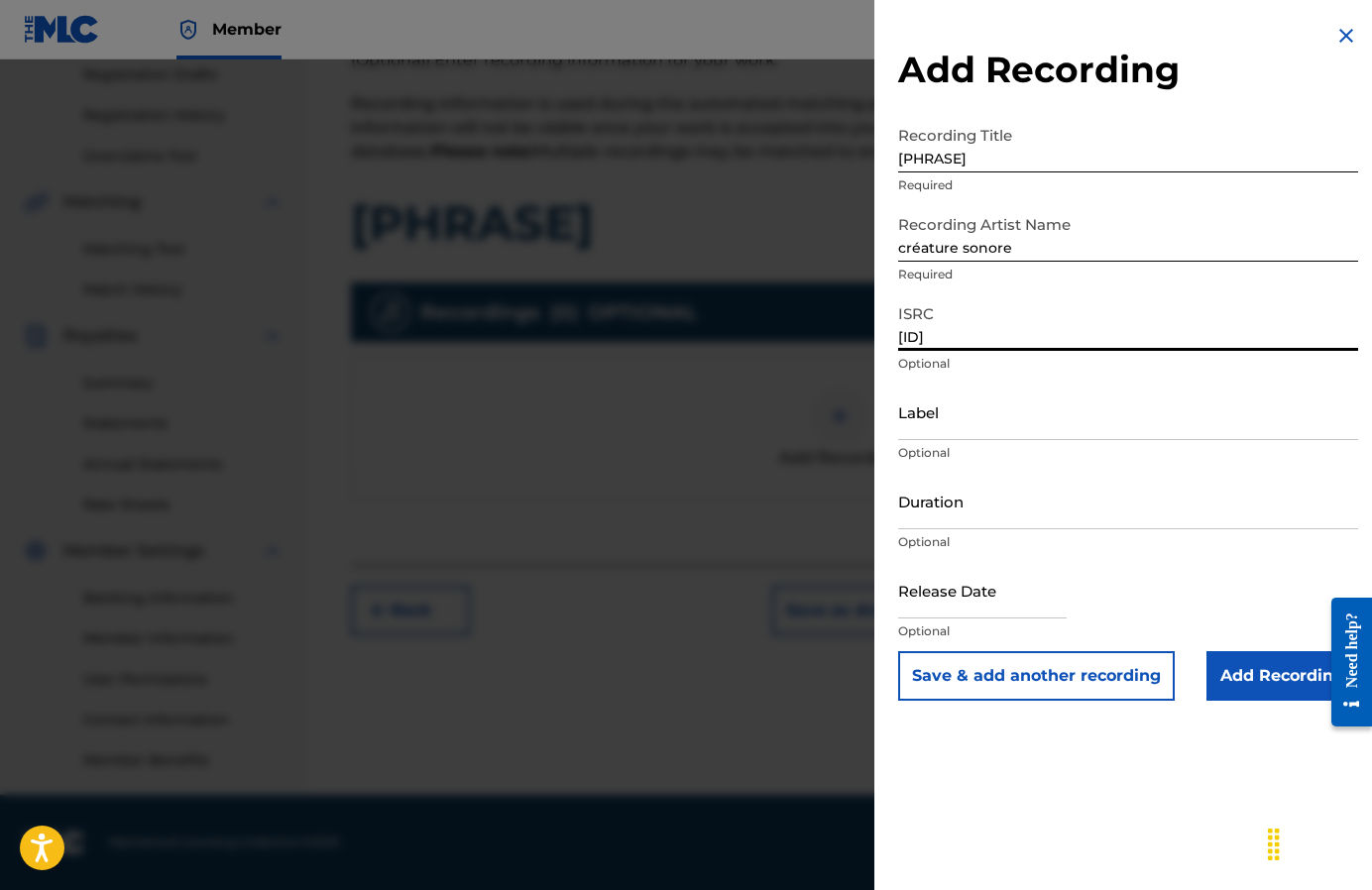 type on "[ID]" 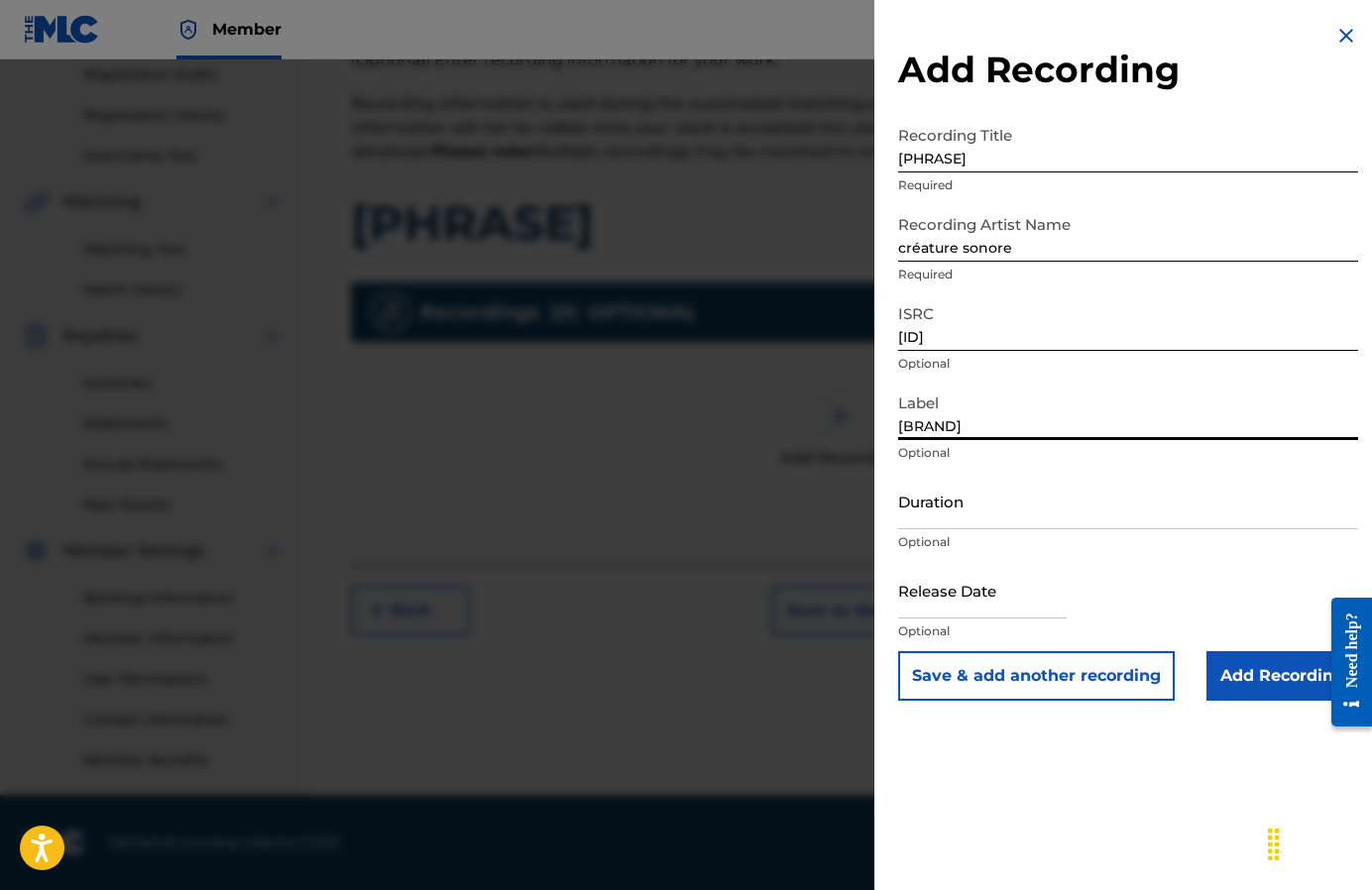 type on "[BRAND]" 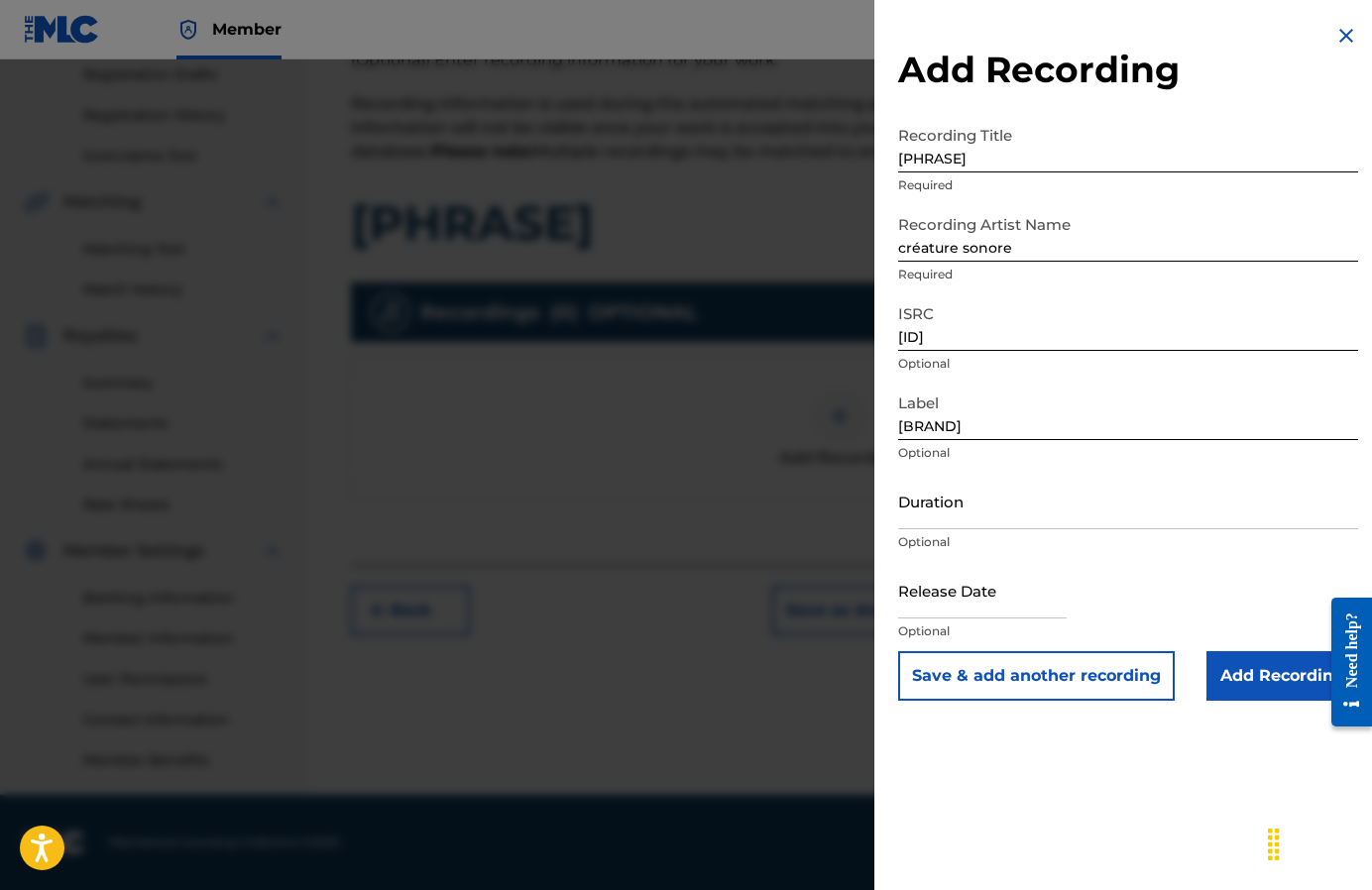 click on "Add Recording" at bounding box center [1282, 676] 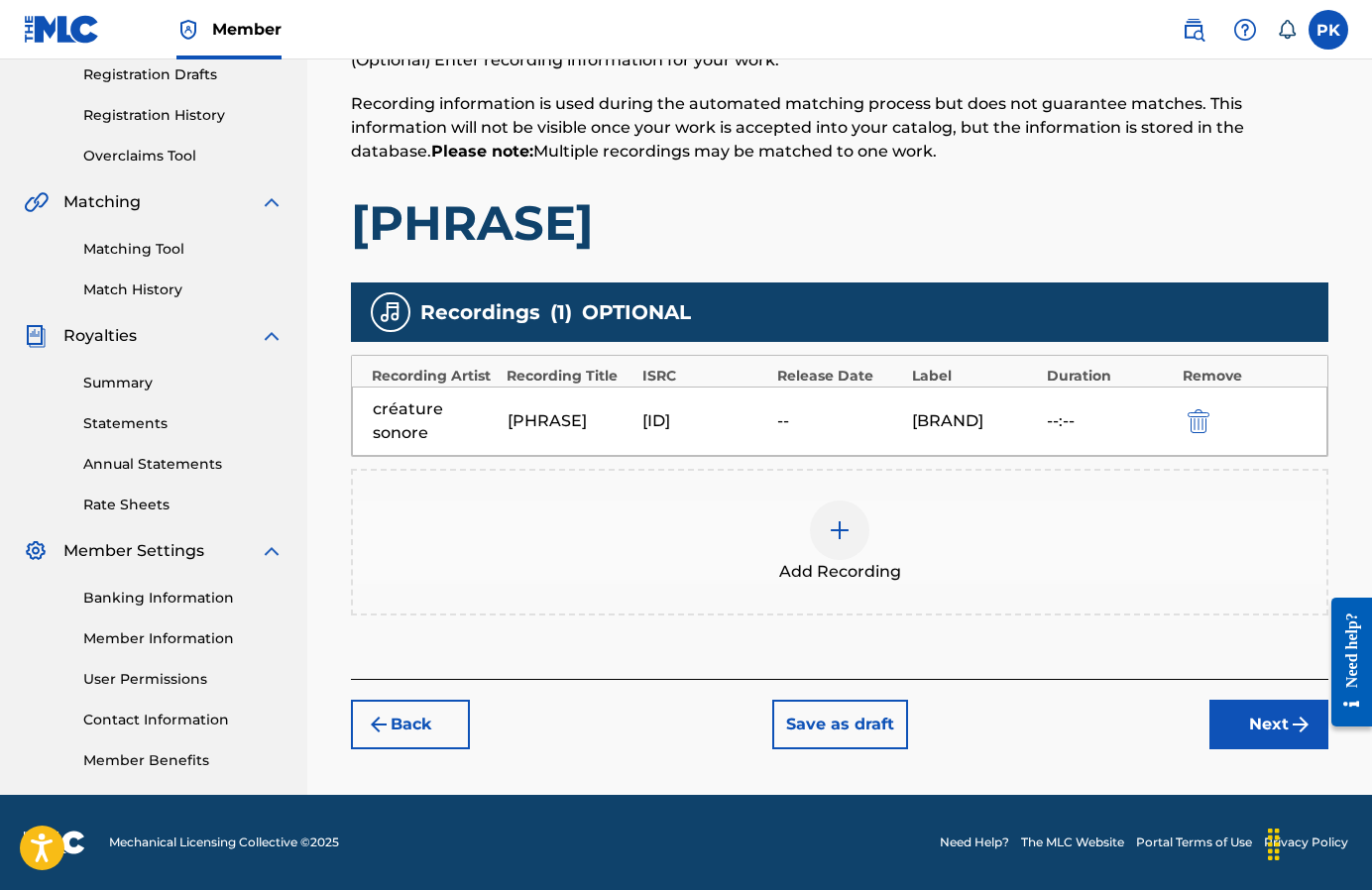 click on "Next" at bounding box center (1269, 724) 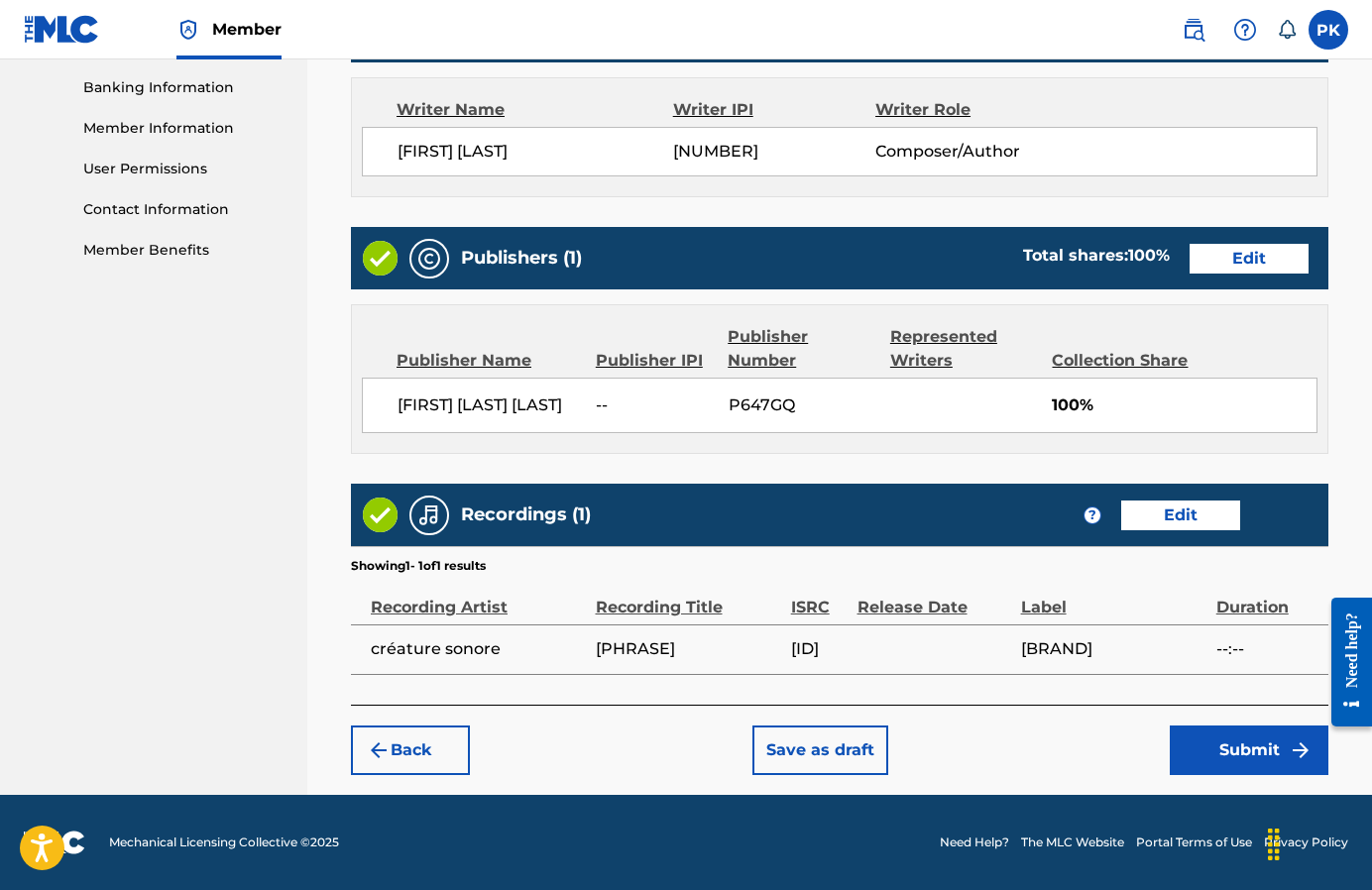 scroll, scrollTop: 849, scrollLeft: 0, axis: vertical 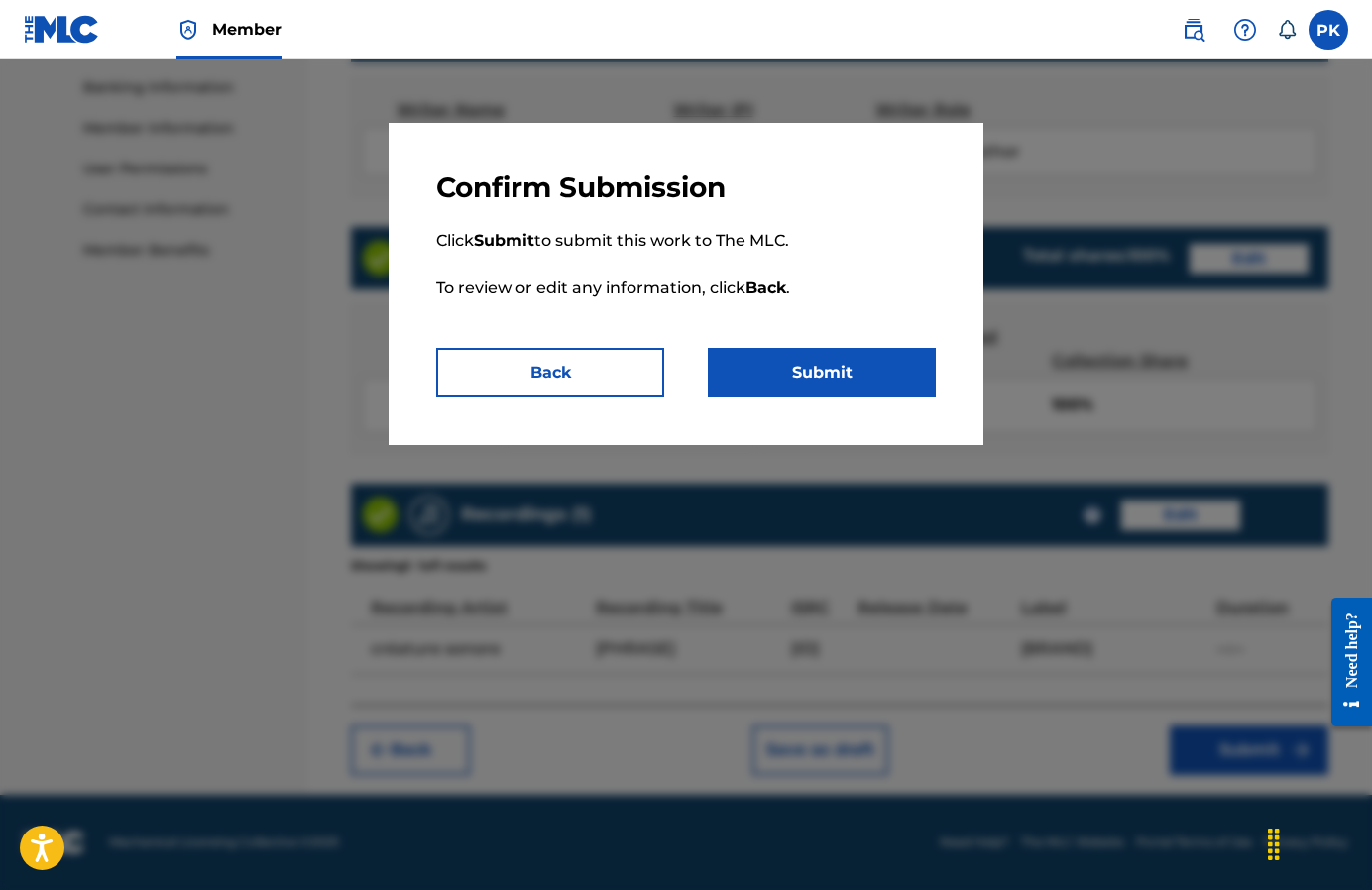 click on "Submit" at bounding box center (822, 373) 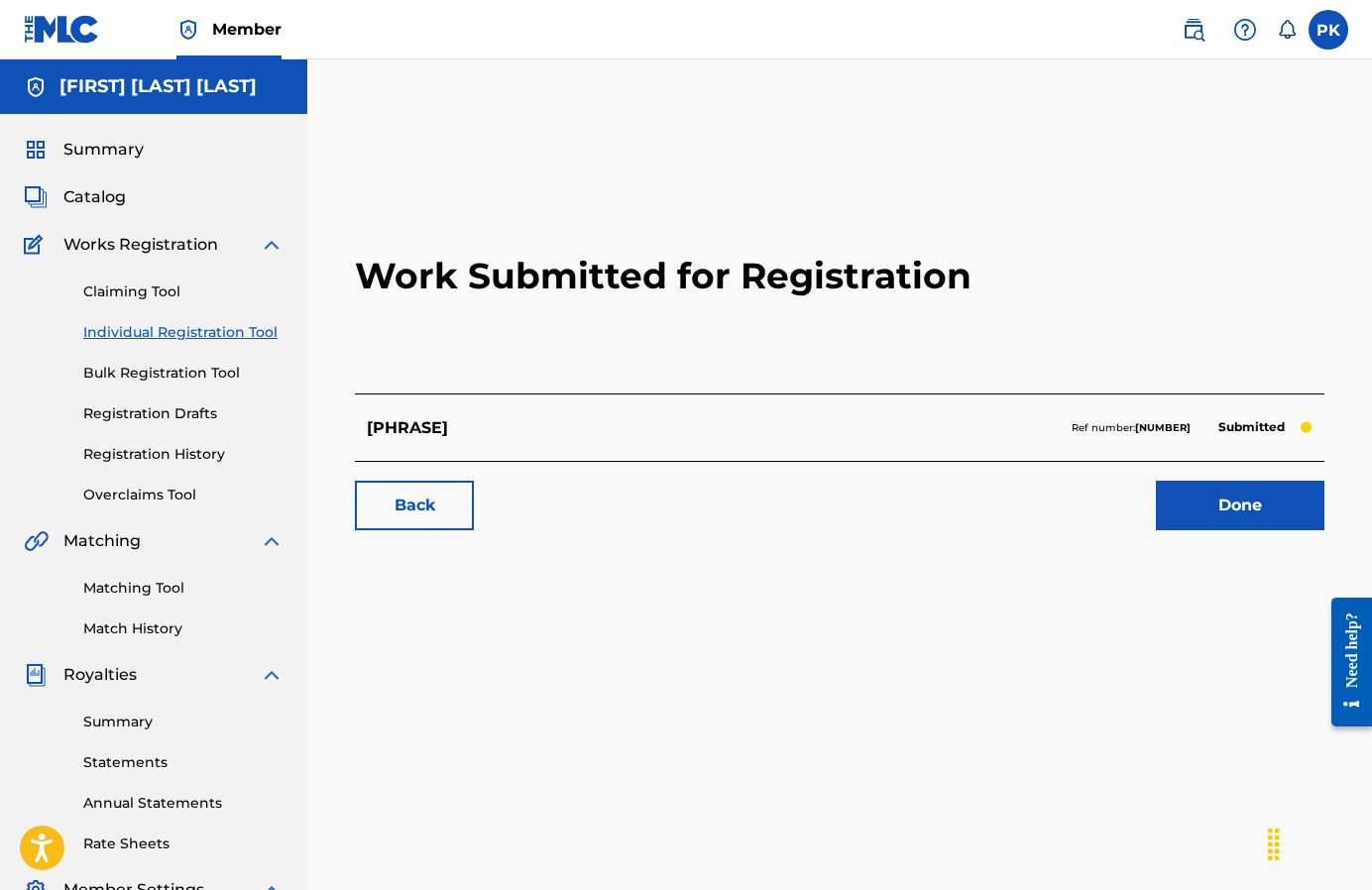 click on "Matching Tool Match History" at bounding box center [154, 596] 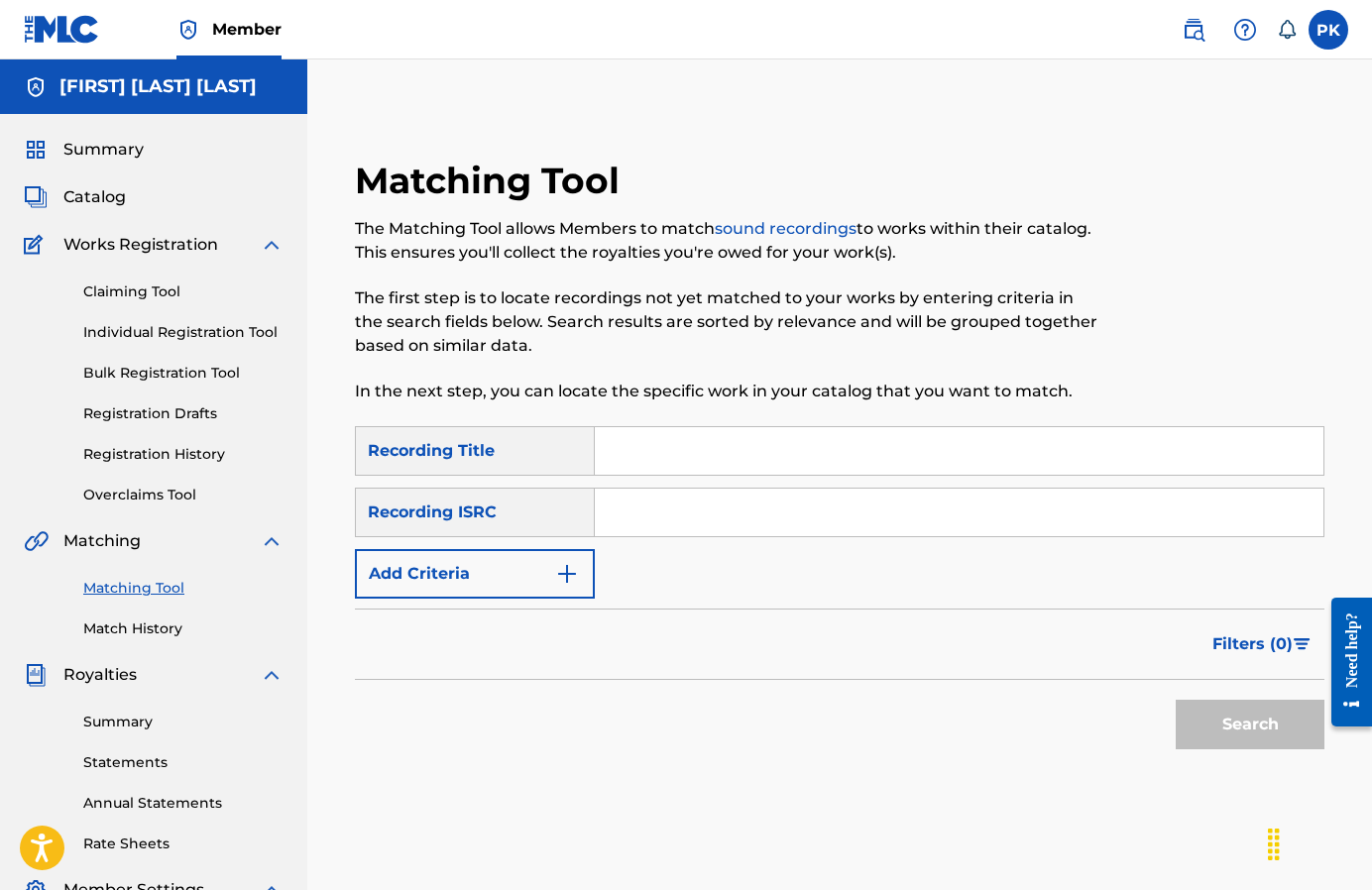 click at bounding box center [959, 451] 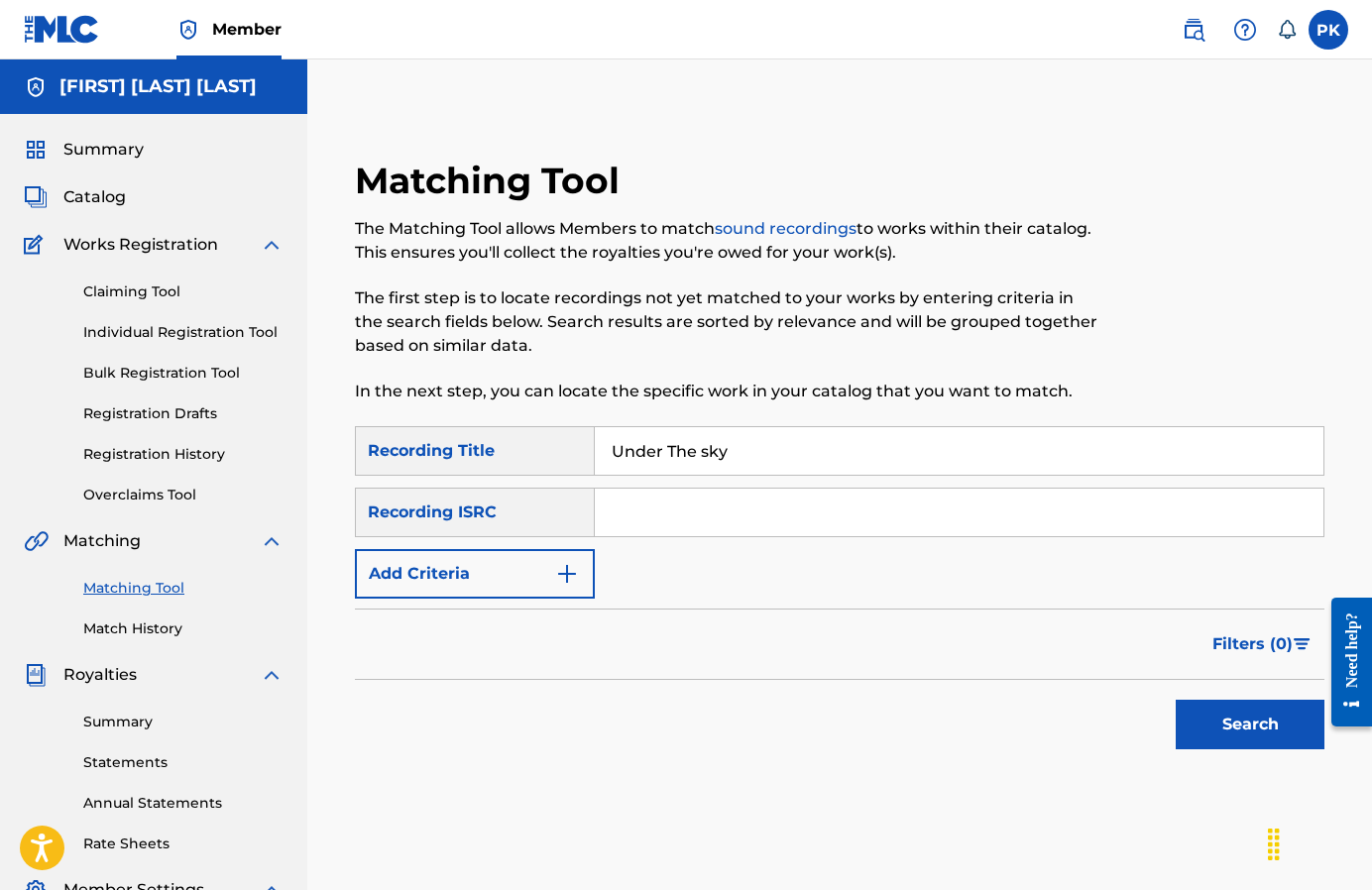 type on "Under The sky" 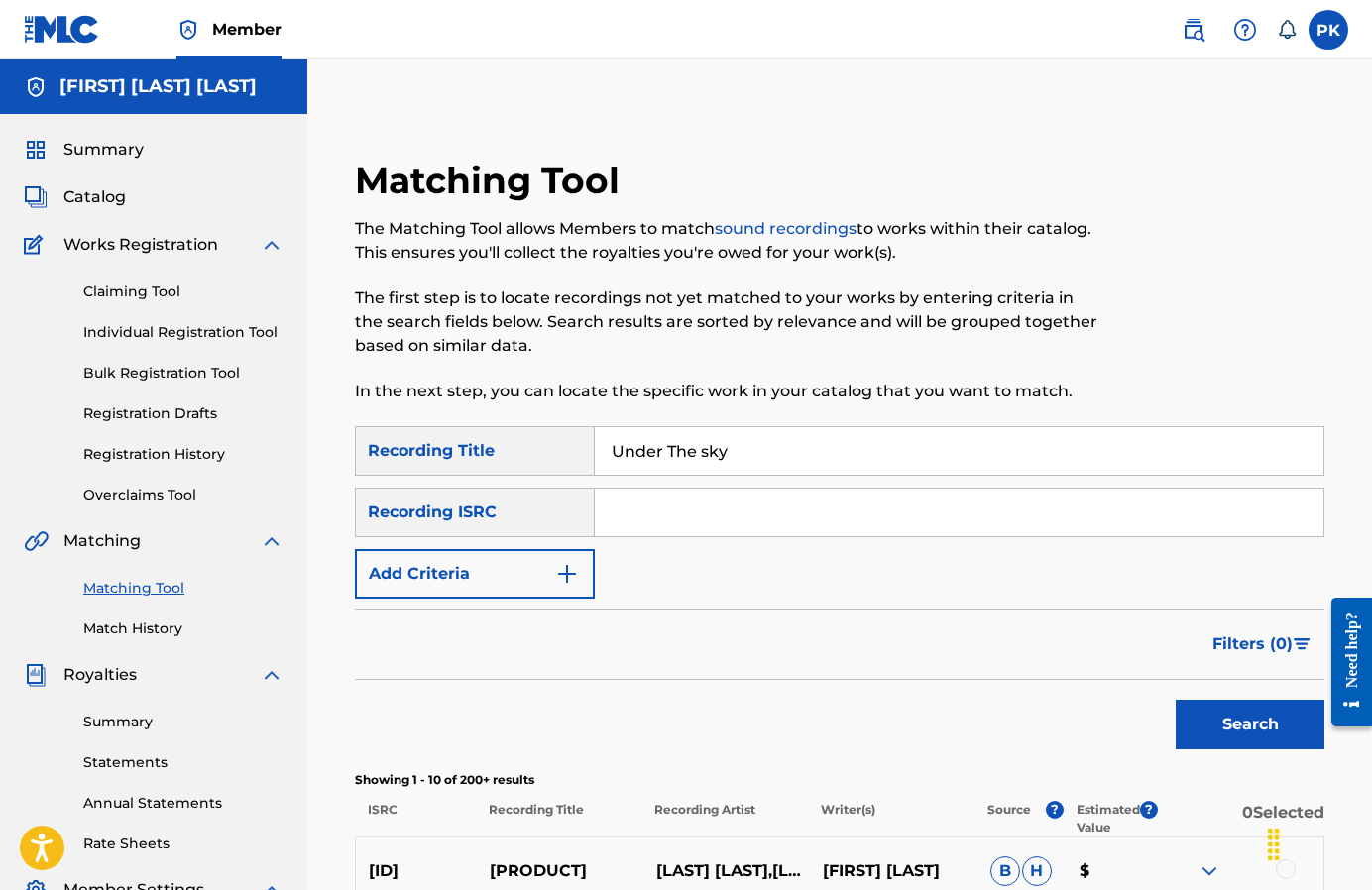 click at bounding box center (959, 512) 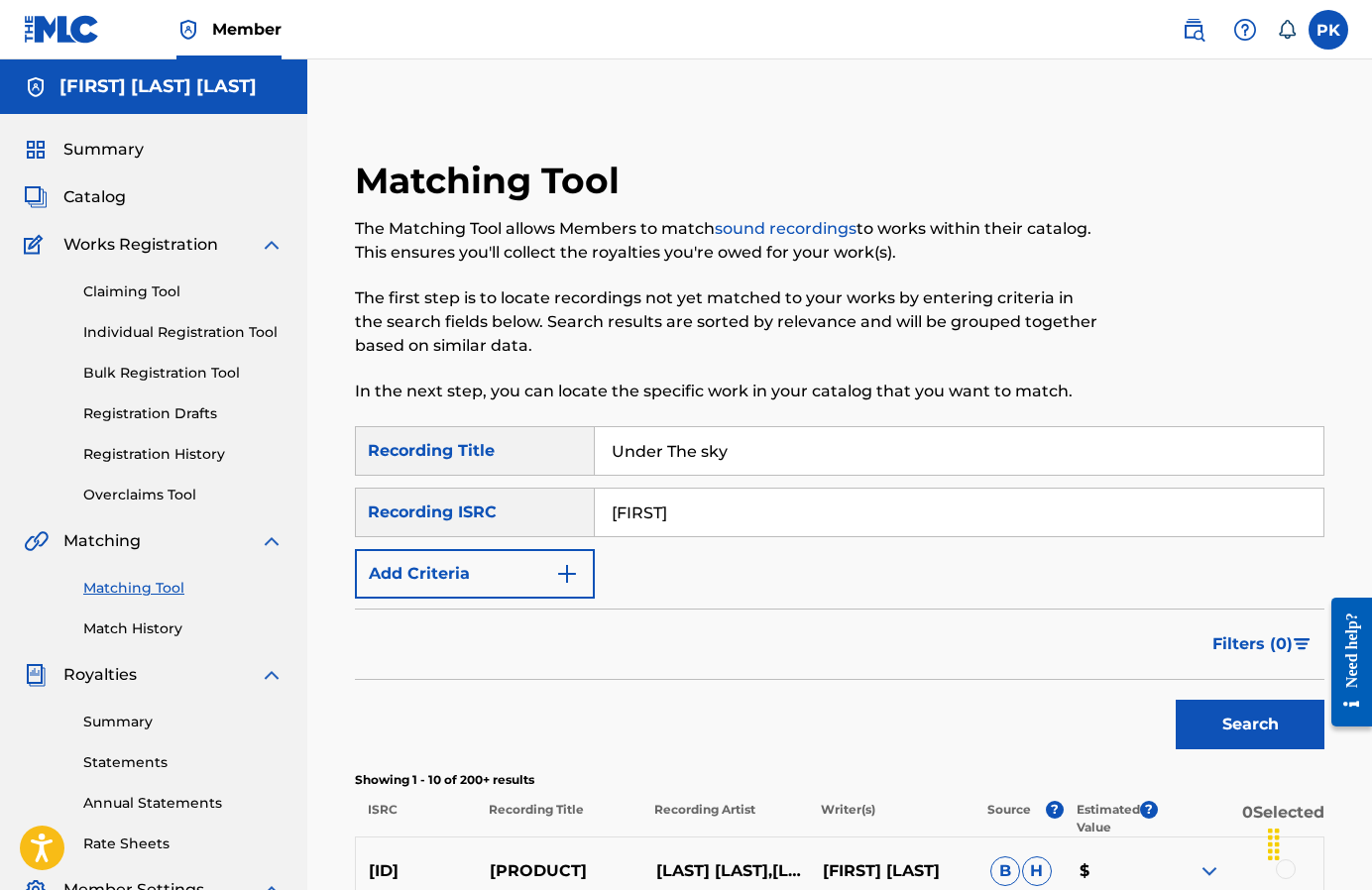 type on "[FIRST]" 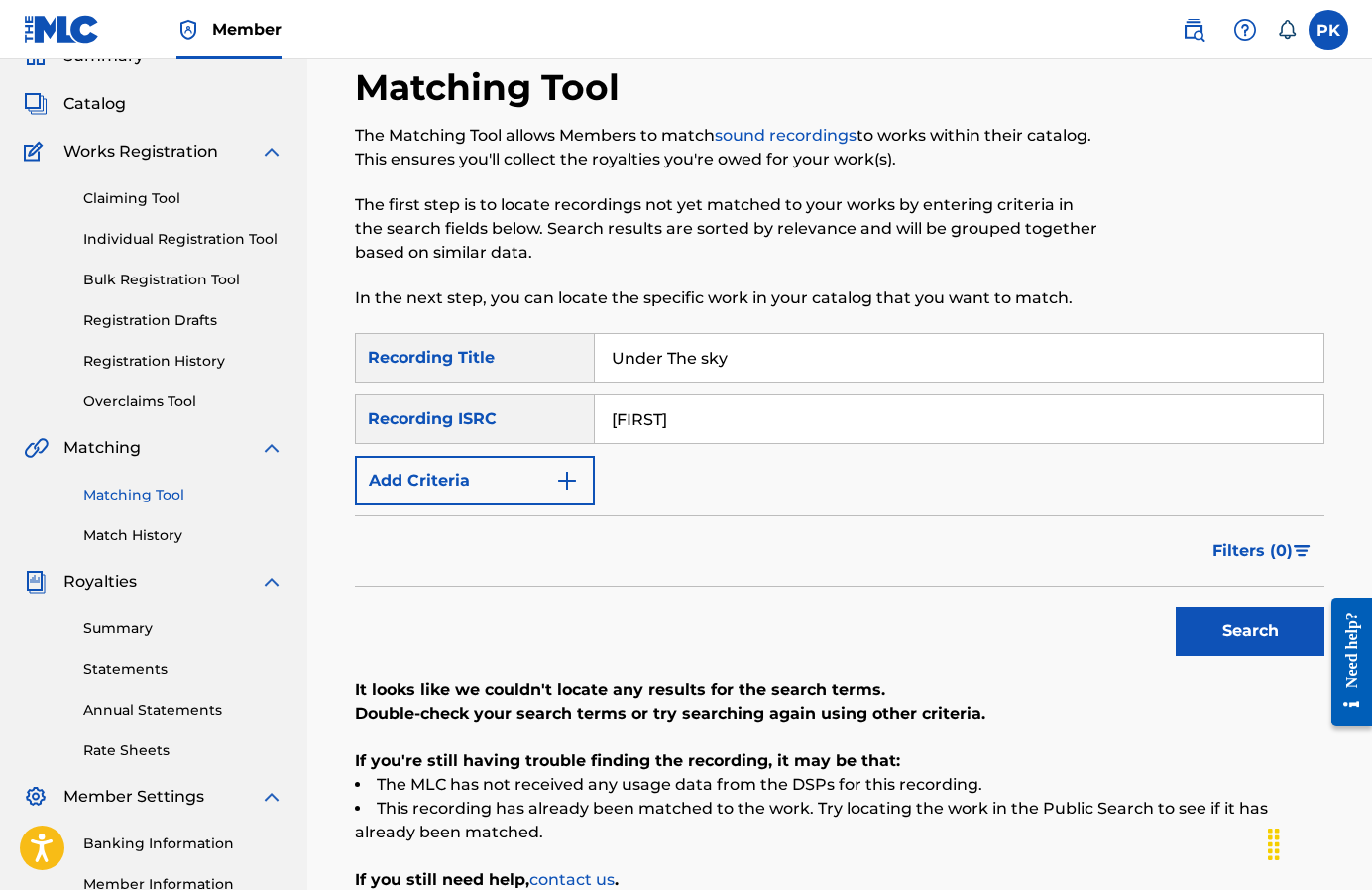 scroll, scrollTop: 97, scrollLeft: 0, axis: vertical 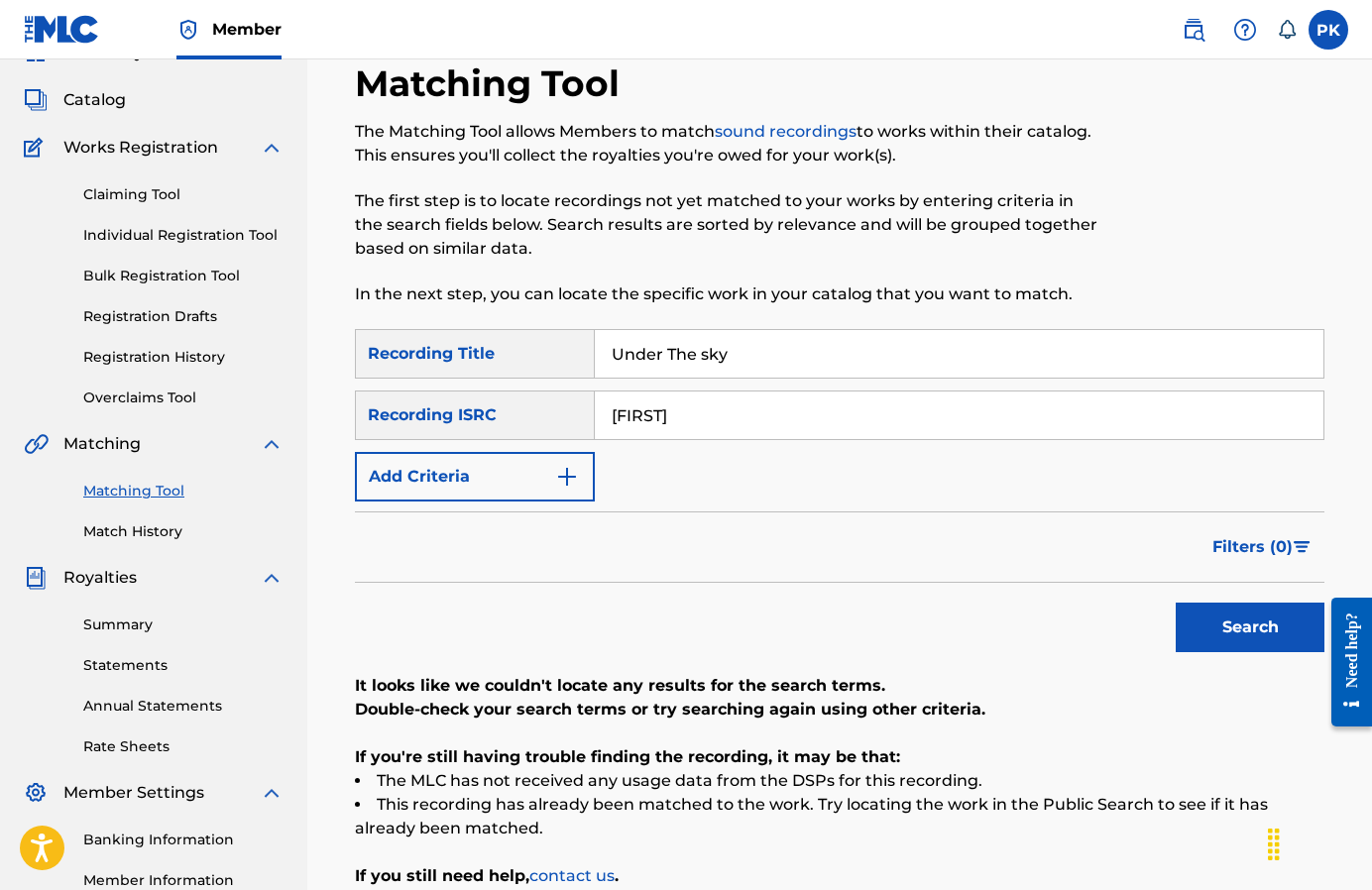 click on "Recording ISRC" at bounding box center (475, 415) 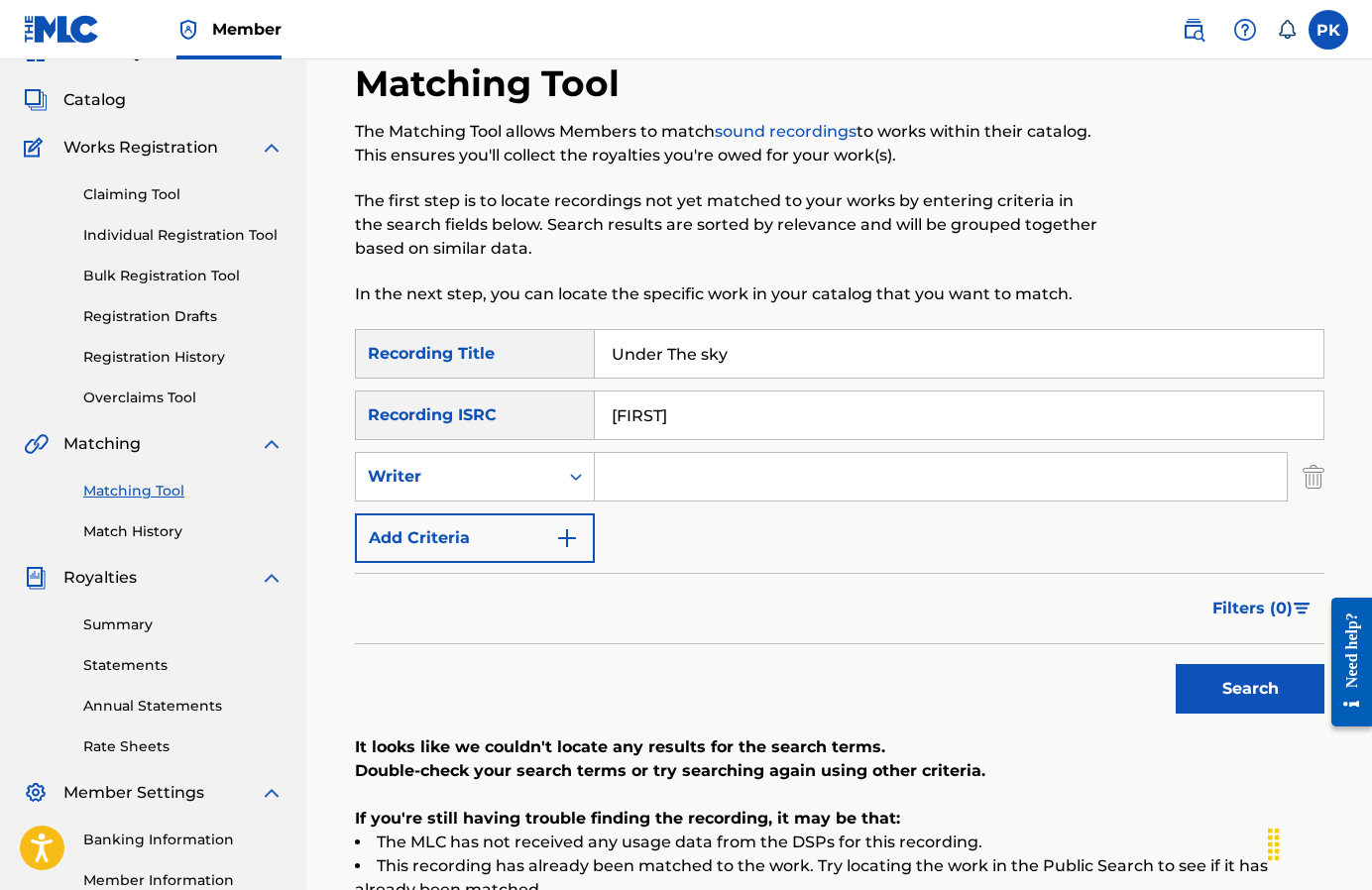 click on "[FIRST]" at bounding box center (959, 415) 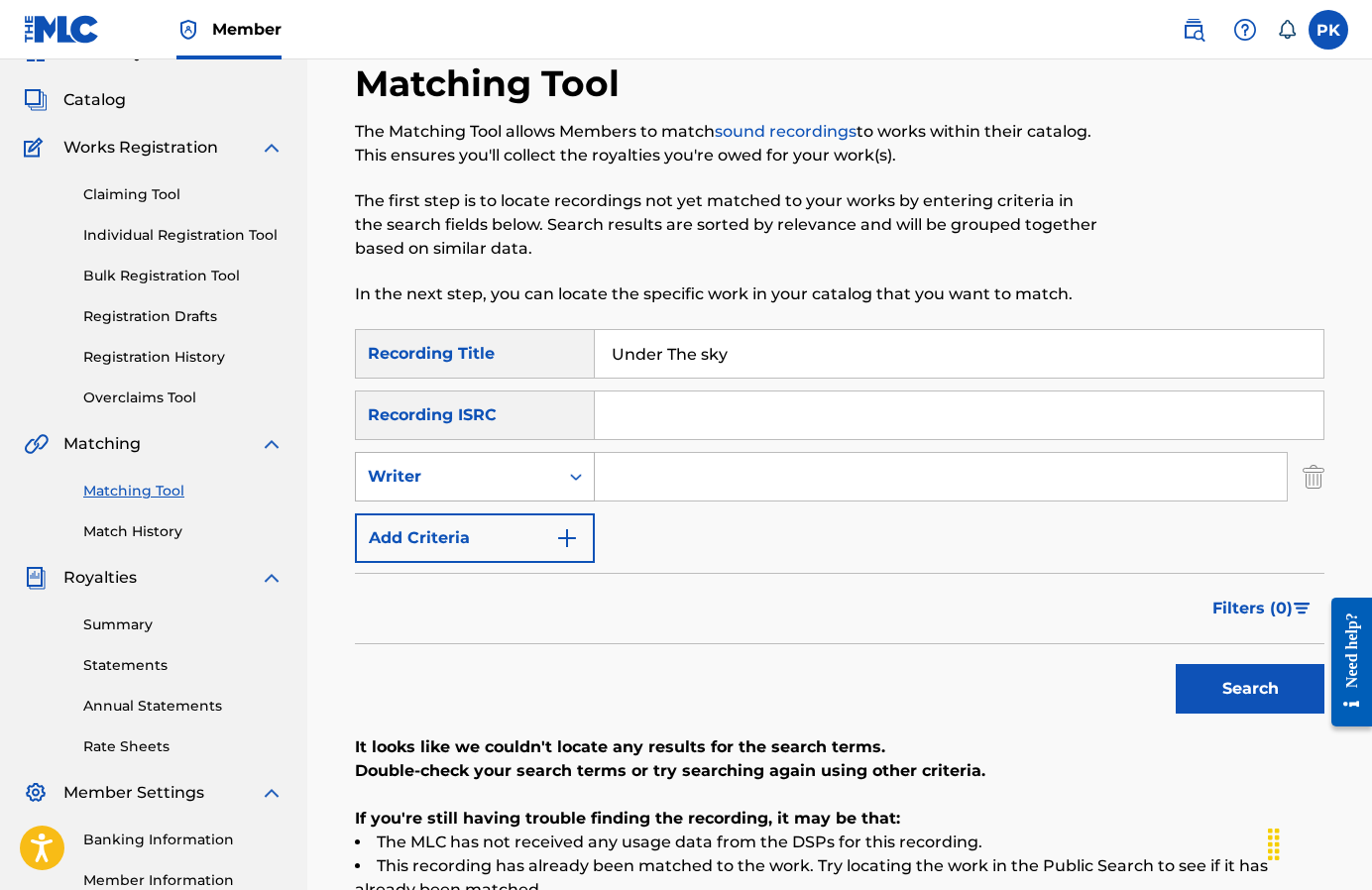 type 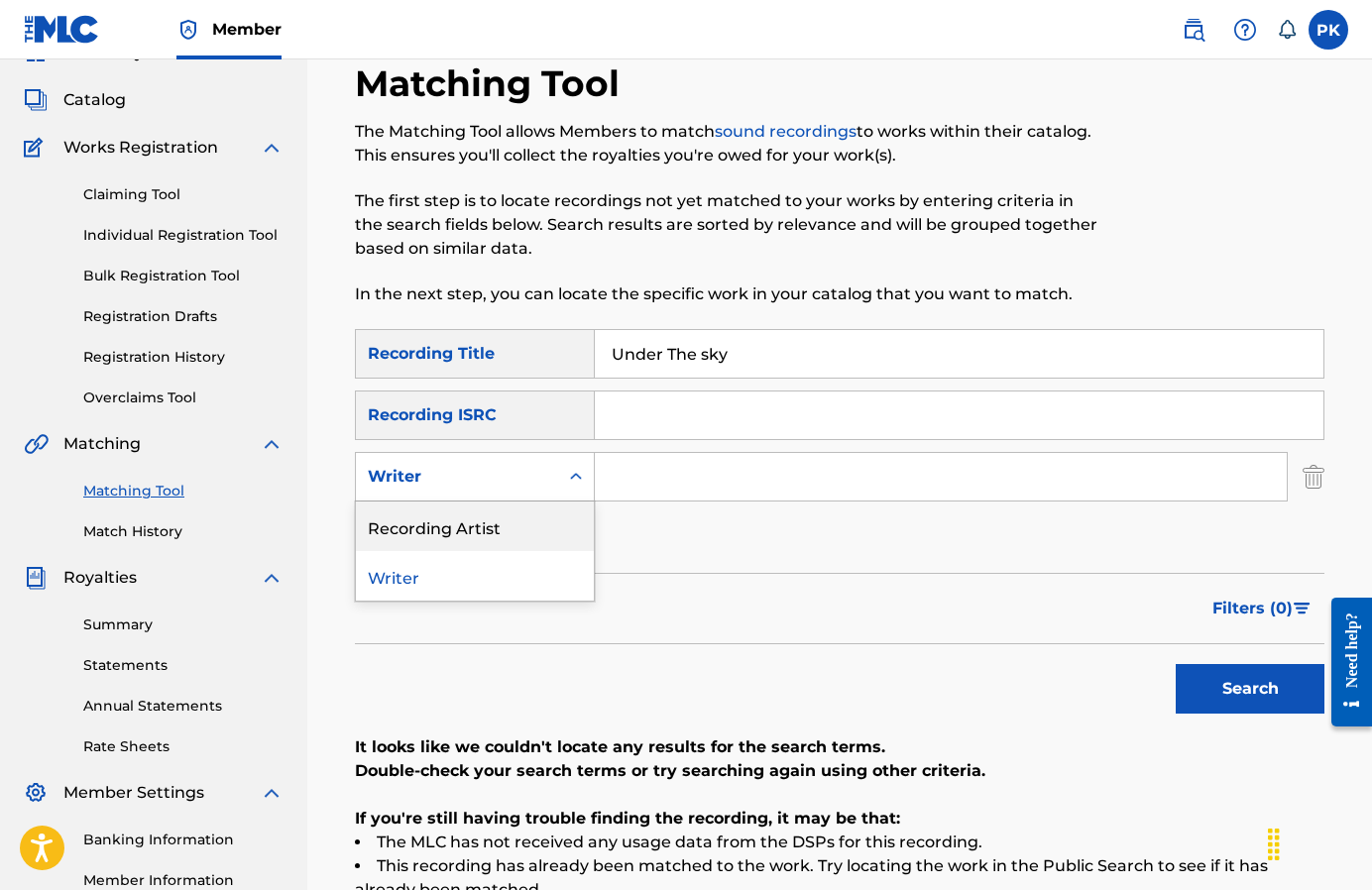 click on "Recording Artist" at bounding box center [475, 526] 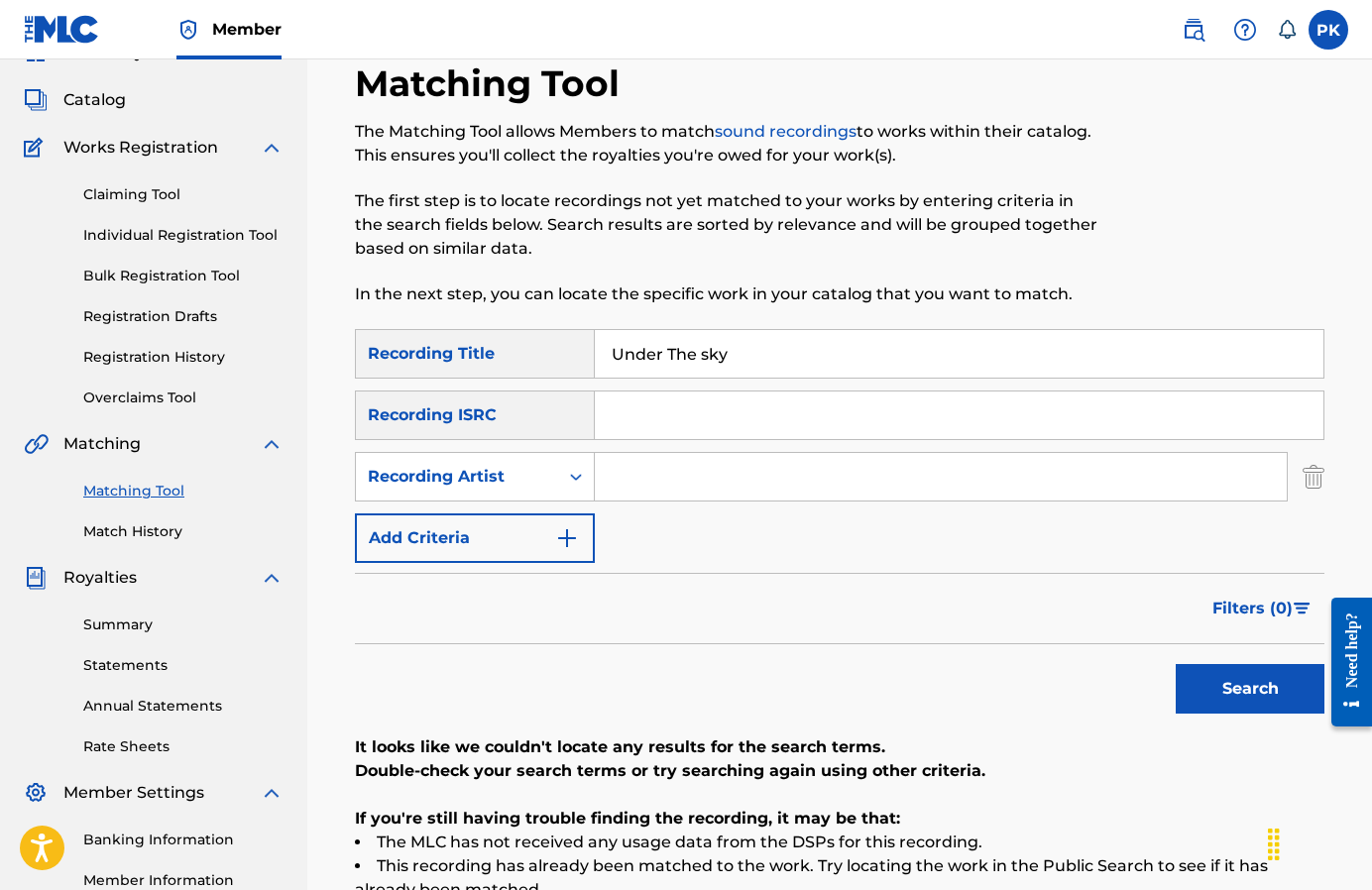 click at bounding box center [941, 477] 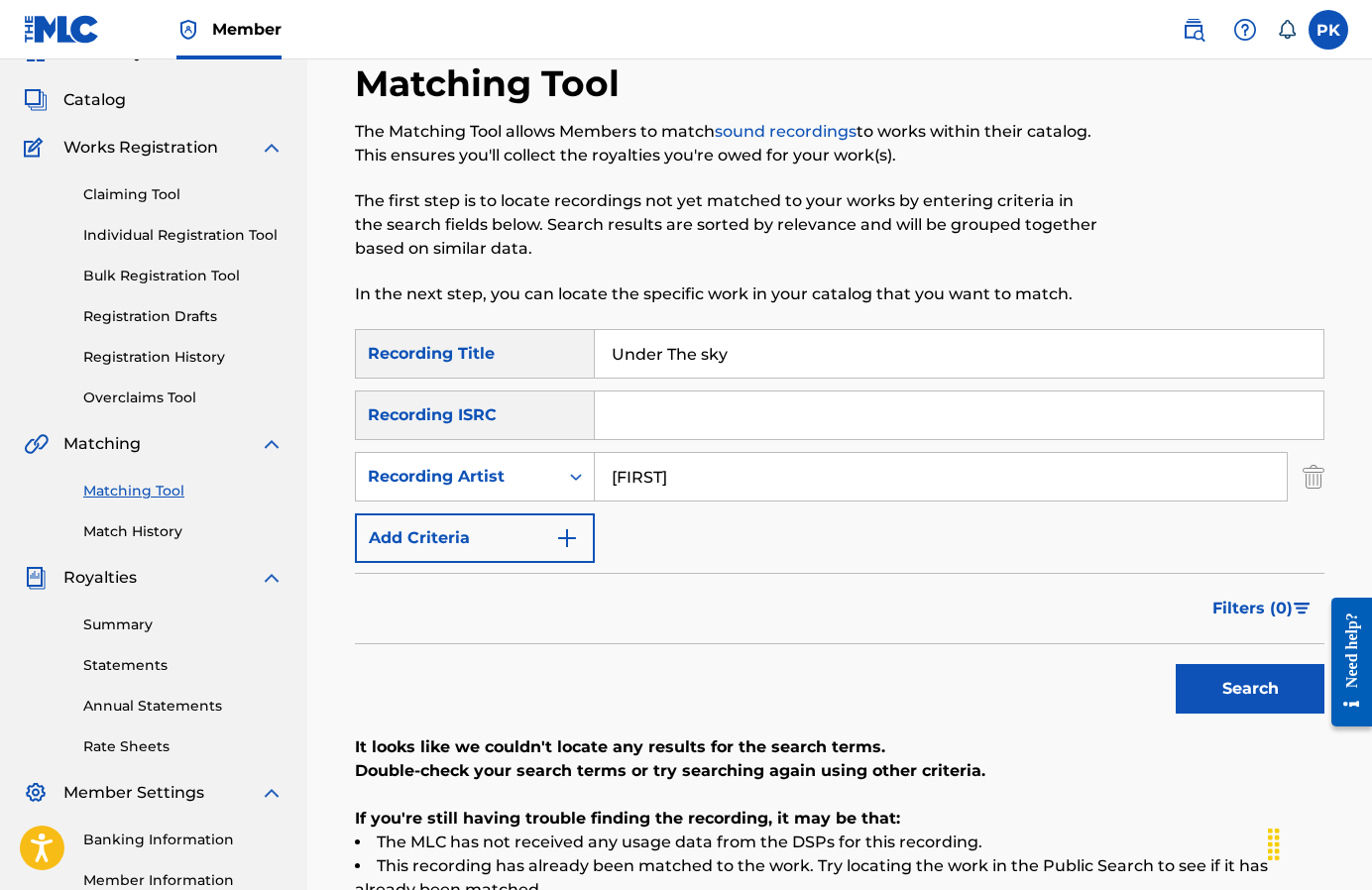 type on "[FIRST]" 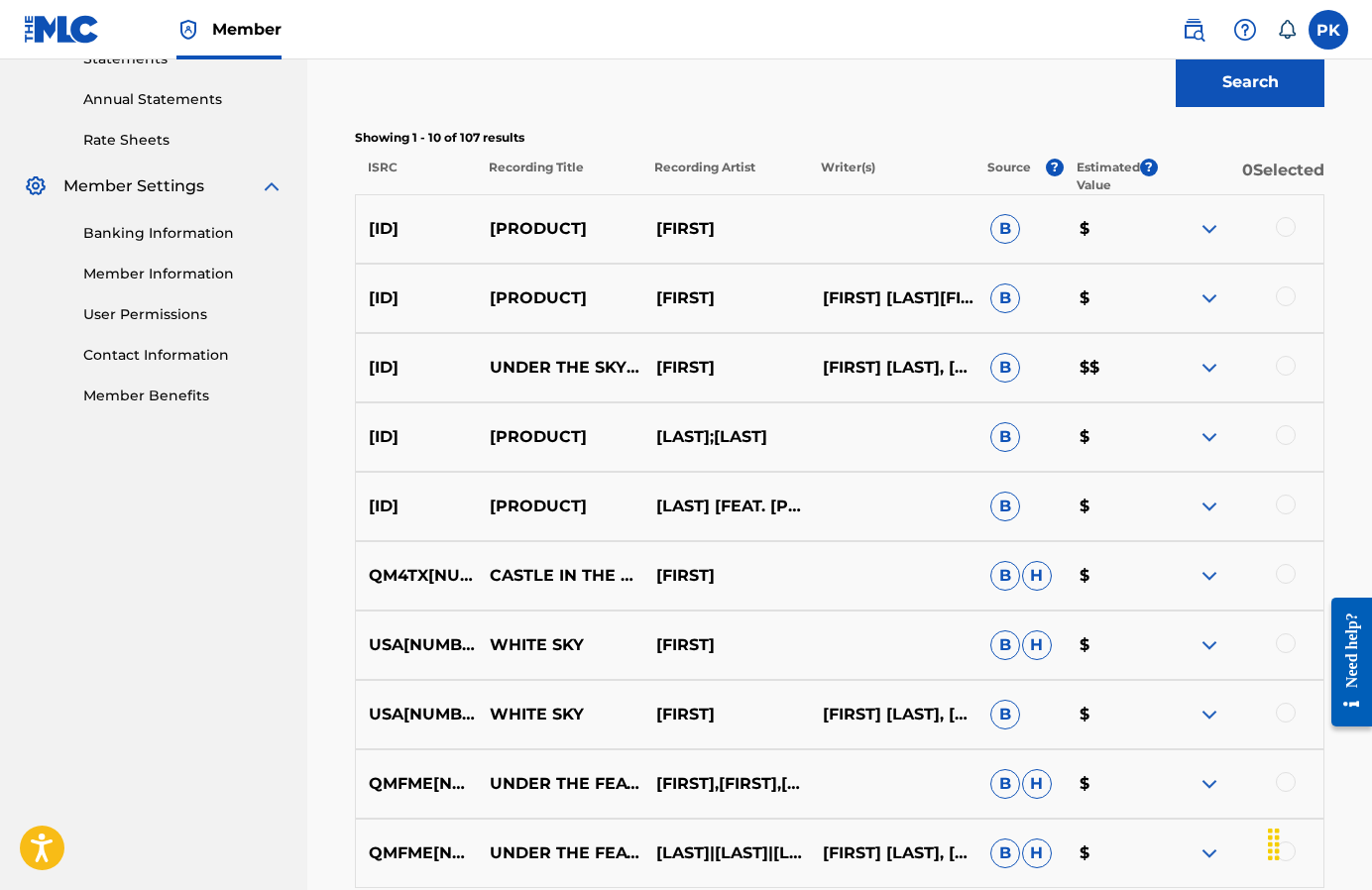 scroll, scrollTop: 701, scrollLeft: 0, axis: vertical 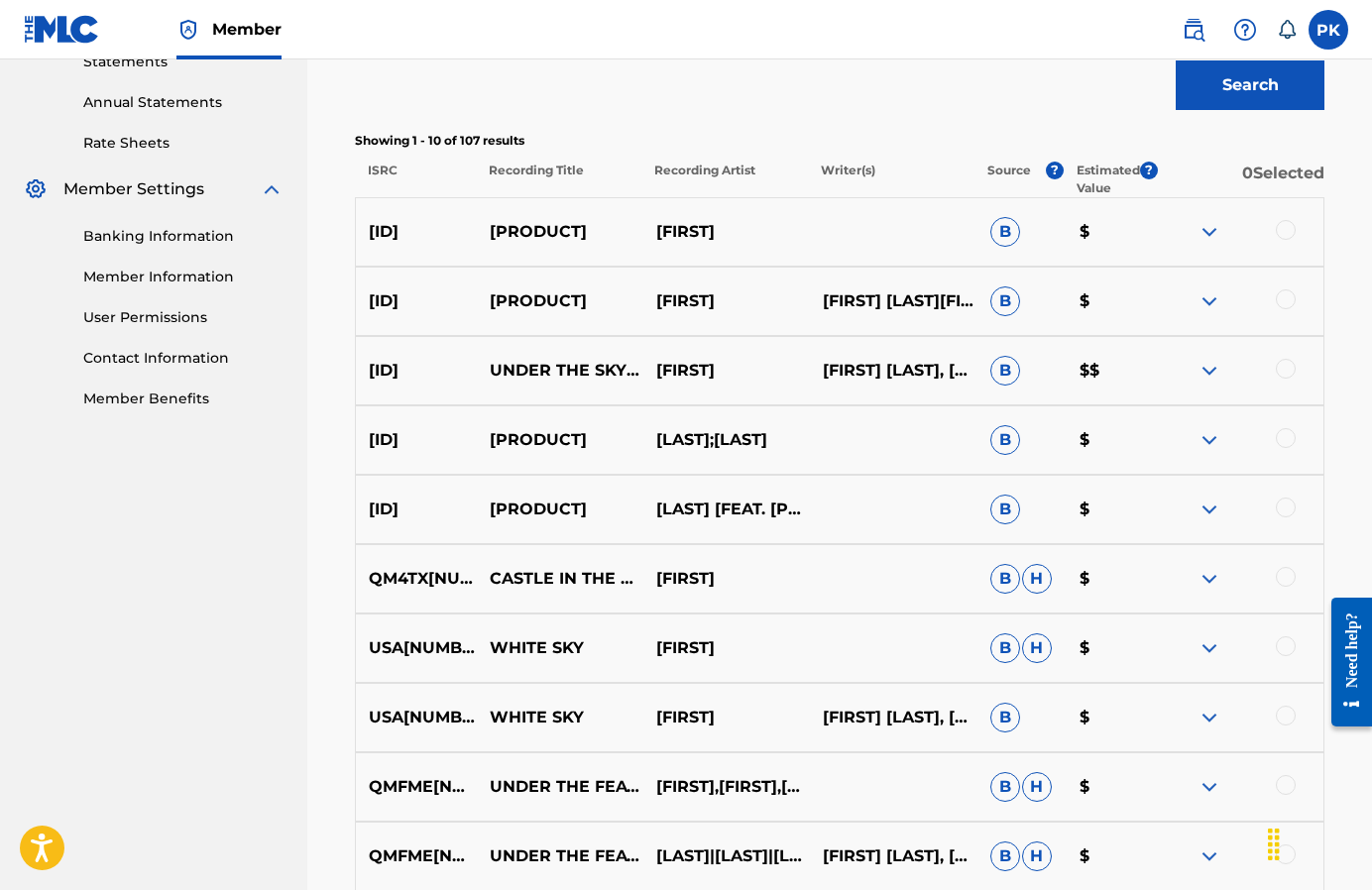 click at bounding box center (1209, 371) 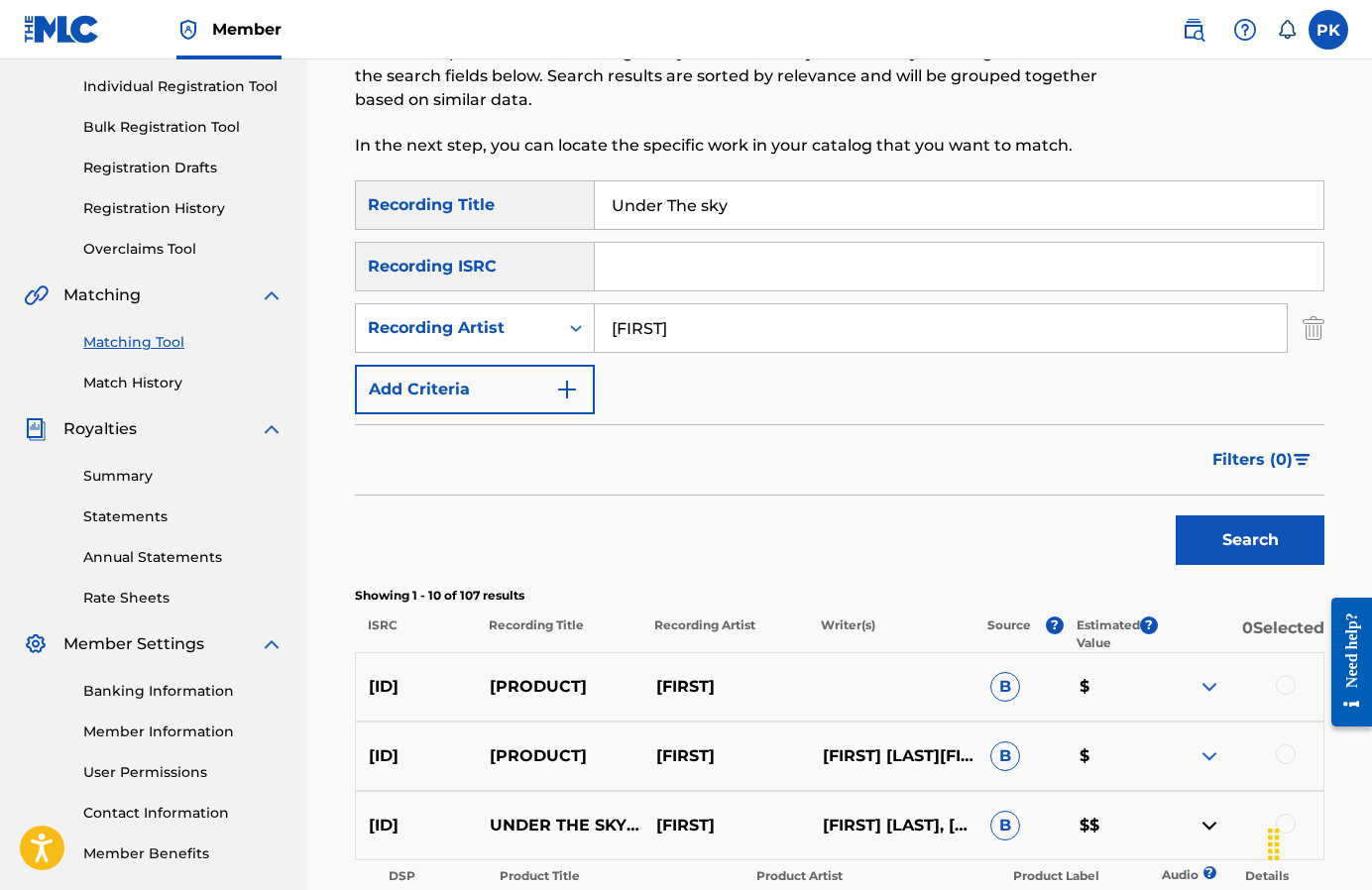 scroll, scrollTop: 151, scrollLeft: 0, axis: vertical 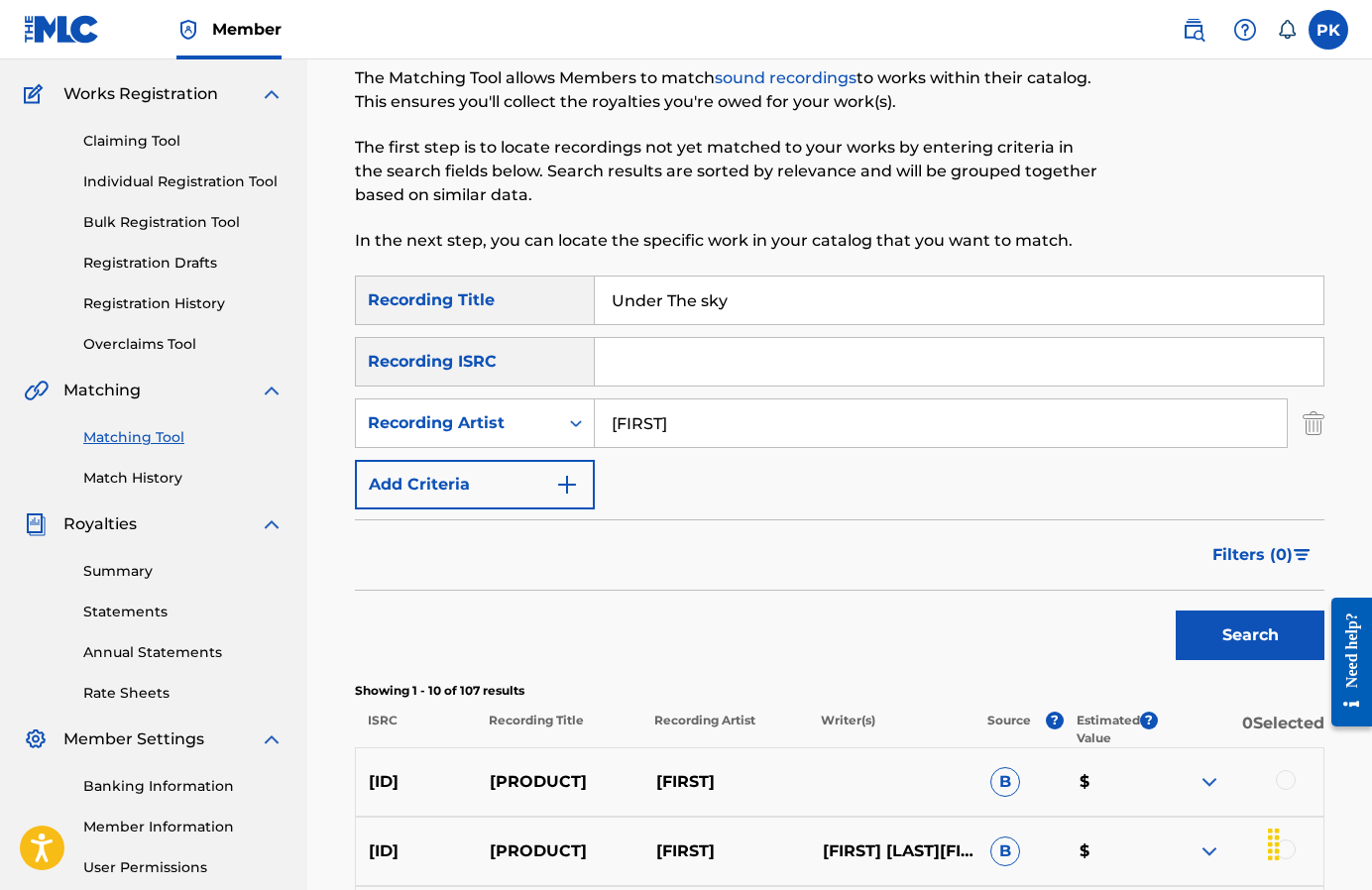 drag, startPoint x: 760, startPoint y: 305, endPoint x: 473, endPoint y: 218, distance: 299.89665 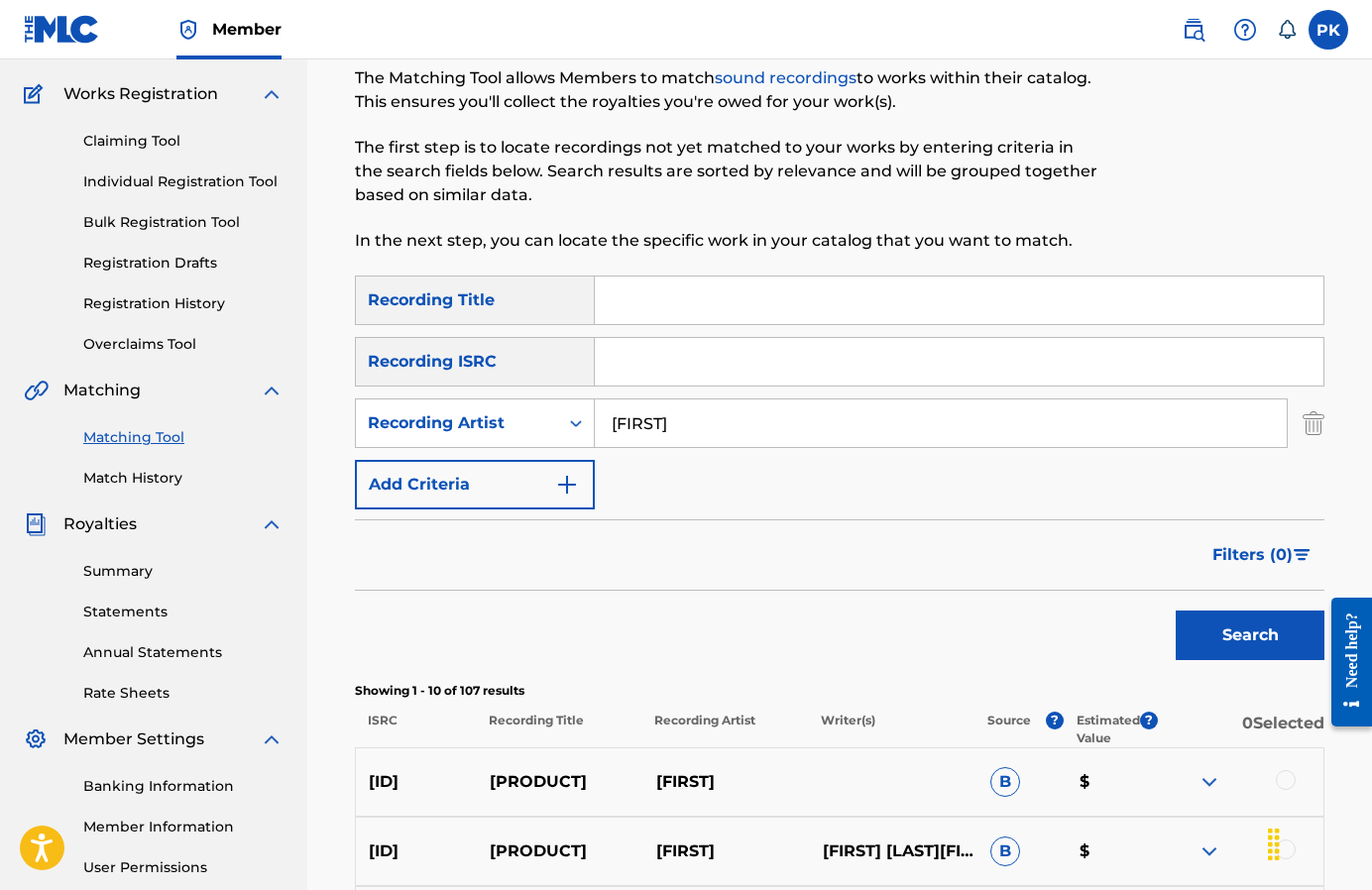 type 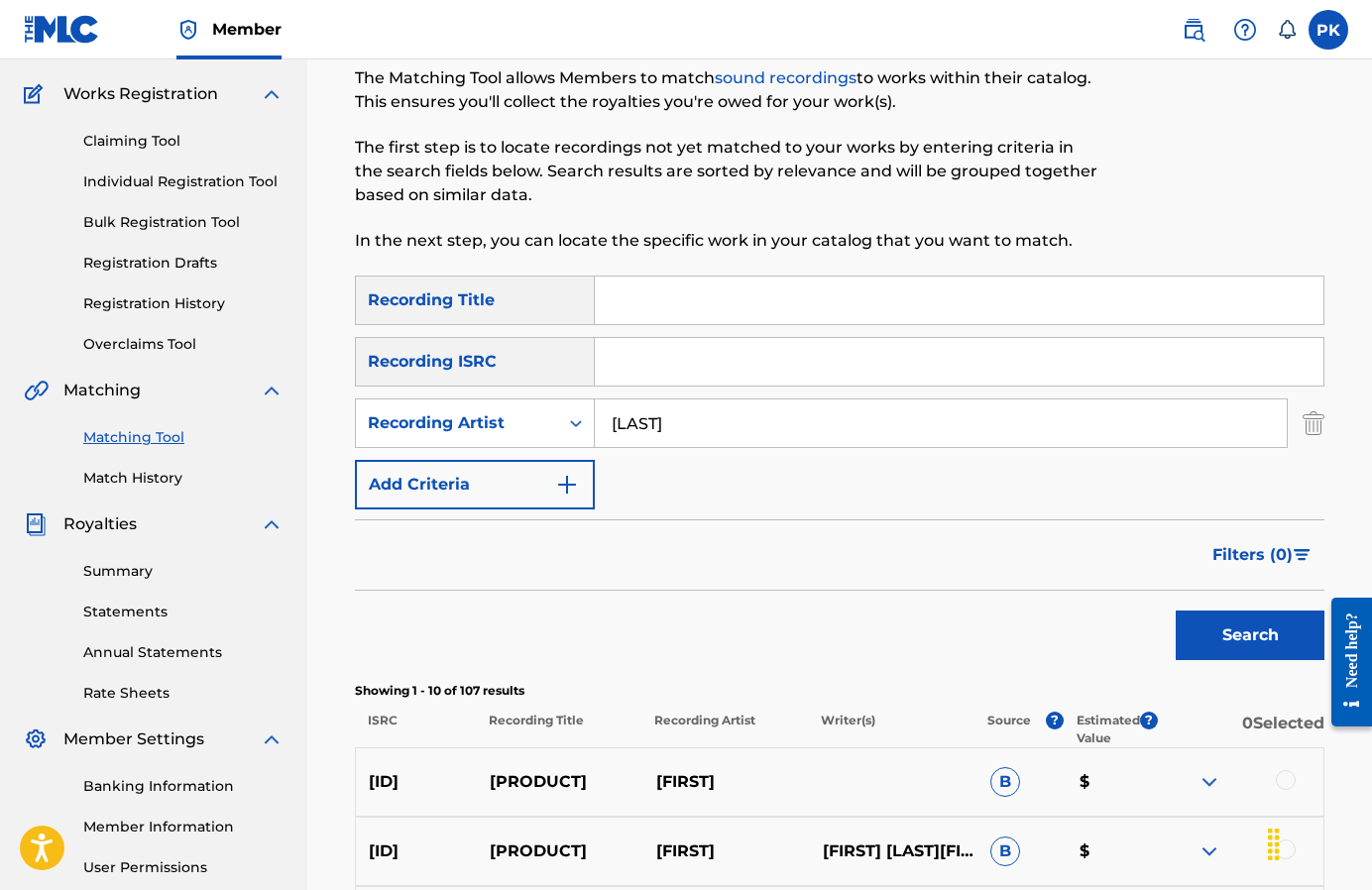 type on "[LAST]" 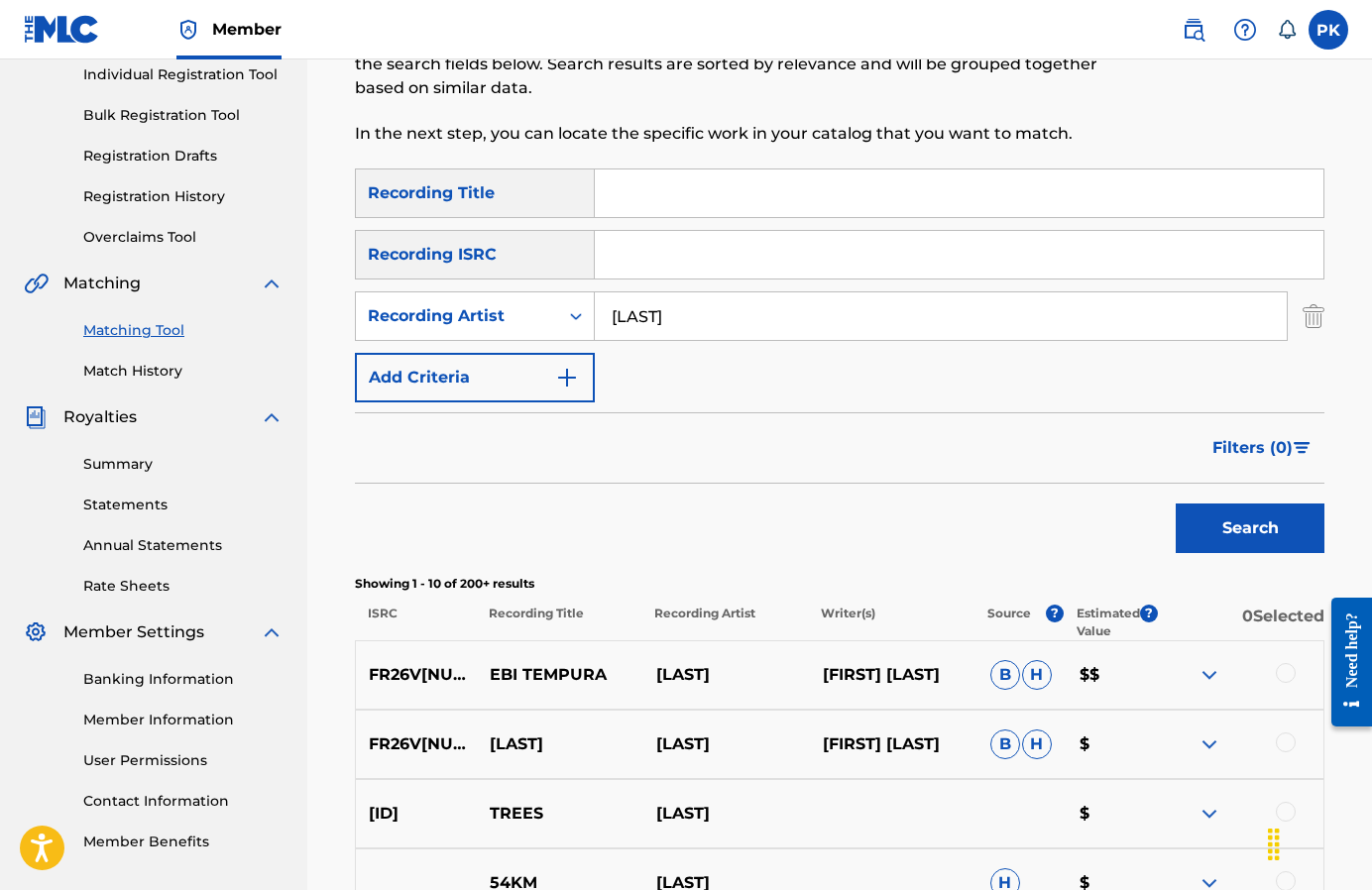 scroll, scrollTop: 71, scrollLeft: 0, axis: vertical 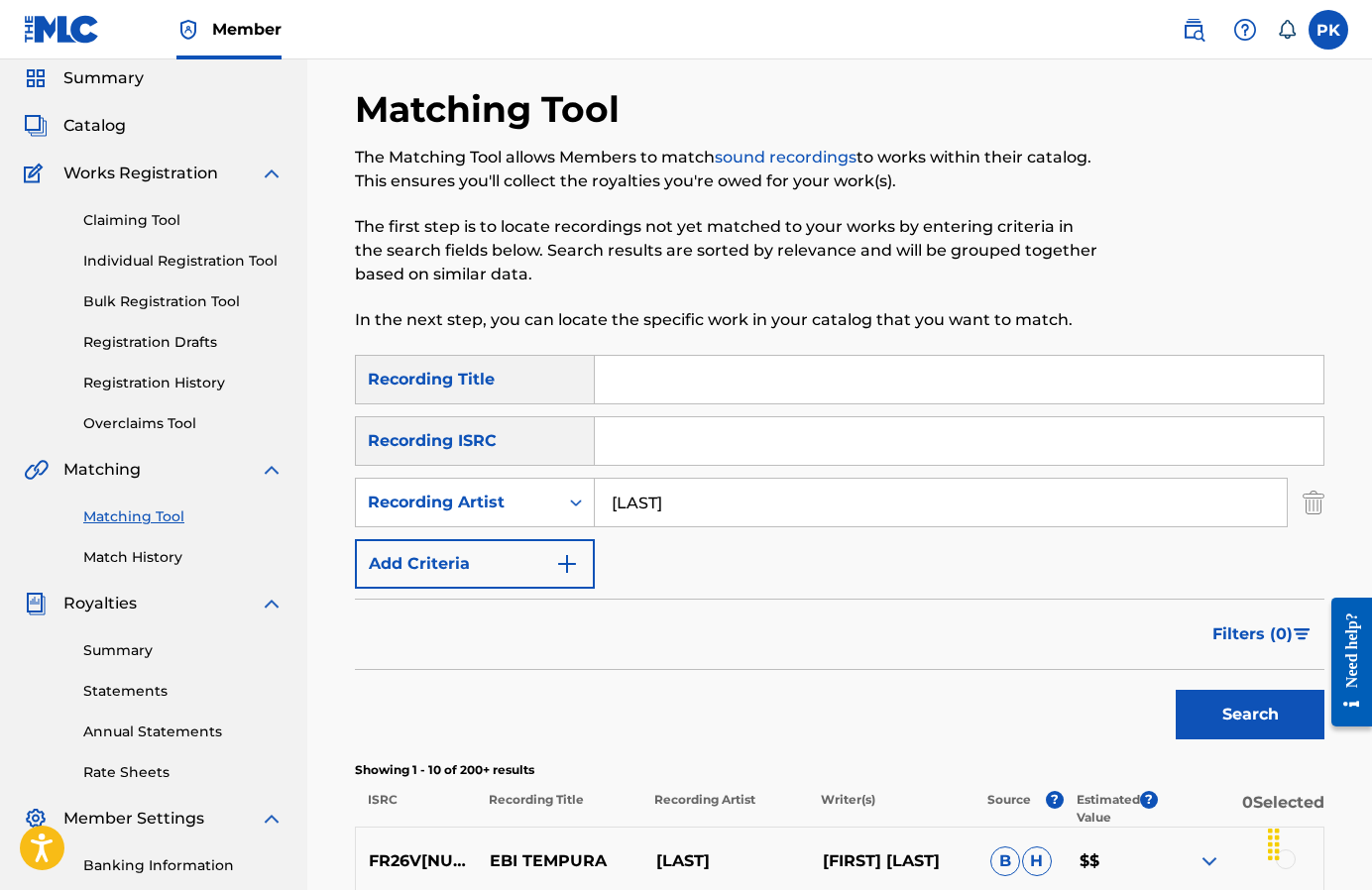 click on "Filters ( 0 )" at bounding box center [1252, 634] 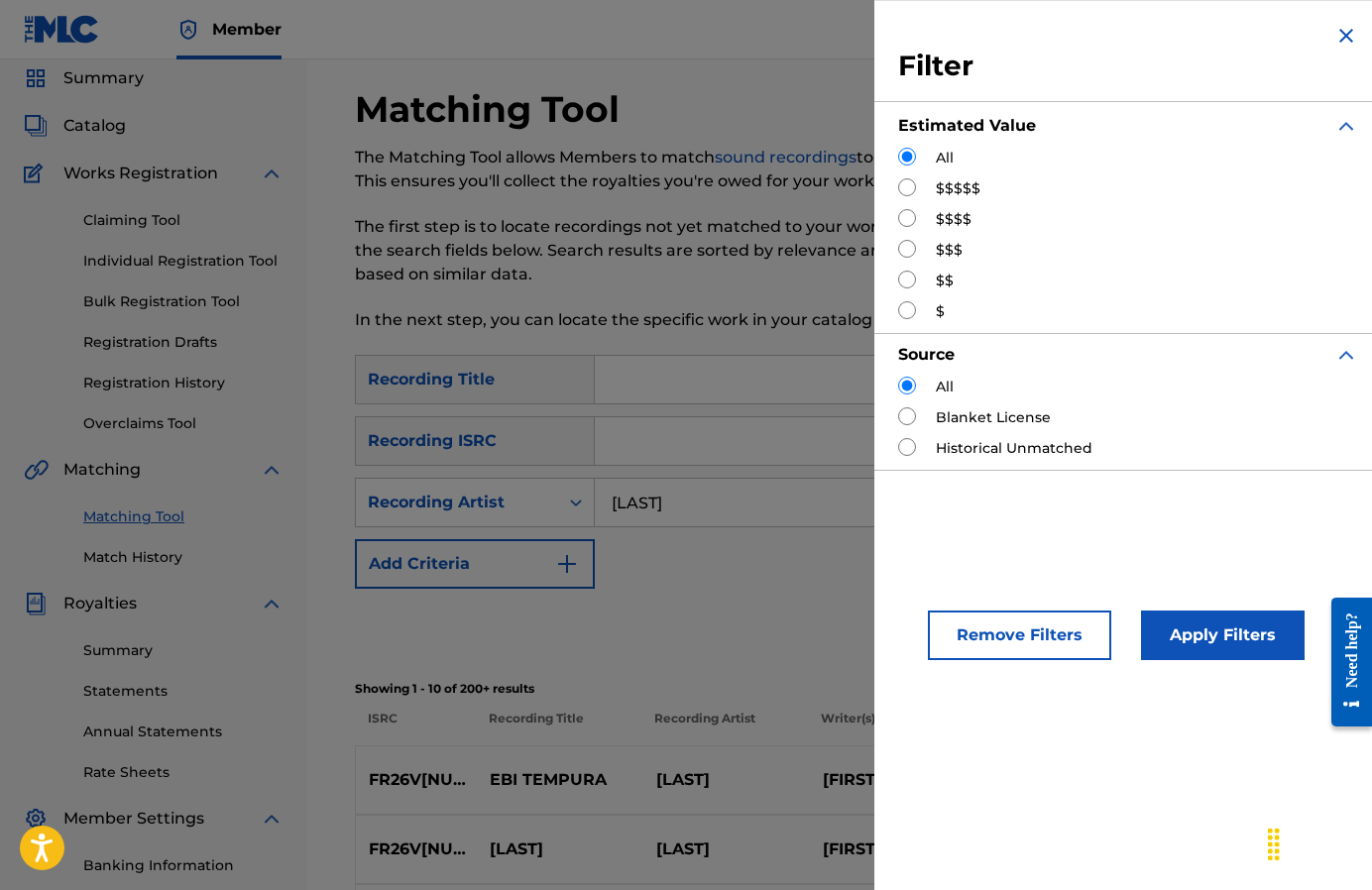 click on "$$$$$" at bounding box center [958, 188] 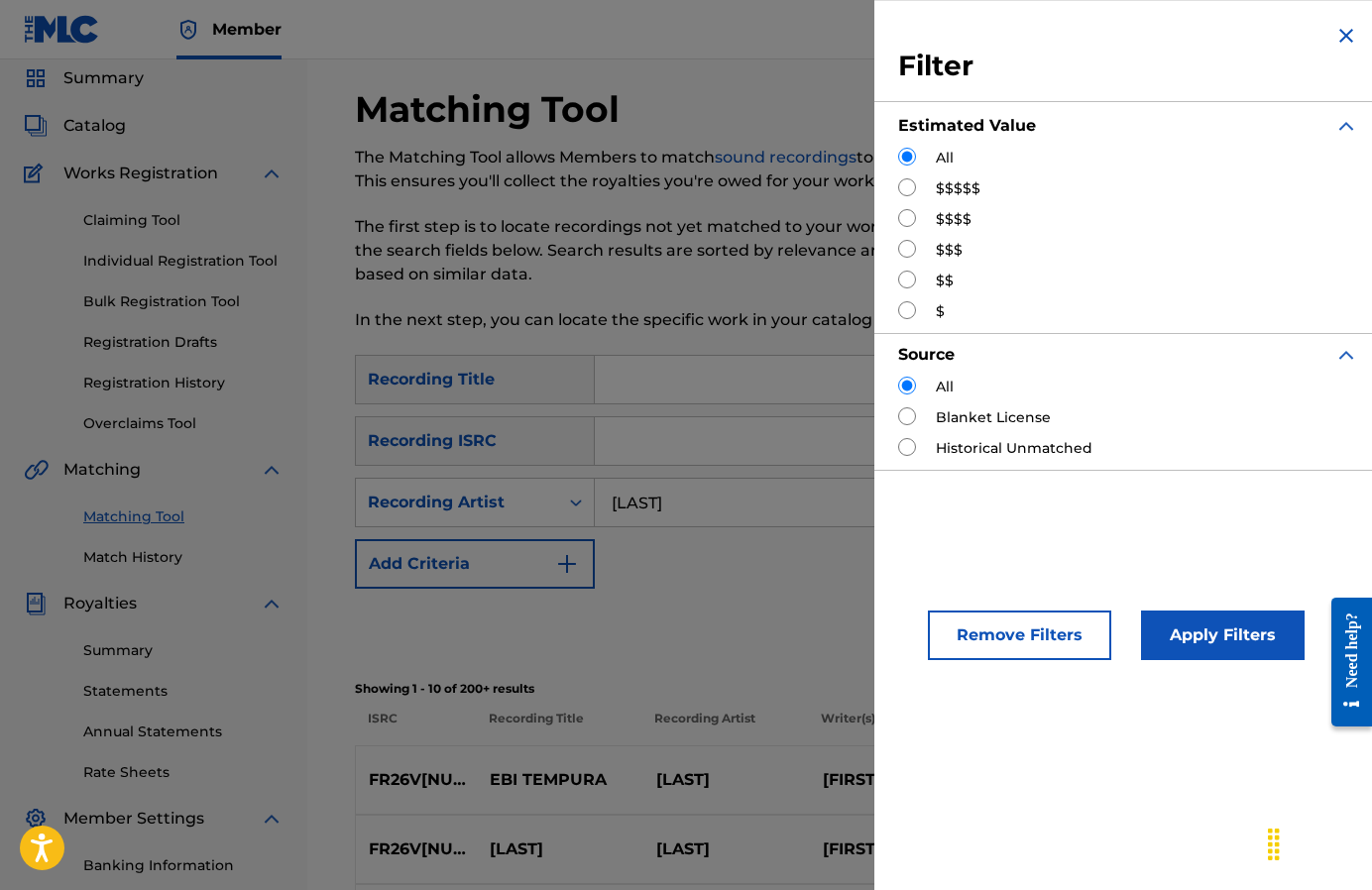 click at bounding box center [907, 187] 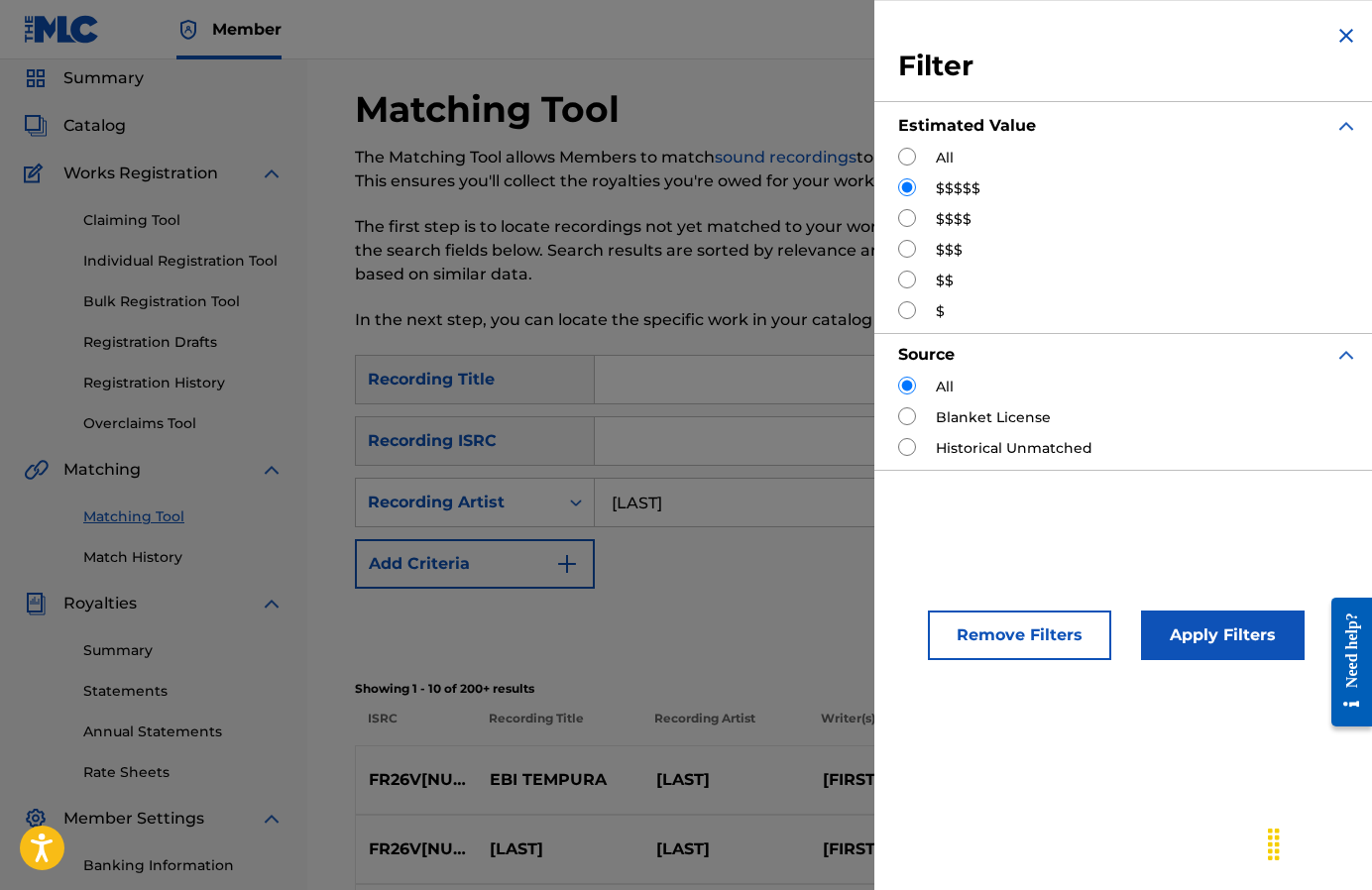 click on "Apply Filters" at bounding box center [1222, 635] 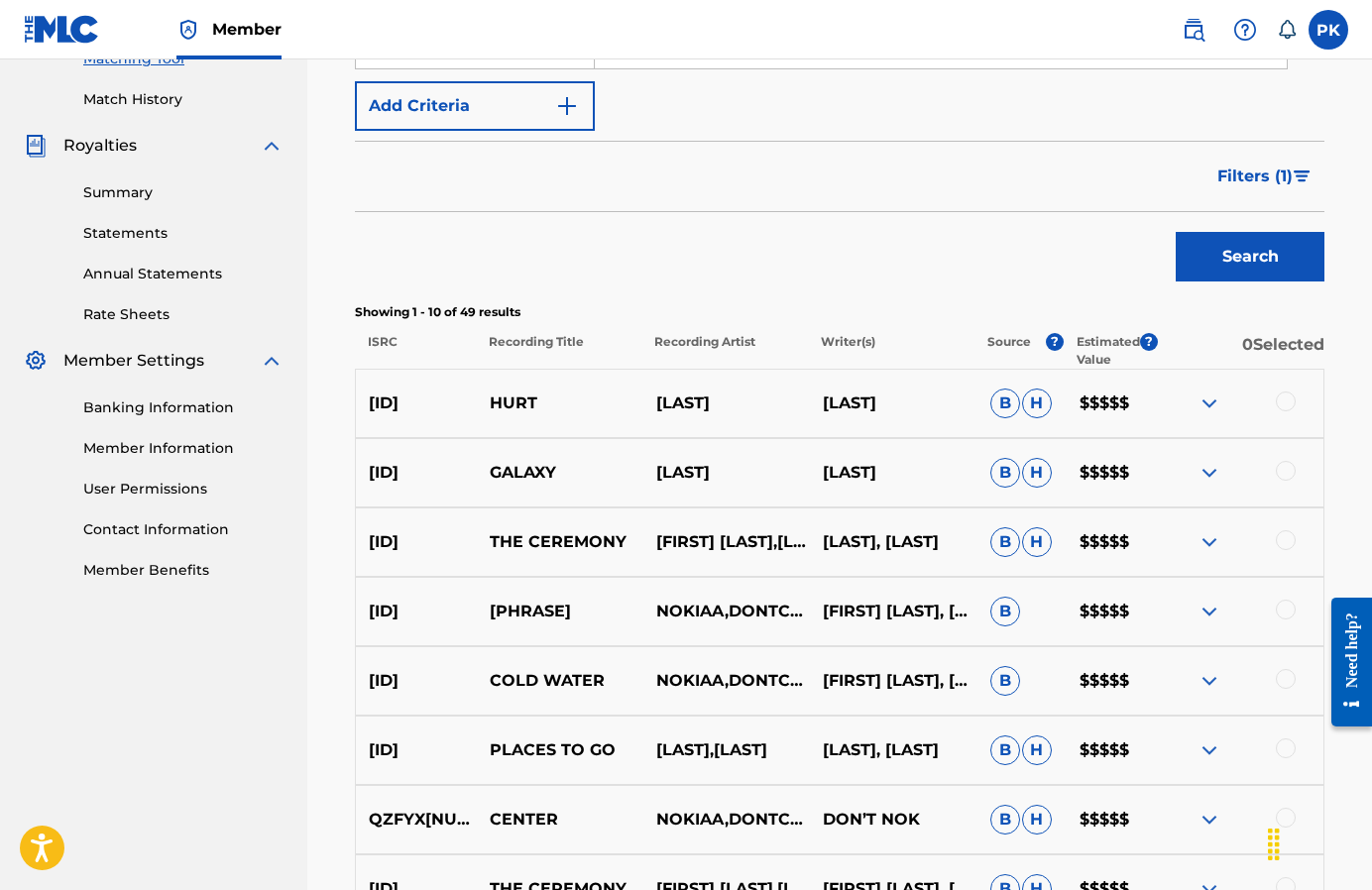 scroll, scrollTop: 515, scrollLeft: 0, axis: vertical 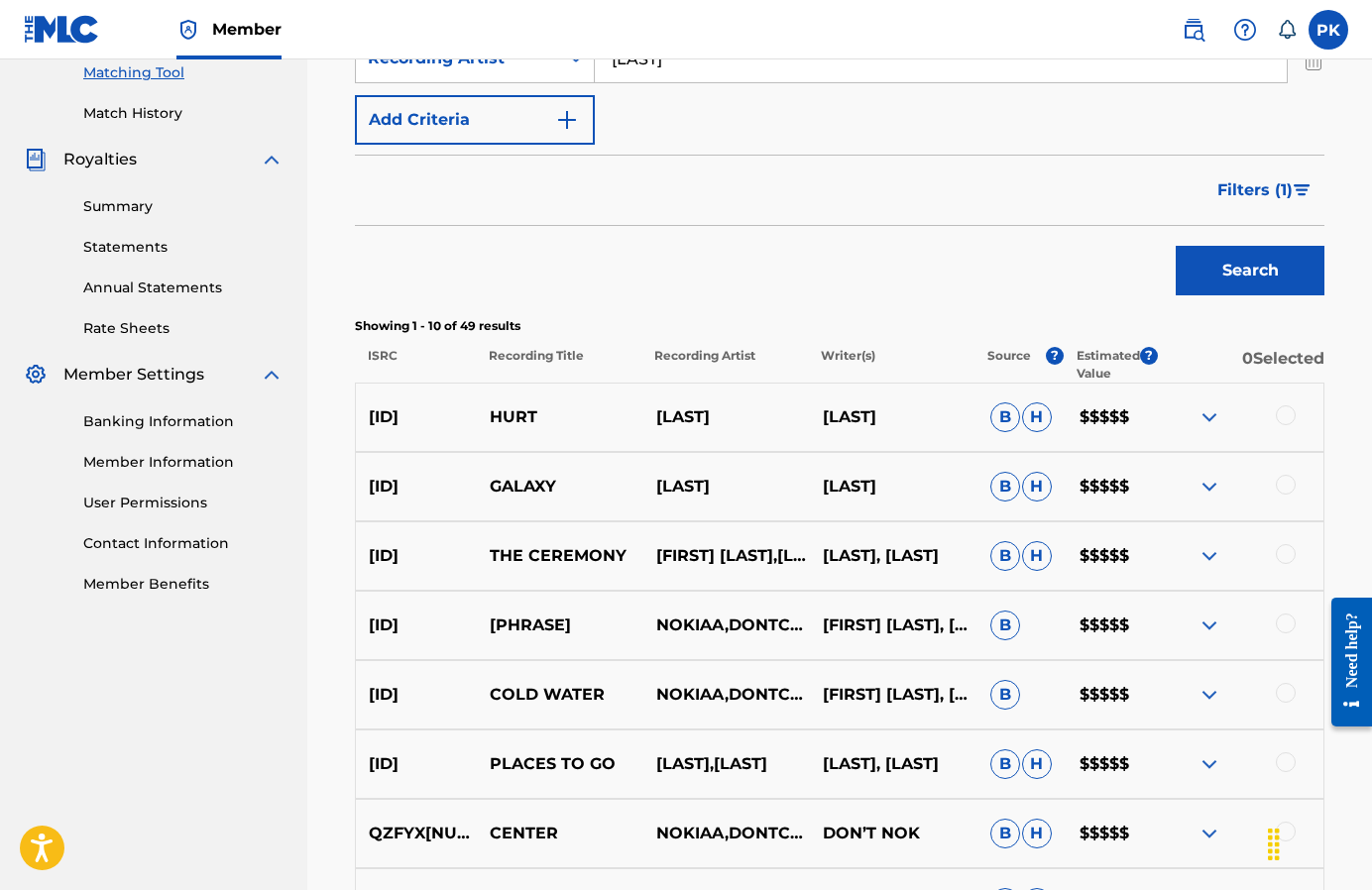 click at bounding box center (1209, 417) 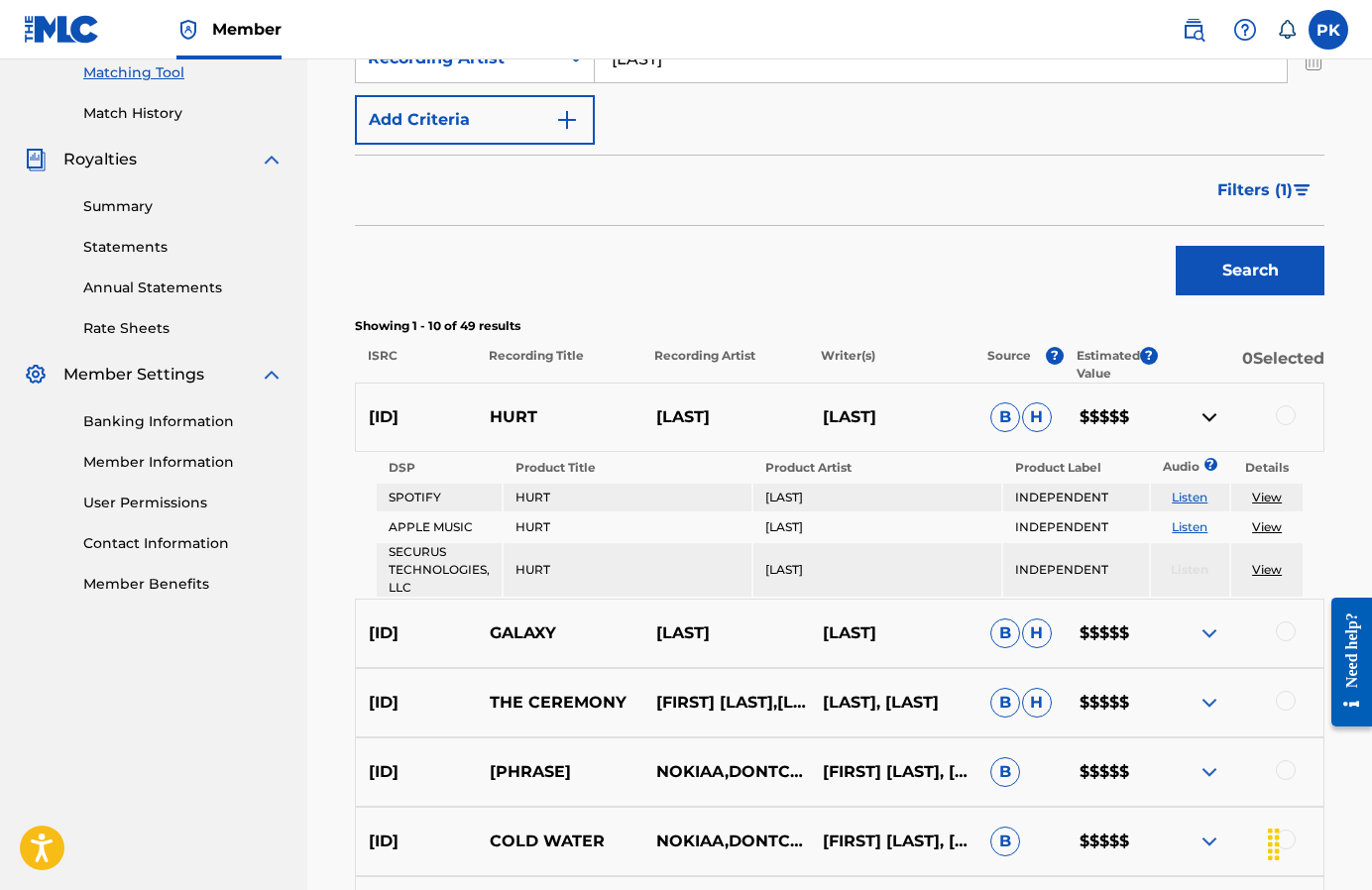 click at bounding box center [1209, 417] 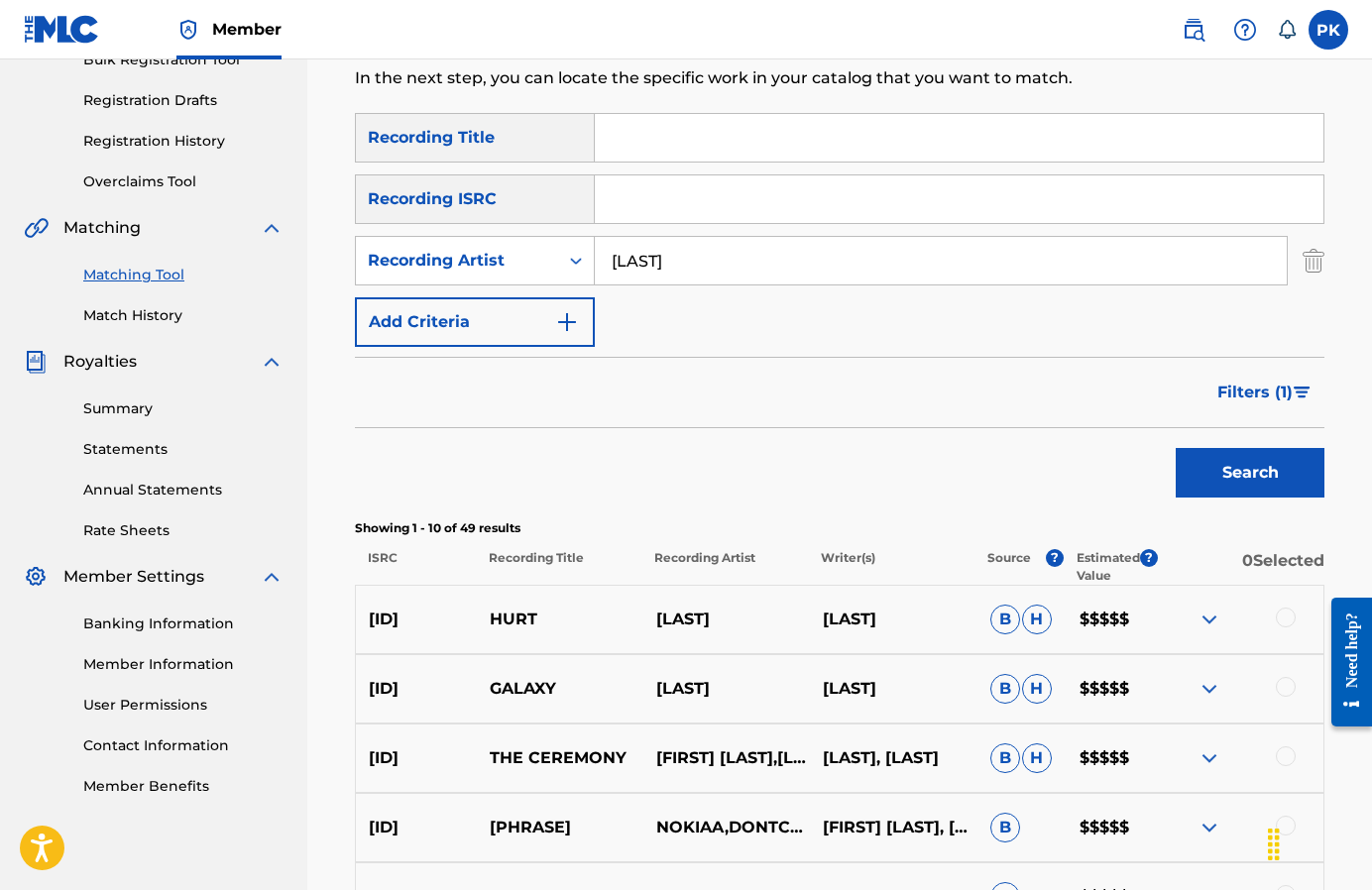 scroll, scrollTop: 274, scrollLeft: 0, axis: vertical 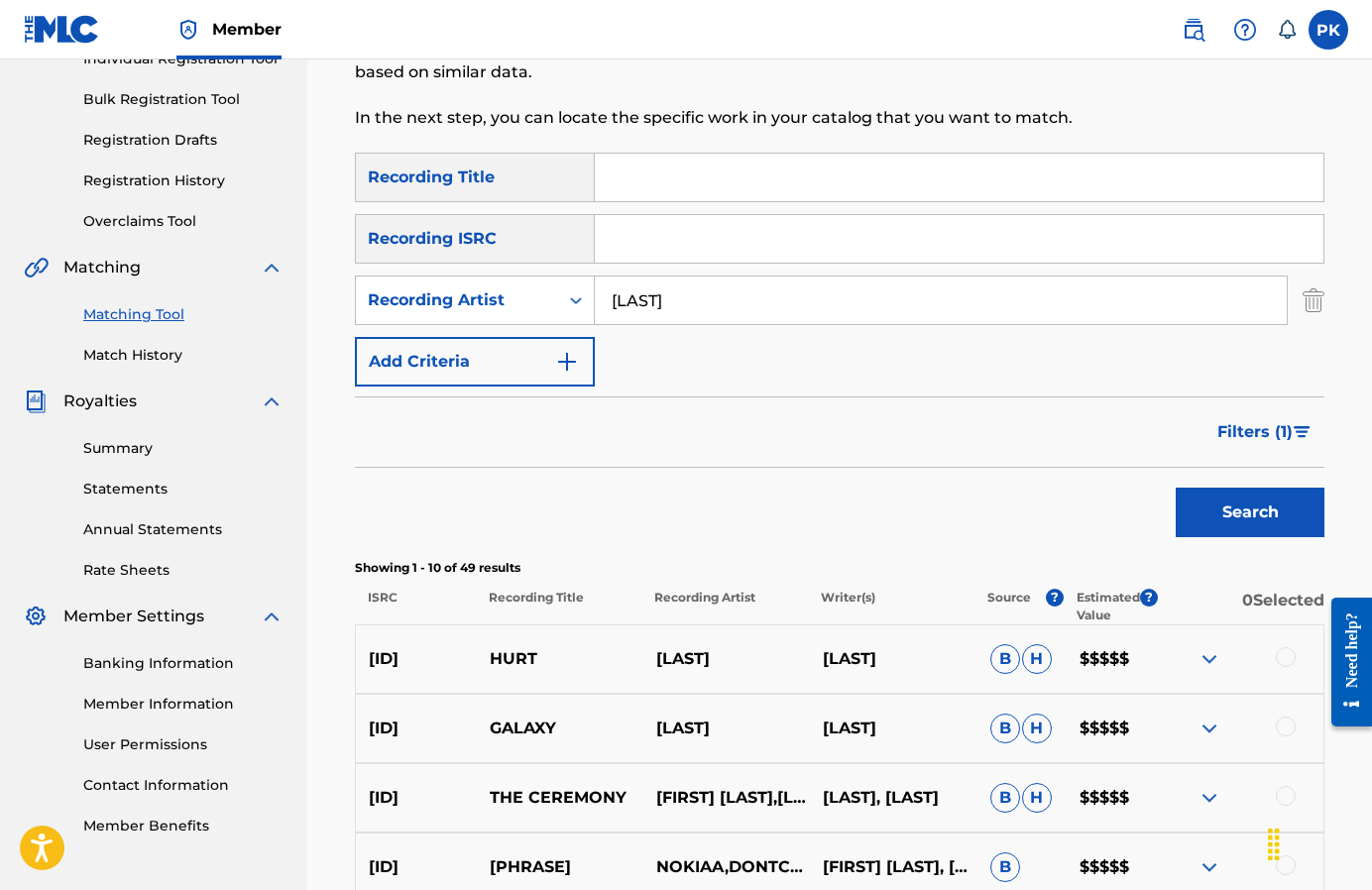 click on "[LAST]" at bounding box center [941, 300] 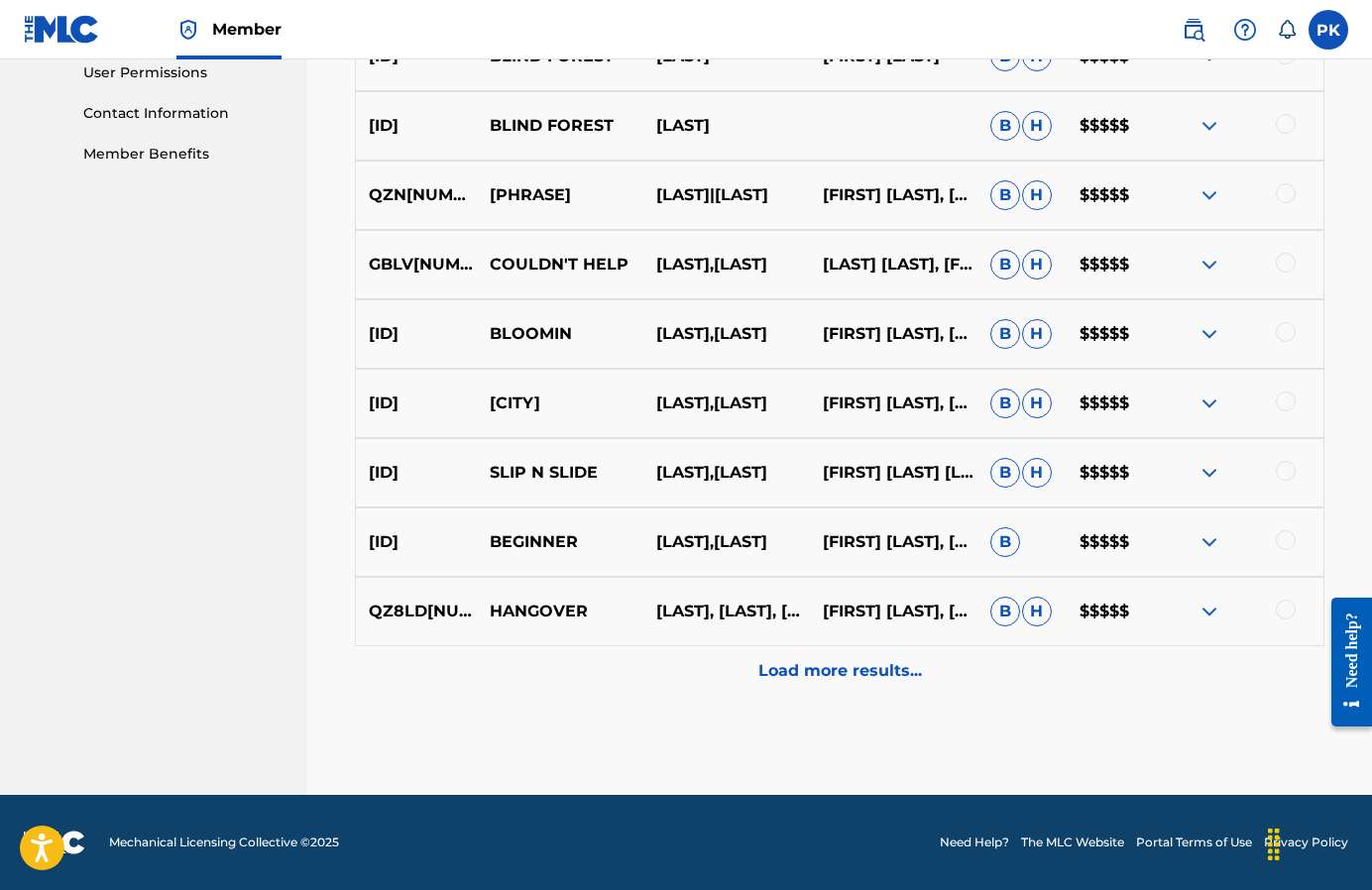 scroll, scrollTop: 946, scrollLeft: 0, axis: vertical 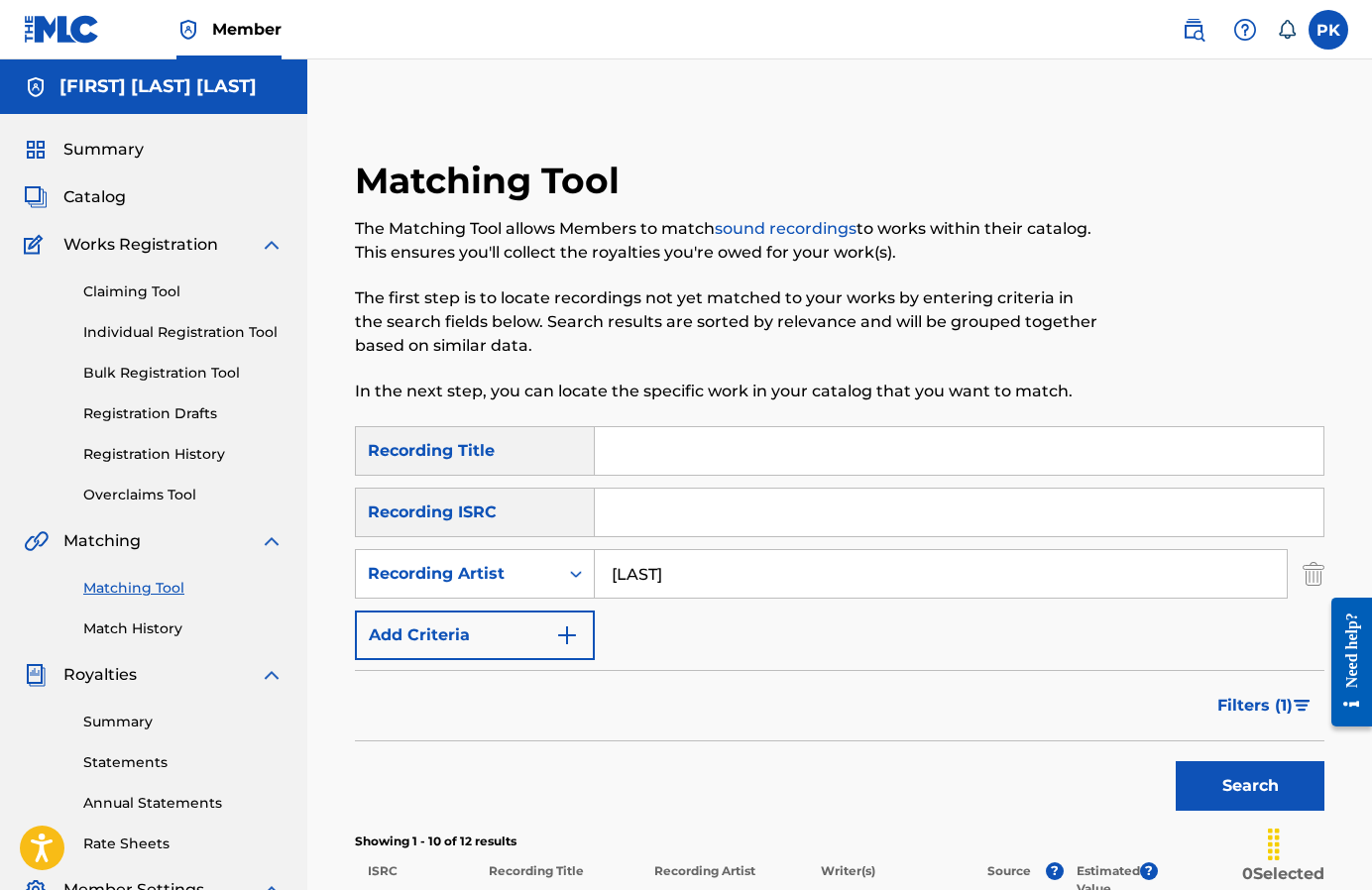click on "Summary" at bounding box center (103, 150) 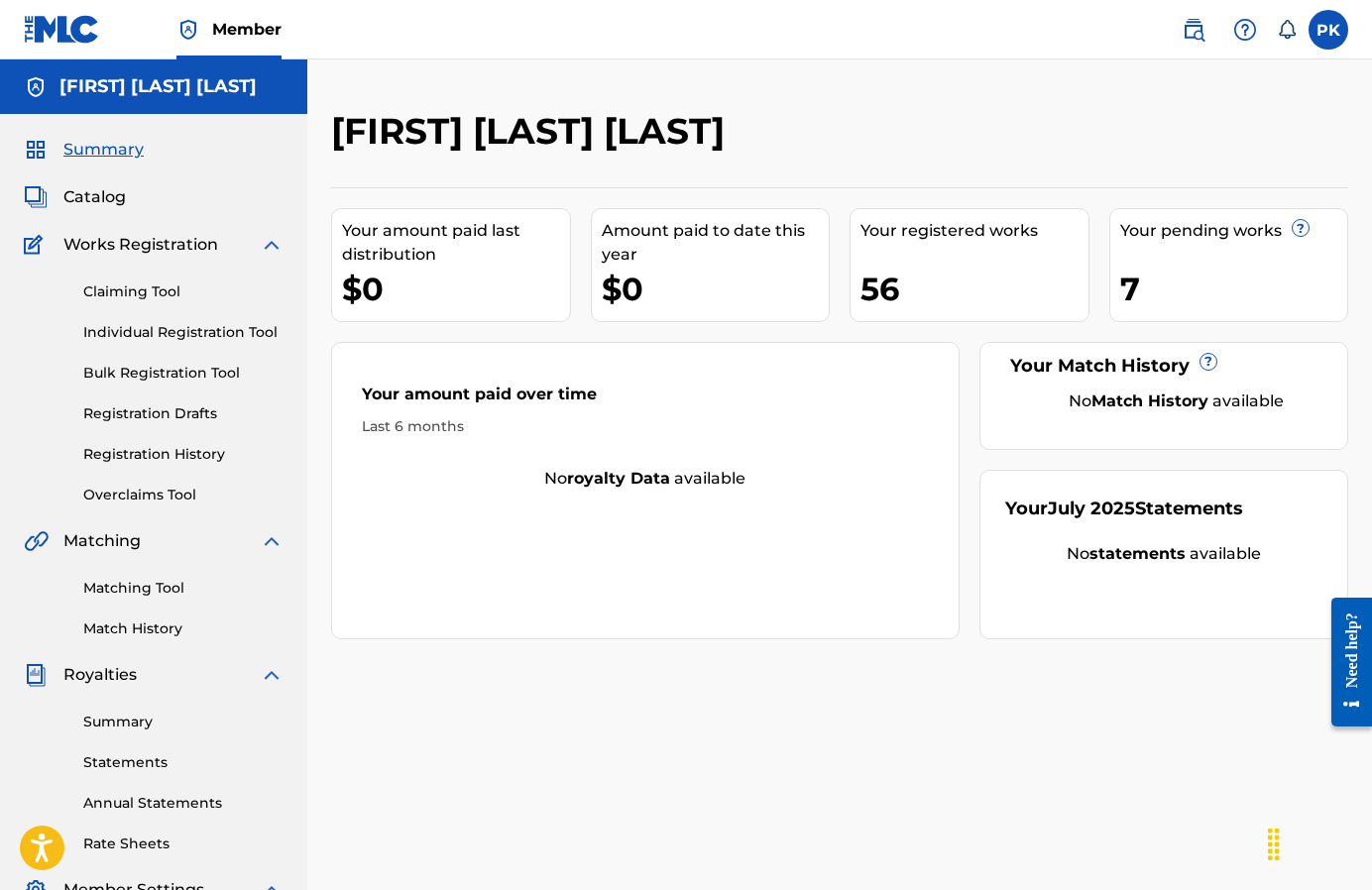 click on "Claiming Tool Individual Registration Tool Bulk Registration Tool Registration Drafts Registration History Overclaims Tool" at bounding box center (154, 381) 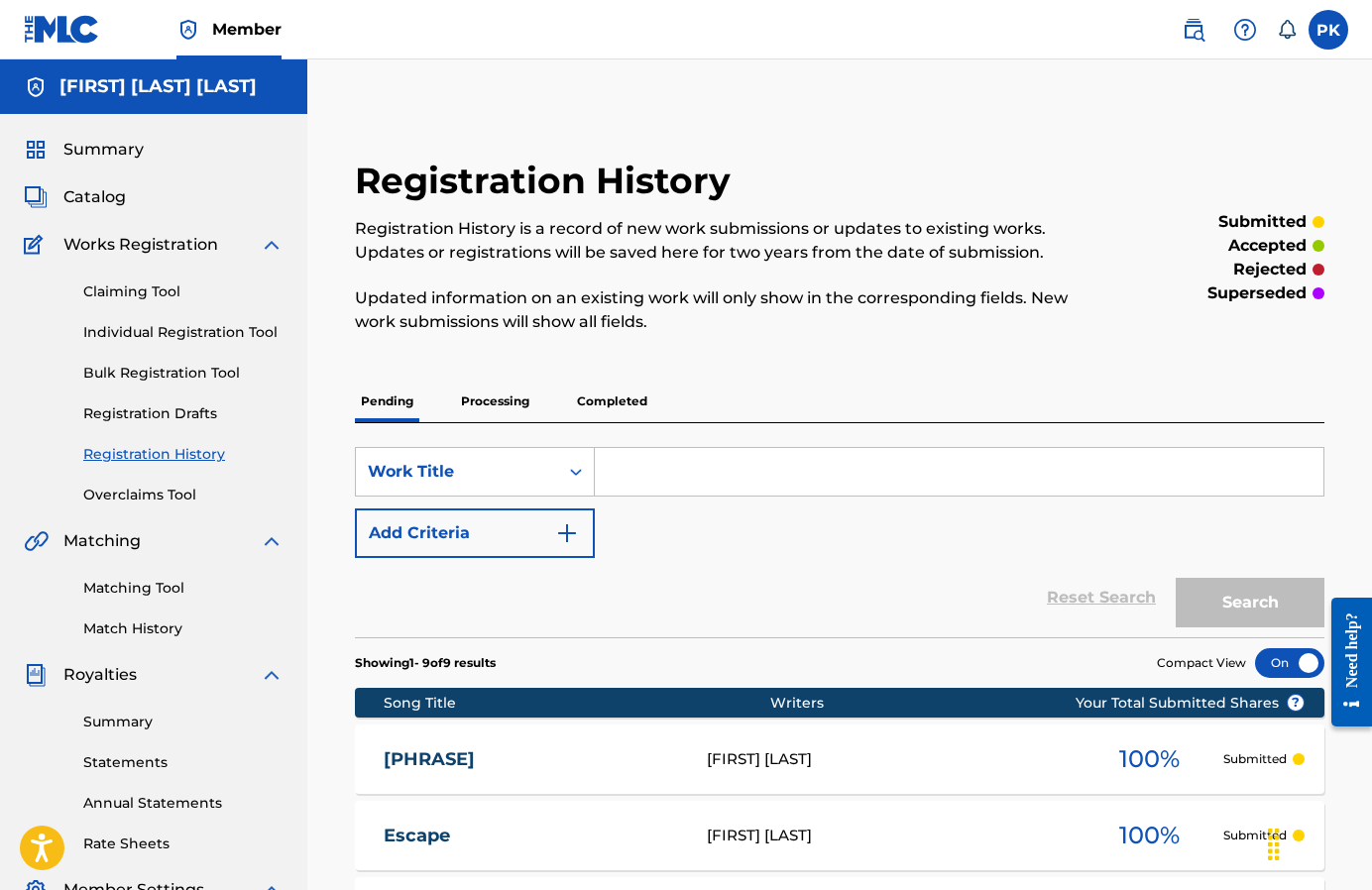 click on "Completed" at bounding box center [612, 401] 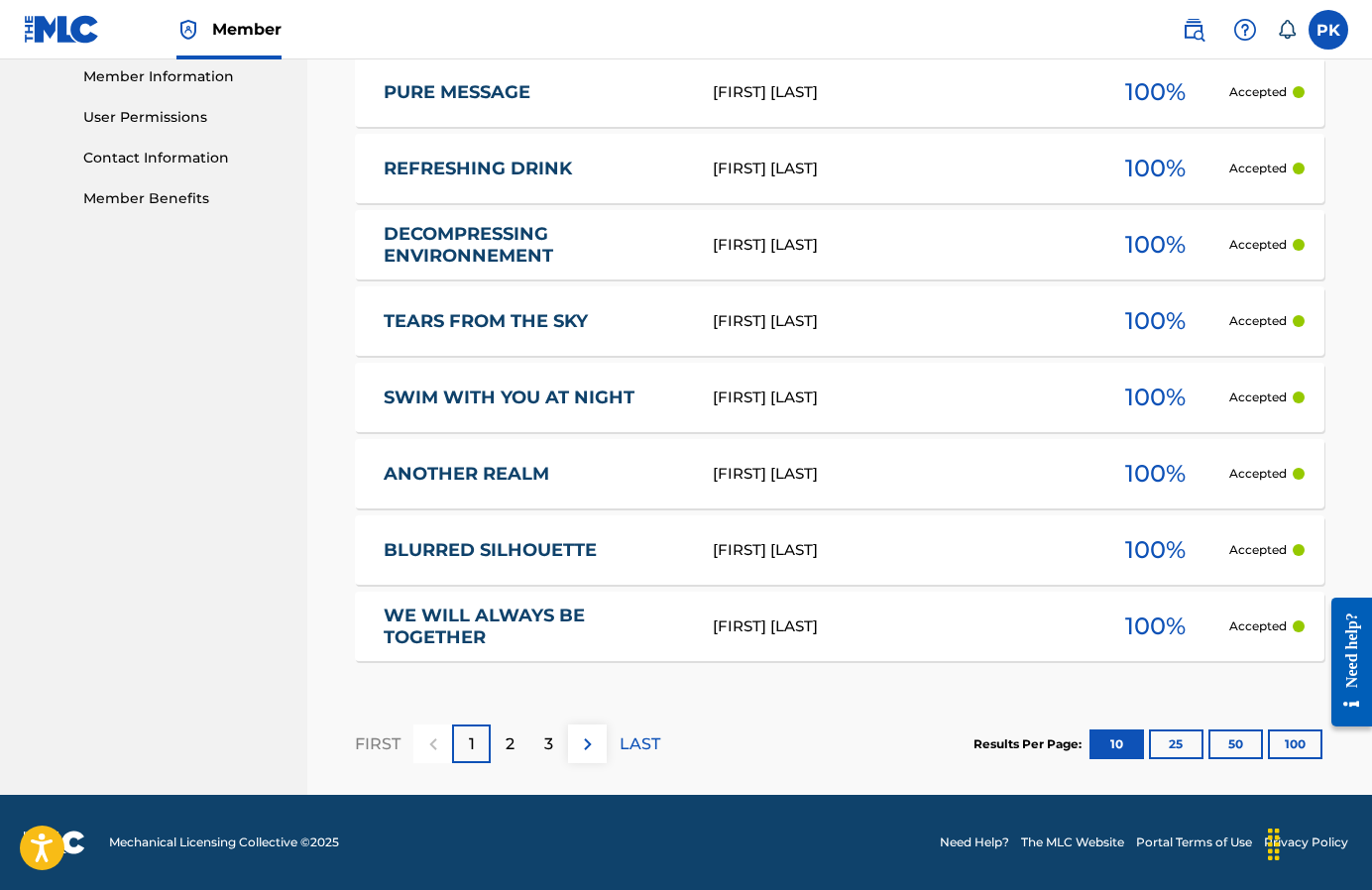 scroll, scrollTop: 901, scrollLeft: 0, axis: vertical 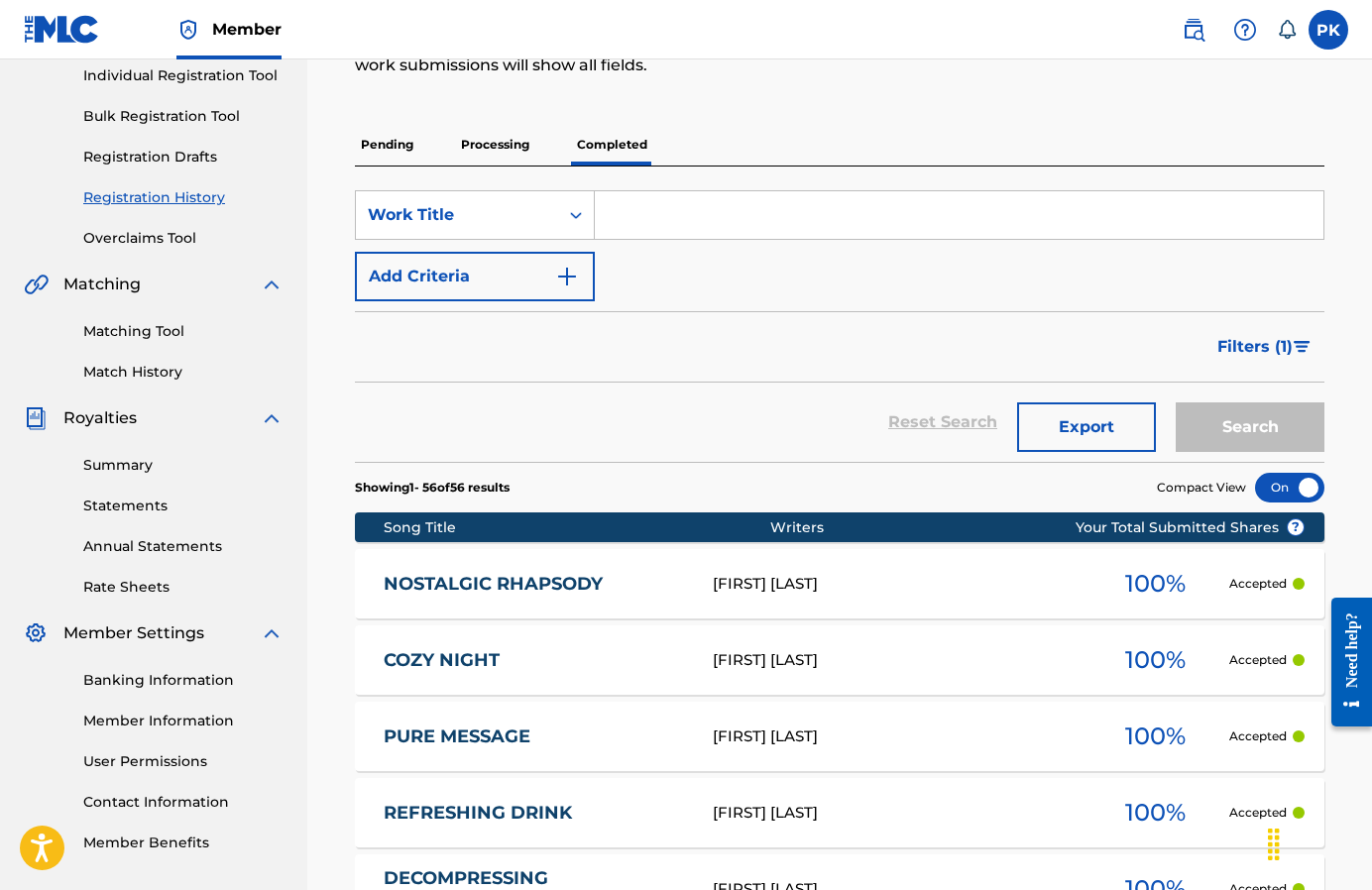 click on "SearchWithCriteria[ID] Work Title Add Criteria" at bounding box center (840, 246) 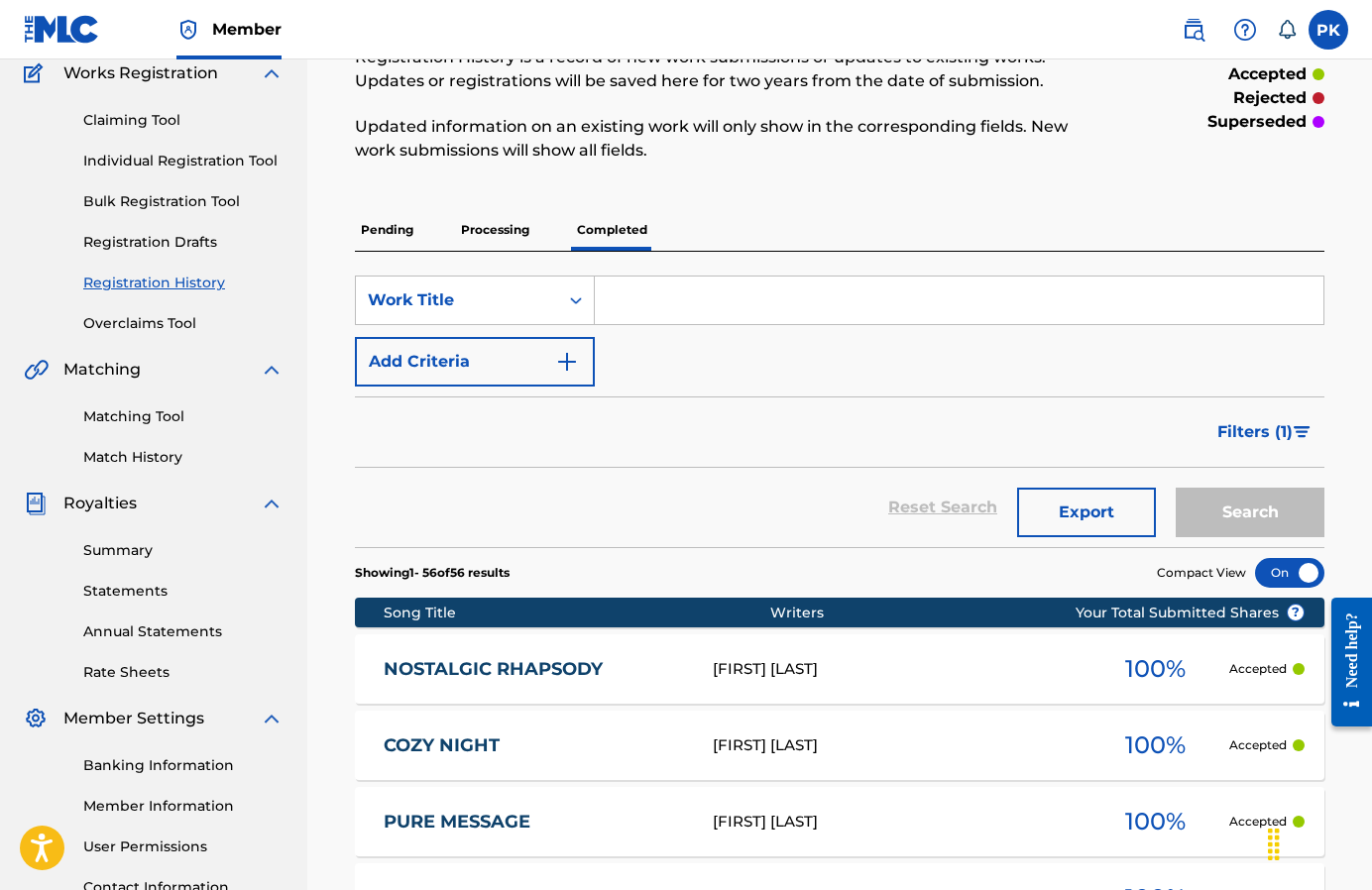 scroll, scrollTop: 173, scrollLeft: 0, axis: vertical 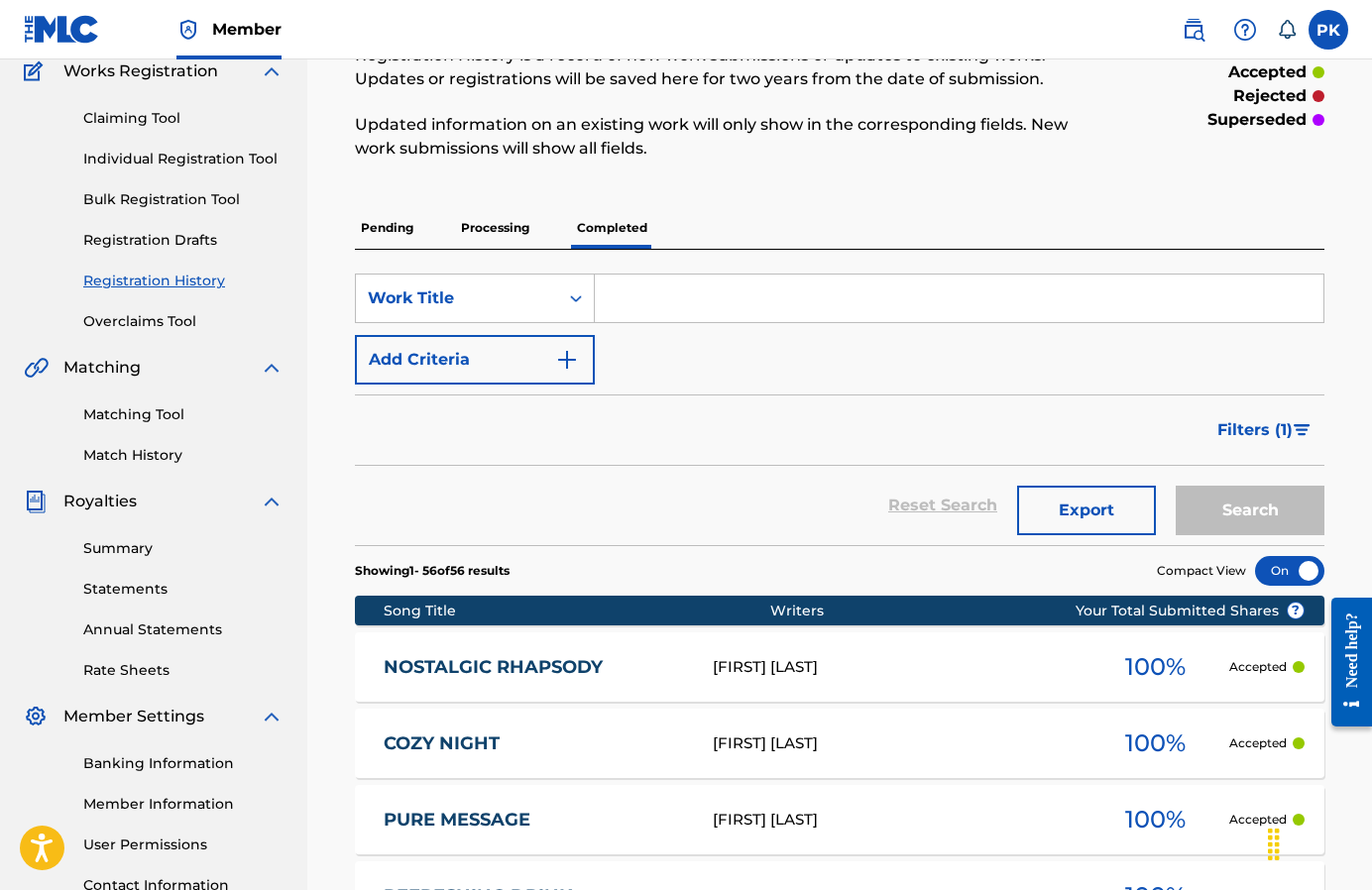 click on "[FIRST] [LAST]" at bounding box center [897, 667] 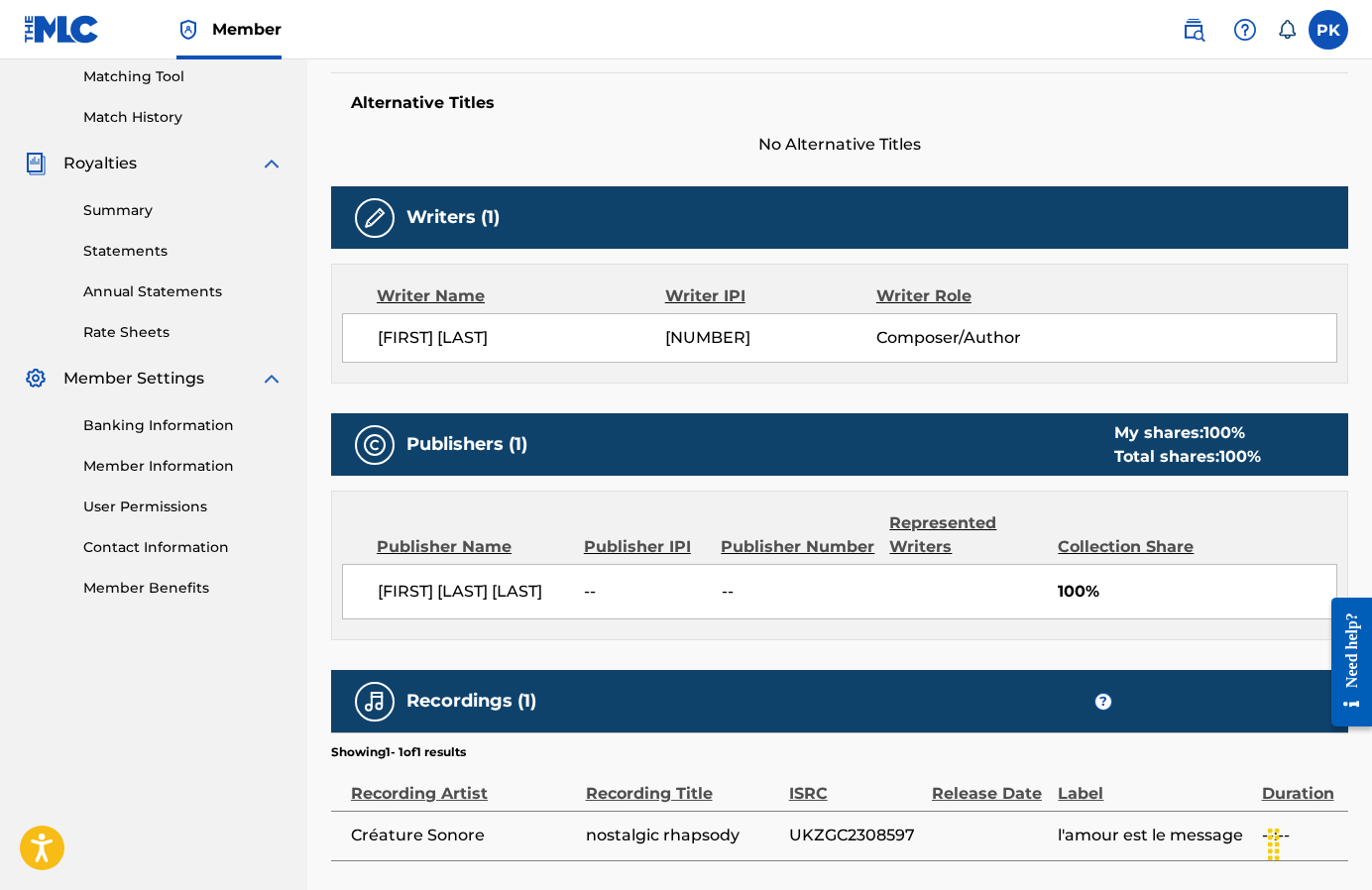 scroll, scrollTop: 504, scrollLeft: 0, axis: vertical 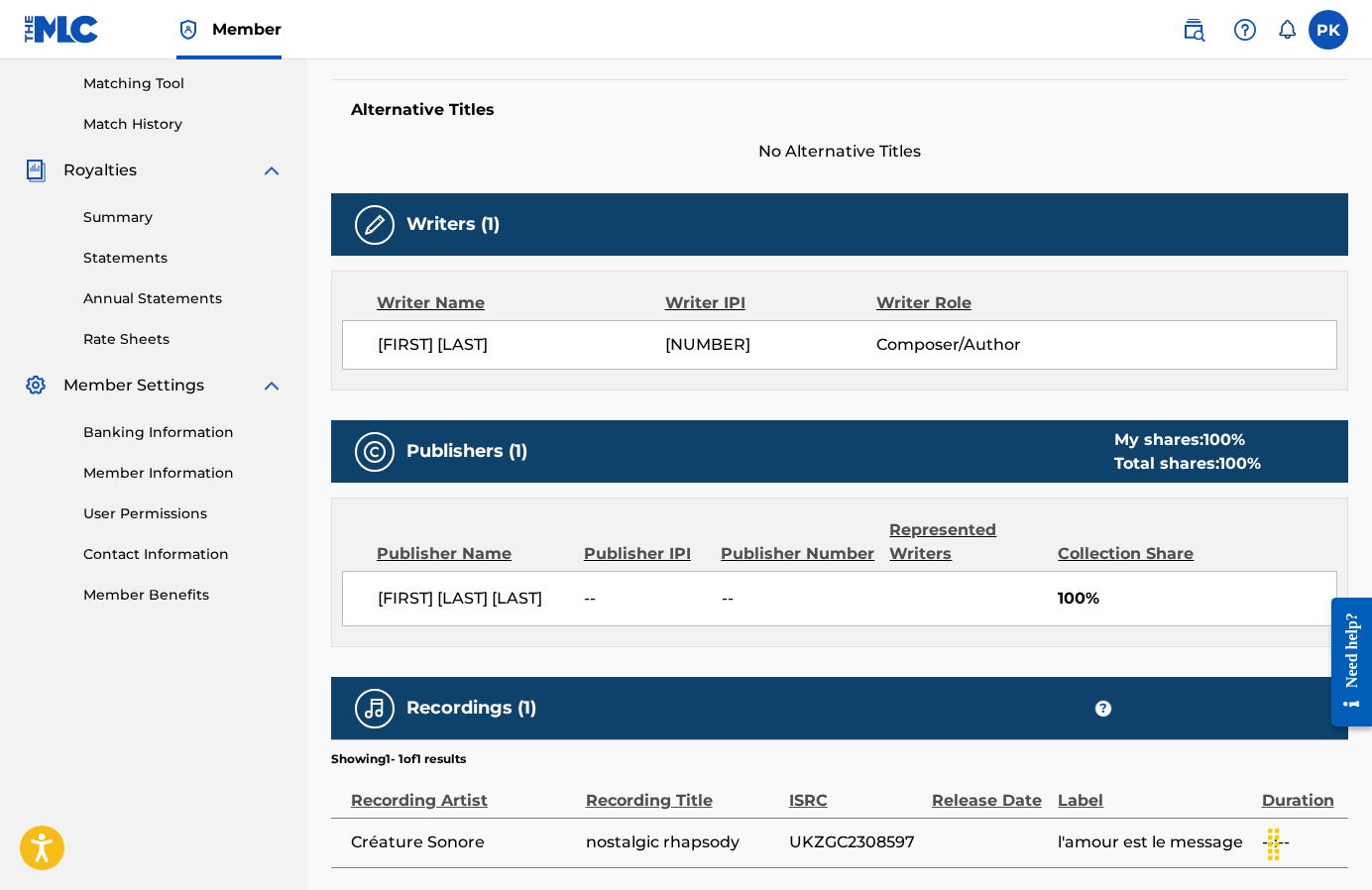 click on "Summary" at bounding box center [183, 217] 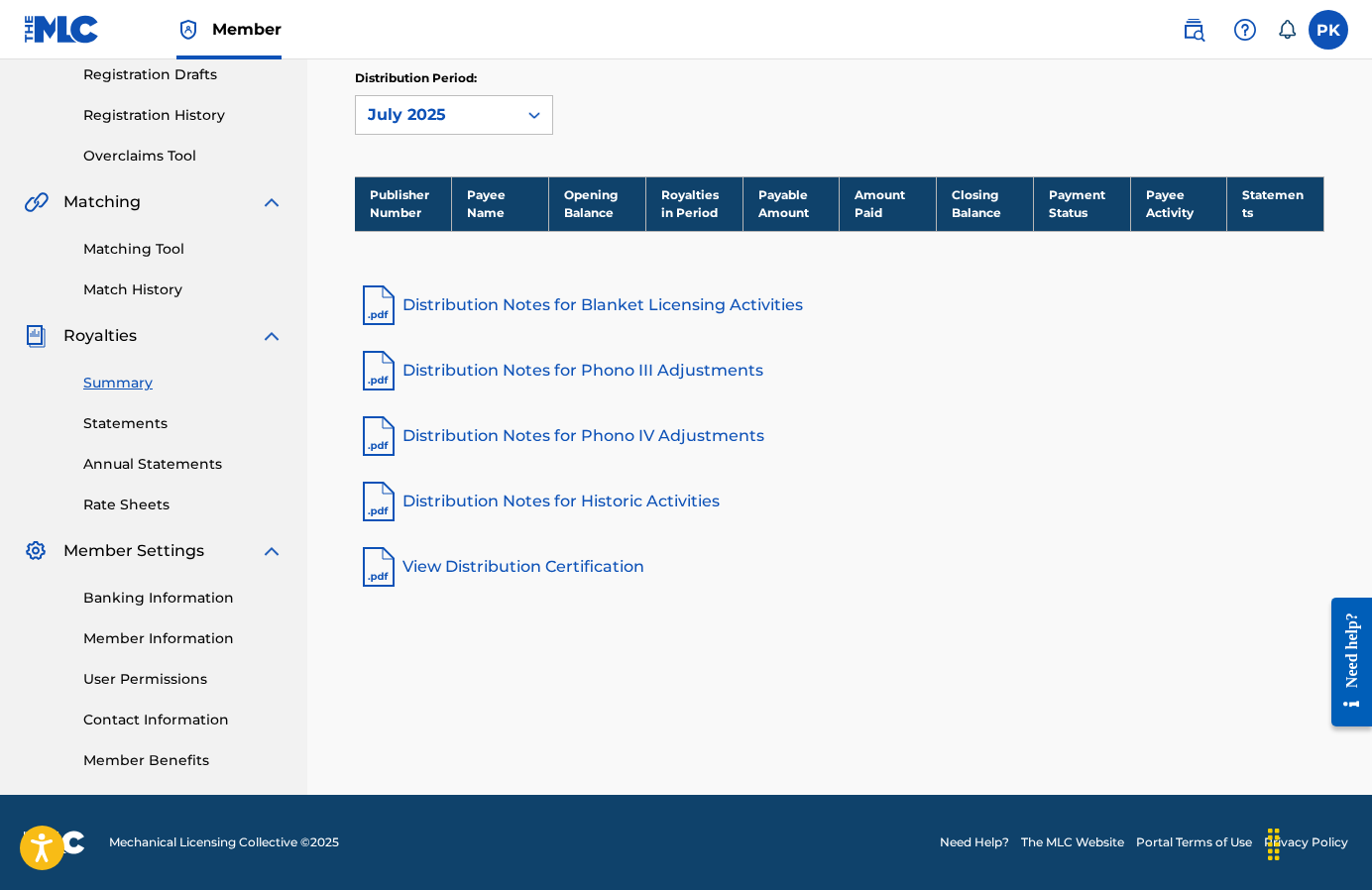 scroll, scrollTop: 339, scrollLeft: 0, axis: vertical 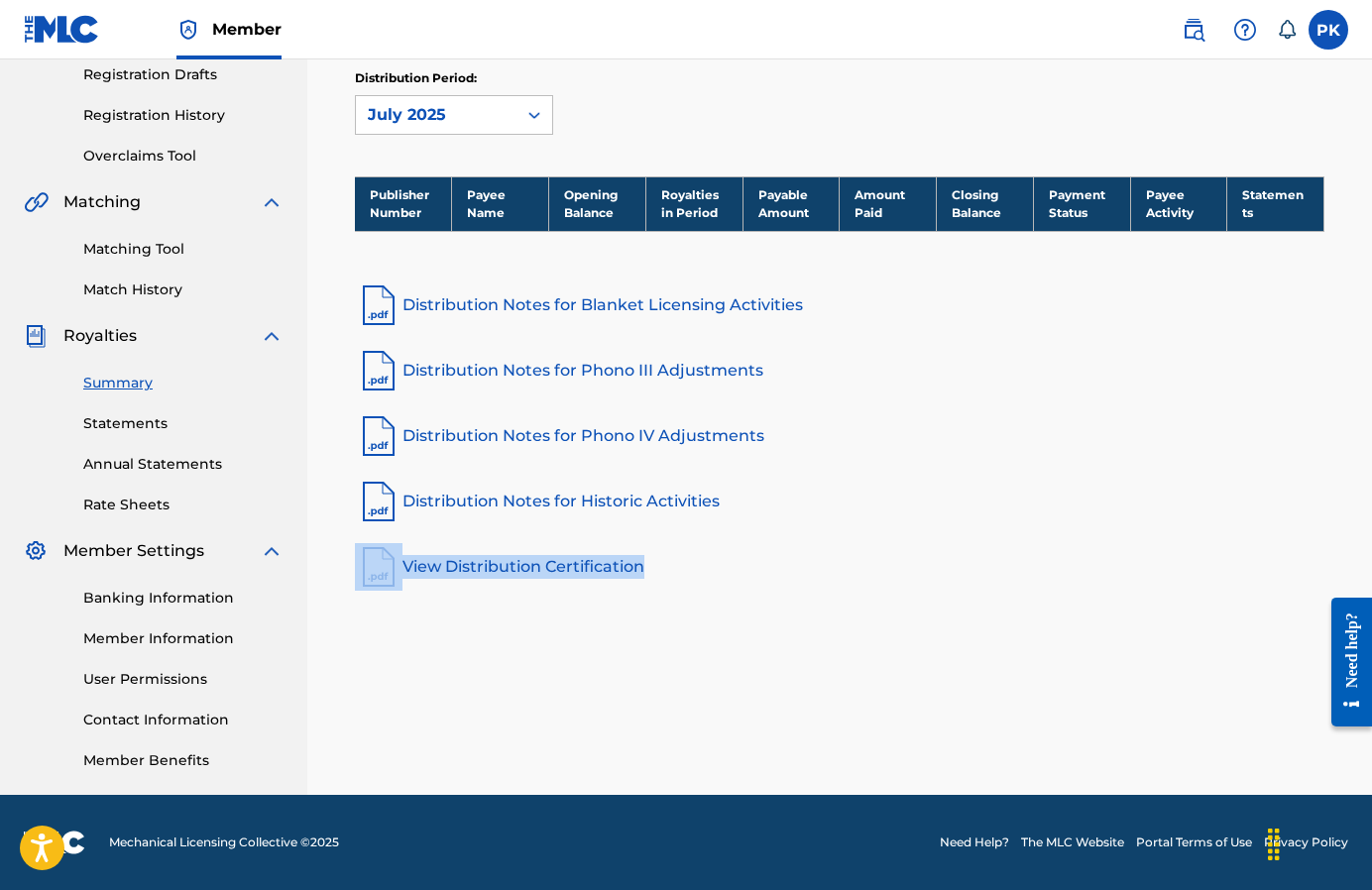 click on "Distribution Notes for Historic Activities" at bounding box center [840, 501] 